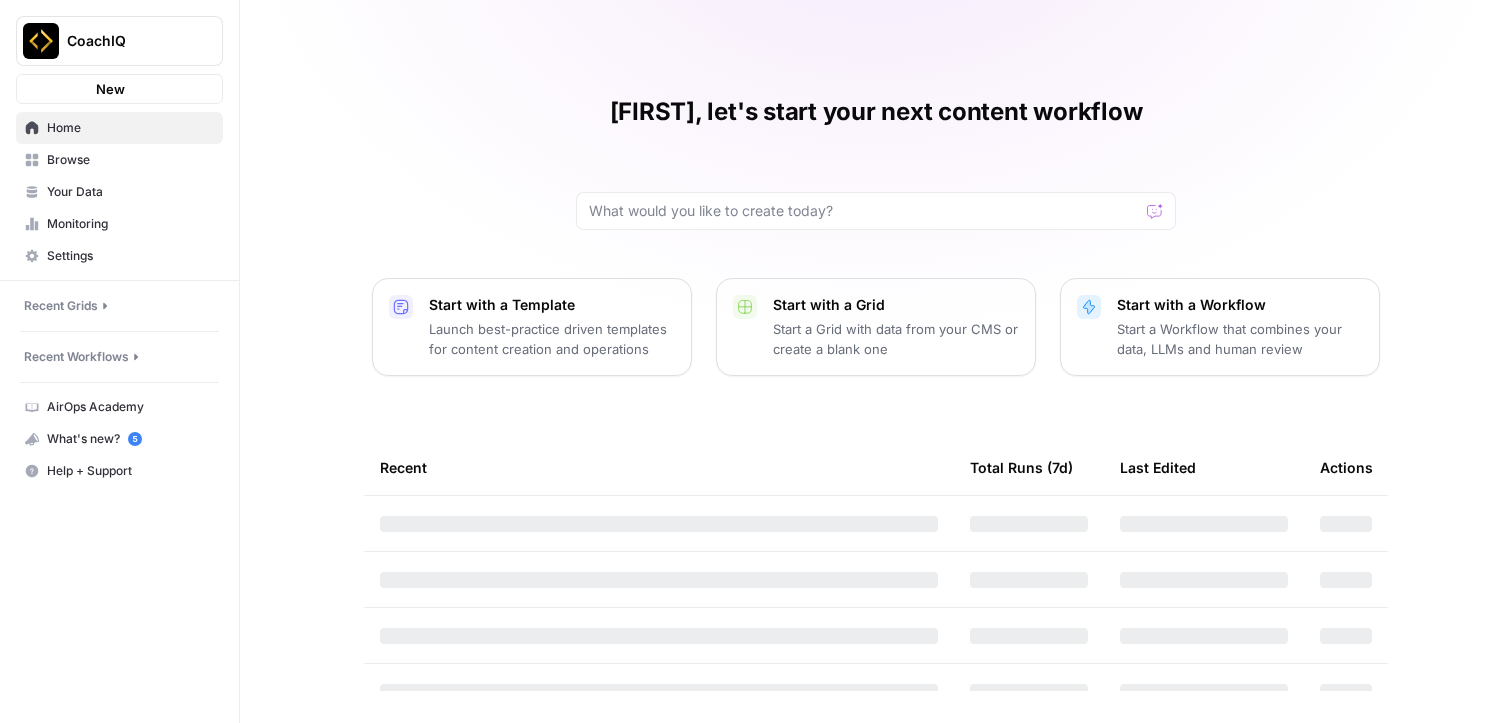 scroll, scrollTop: 0, scrollLeft: 0, axis: both 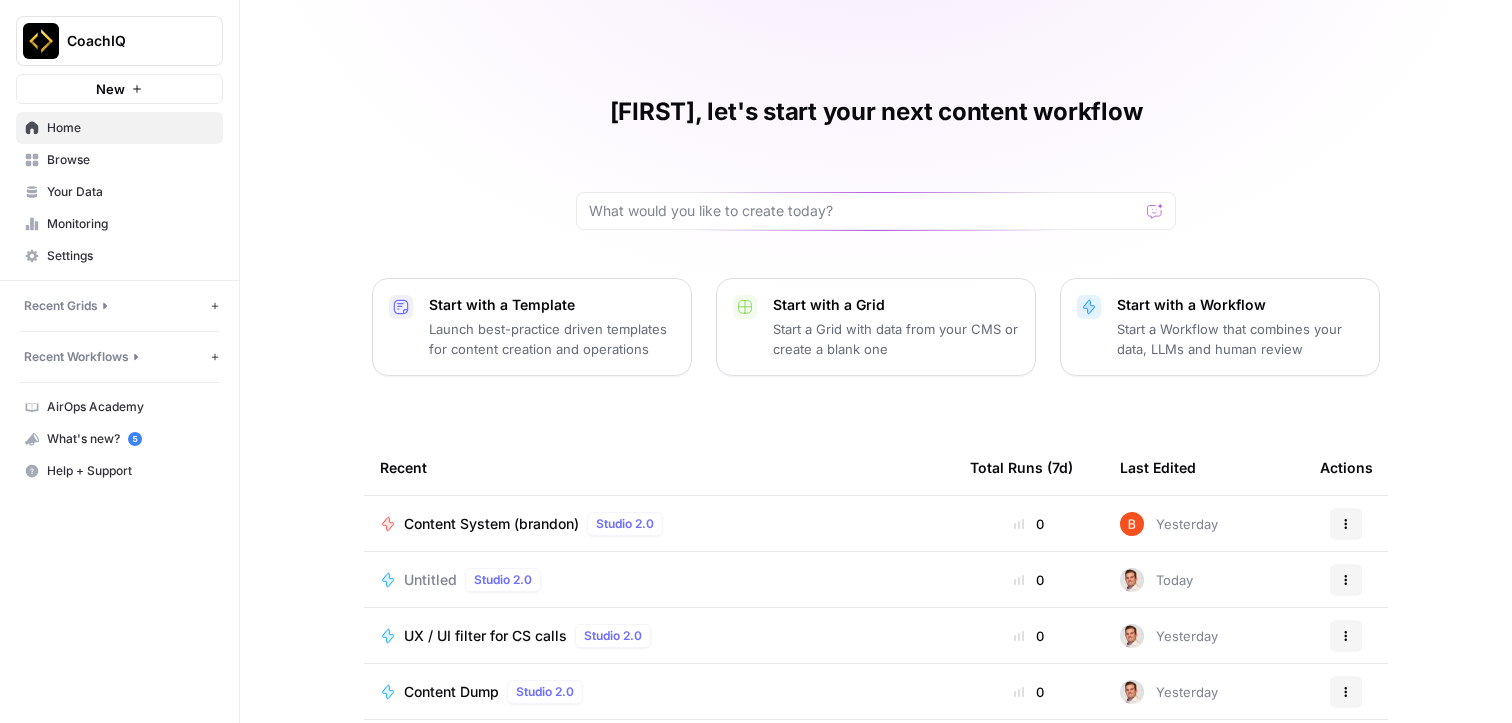 click on "CoachIQ" at bounding box center [127, 41] 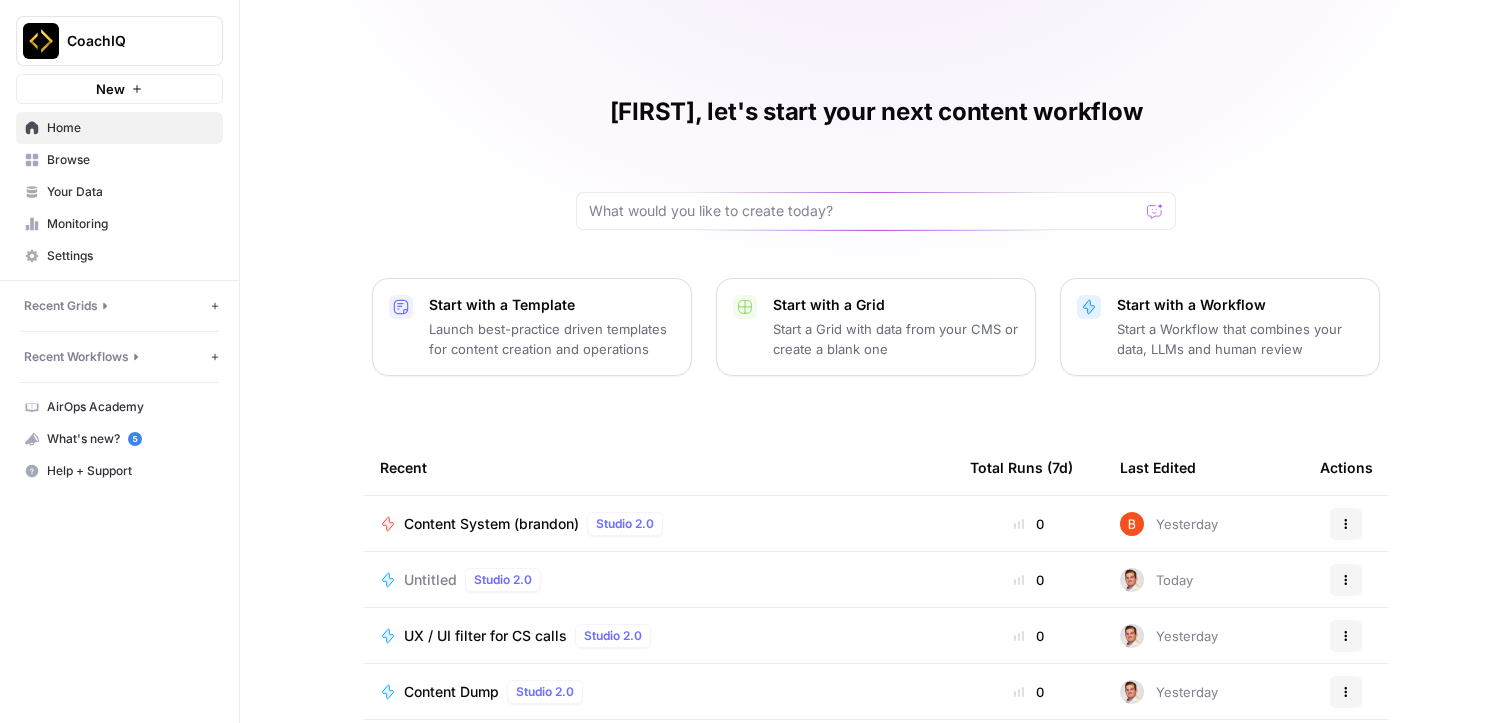click on "Content System (brandon)" at bounding box center [491, 524] 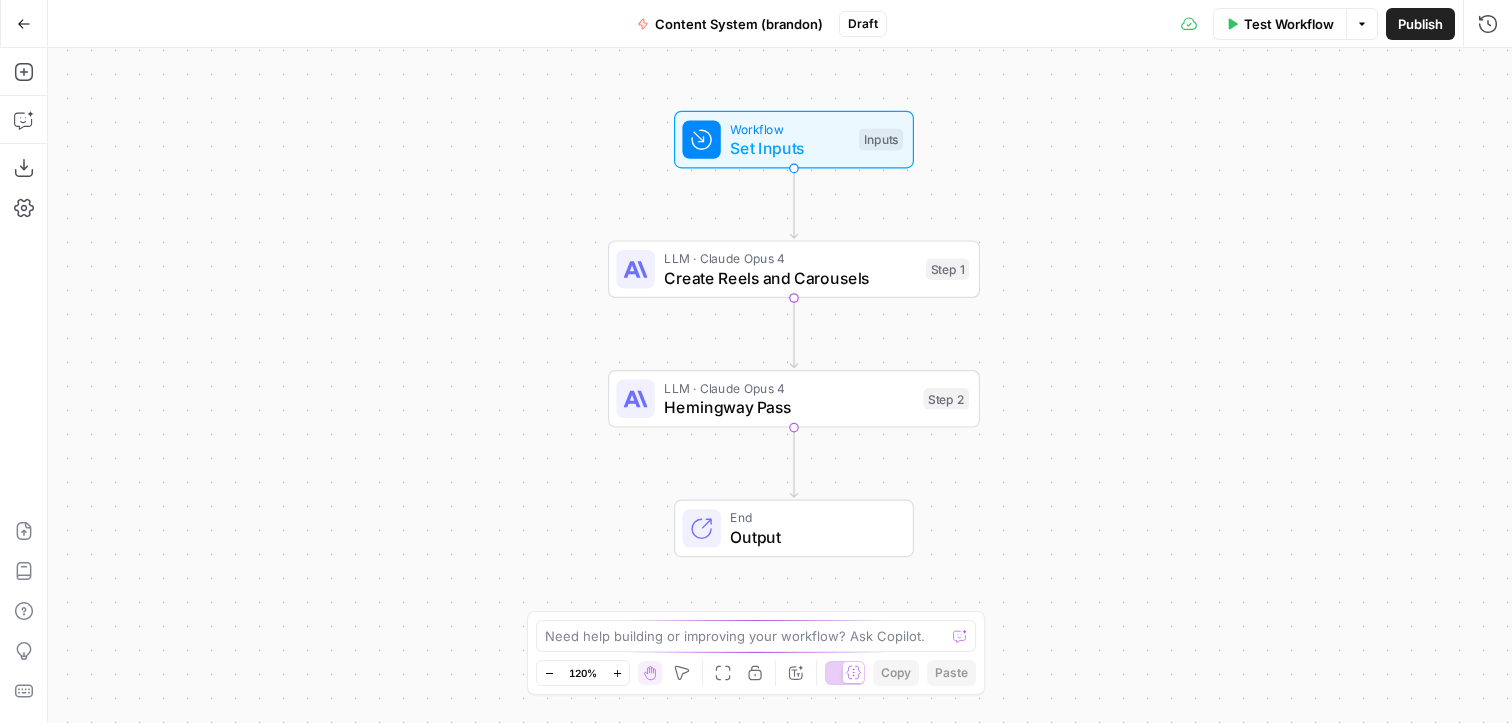 click on "Output" at bounding box center [811, 537] 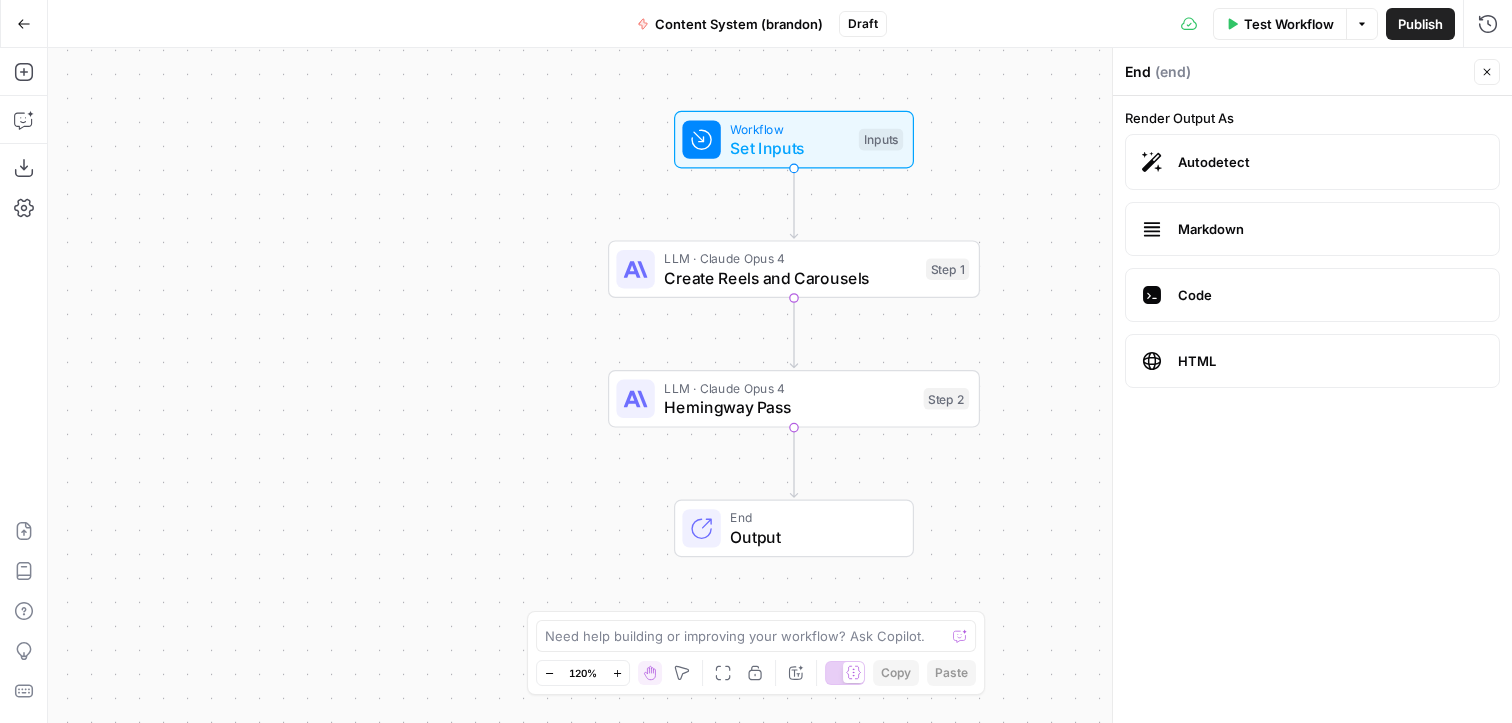 click on "Set Inputs" at bounding box center (789, 148) 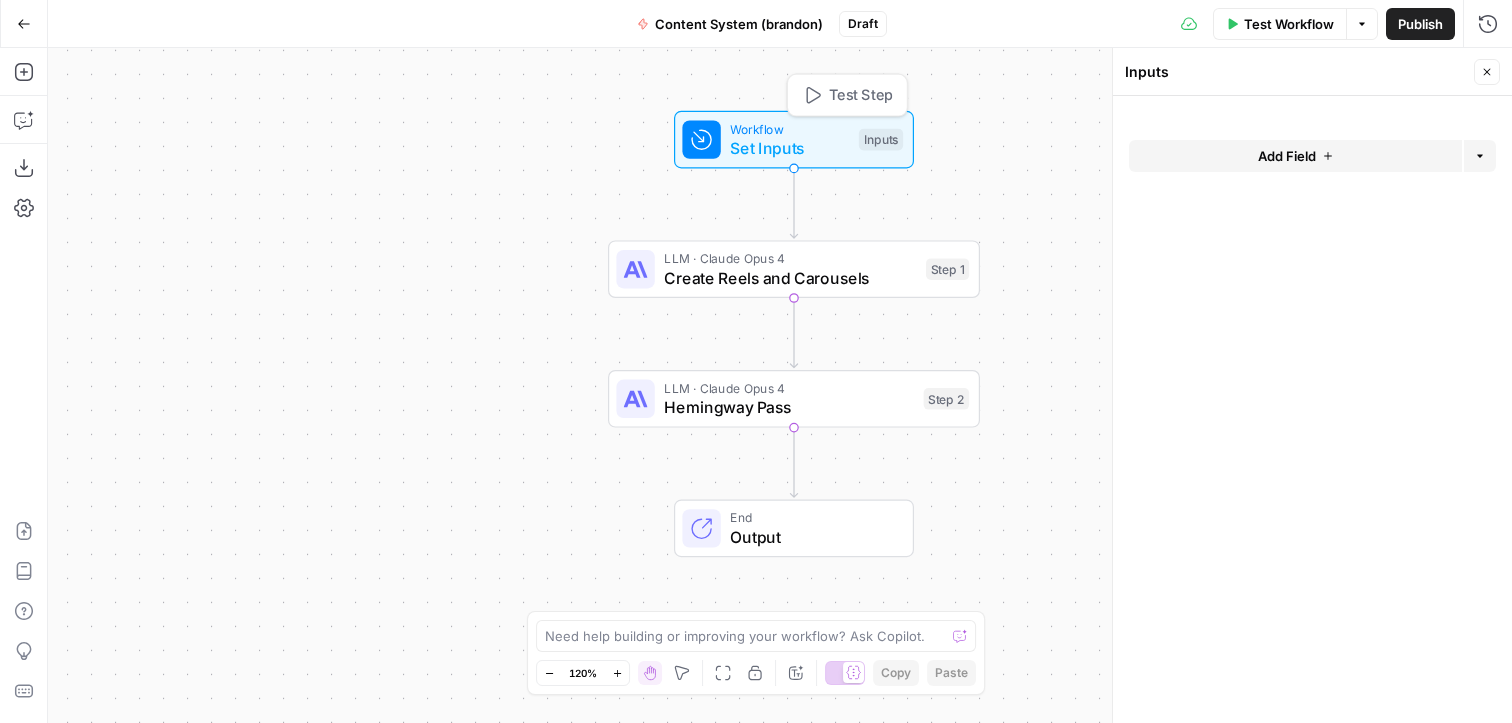 click on "Set Inputs" at bounding box center [789, 148] 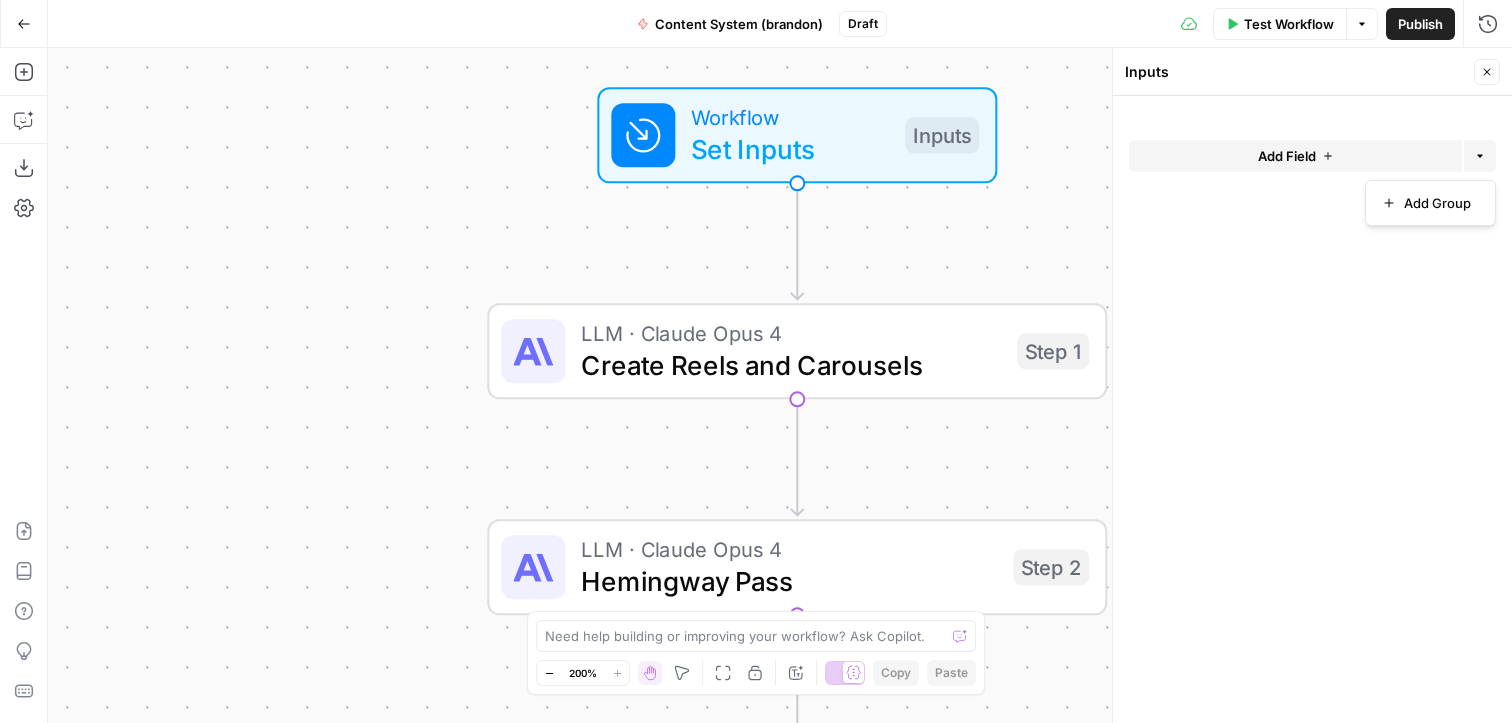 click on "Options" at bounding box center [1480, 156] 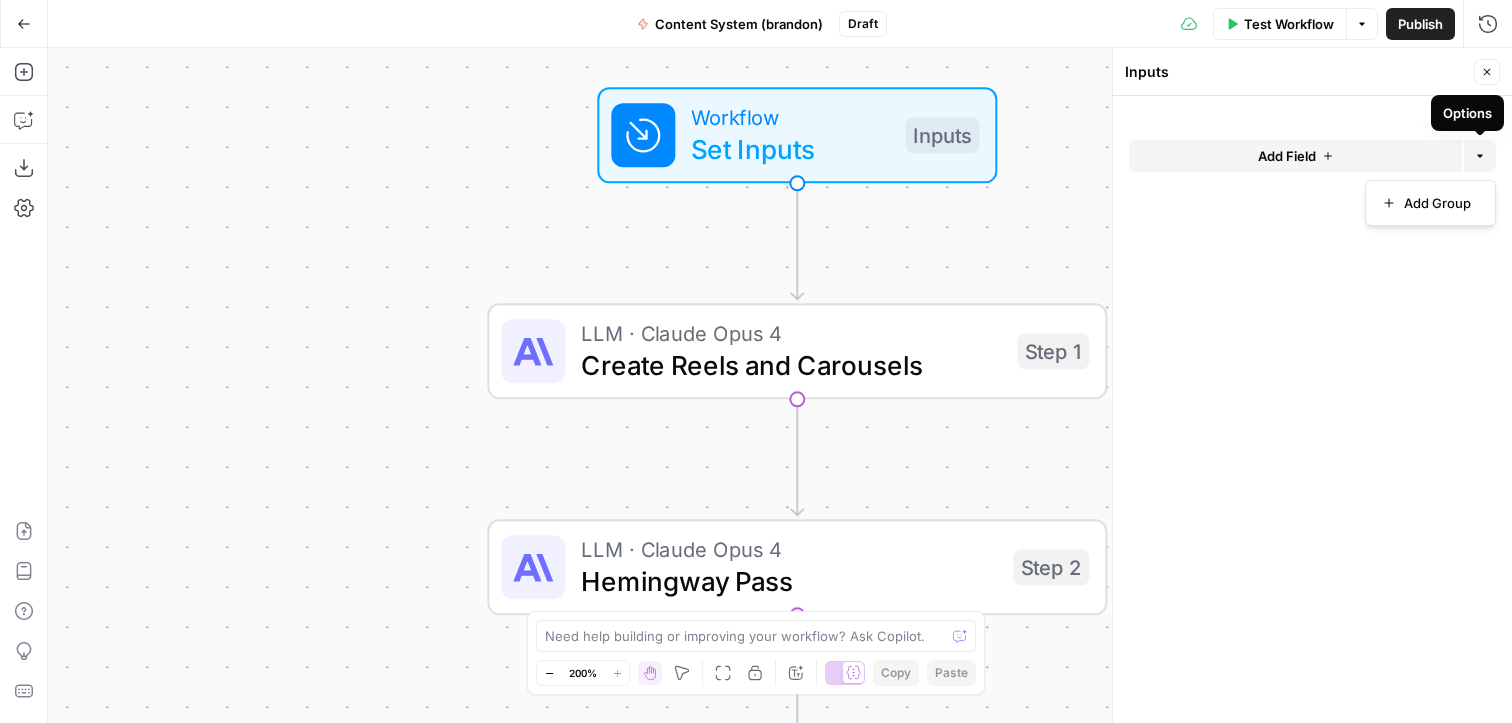 click on "Add Field" at bounding box center [1295, 156] 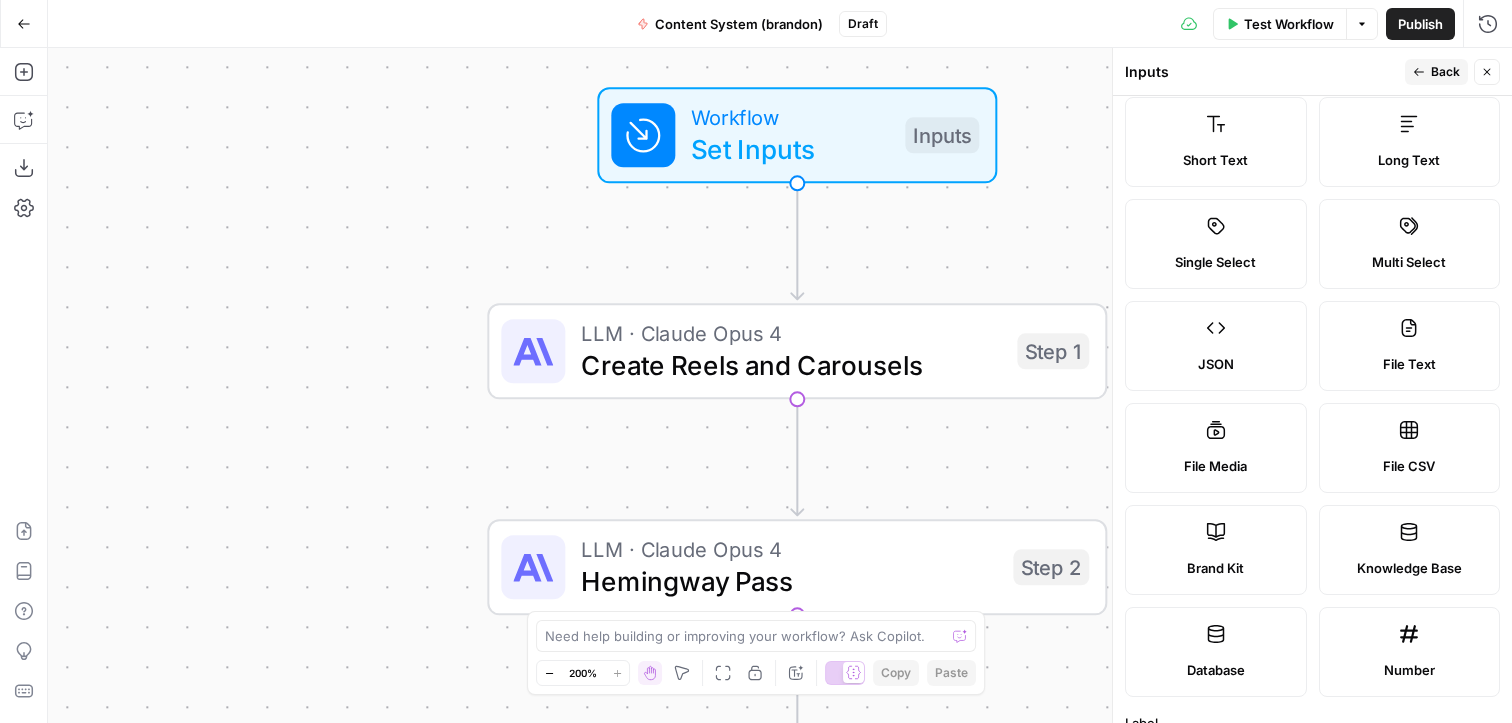 scroll, scrollTop: 0, scrollLeft: 0, axis: both 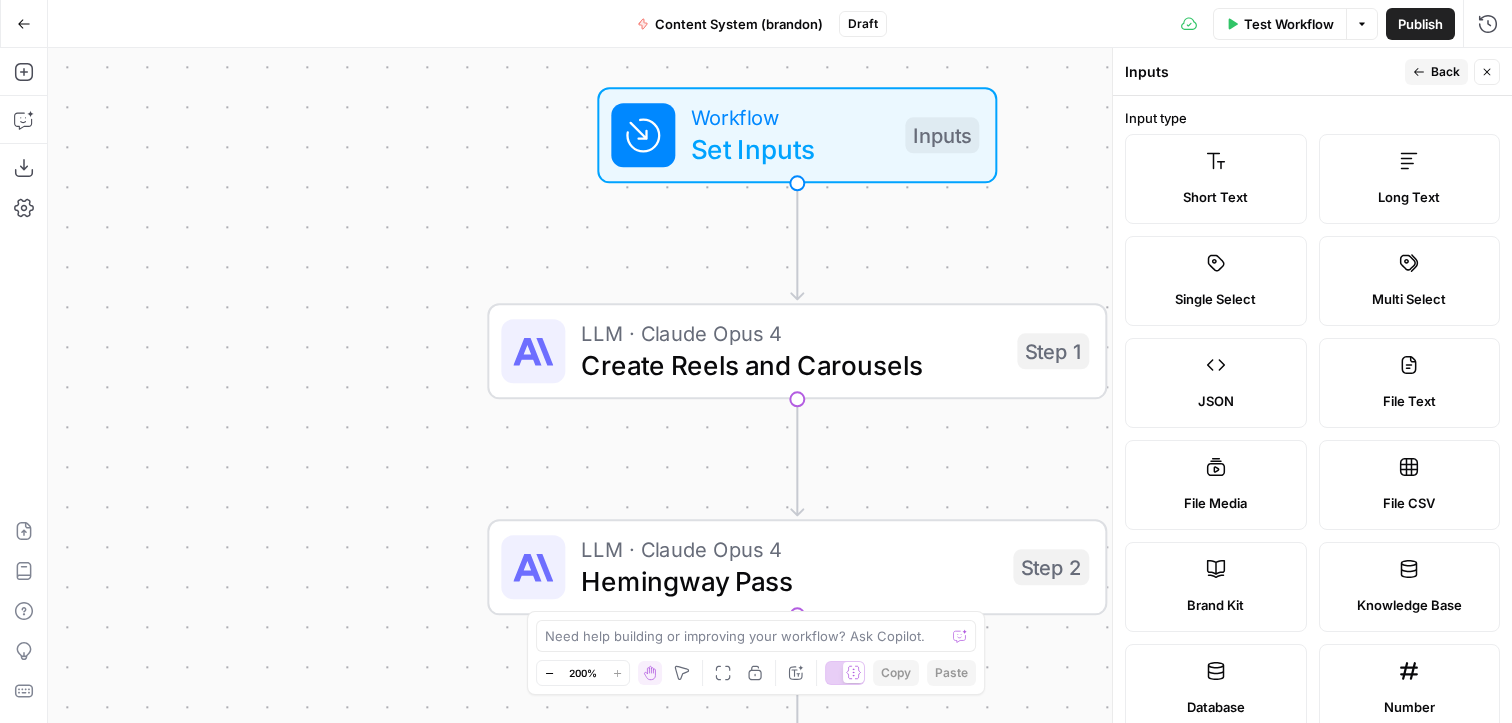 click on "File Text" at bounding box center [1410, 383] 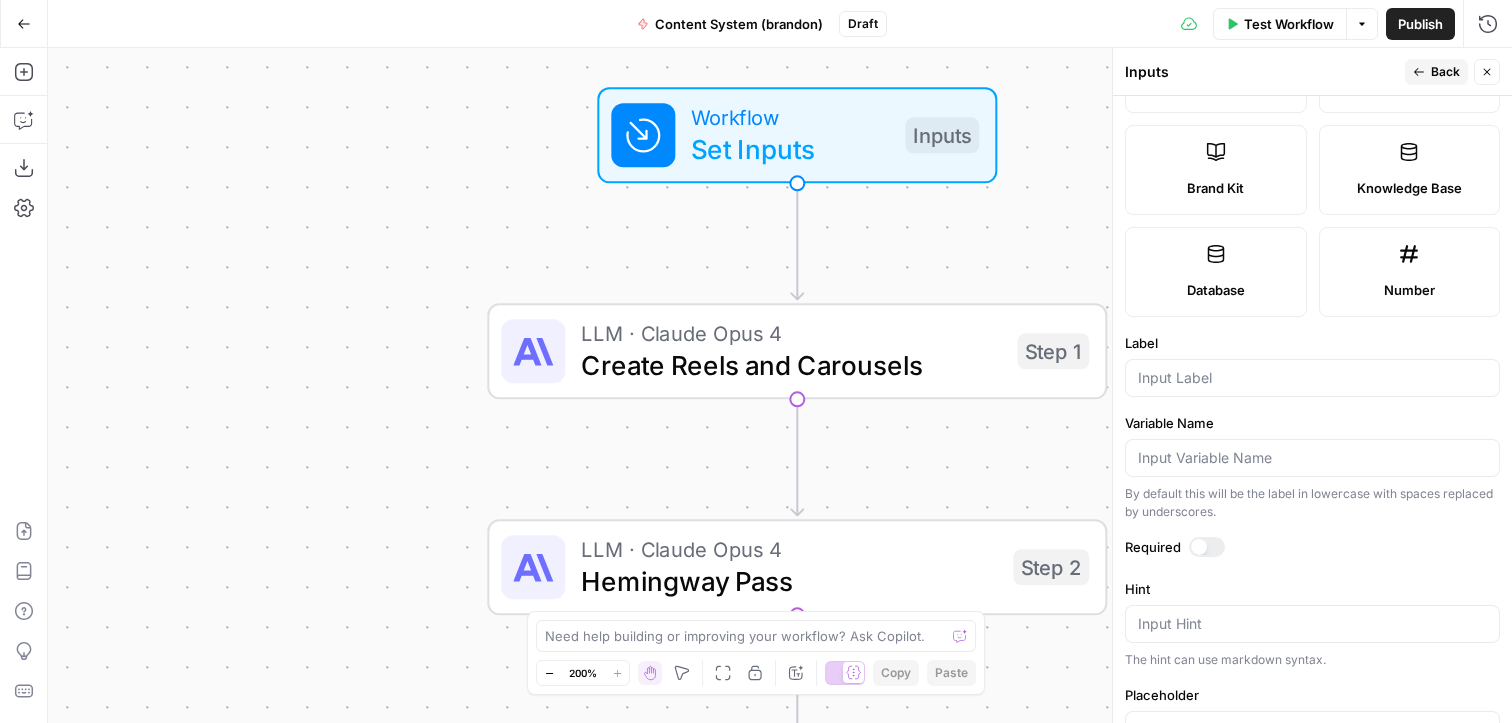 scroll, scrollTop: 438, scrollLeft: 0, axis: vertical 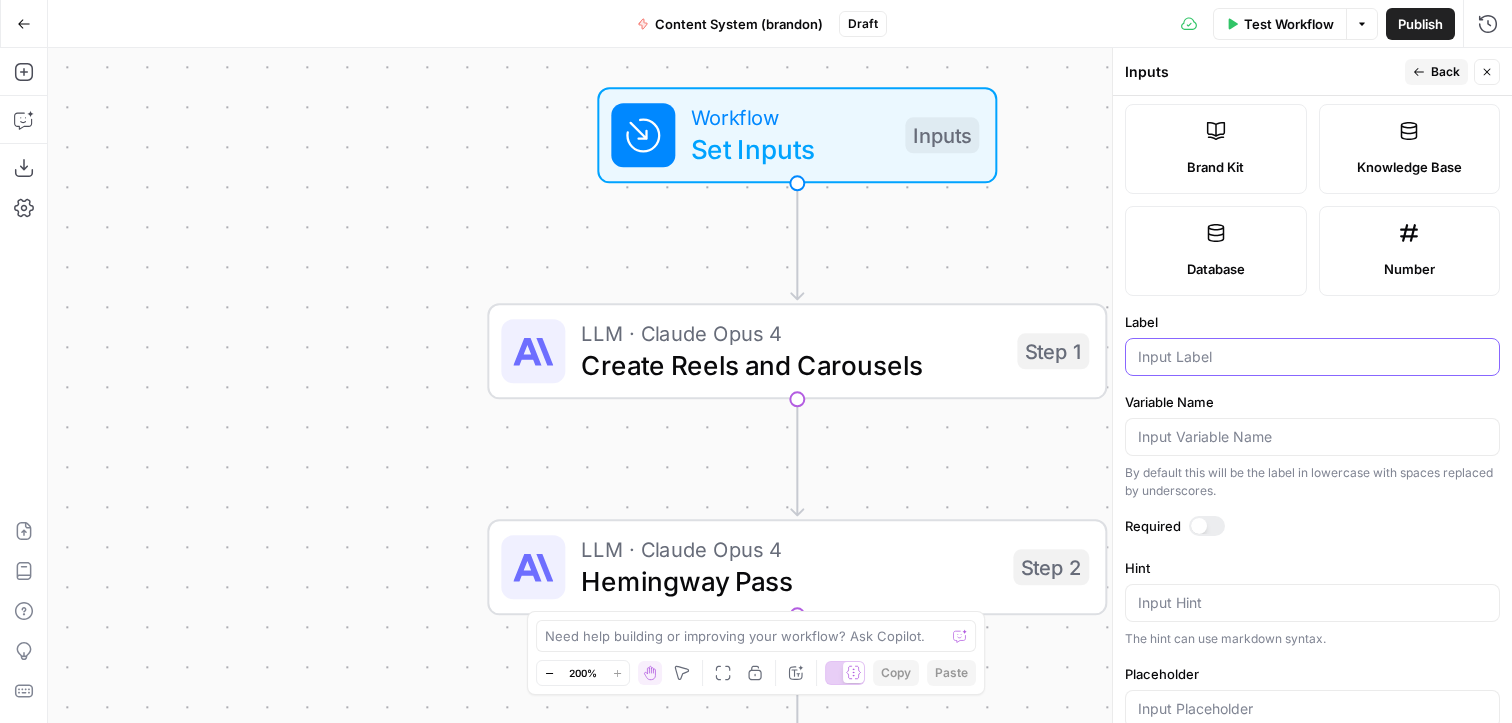 click on "Label" at bounding box center (1312, 357) 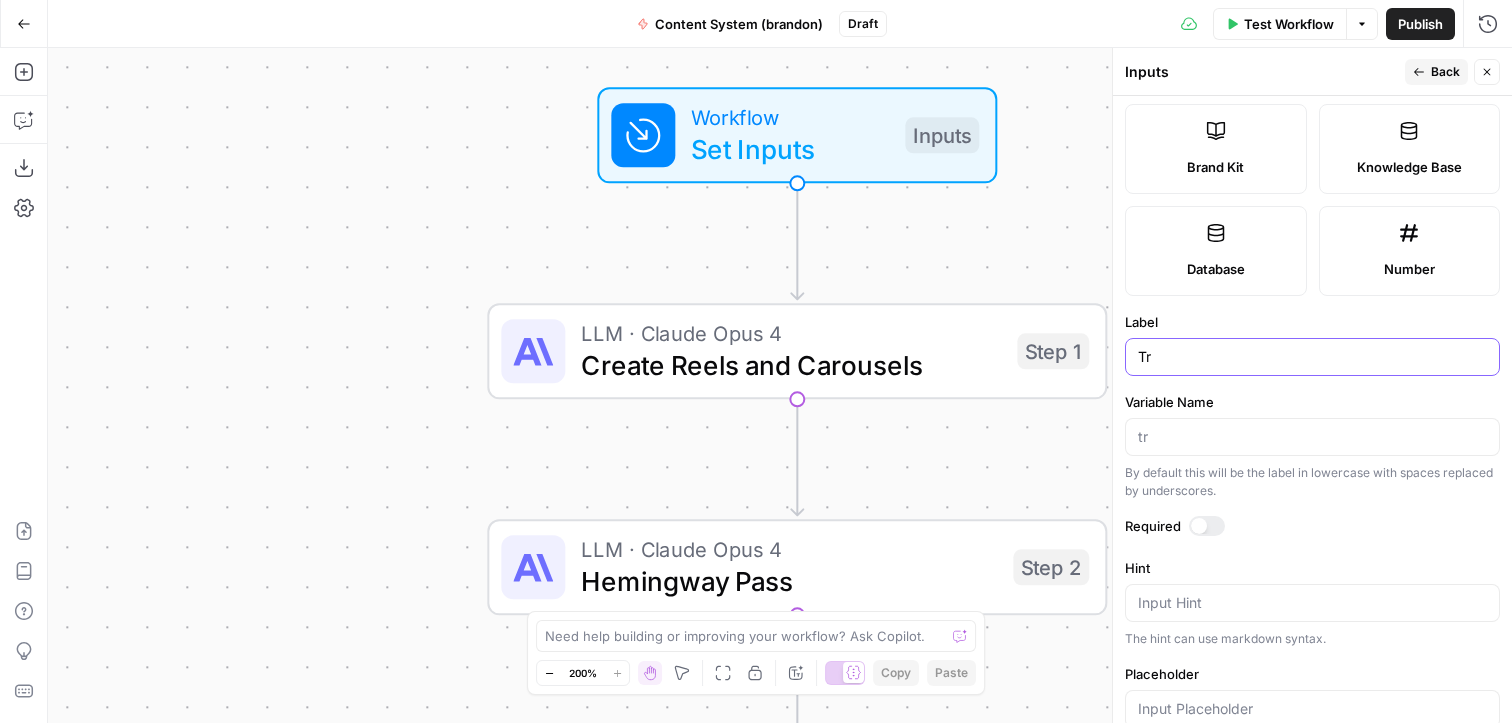 type on "T" 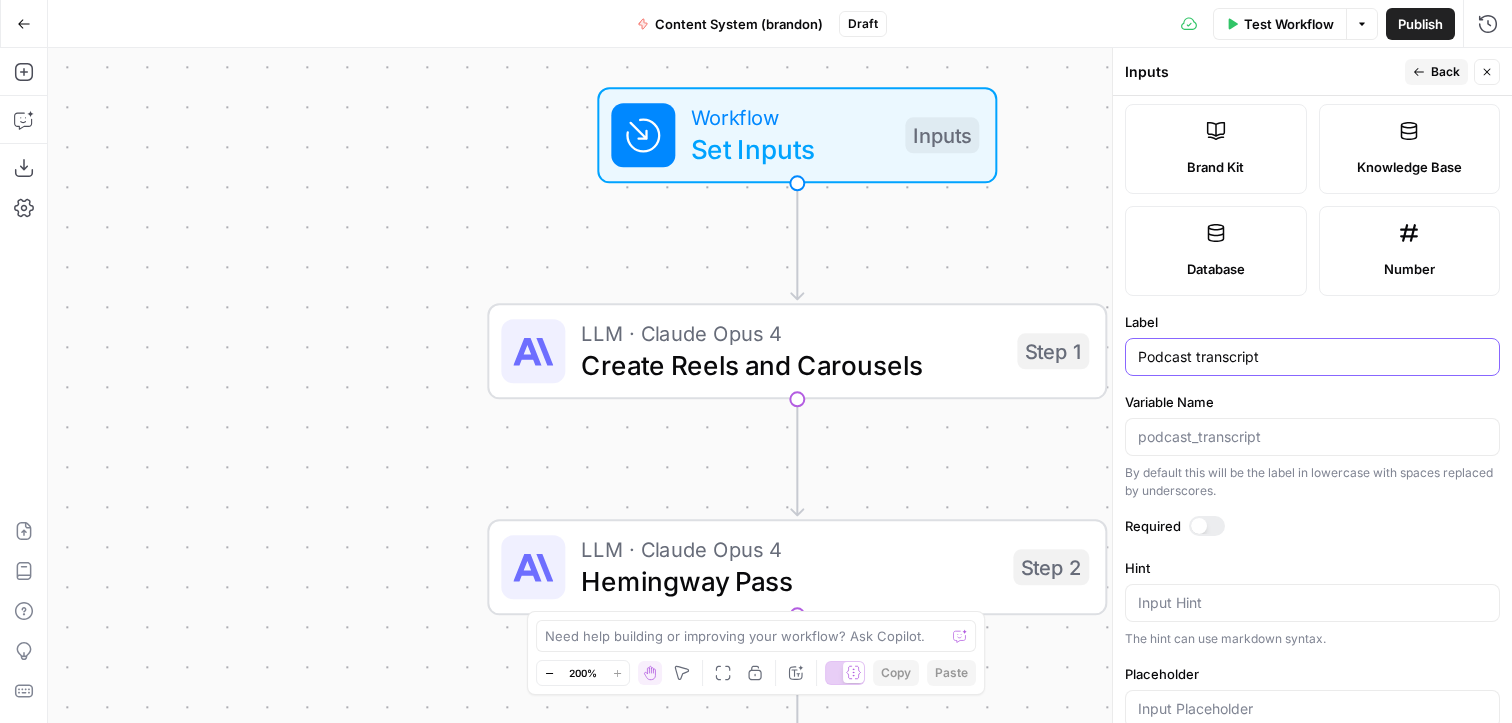 type on "Podcast transcript" 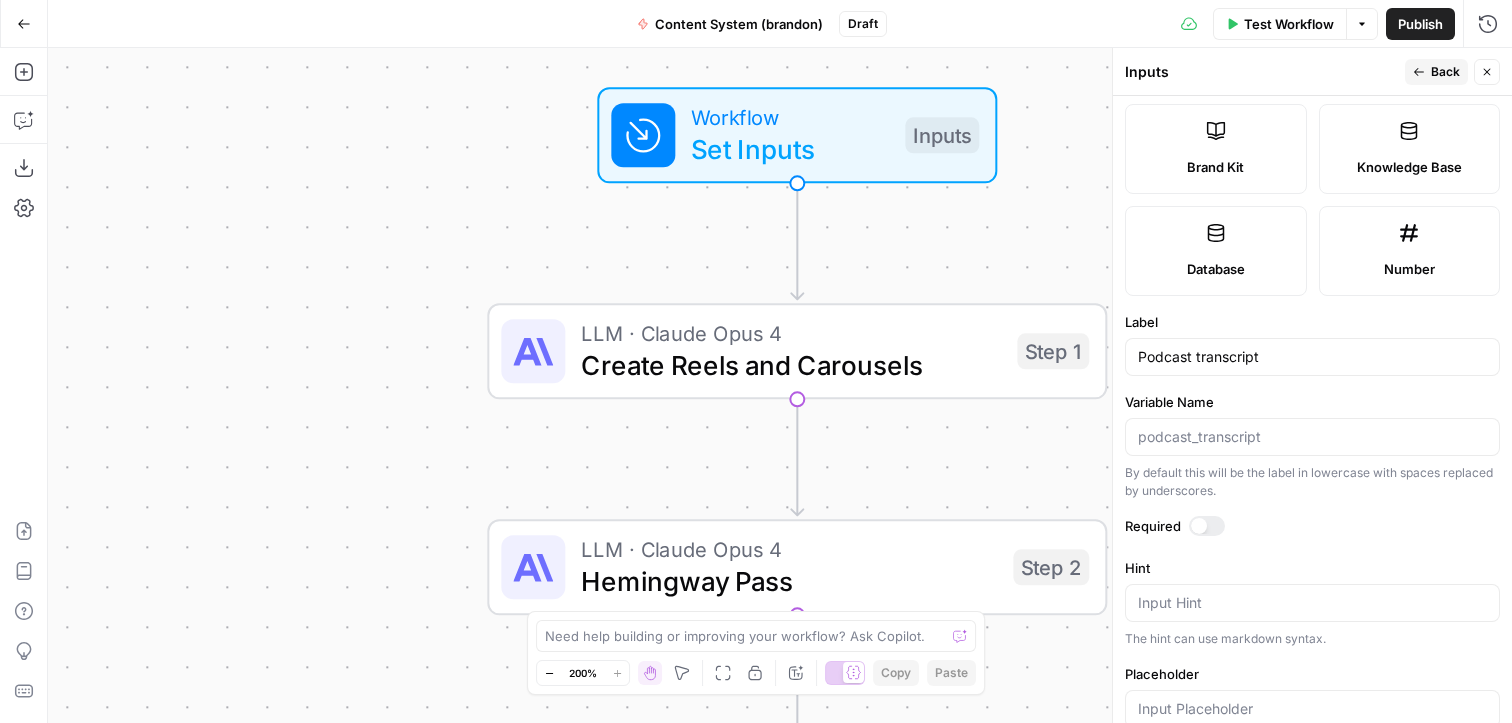 click at bounding box center (1199, 526) 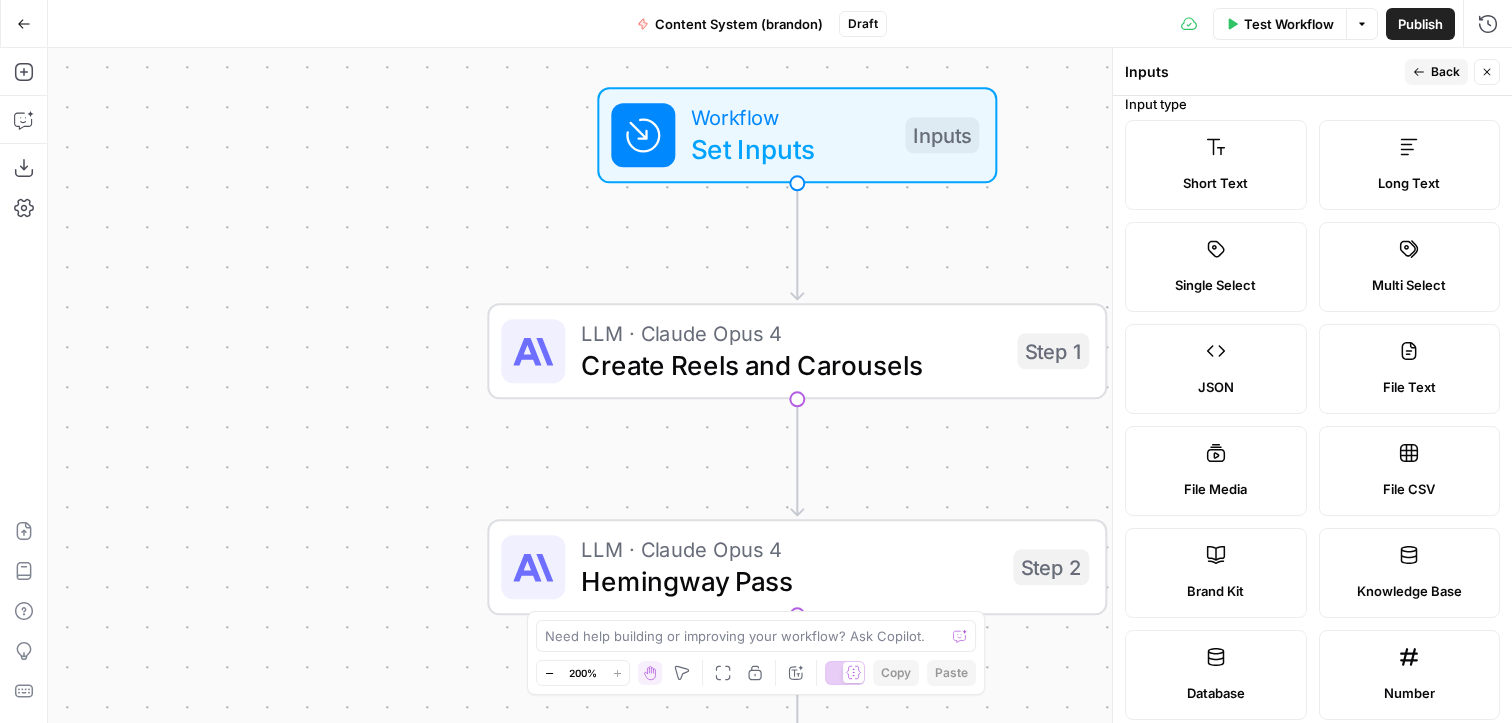 scroll, scrollTop: 0, scrollLeft: 0, axis: both 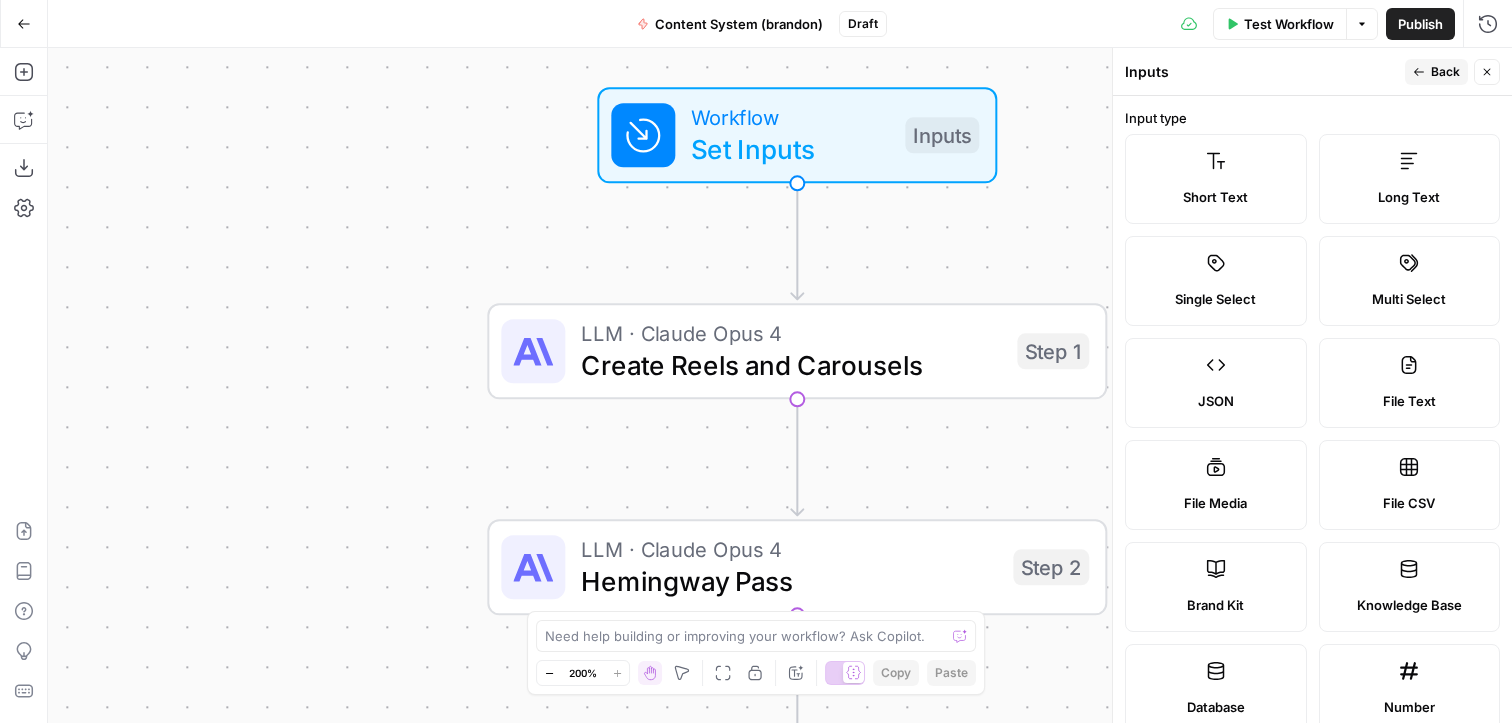 click on "Close" at bounding box center [1487, 72] 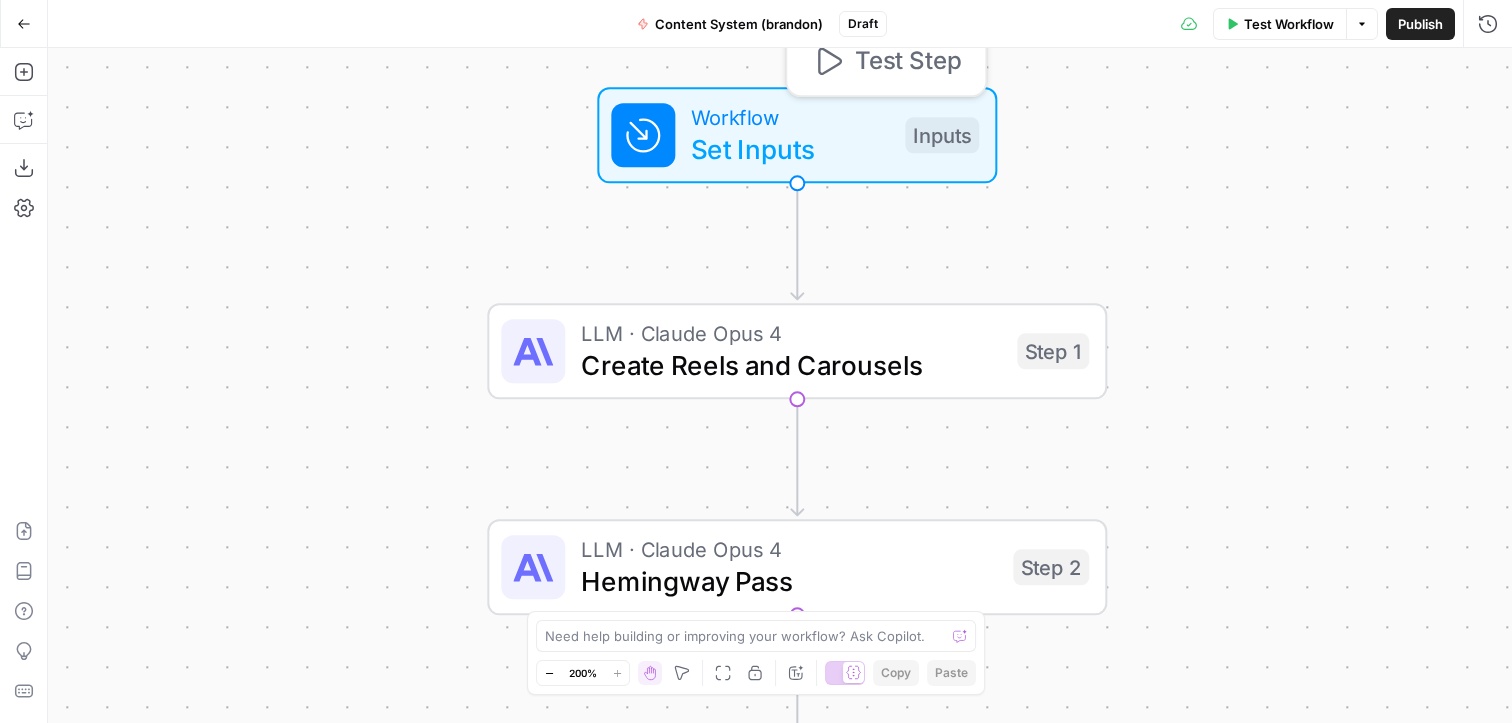 click on "Set Inputs" at bounding box center (790, 149) 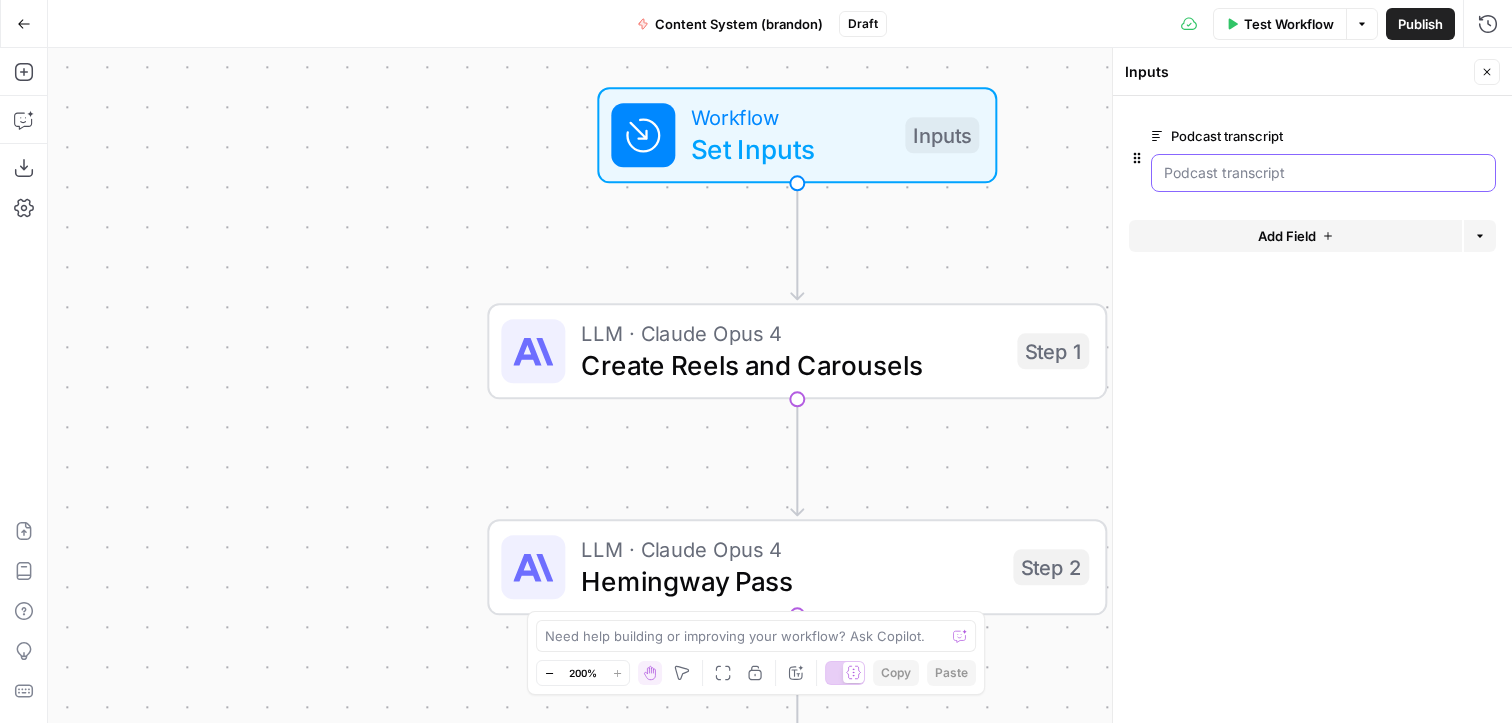 click on "Podcast transcript" at bounding box center [1323, 173] 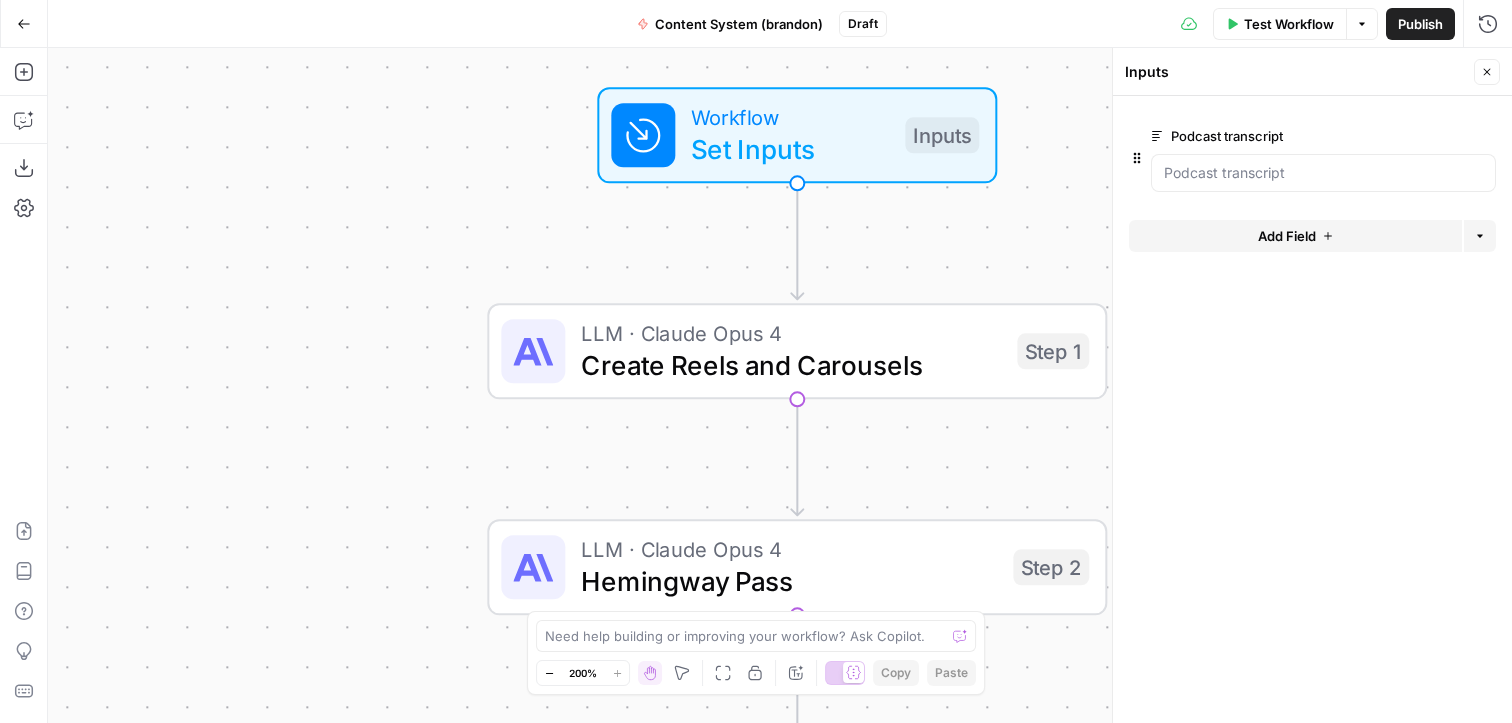 click on "Podcast transcript" at bounding box center [1267, 136] 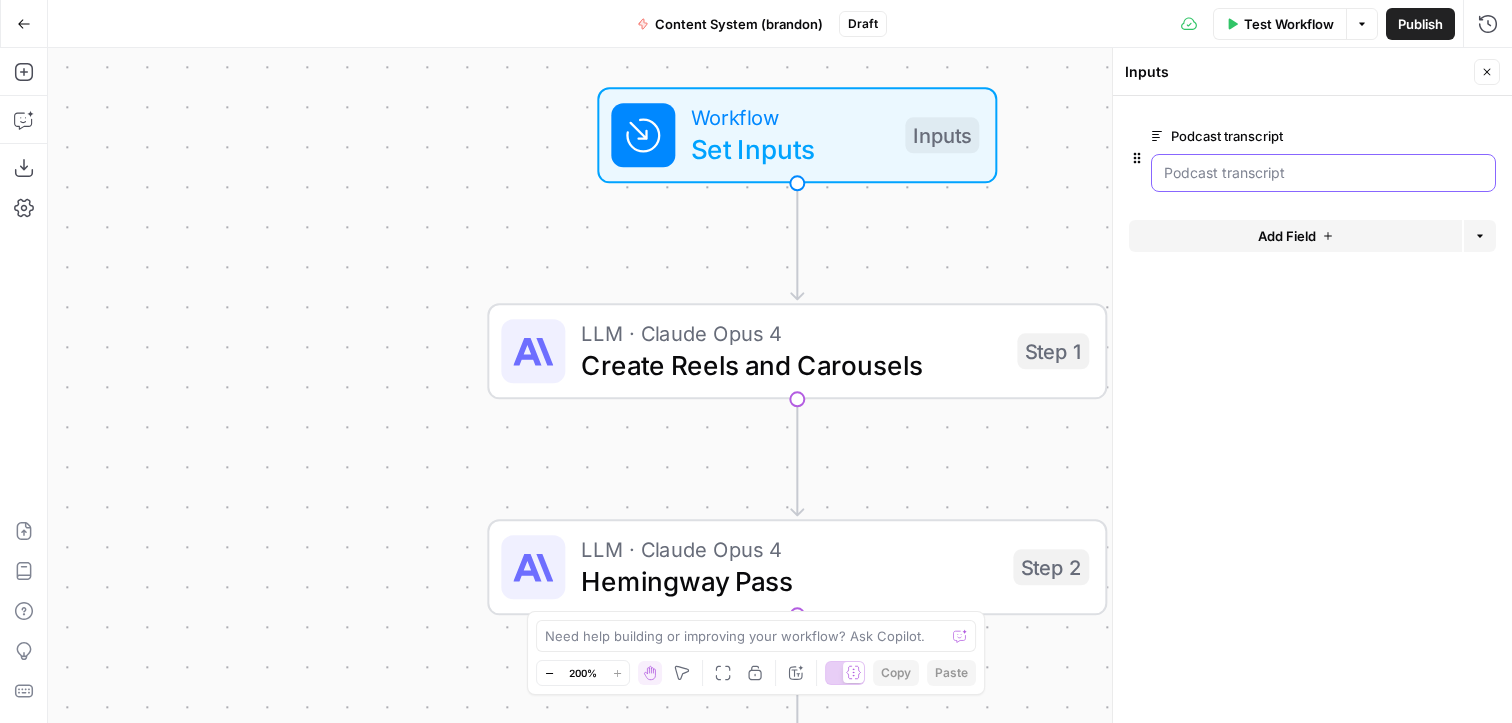 click on "Podcast transcript" at bounding box center (1323, 173) 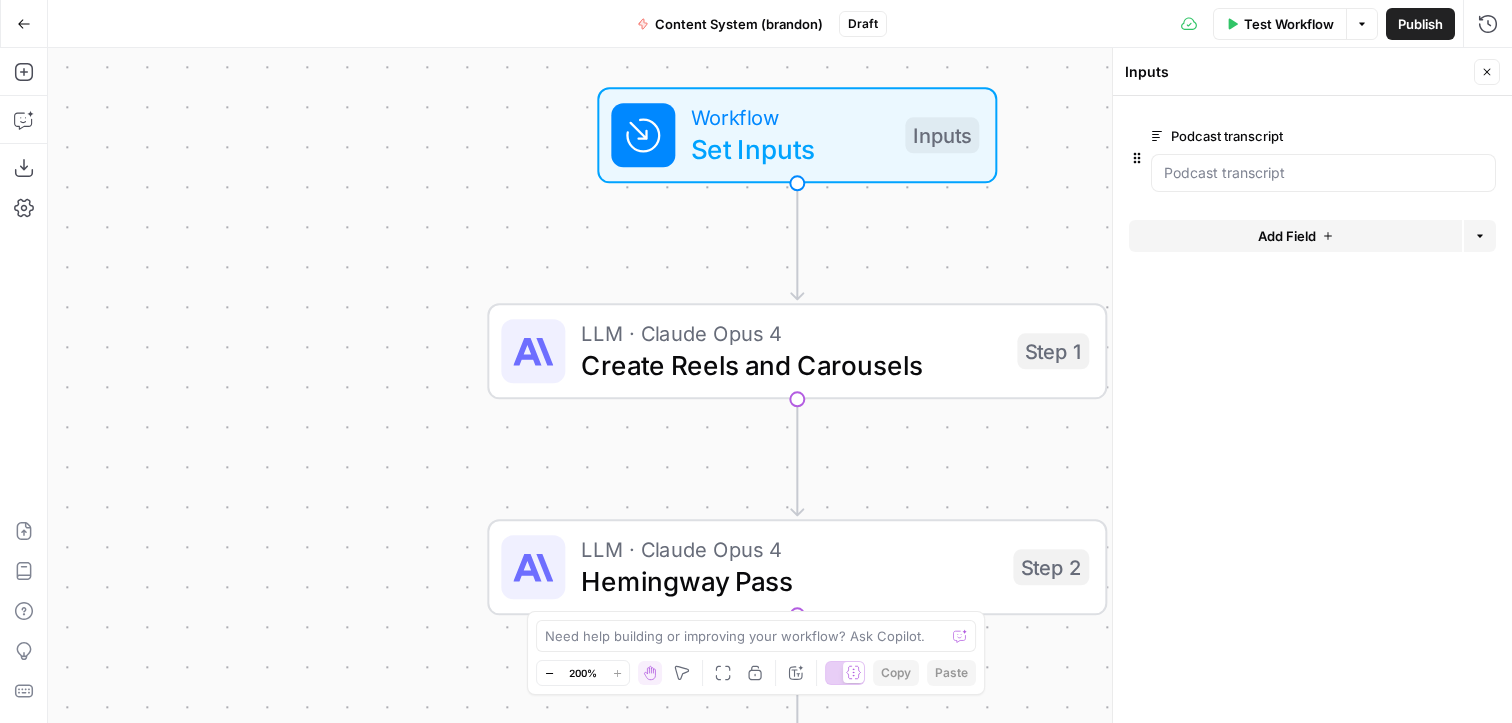 click 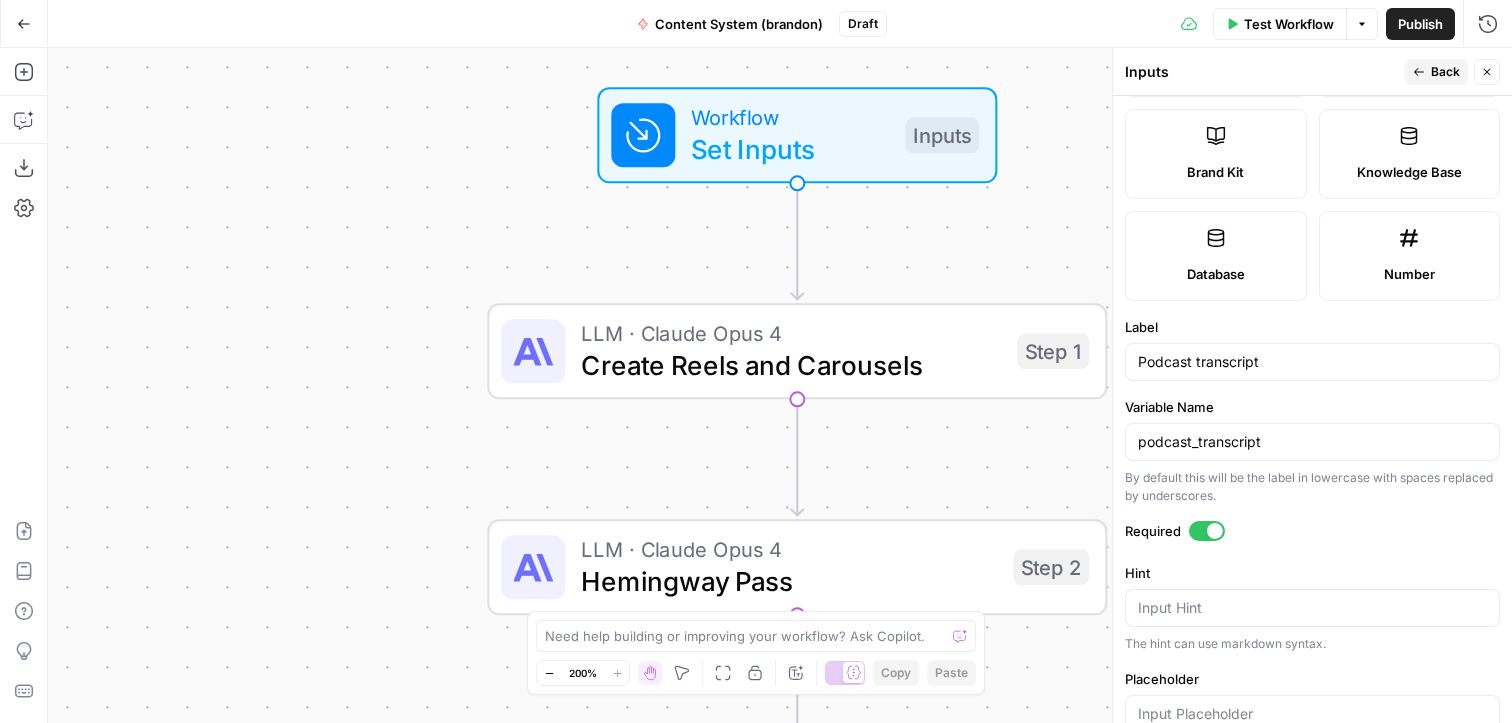 scroll, scrollTop: 0, scrollLeft: 0, axis: both 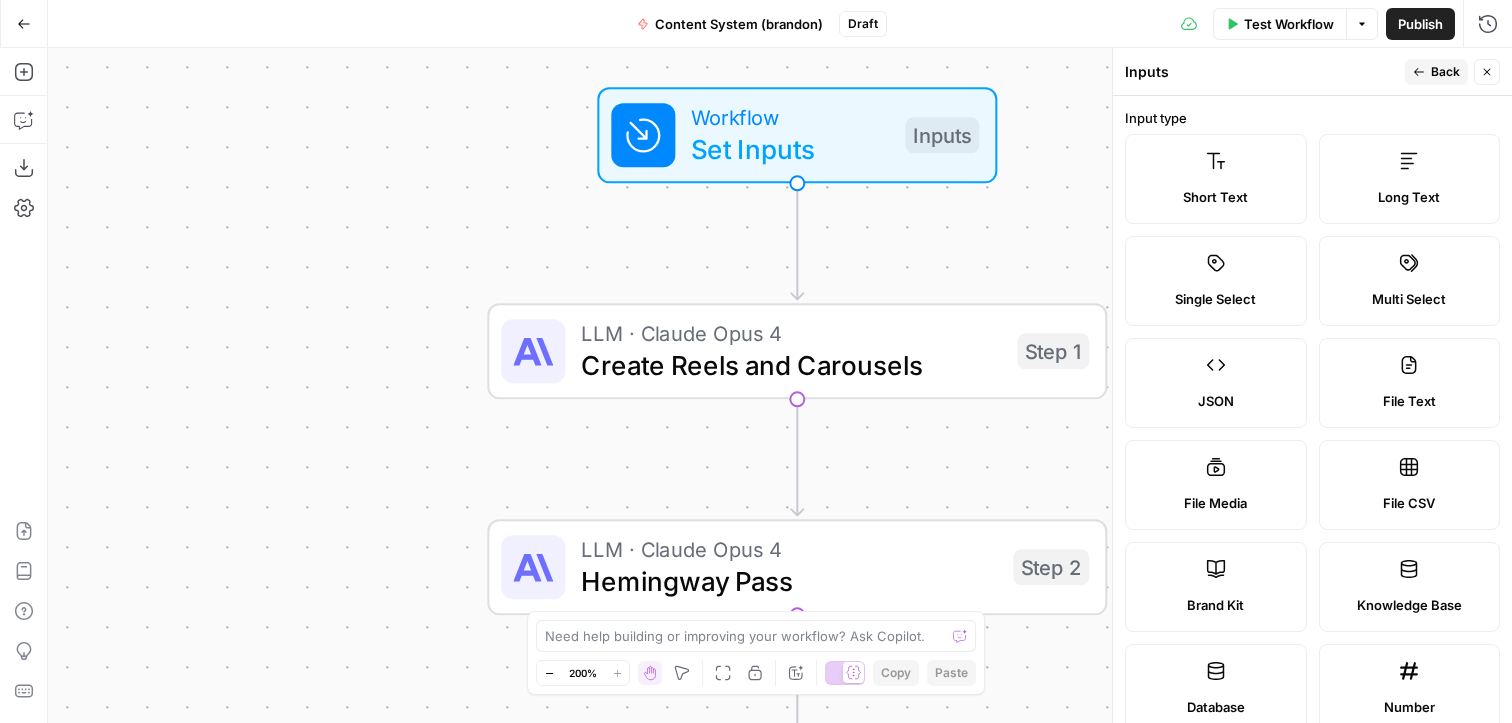 click on "Back" at bounding box center [1445, 72] 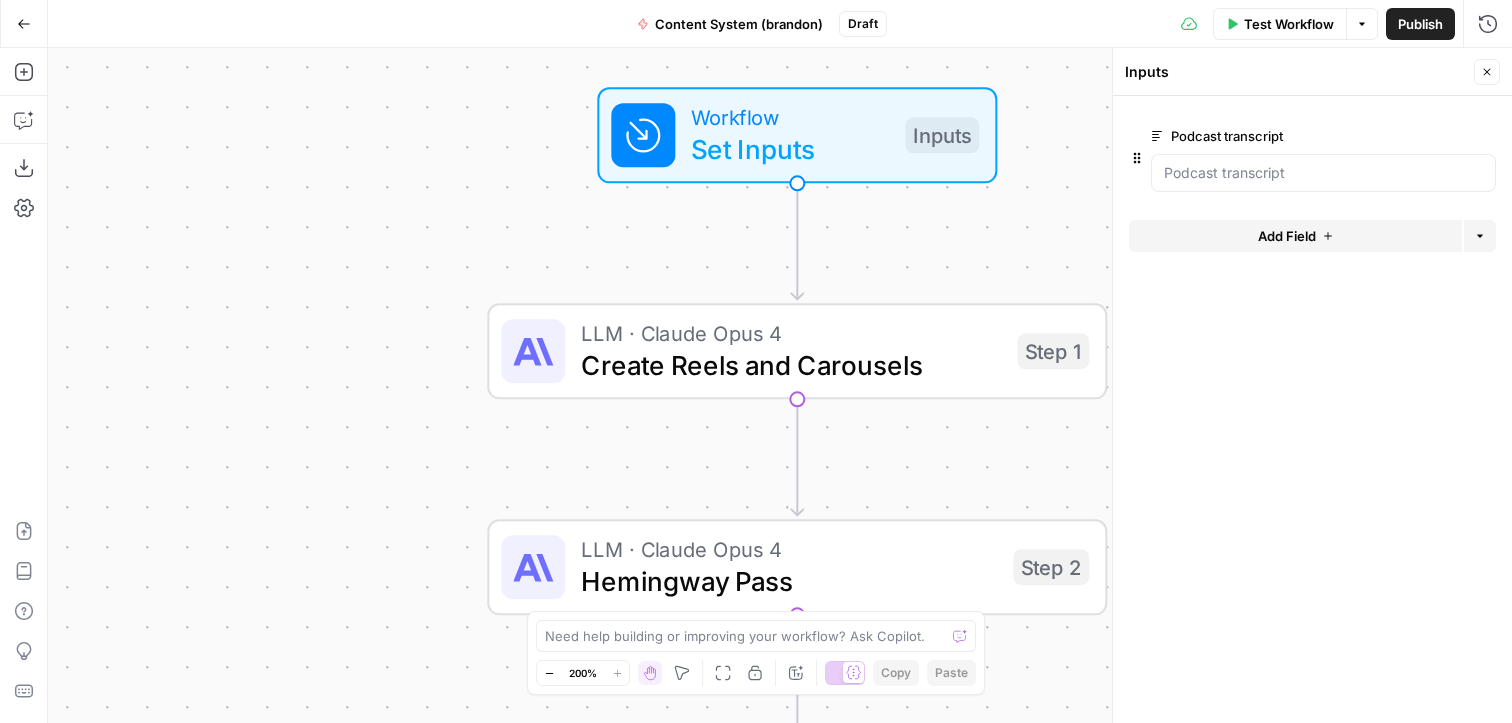 click on "LLM · Claude Opus 4" at bounding box center (789, 549) 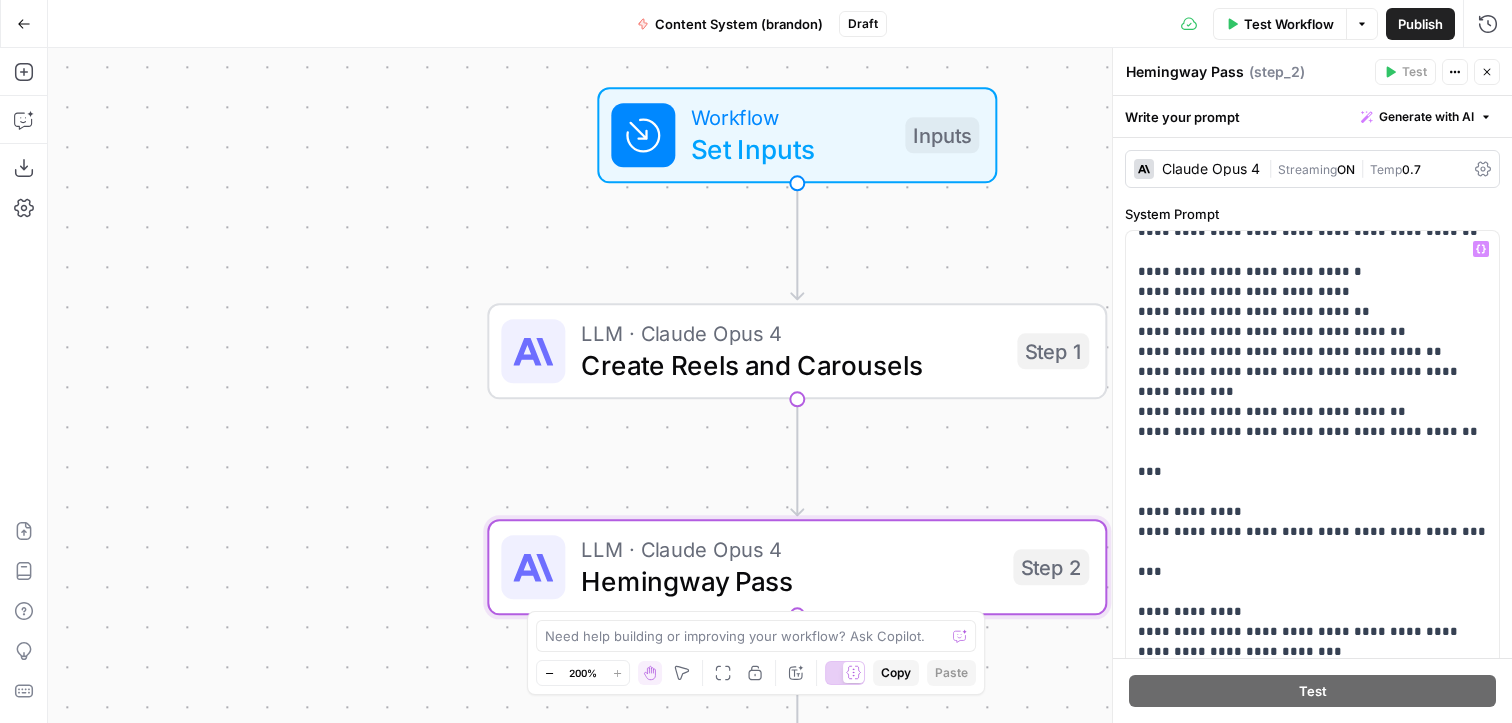 scroll, scrollTop: 141, scrollLeft: 0, axis: vertical 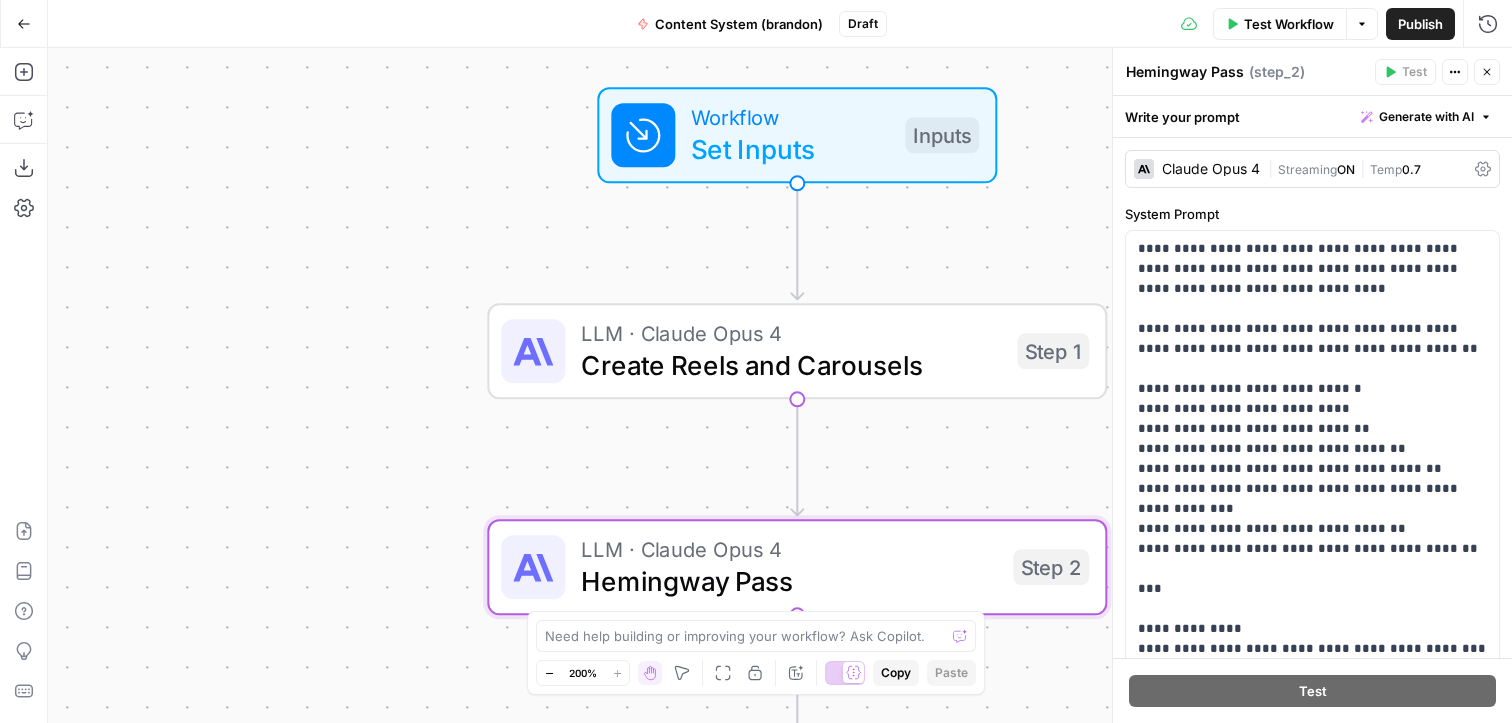 click on "Write your prompt Generate with AI" at bounding box center (1312, 116) 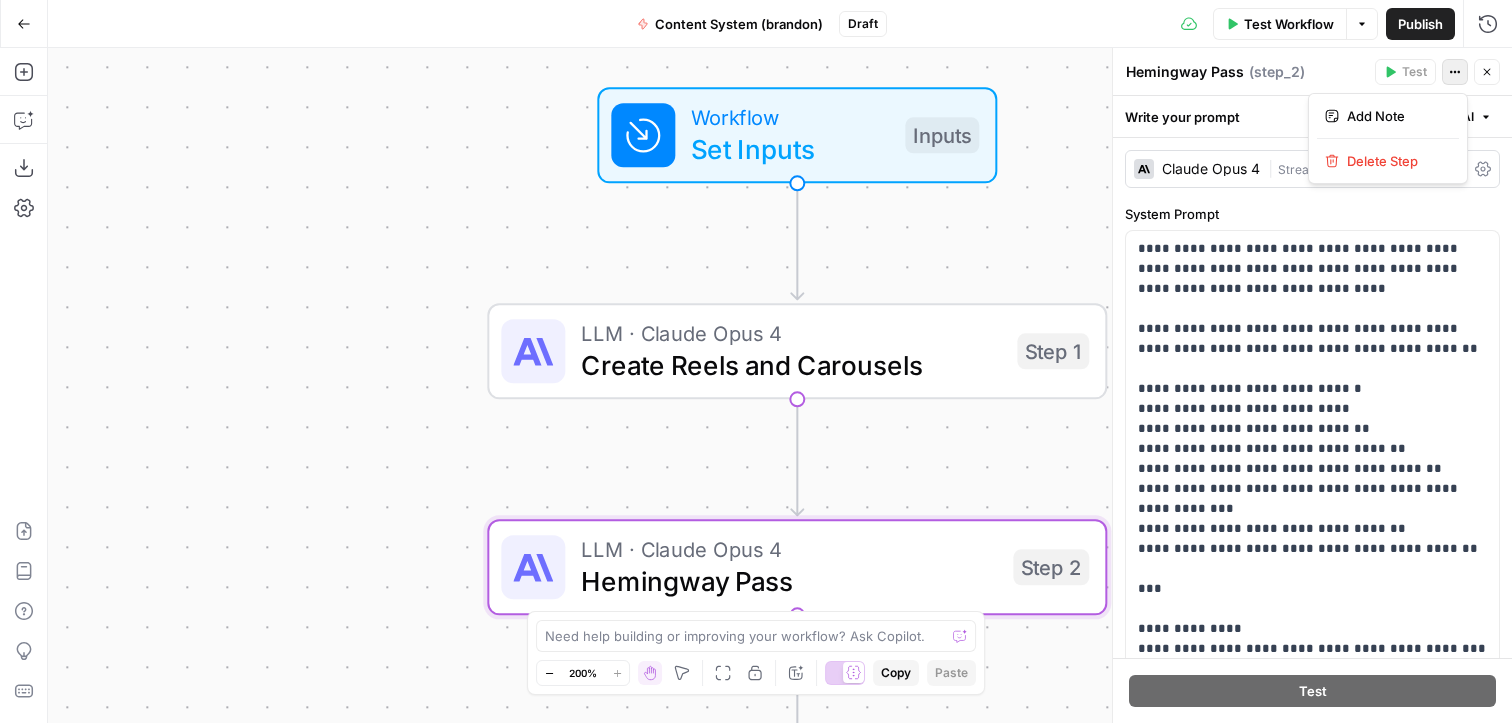 click 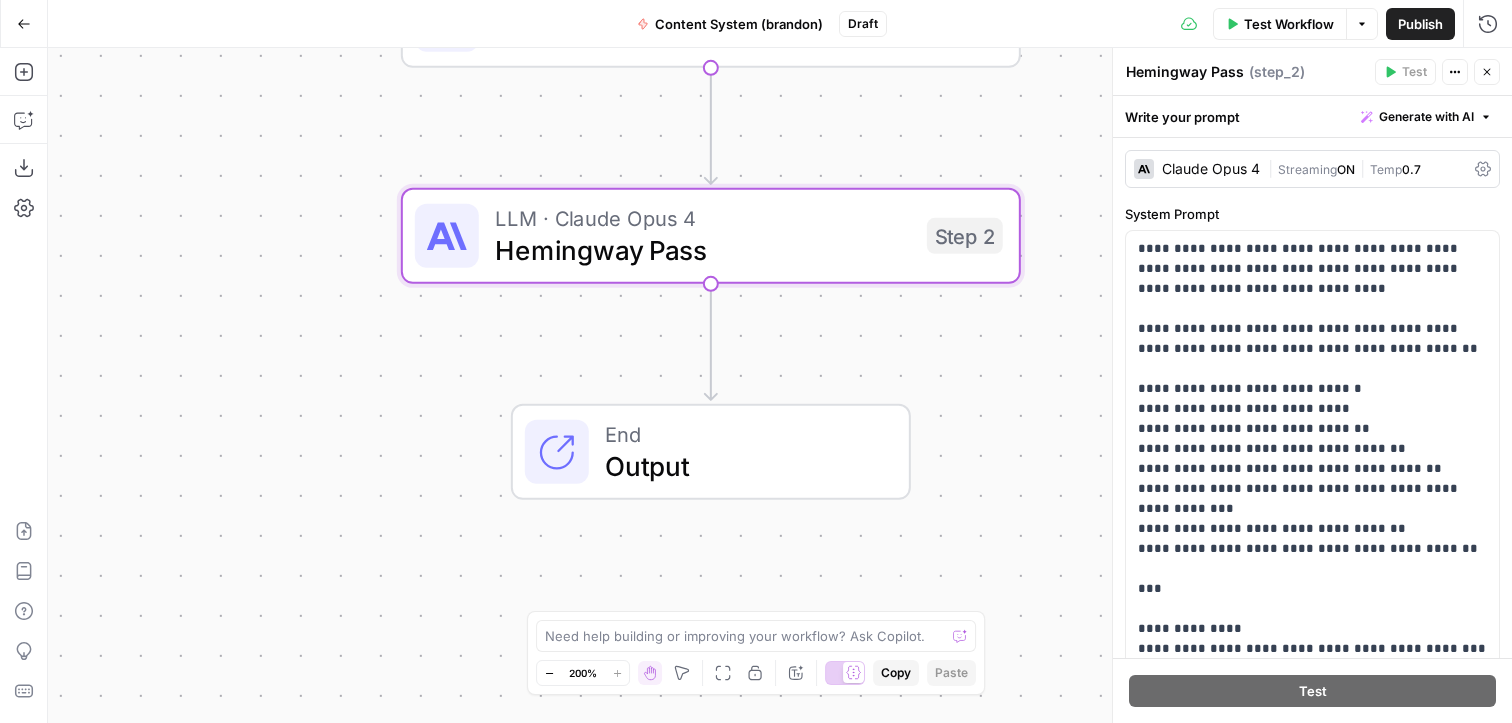 click on "Output" at bounding box center [741, 466] 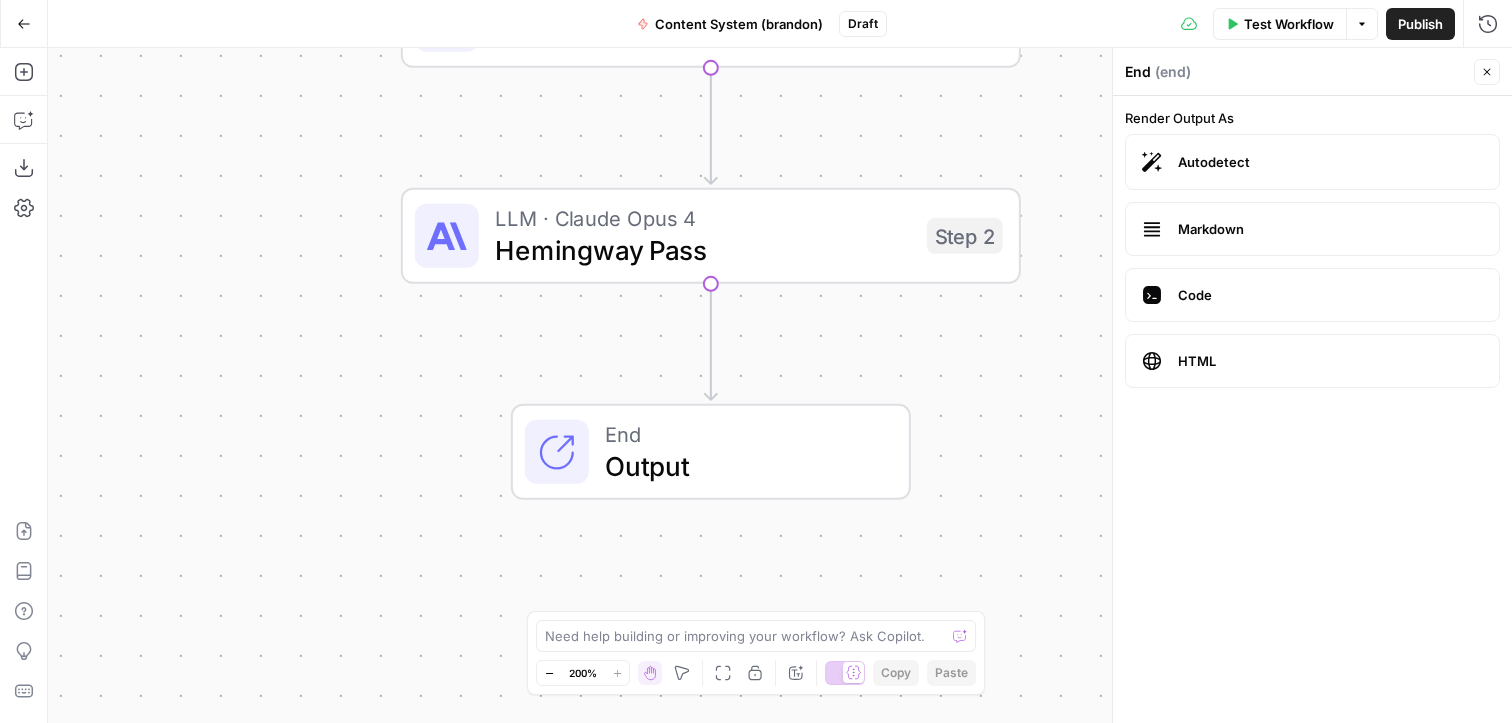 click on "Markdown" at bounding box center (1330, 229) 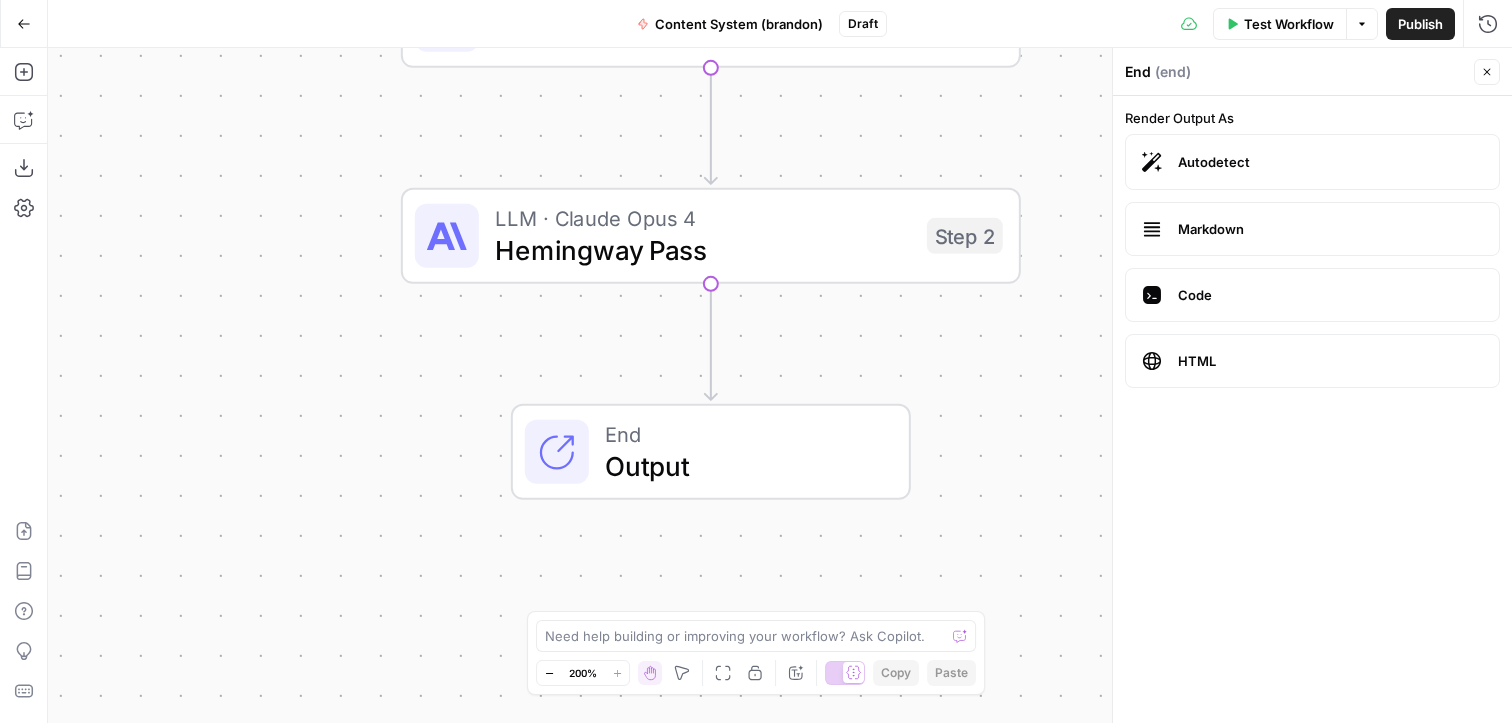 click on "( end )" at bounding box center (1173, 72) 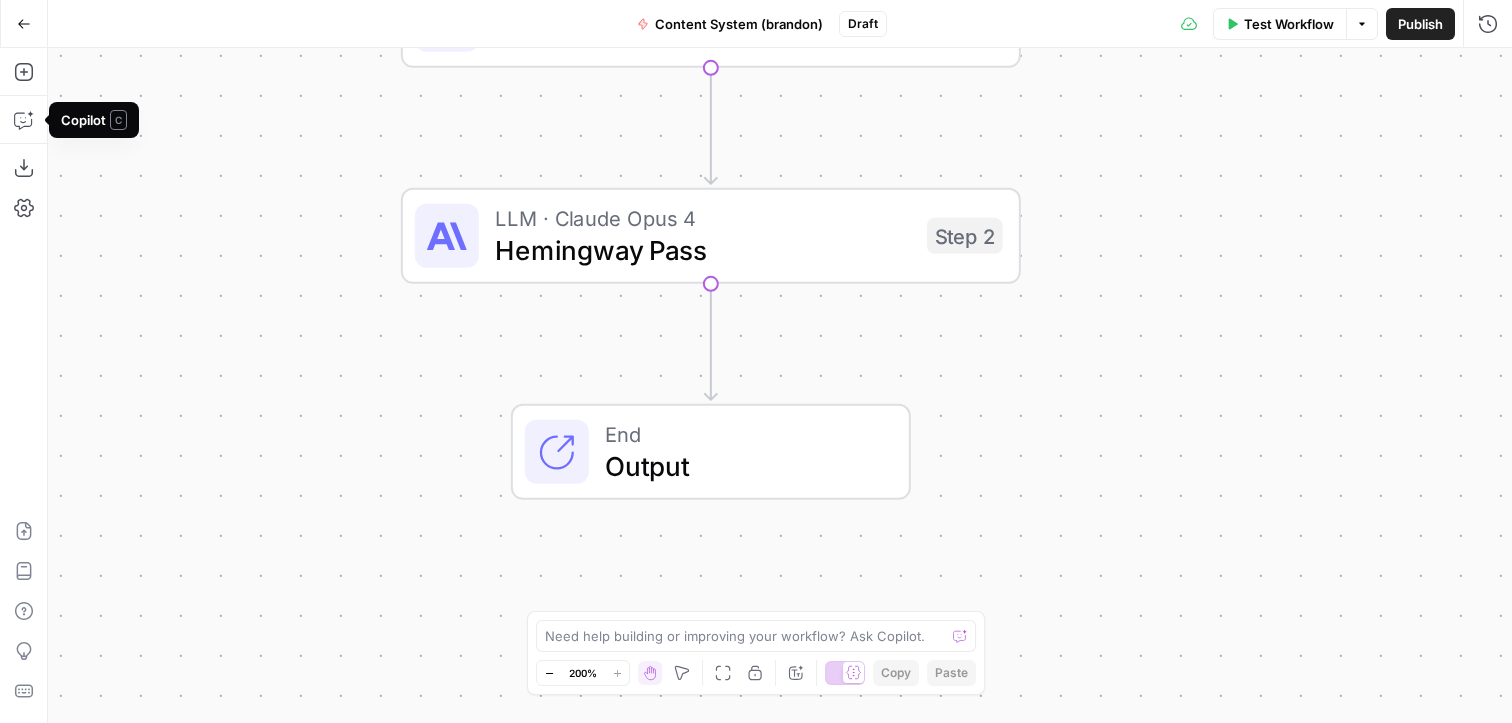 click on "Add Steps Copilot Download as JSON Settings Import JSON AirOps Academy Help Give Feedback Shortcuts" at bounding box center (24, 385) 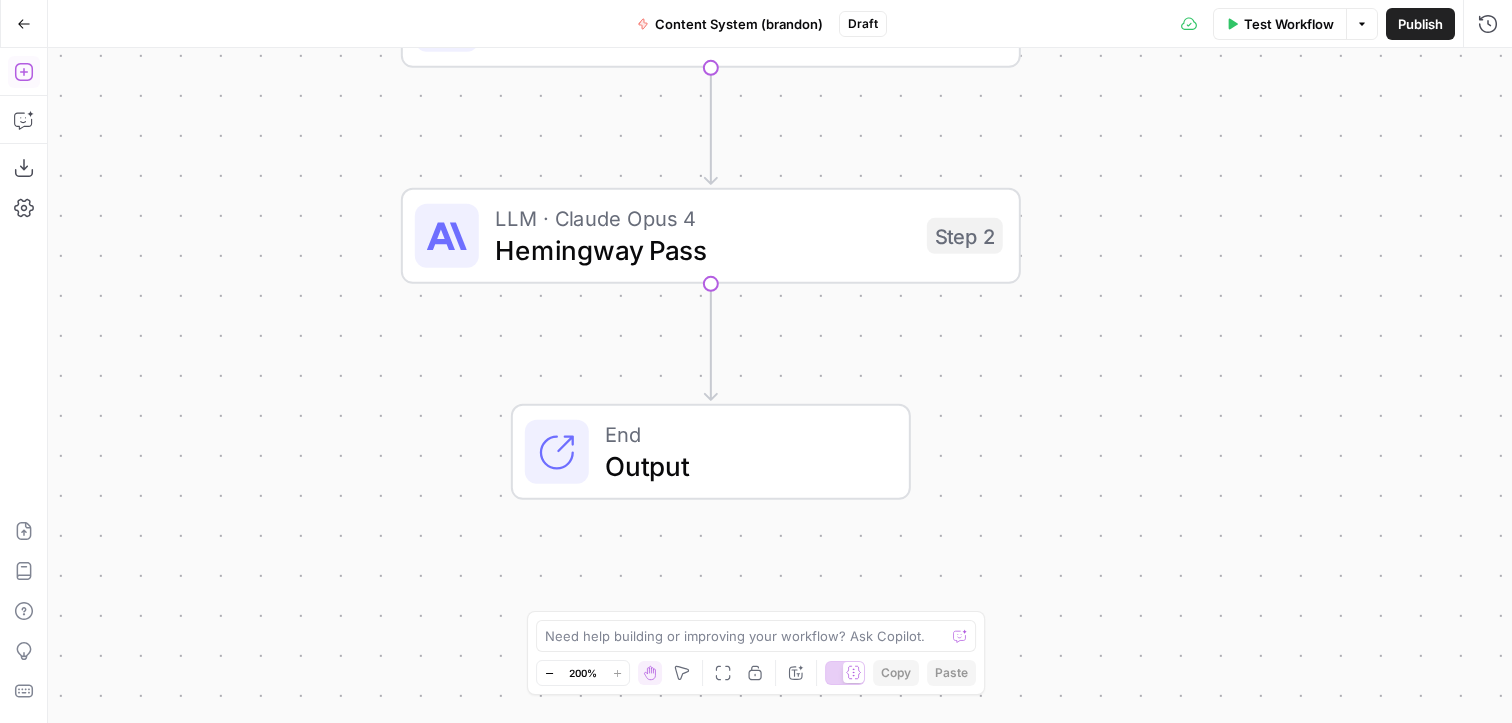 click 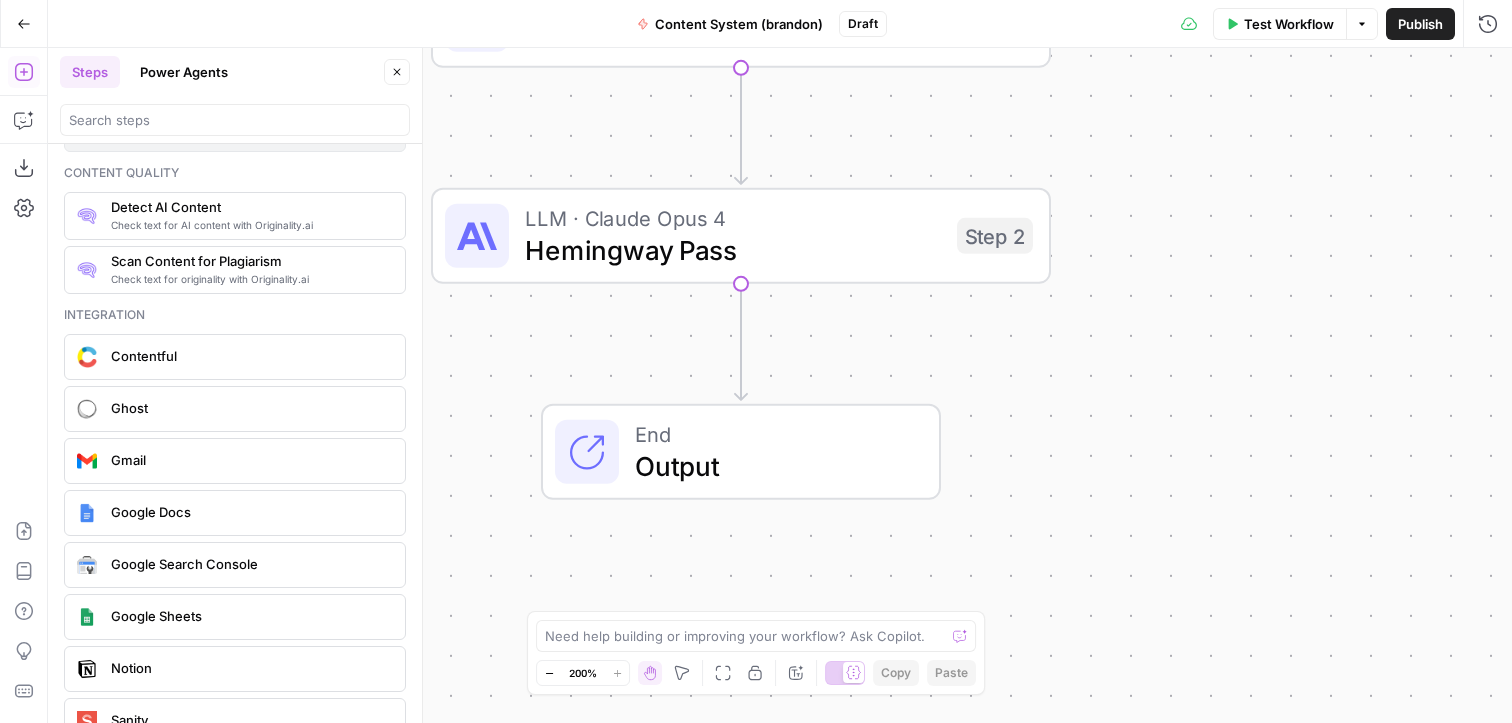 scroll, scrollTop: 3401, scrollLeft: 0, axis: vertical 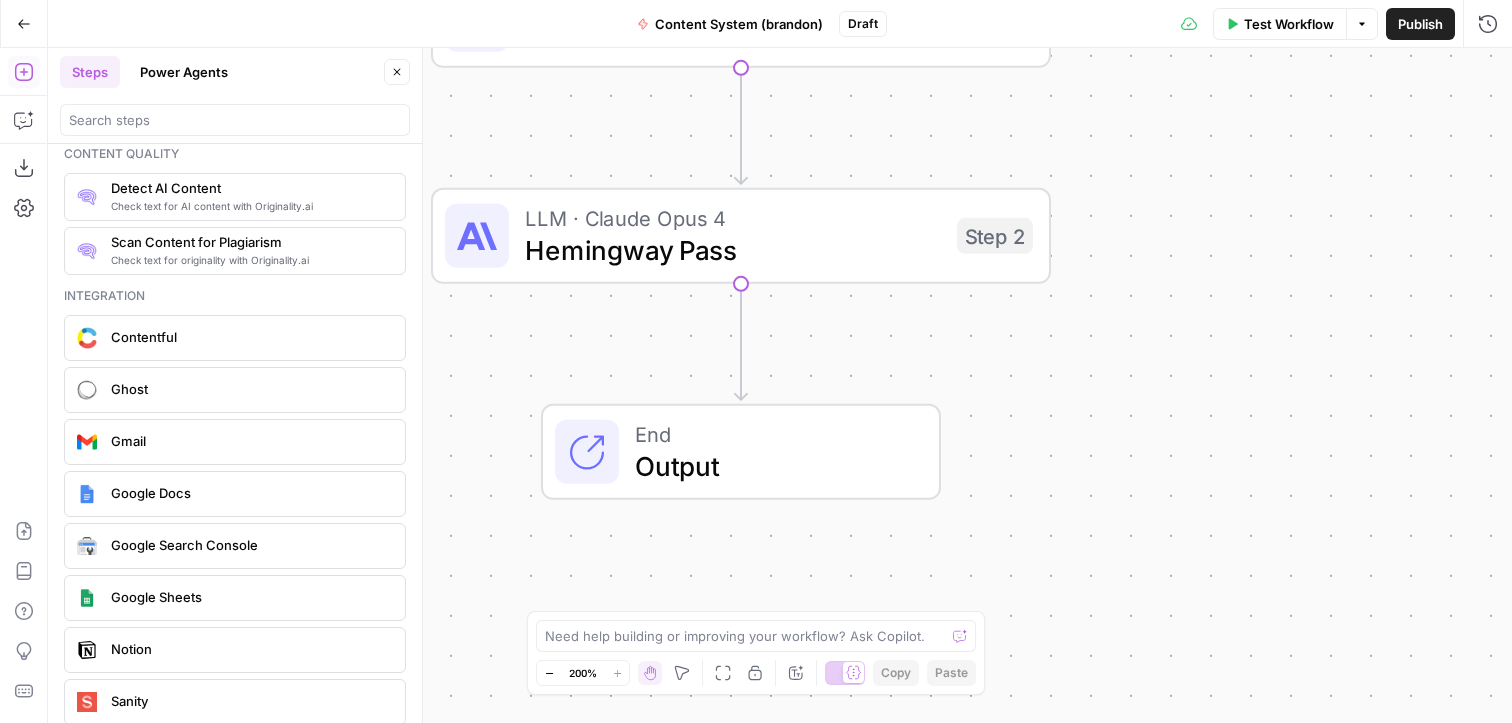 click on "Google Docs" at bounding box center (250, 493) 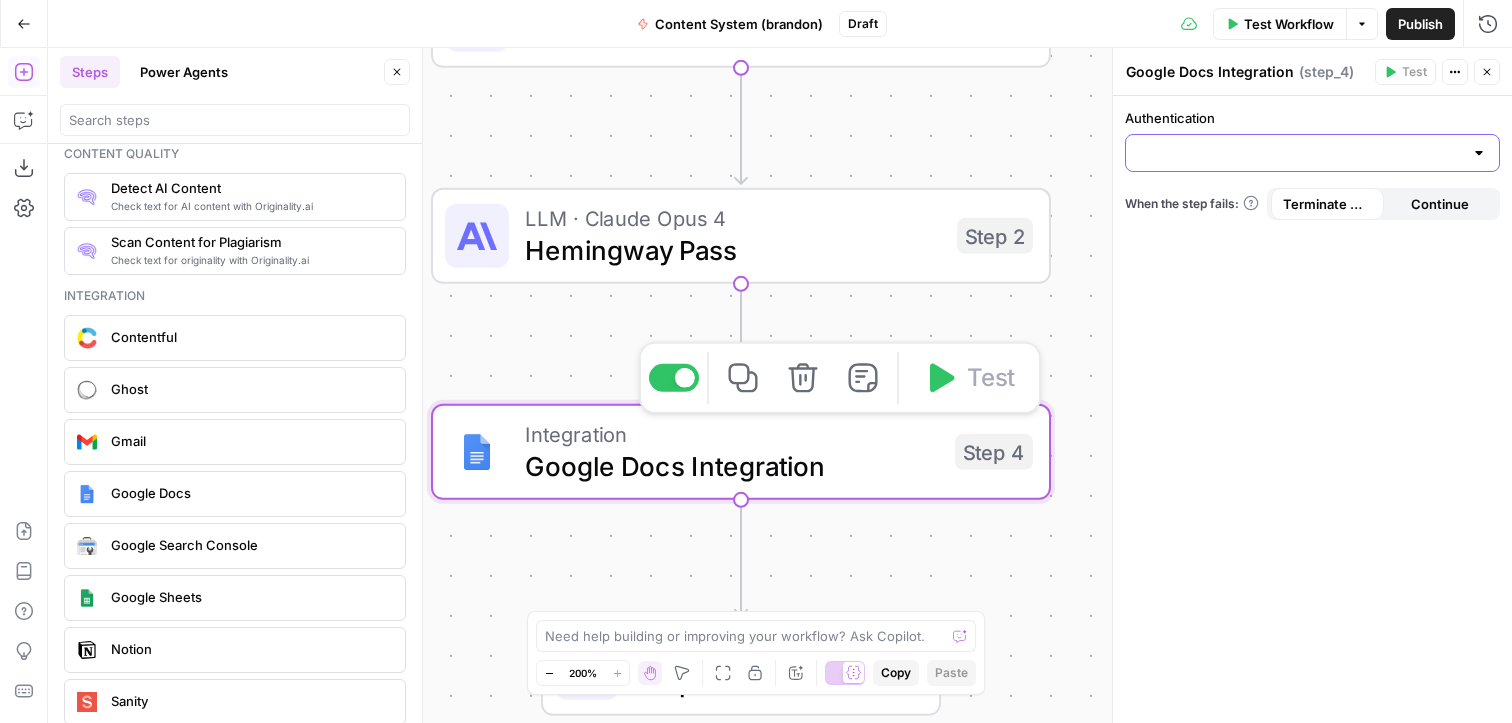 click on "Authentication" at bounding box center (1300, 153) 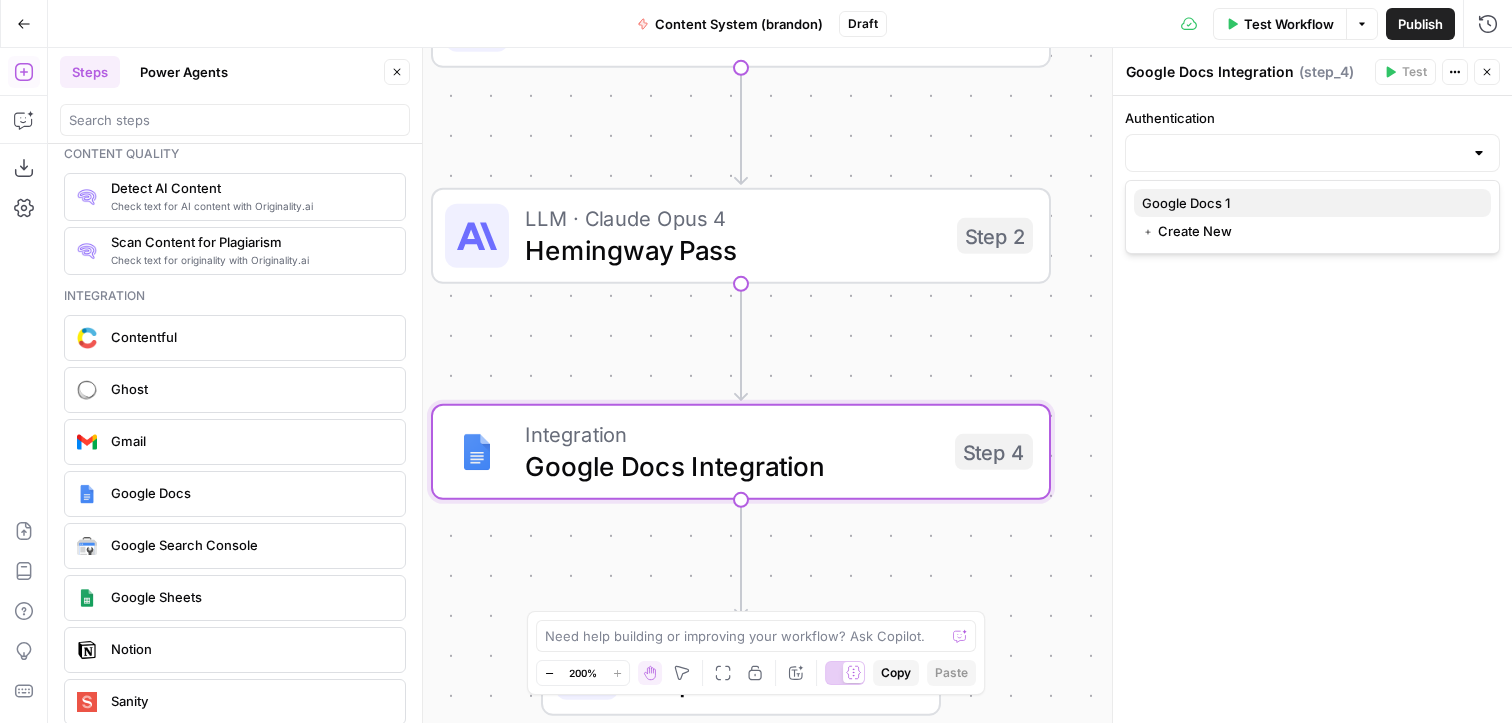 click on "Google Docs 1" at bounding box center [1308, 203] 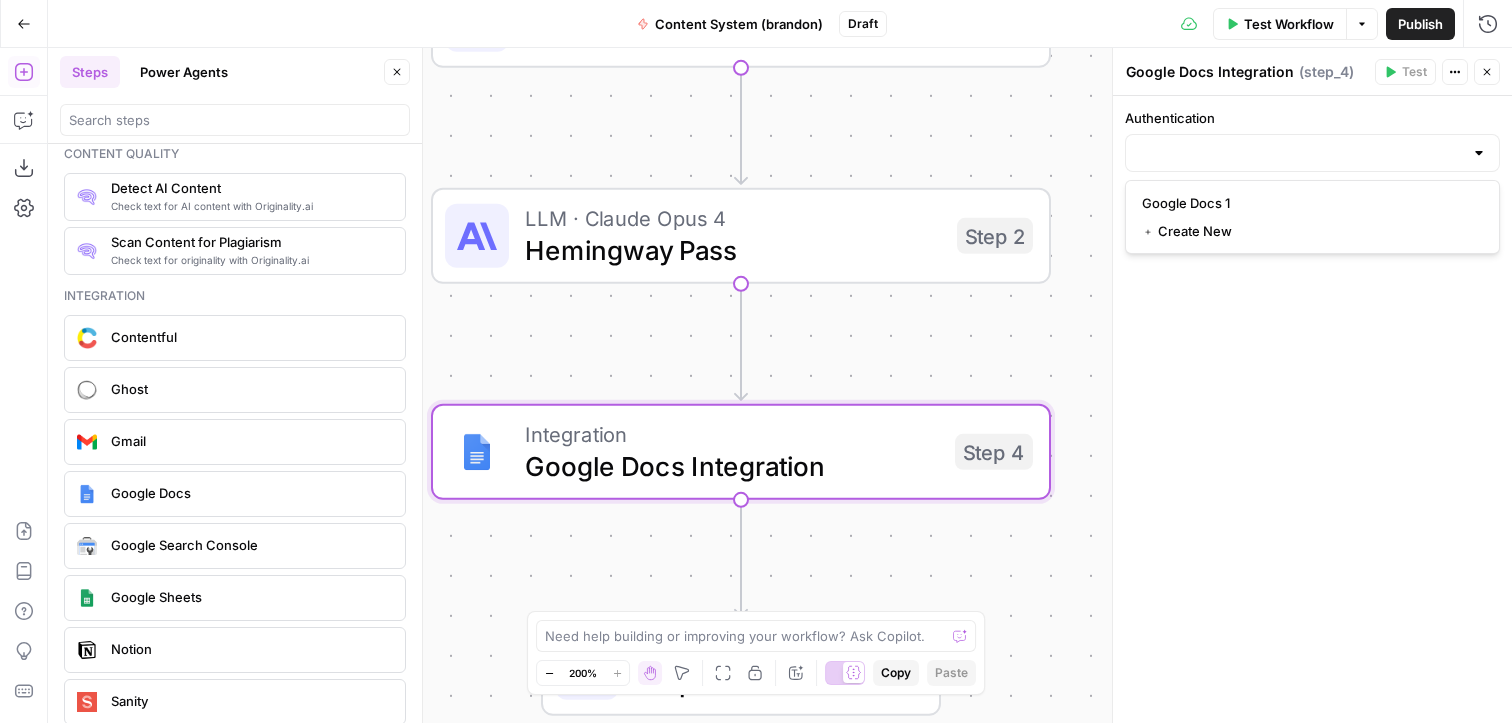 type on "Google Docs 1" 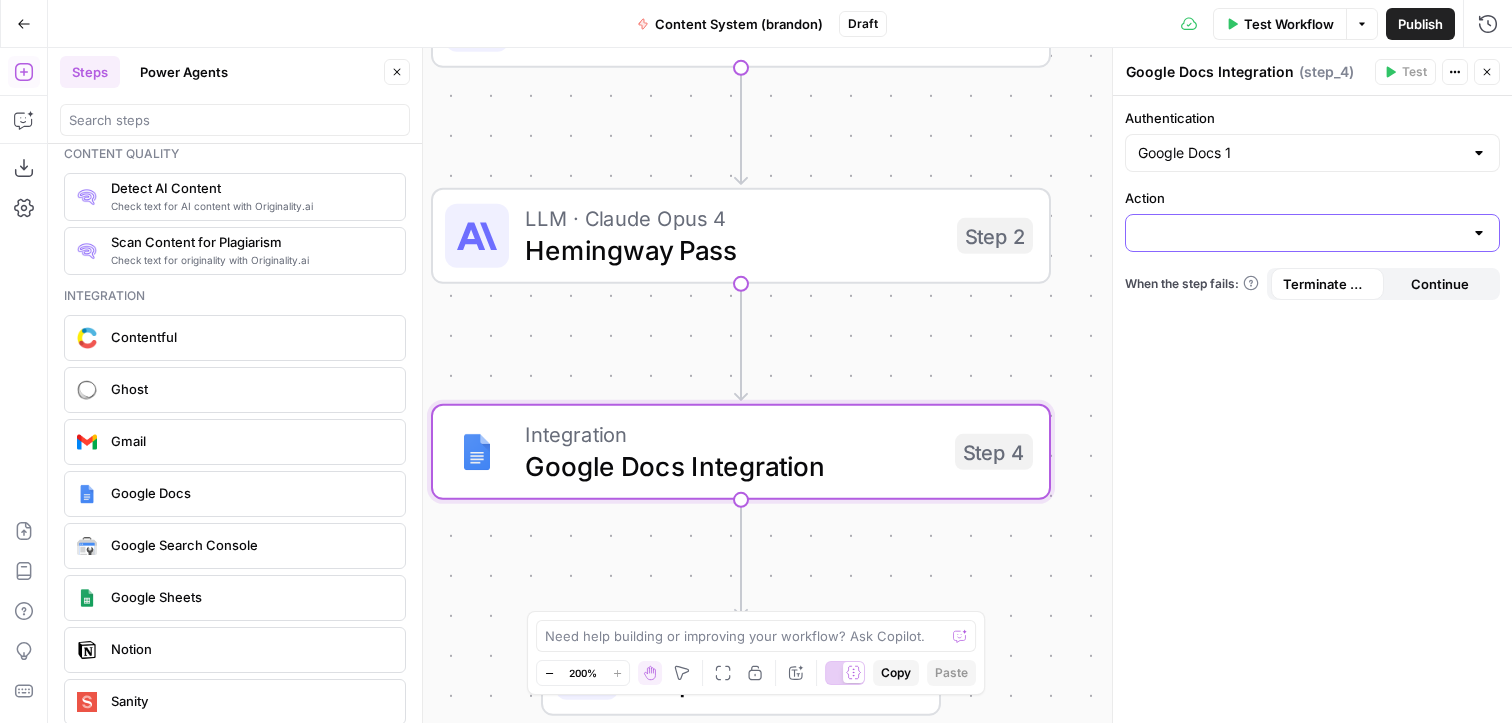click on "Action" at bounding box center [1300, 233] 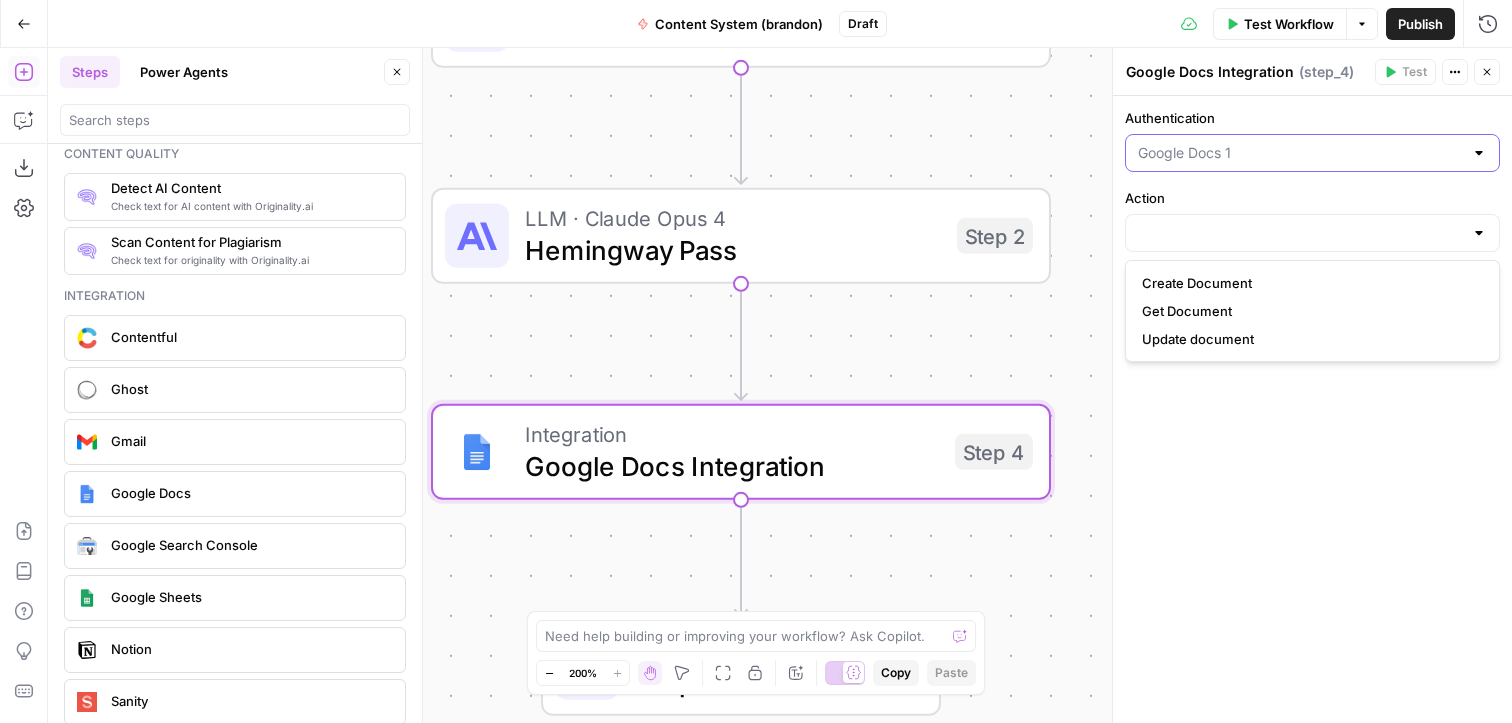 click on "Authentication" at bounding box center [1300, 153] 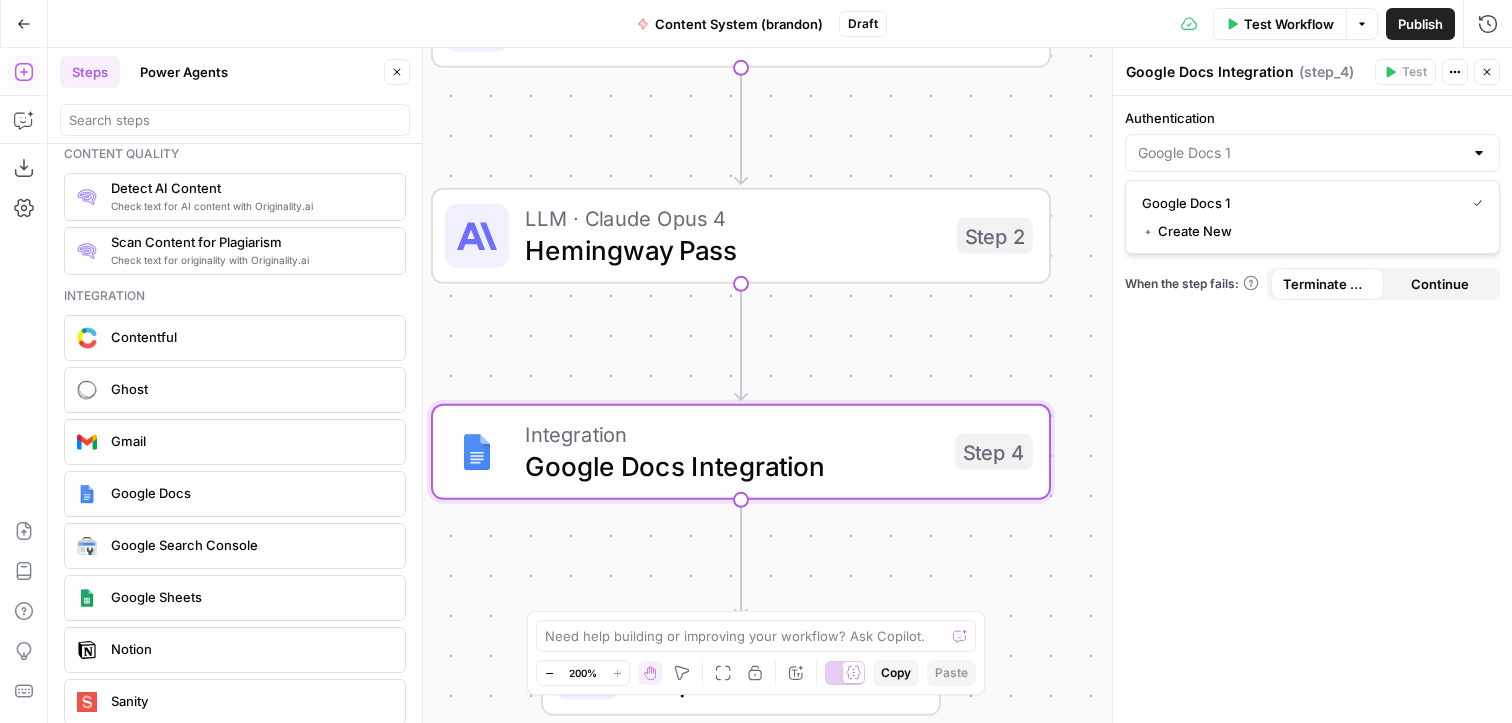 type on "Google Docs 1" 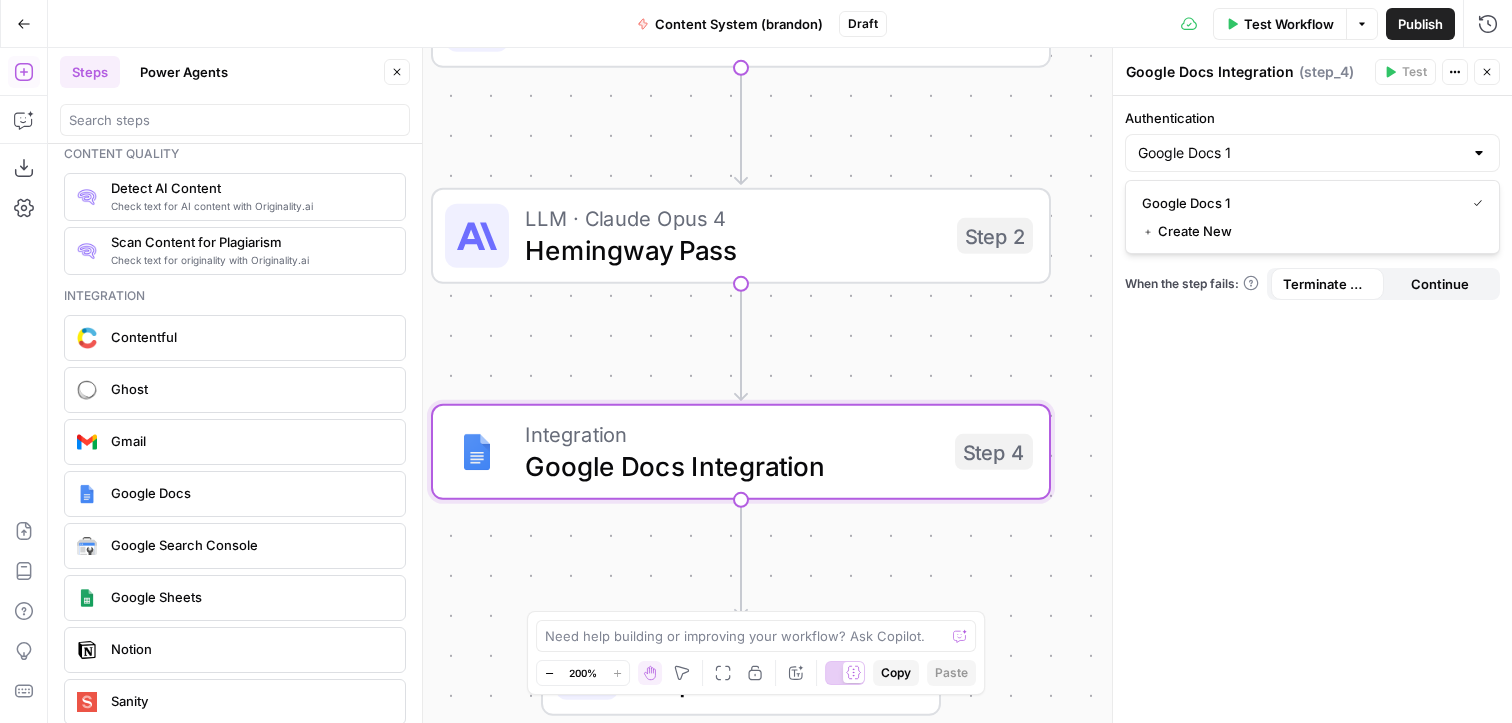 click on "Authentication Google Docs 1 Action When the step fails: Terminate Workflow Continue" at bounding box center (1312, 409) 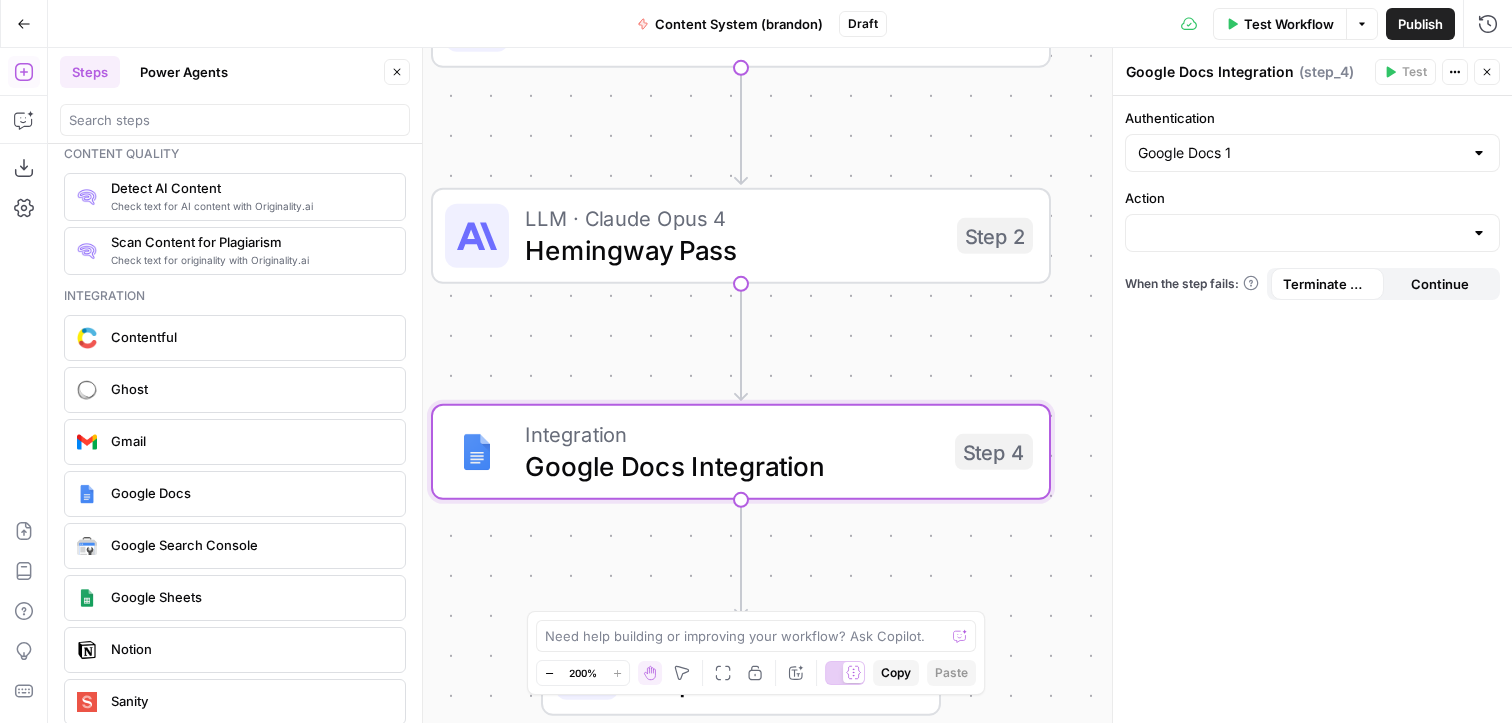 click on "Continue" at bounding box center (1440, 284) 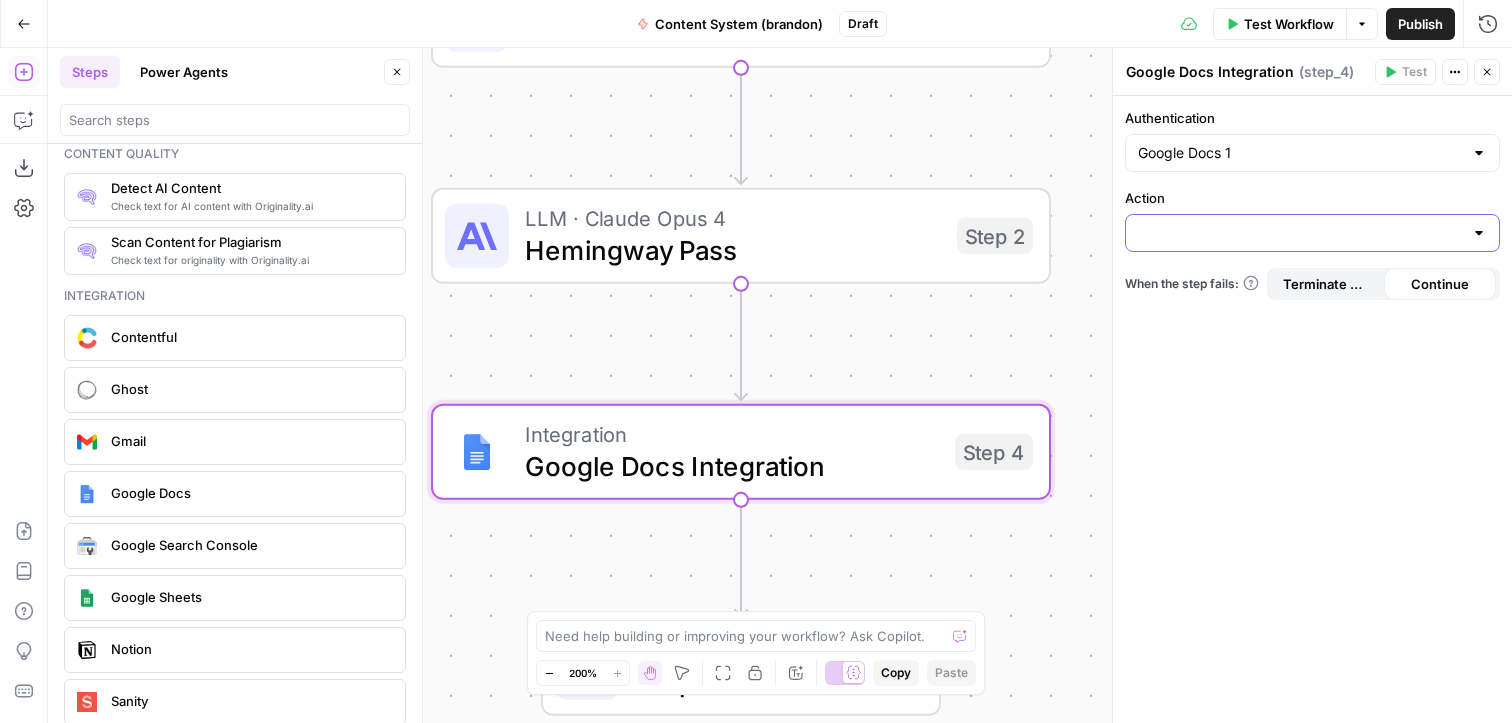 click on "Action" at bounding box center (1300, 233) 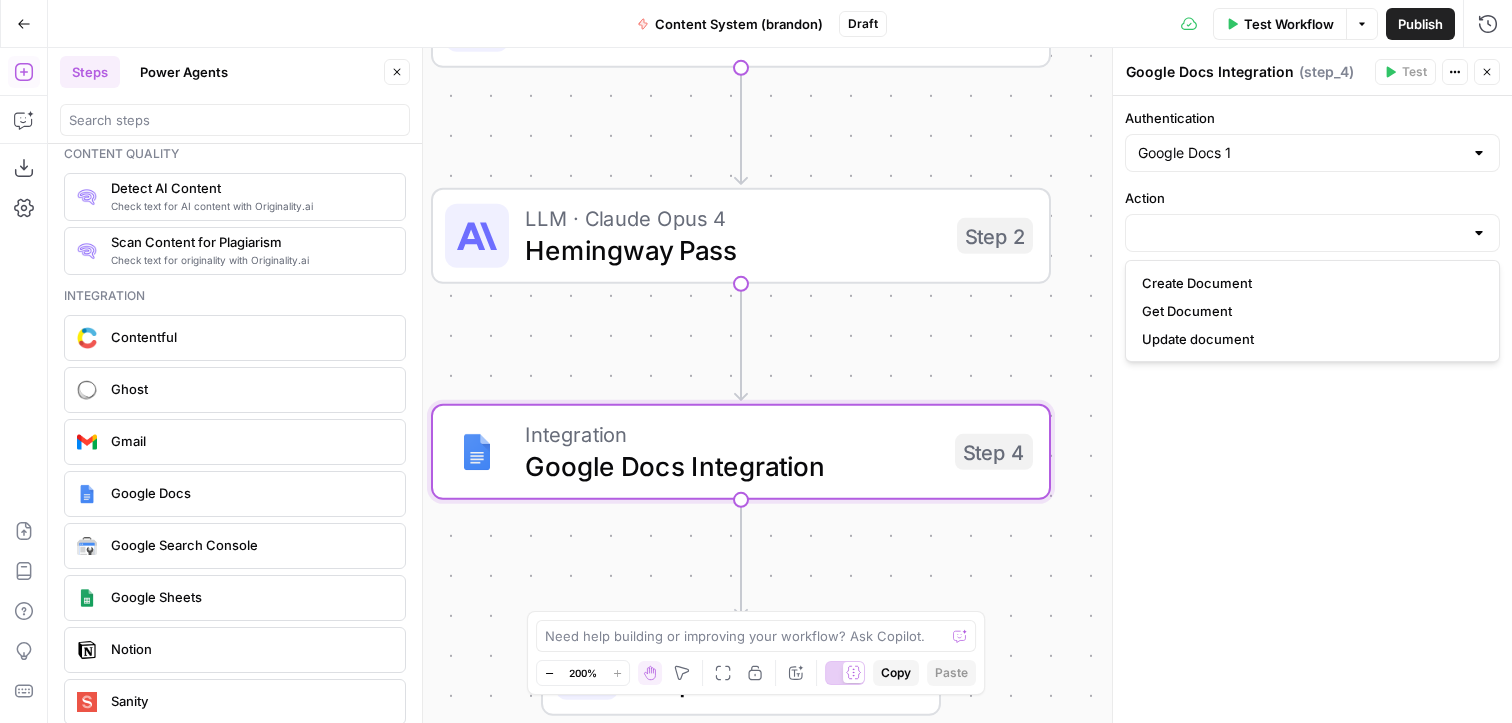 click on "Create Document" at bounding box center (1308, 283) 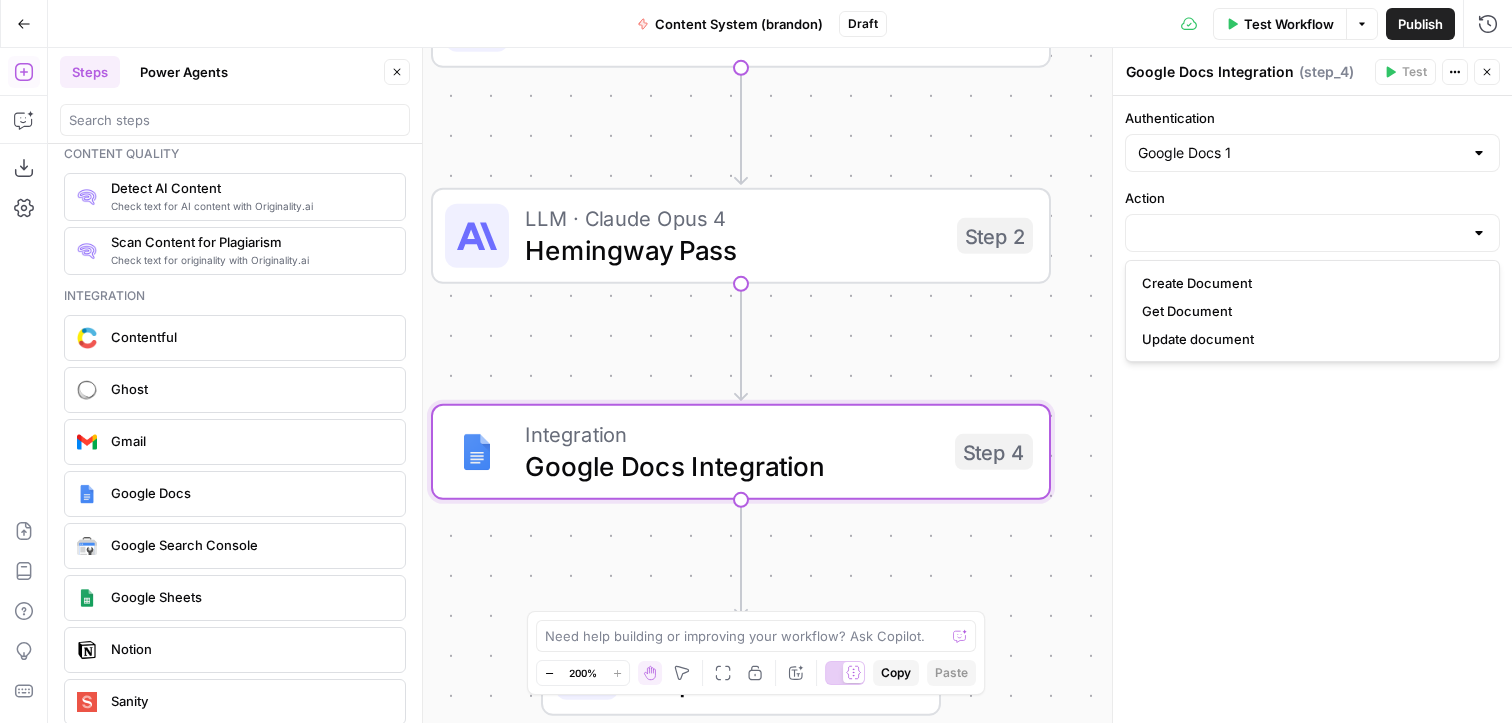 type on "Create Document" 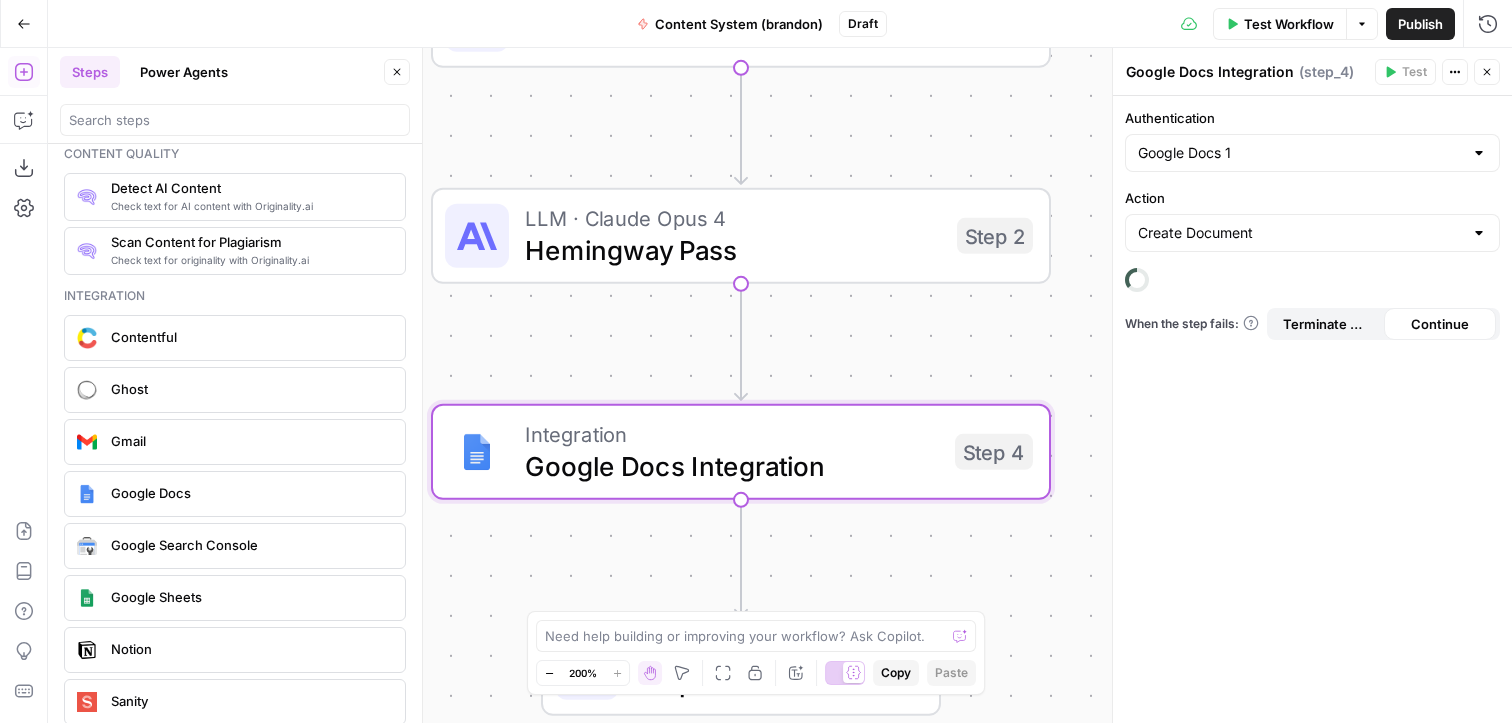 click on "Terminate Workflow" at bounding box center [1327, 324] 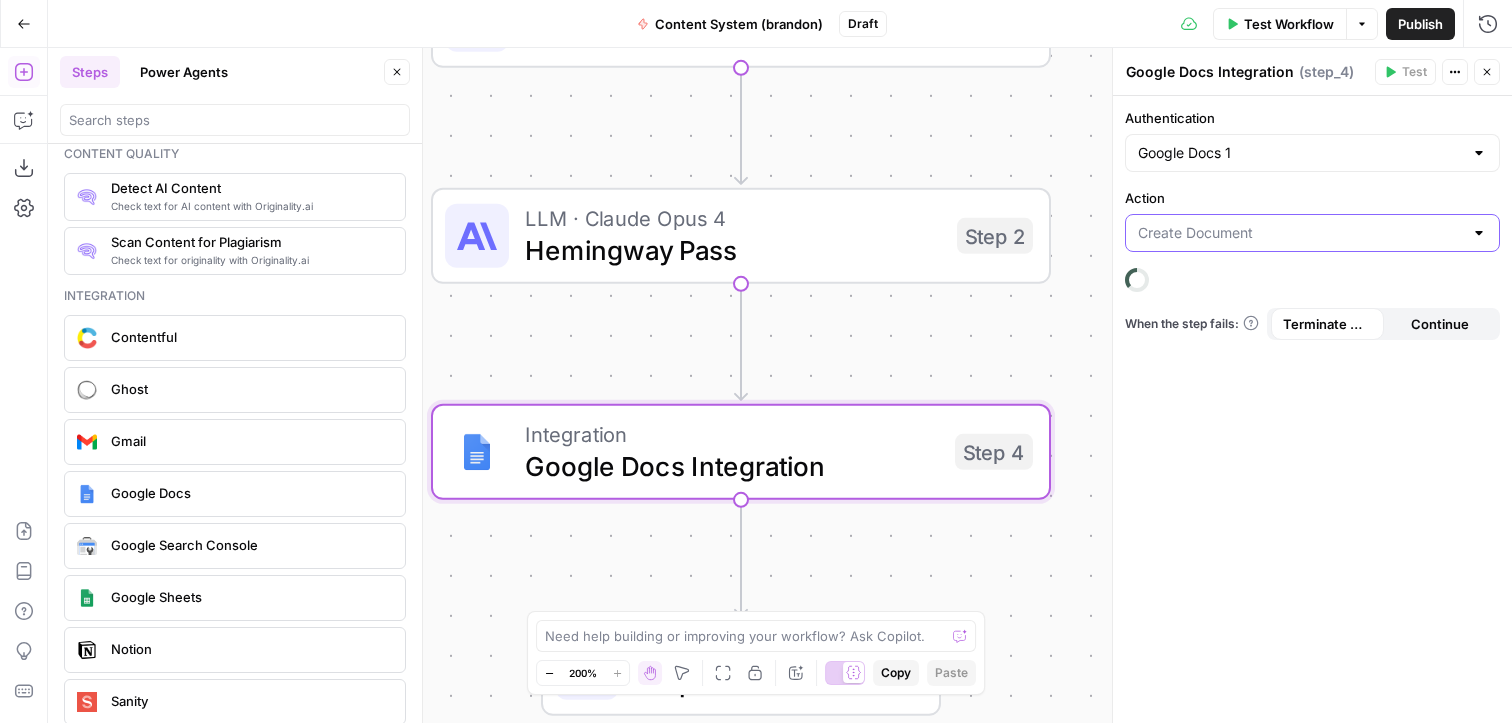 click on "Action" at bounding box center [1300, 233] 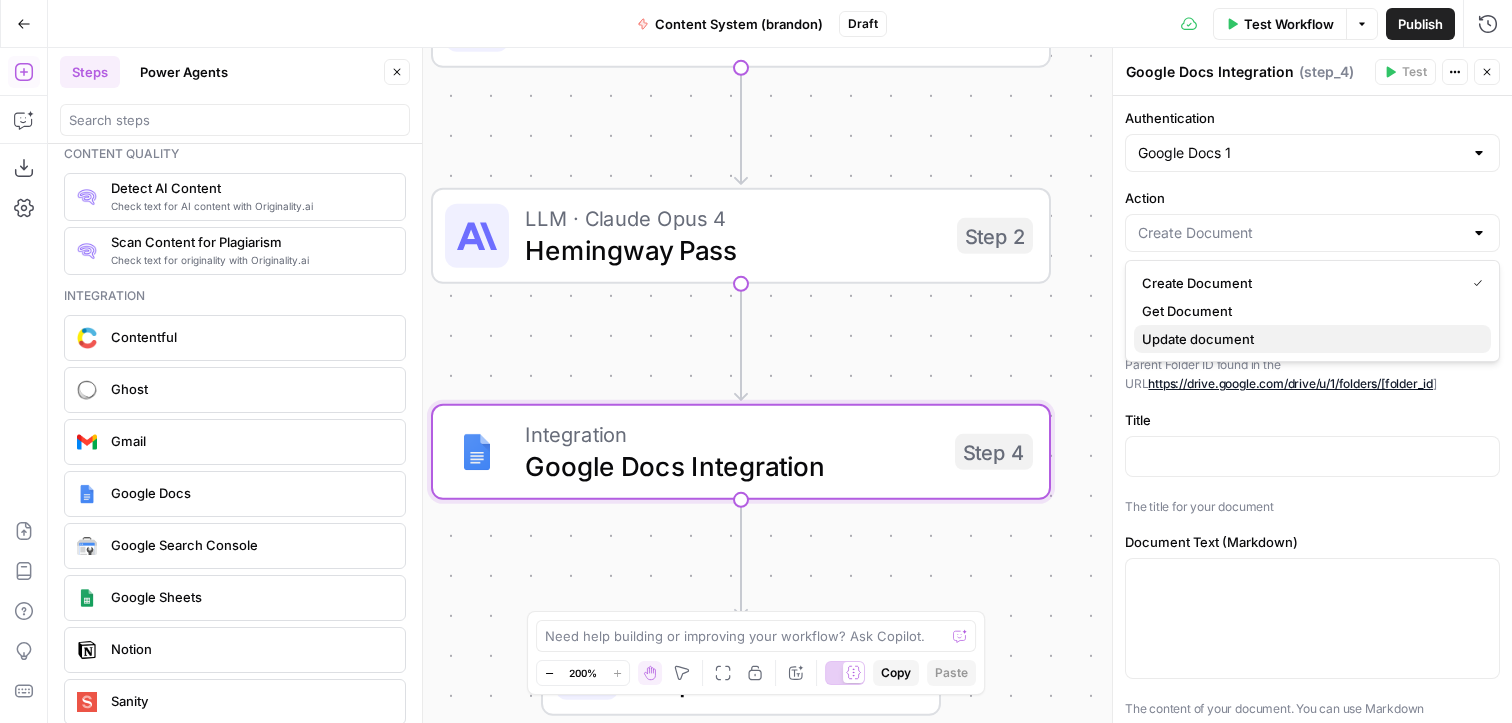 click on "Update document" at bounding box center (1308, 339) 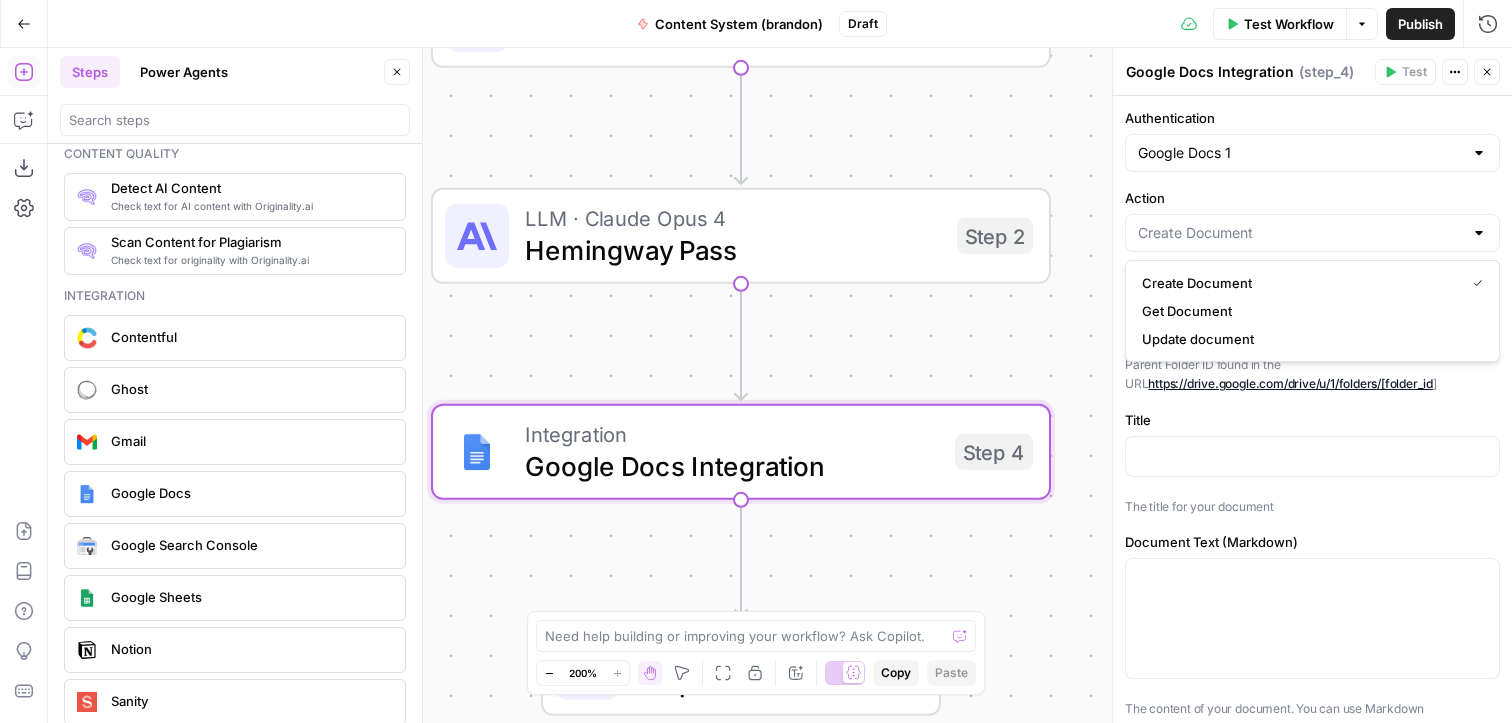 type on "Update document" 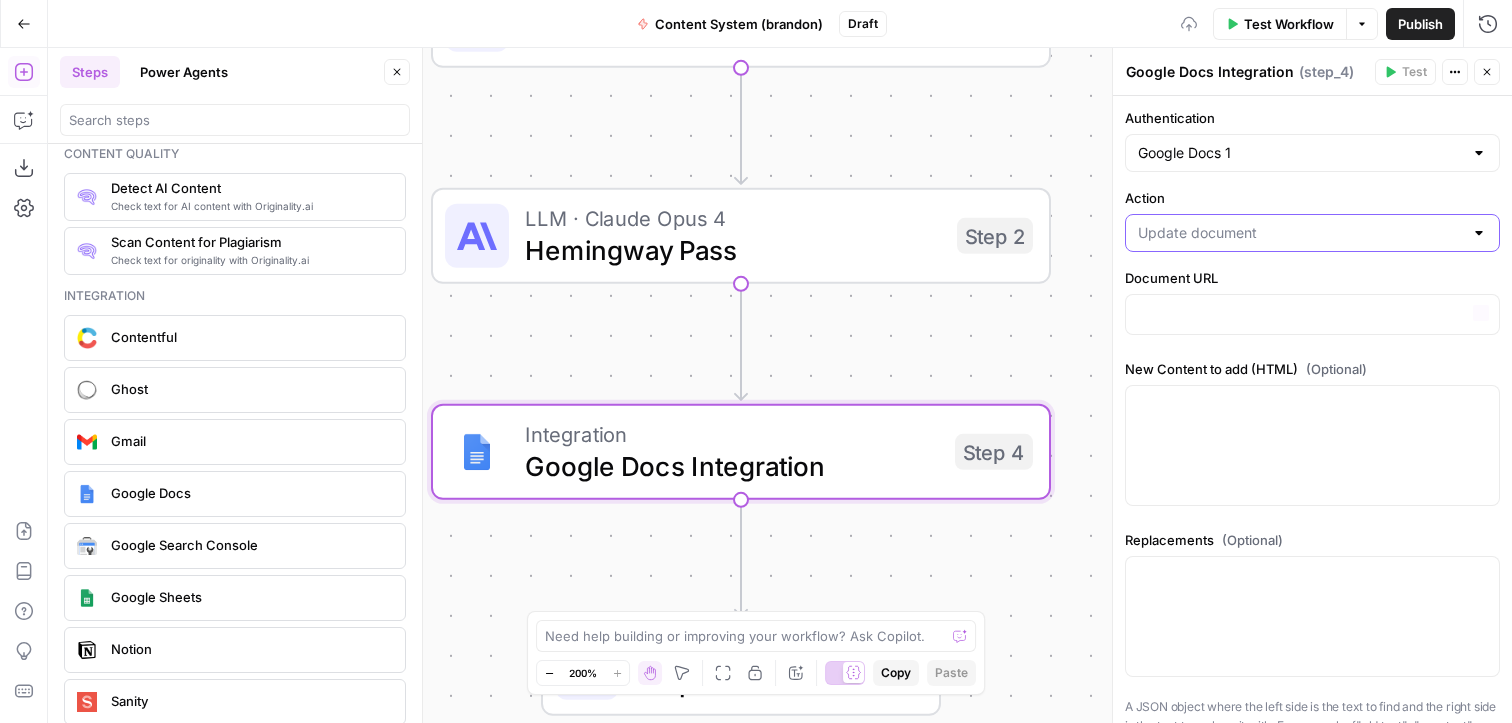 click on "Action" at bounding box center [1300, 233] 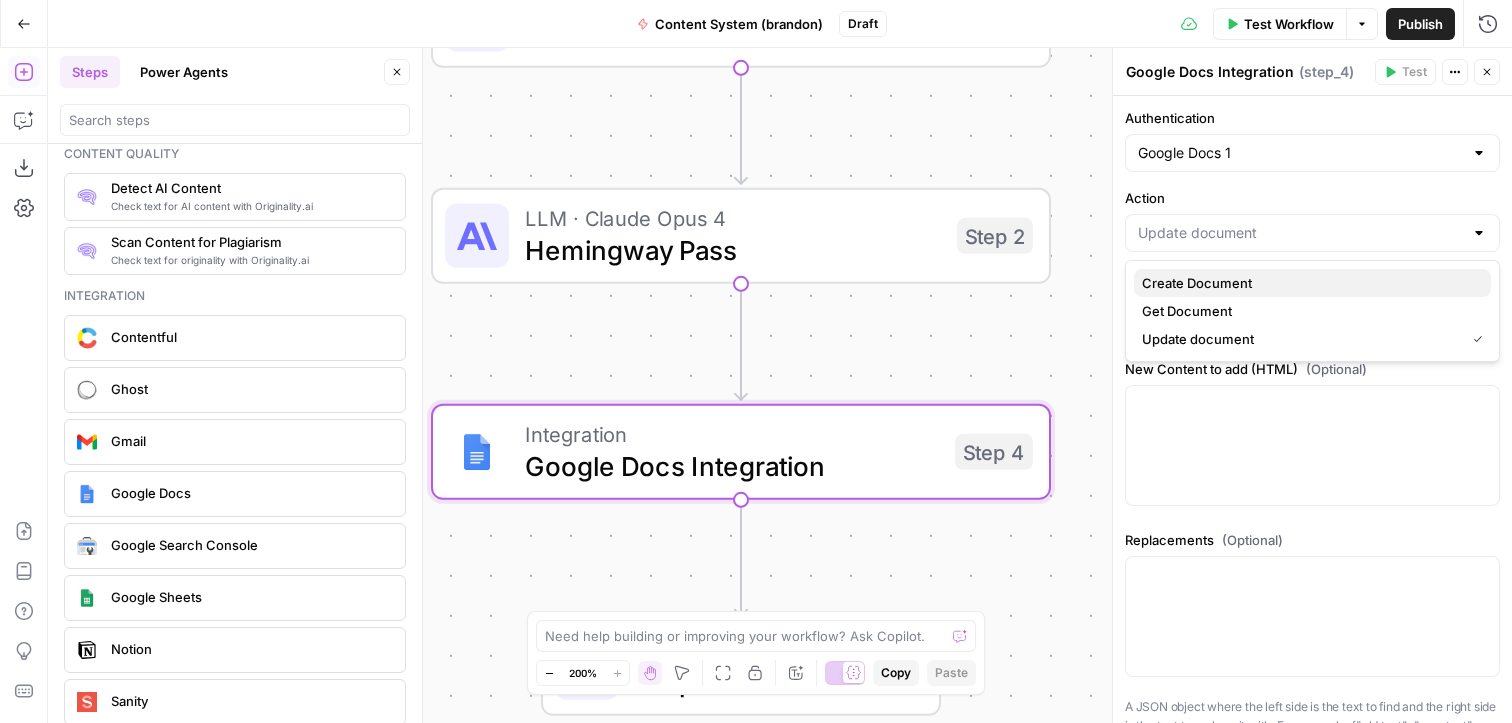 click on "Create Document" at bounding box center [1308, 283] 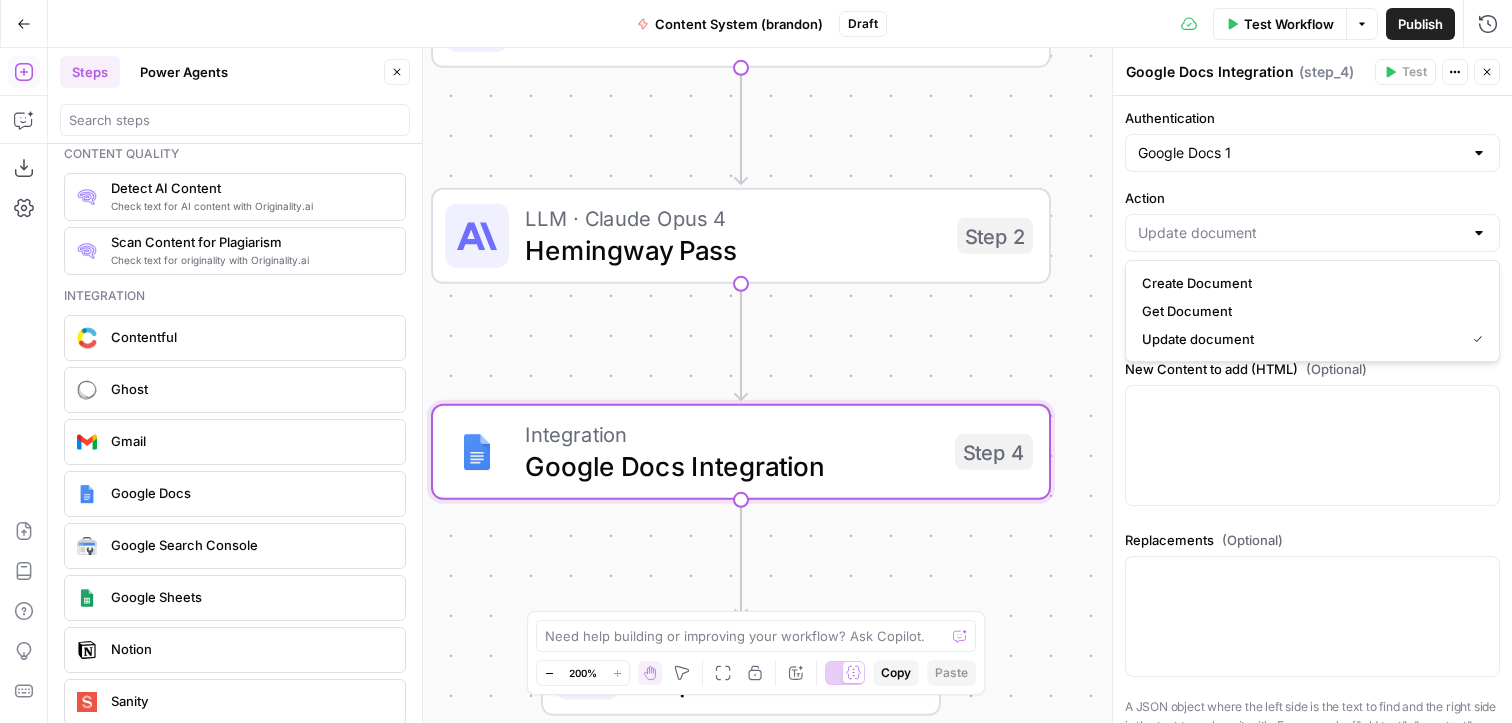 type on "Create Document" 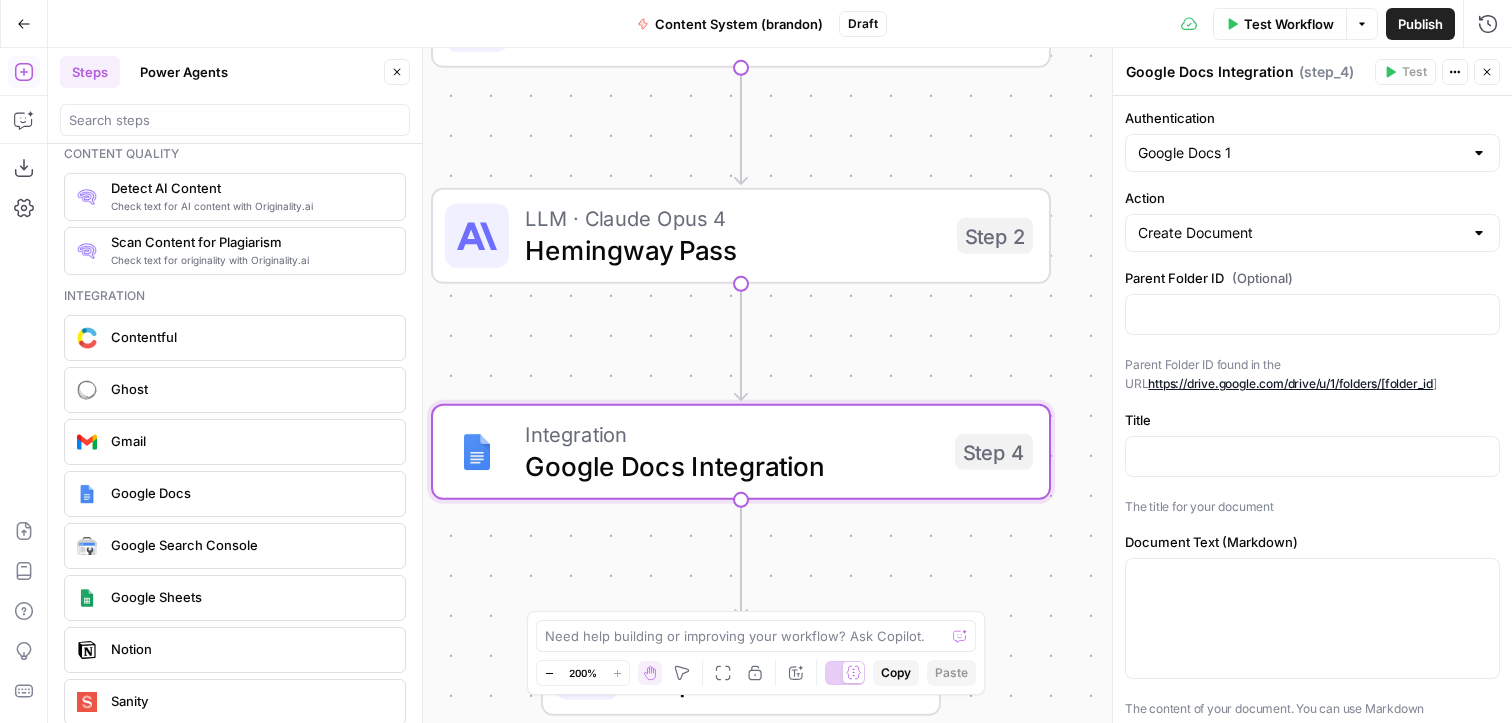 click on "Google Docs 1" at bounding box center (1312, 153) 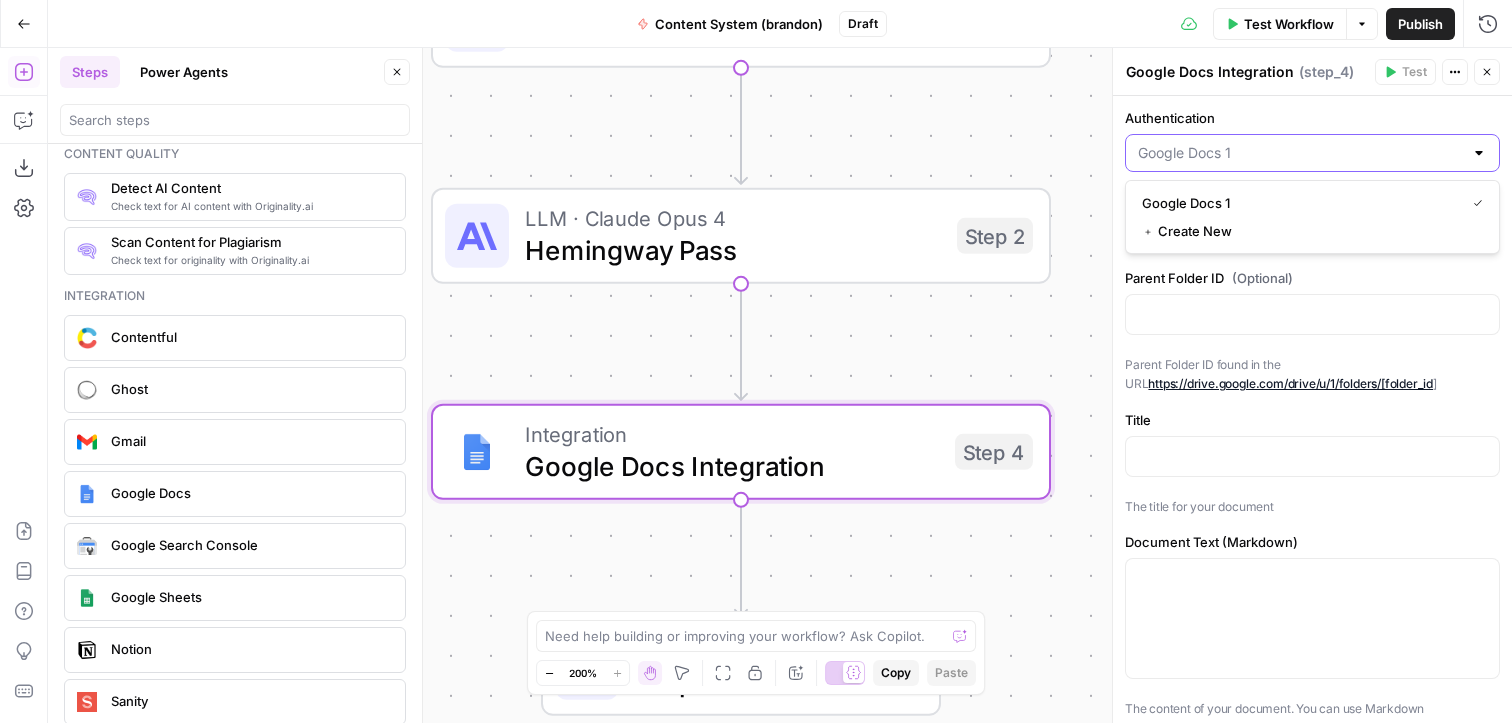 click on "Authentication" at bounding box center [1300, 153] 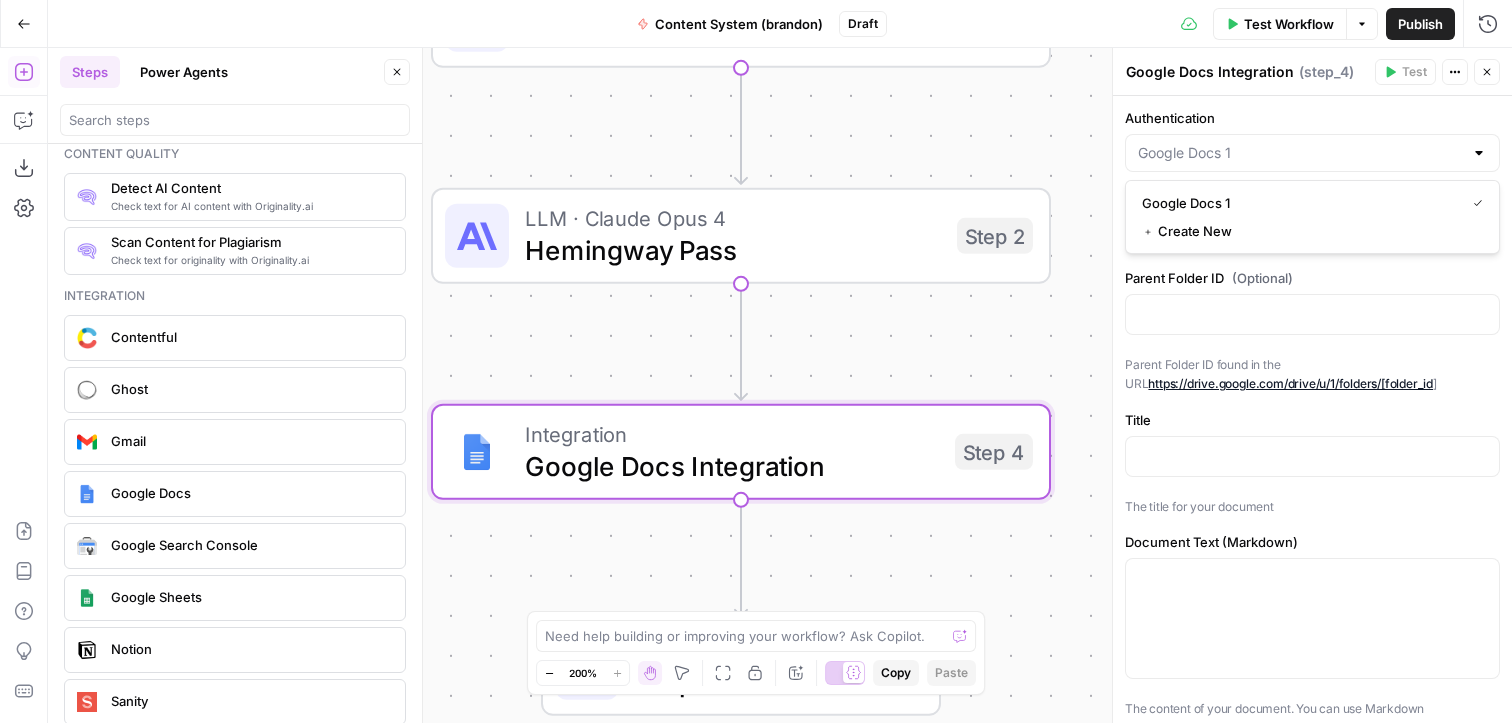 type on "Google Docs 1" 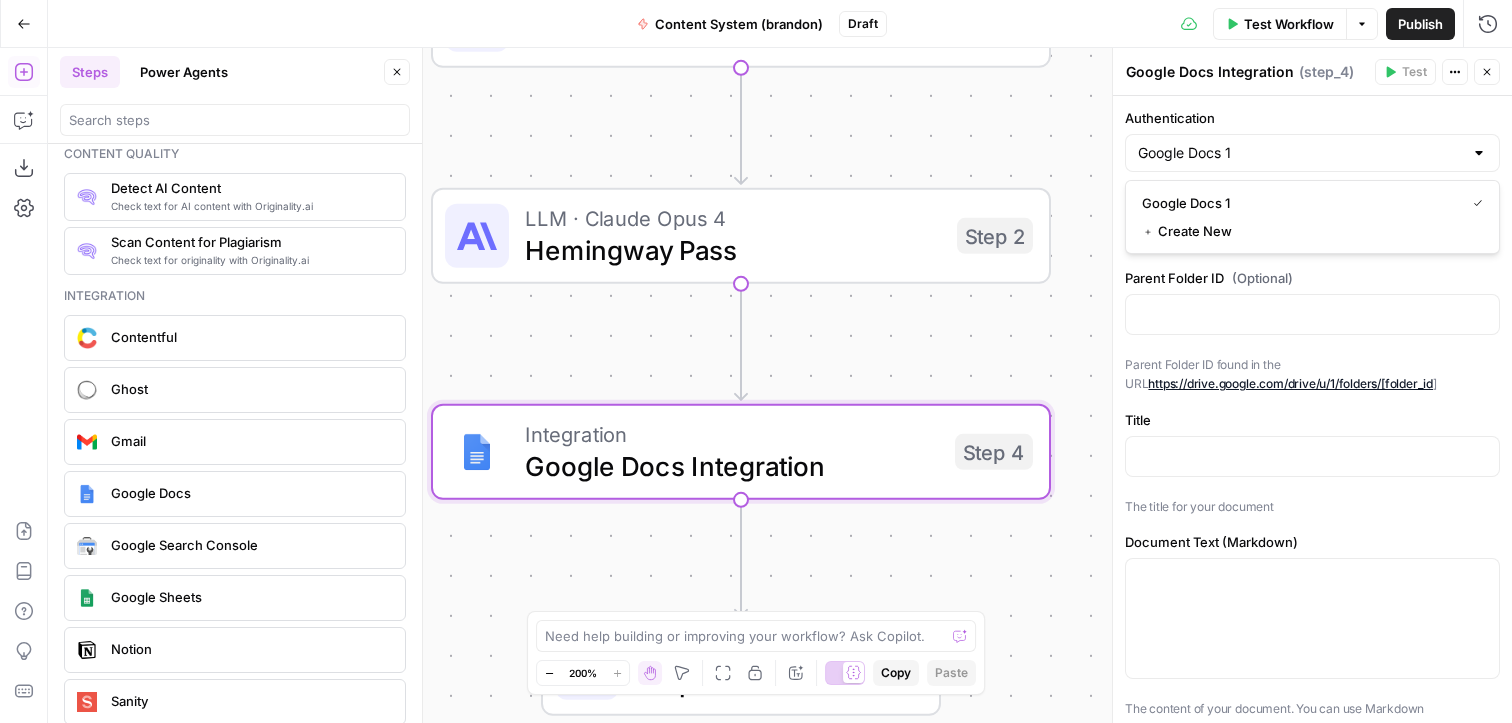 click on "Authentication" at bounding box center [1312, 118] 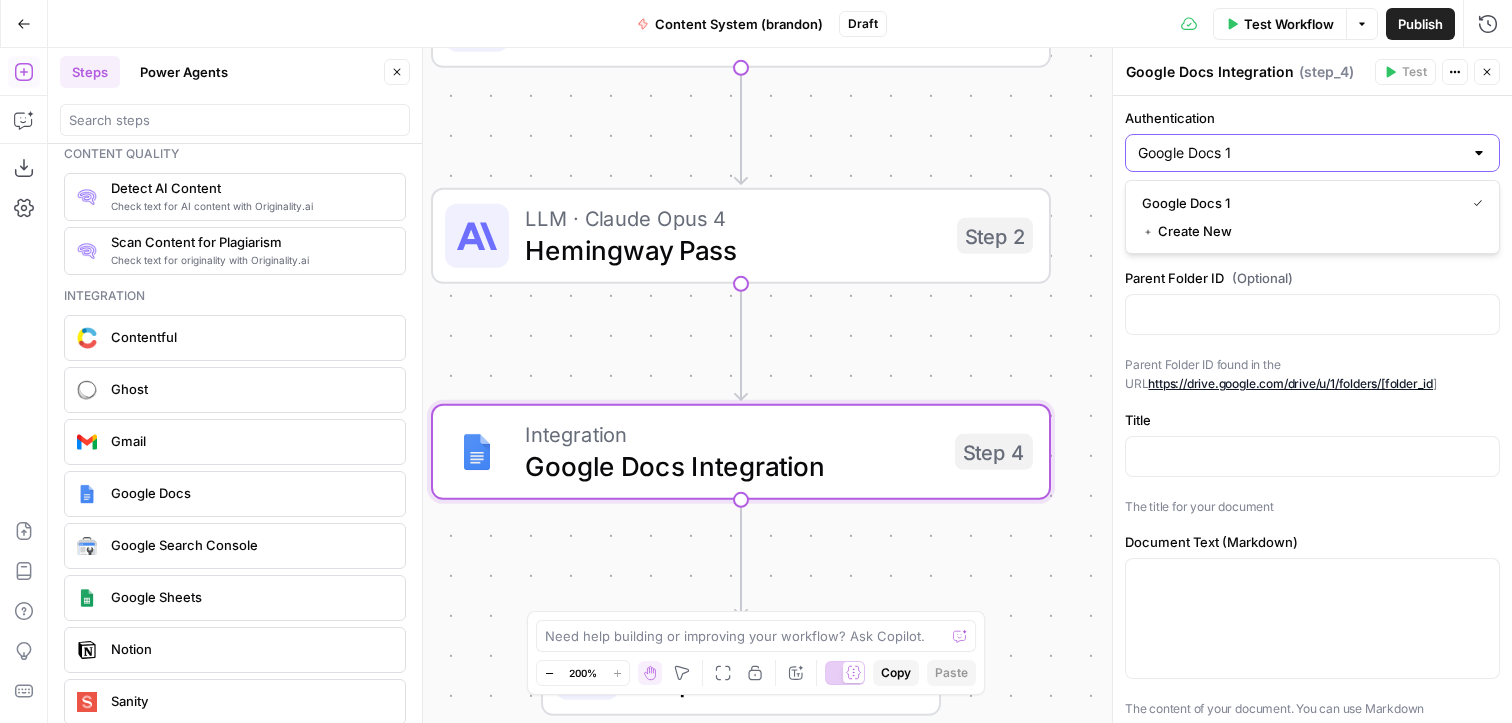 click on "Google Docs 1" at bounding box center [1300, 153] 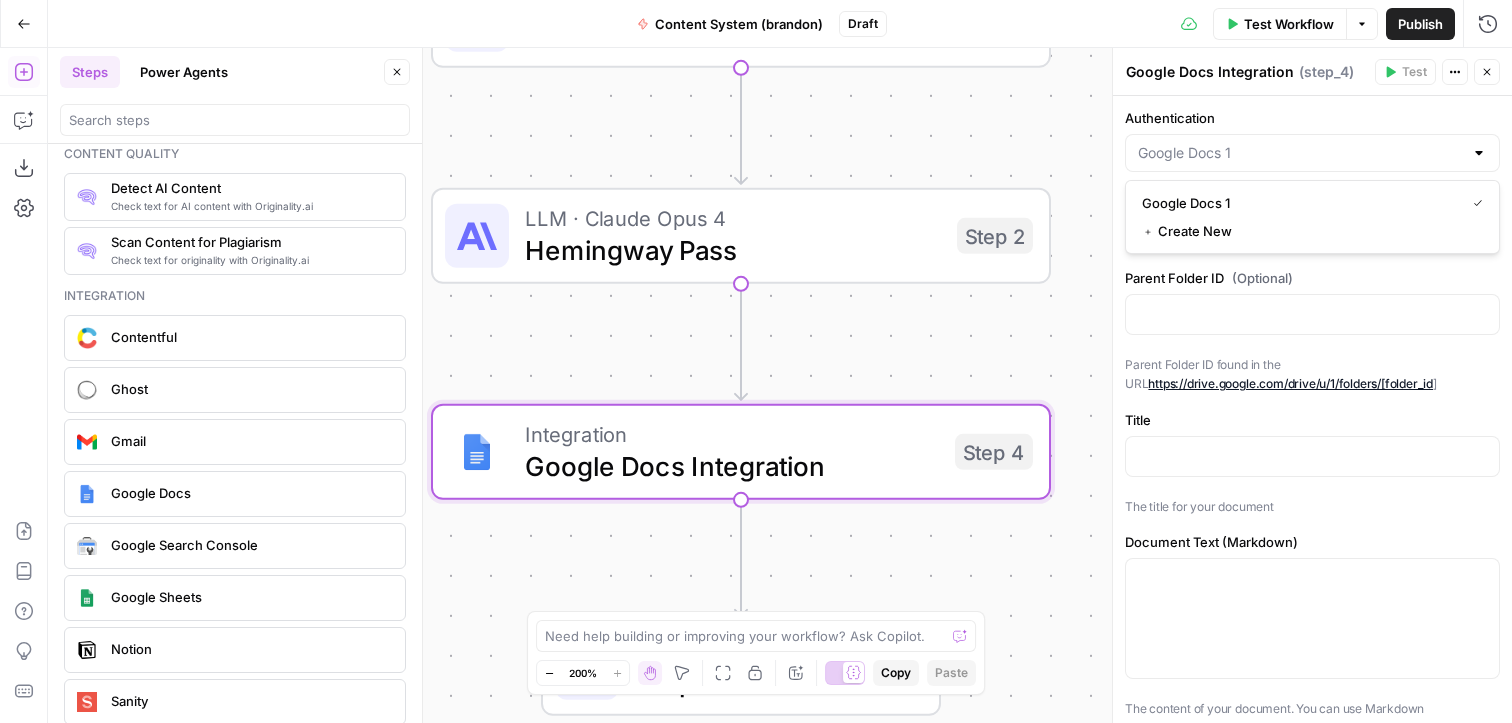 type on "Google Docs 1" 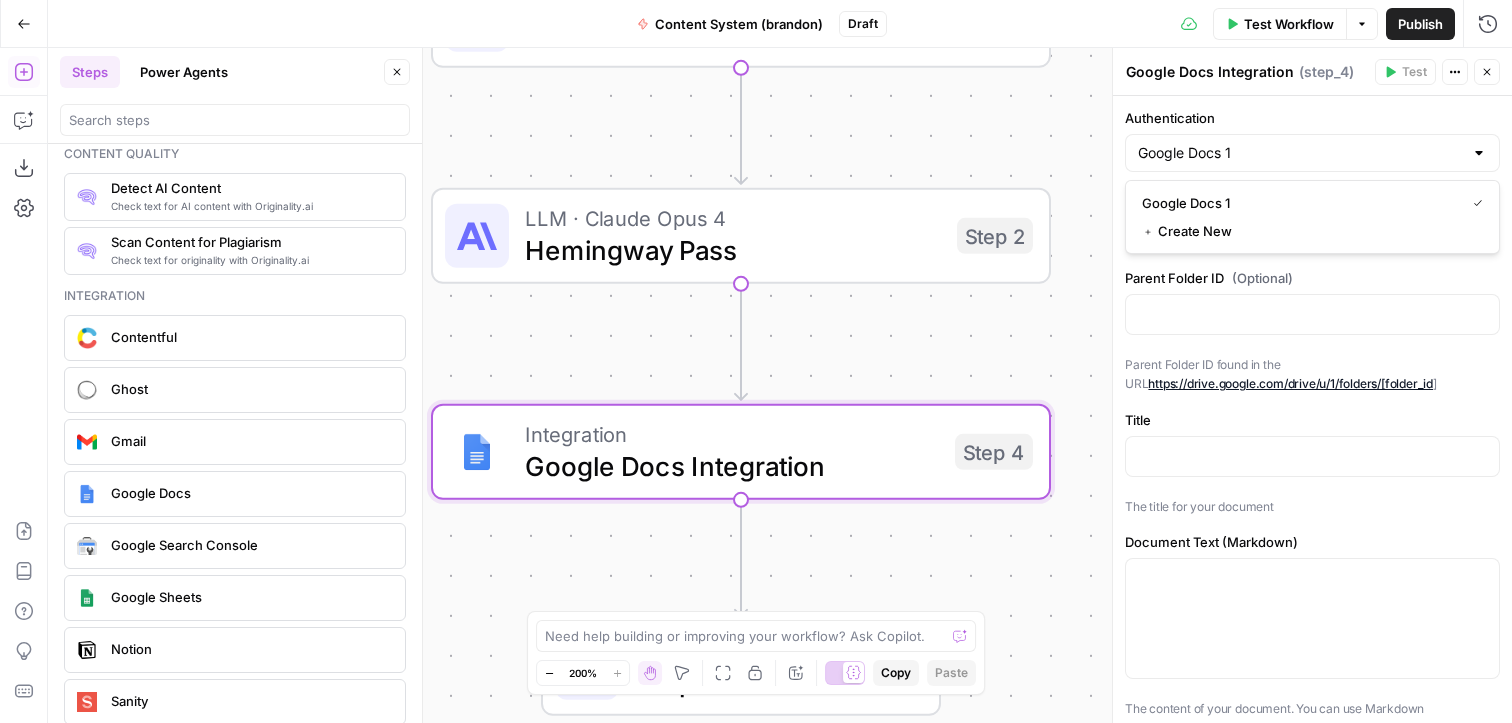 click on "Authentication" at bounding box center (1312, 118) 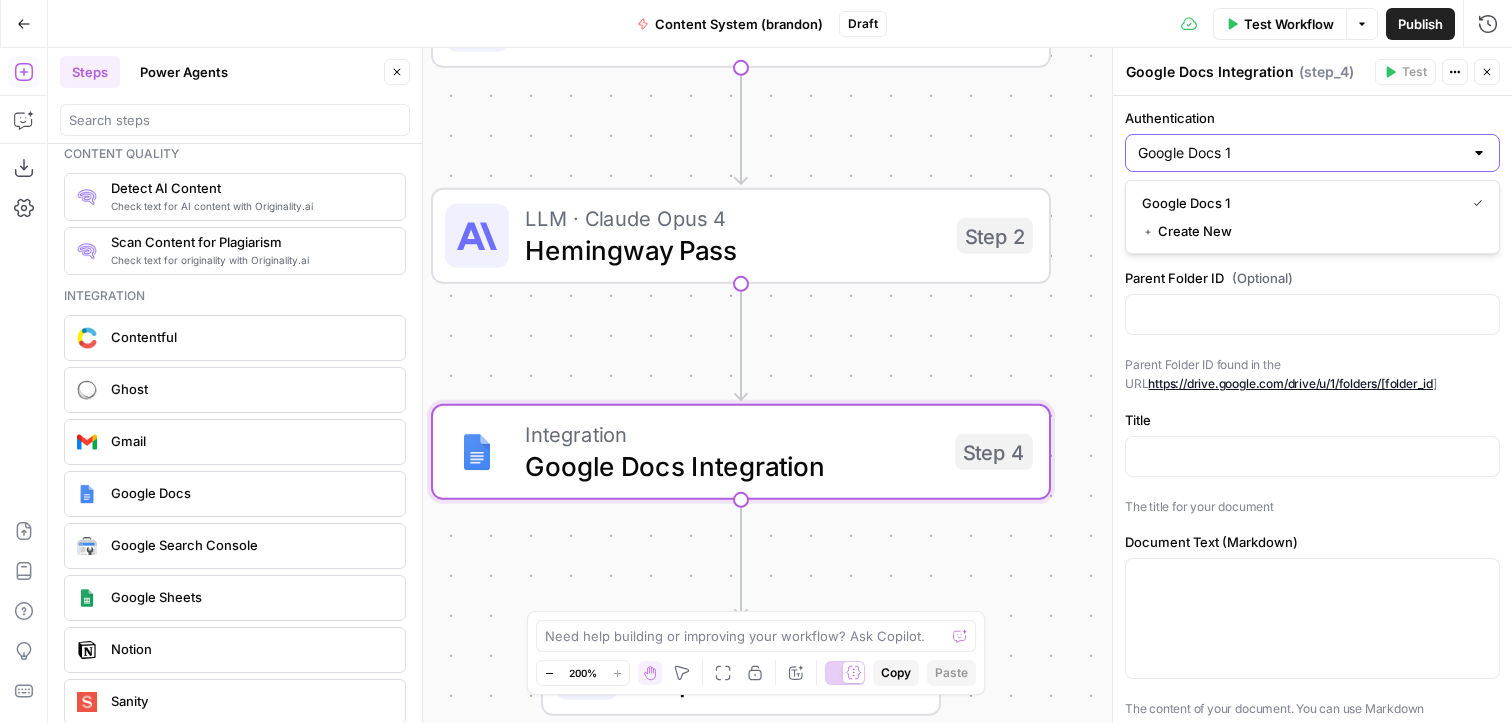 click on "Google Docs 1" at bounding box center (1300, 153) 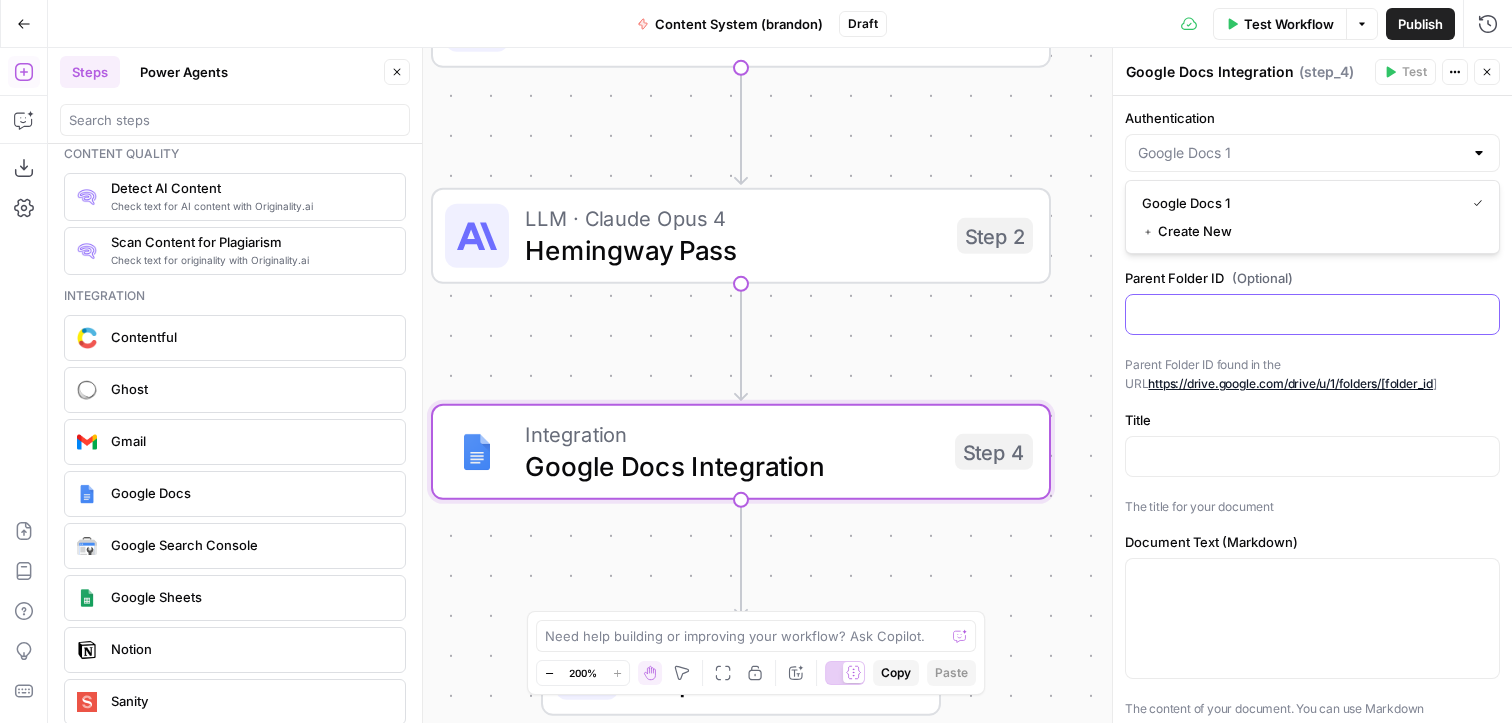 type on "Google Docs 1" 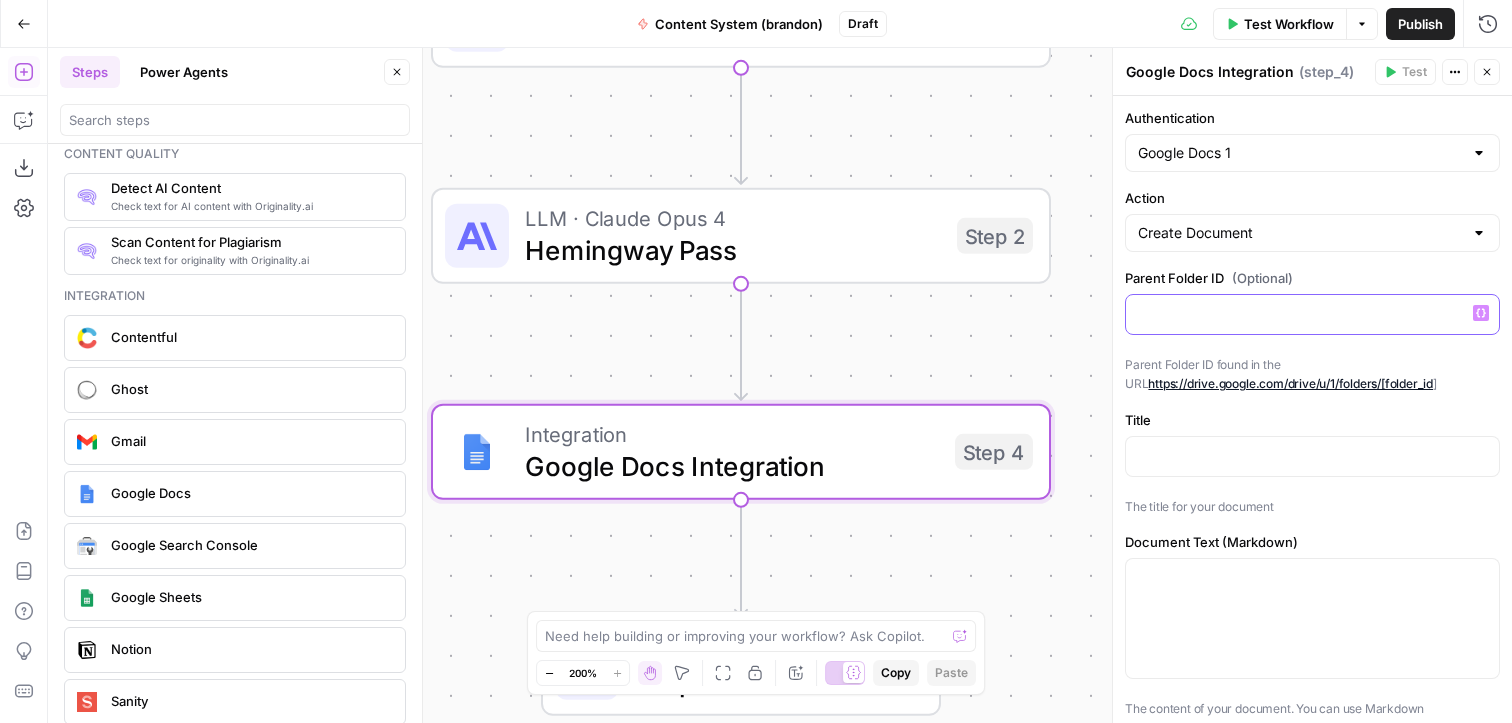 click at bounding box center (1312, 313) 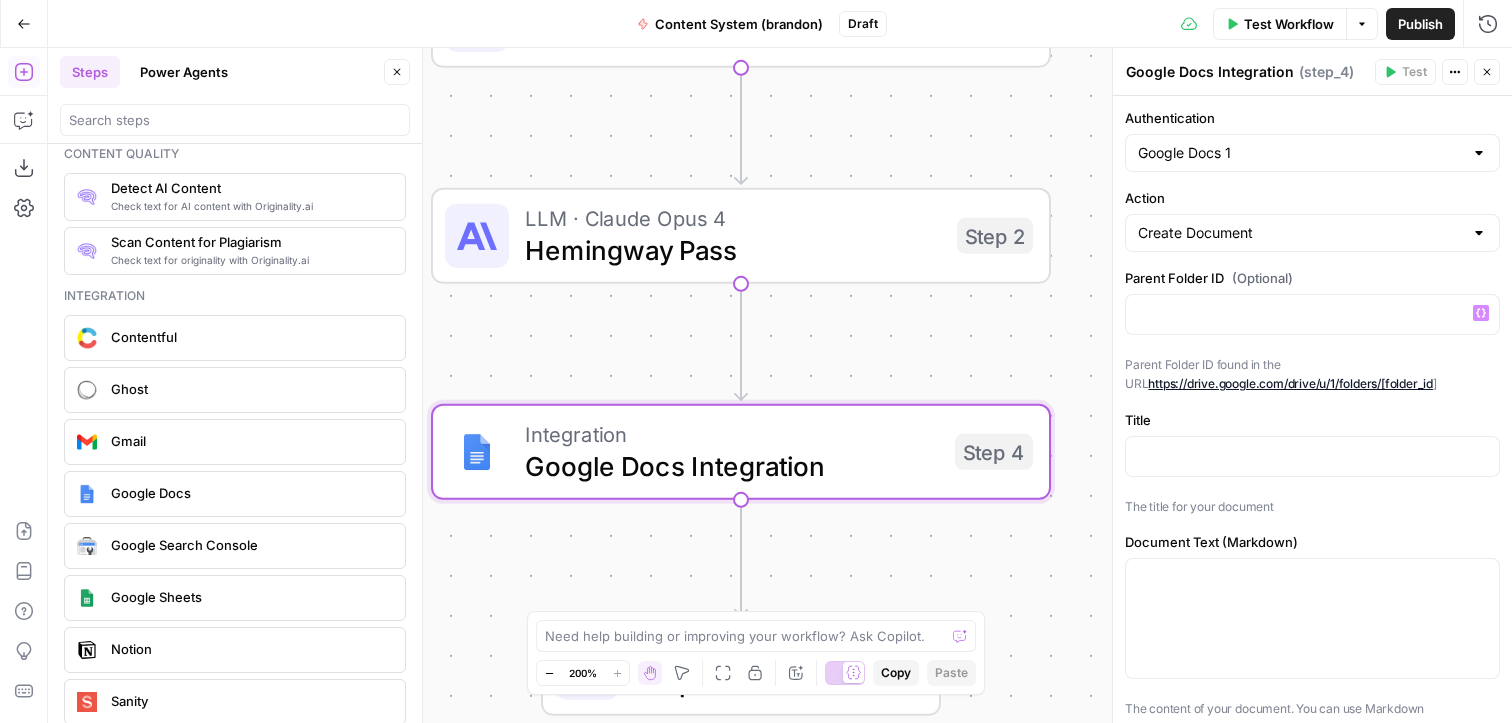 click on "https://drive.google.com/drive/u/1/folders/[folder_id" at bounding box center (1290, 383) 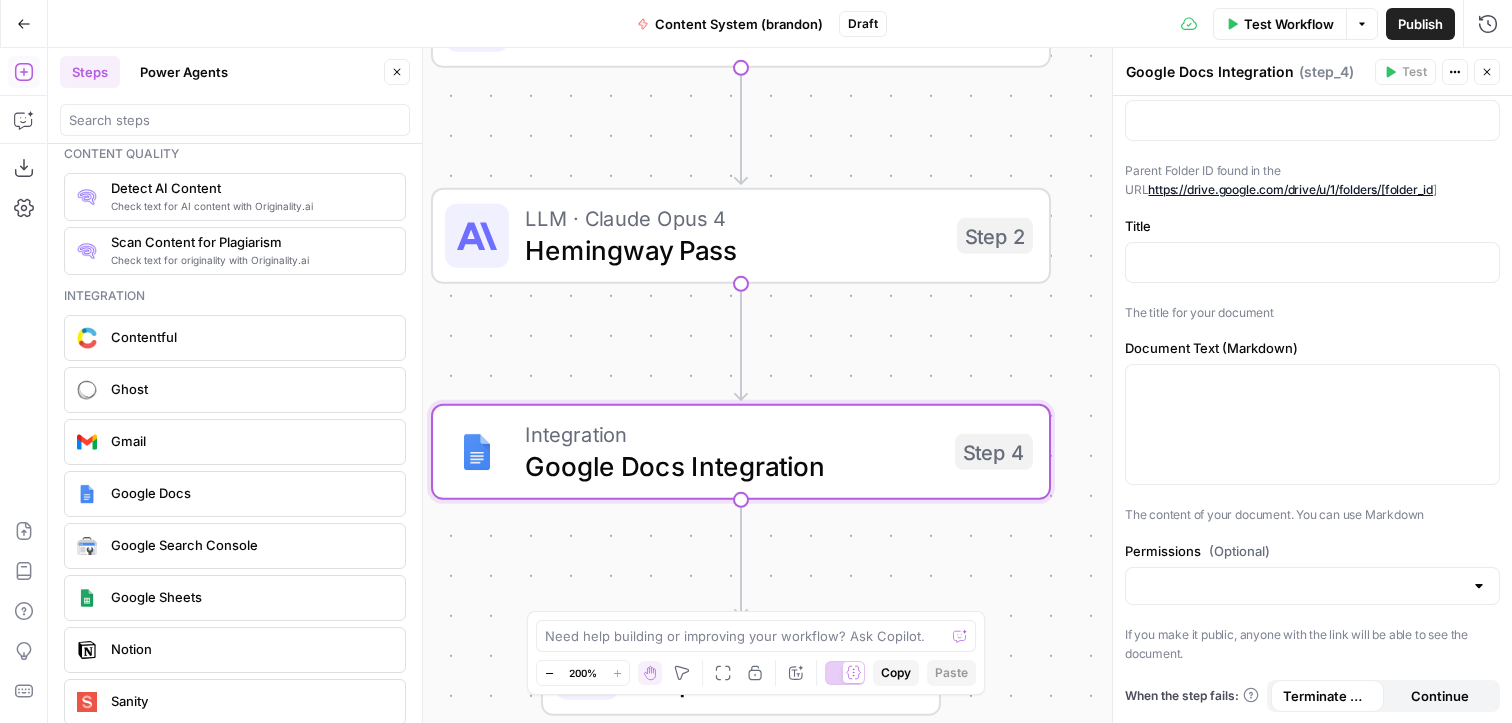 scroll, scrollTop: 0, scrollLeft: 0, axis: both 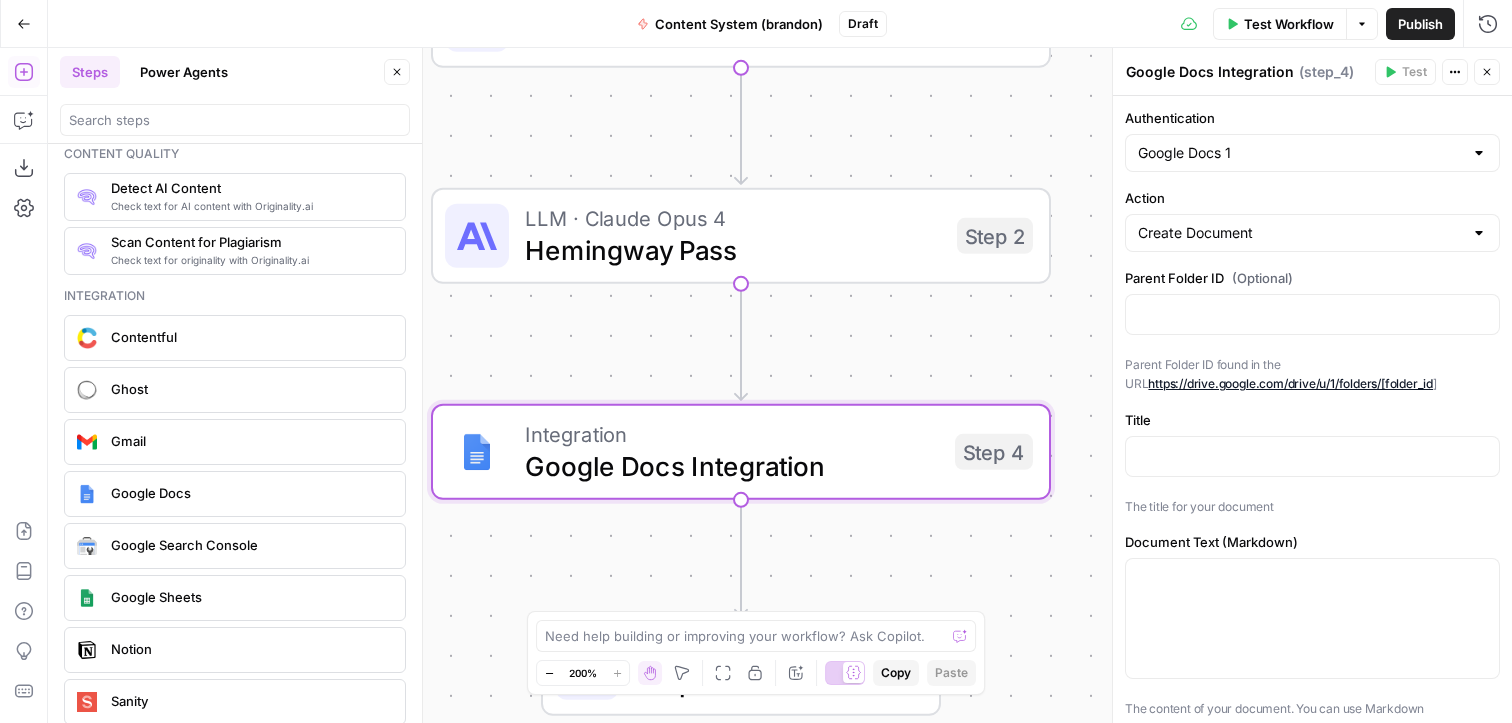 click on "Close" at bounding box center [1487, 72] 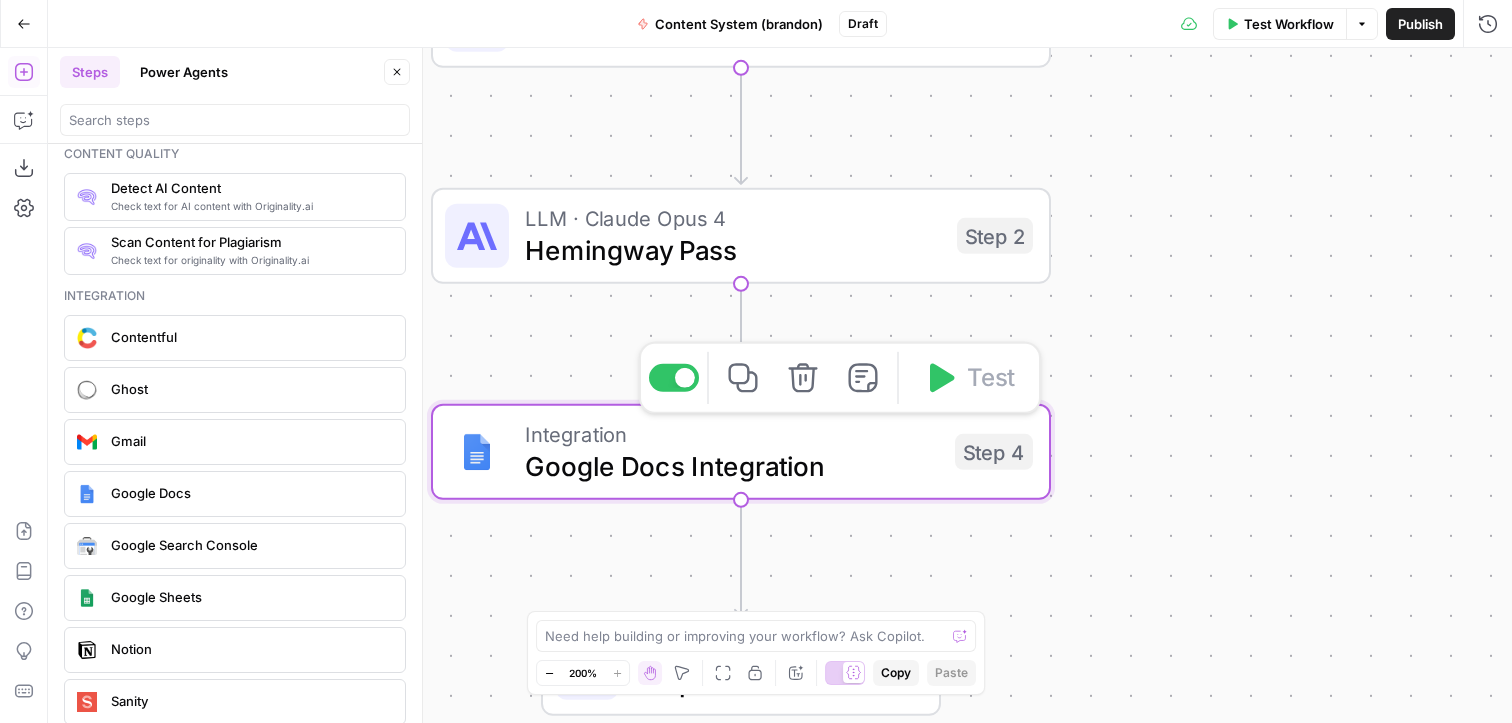 click on "Google Docs Integration" at bounding box center [732, 466] 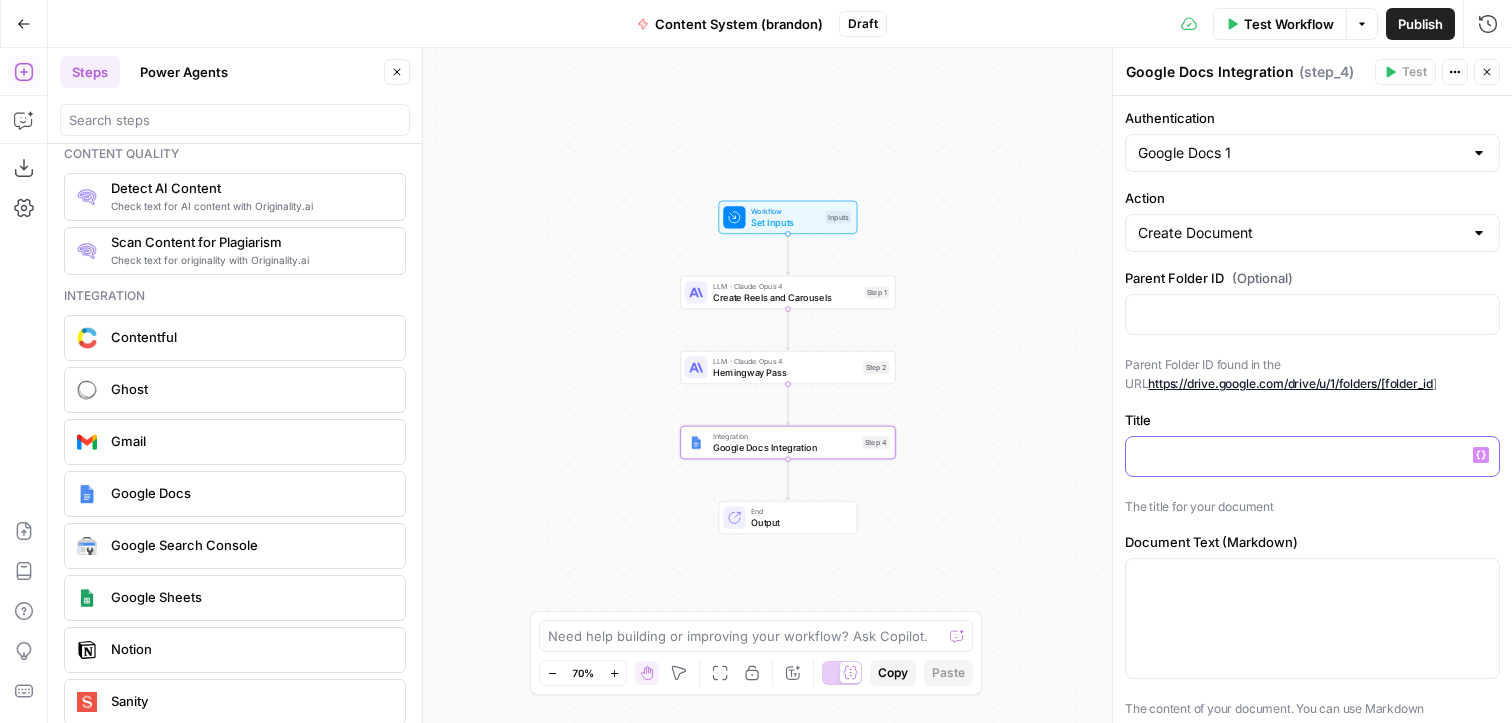 click at bounding box center [1312, 455] 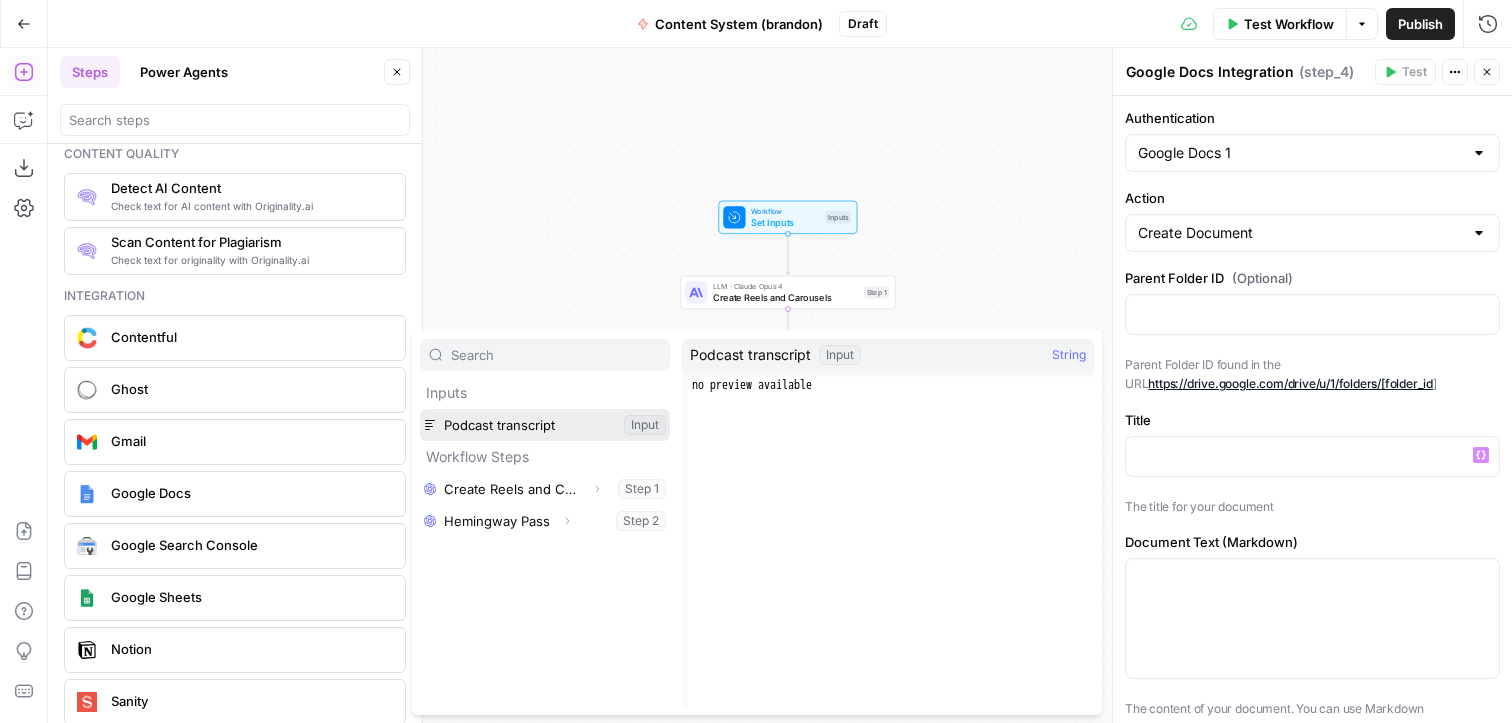click at bounding box center [545, 425] 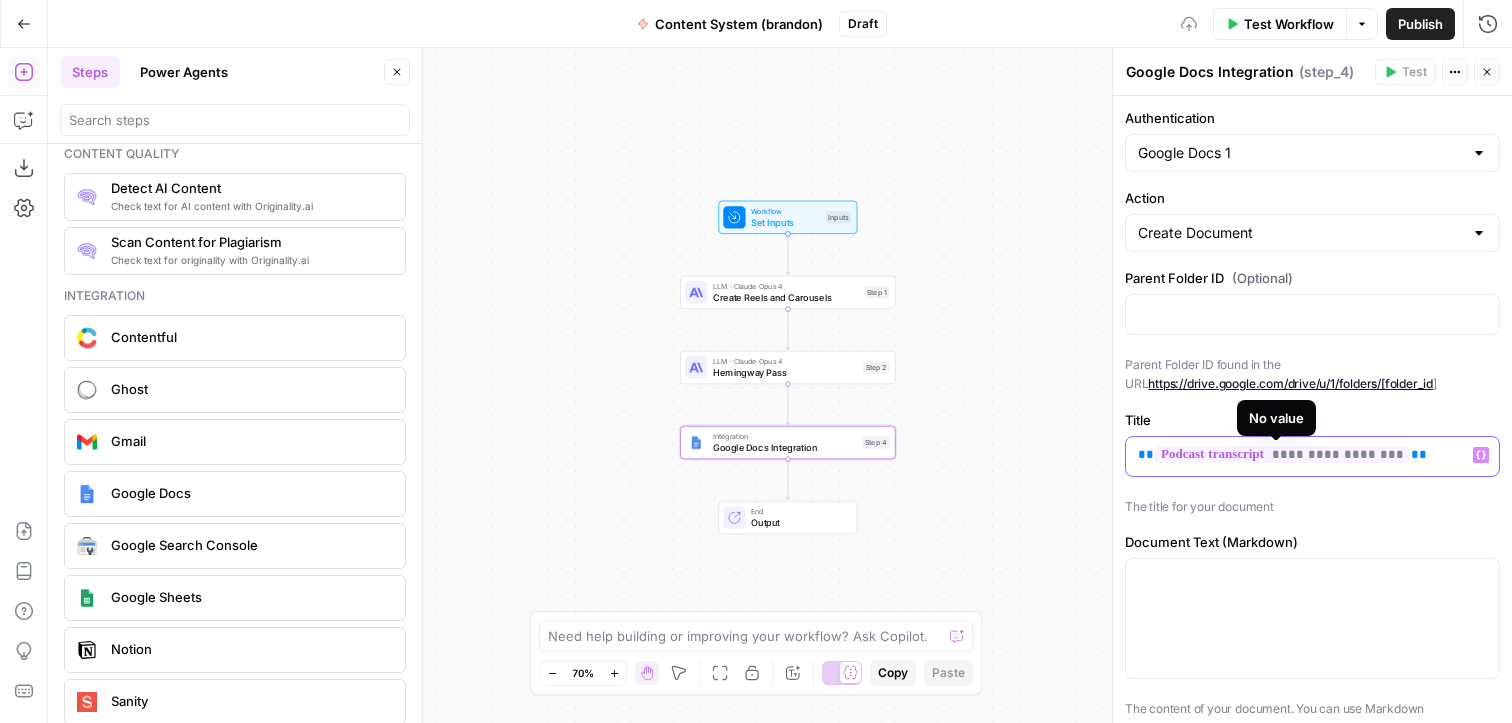 type 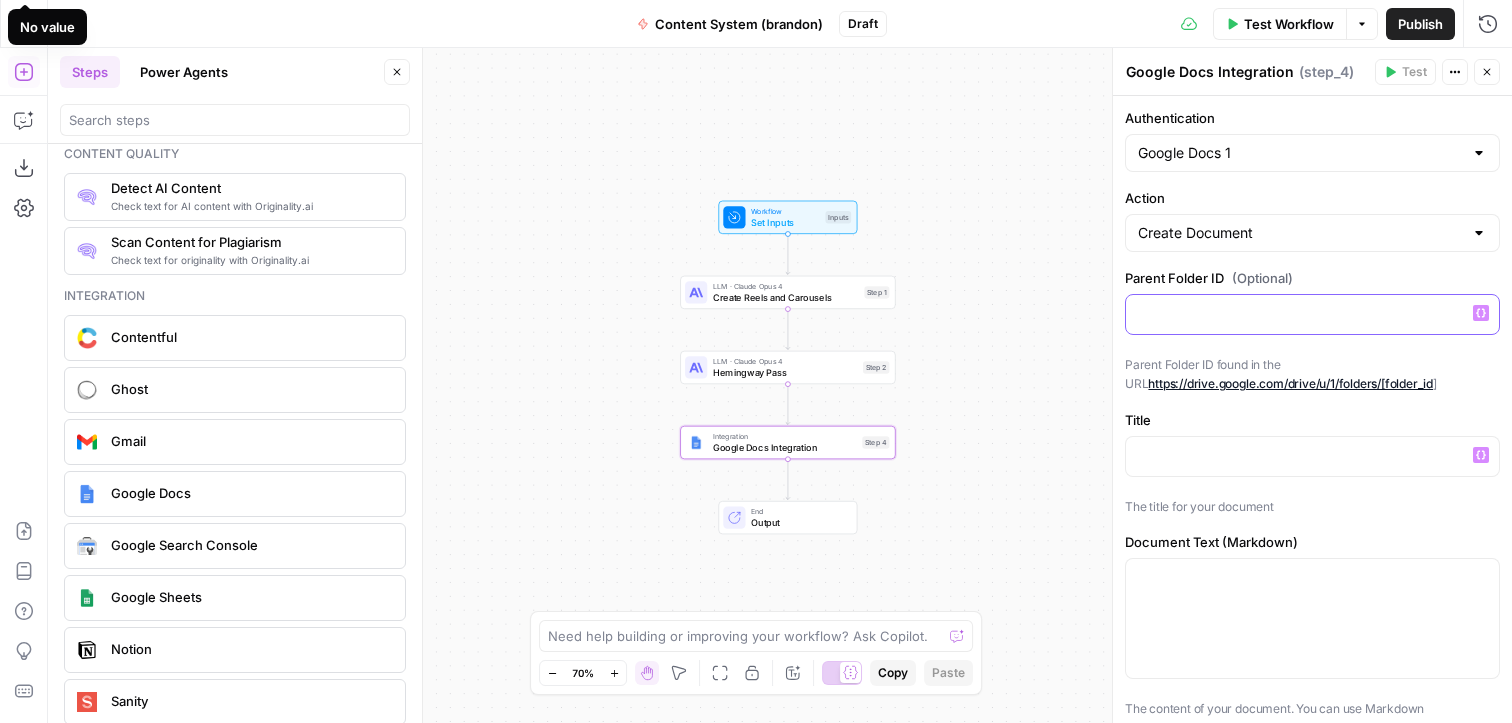 click on "Variables Menu" at bounding box center [1481, 313] 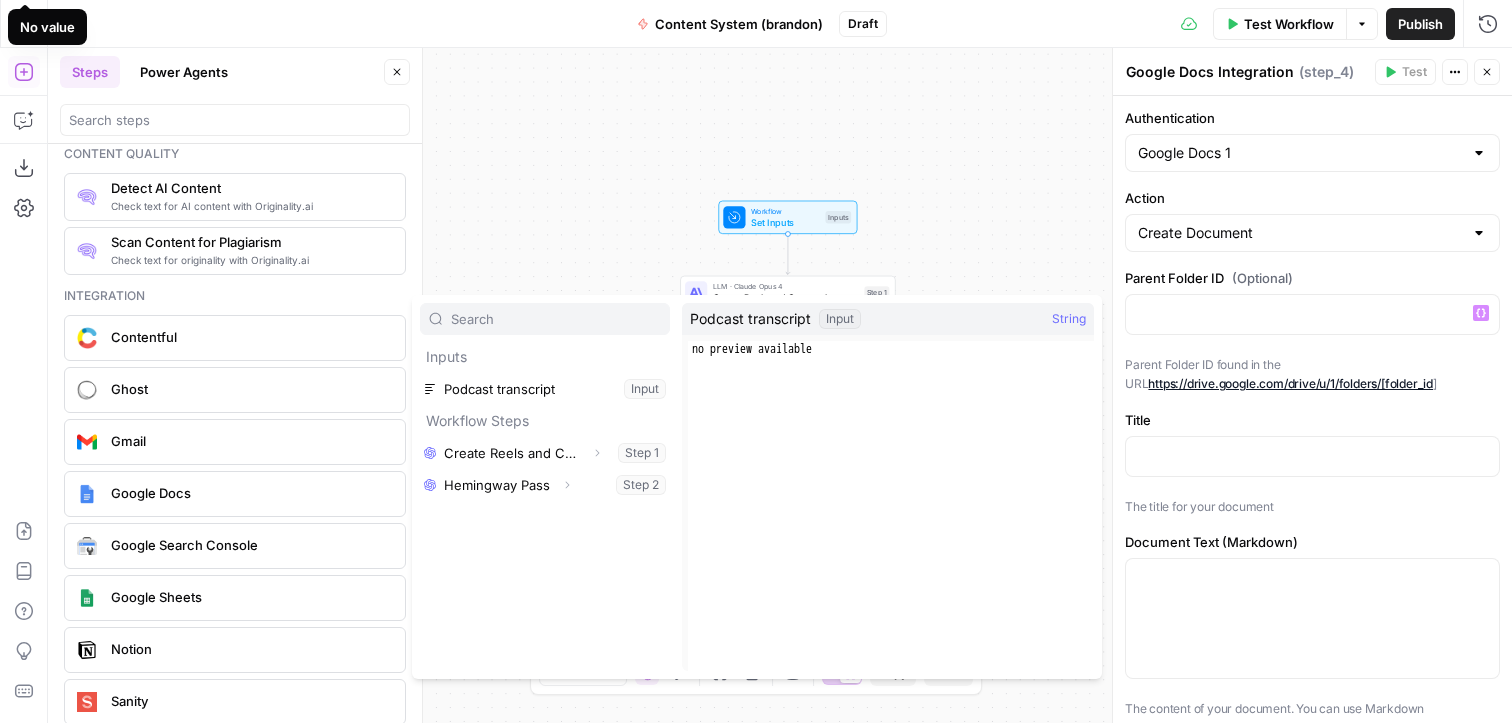 type on "**********" 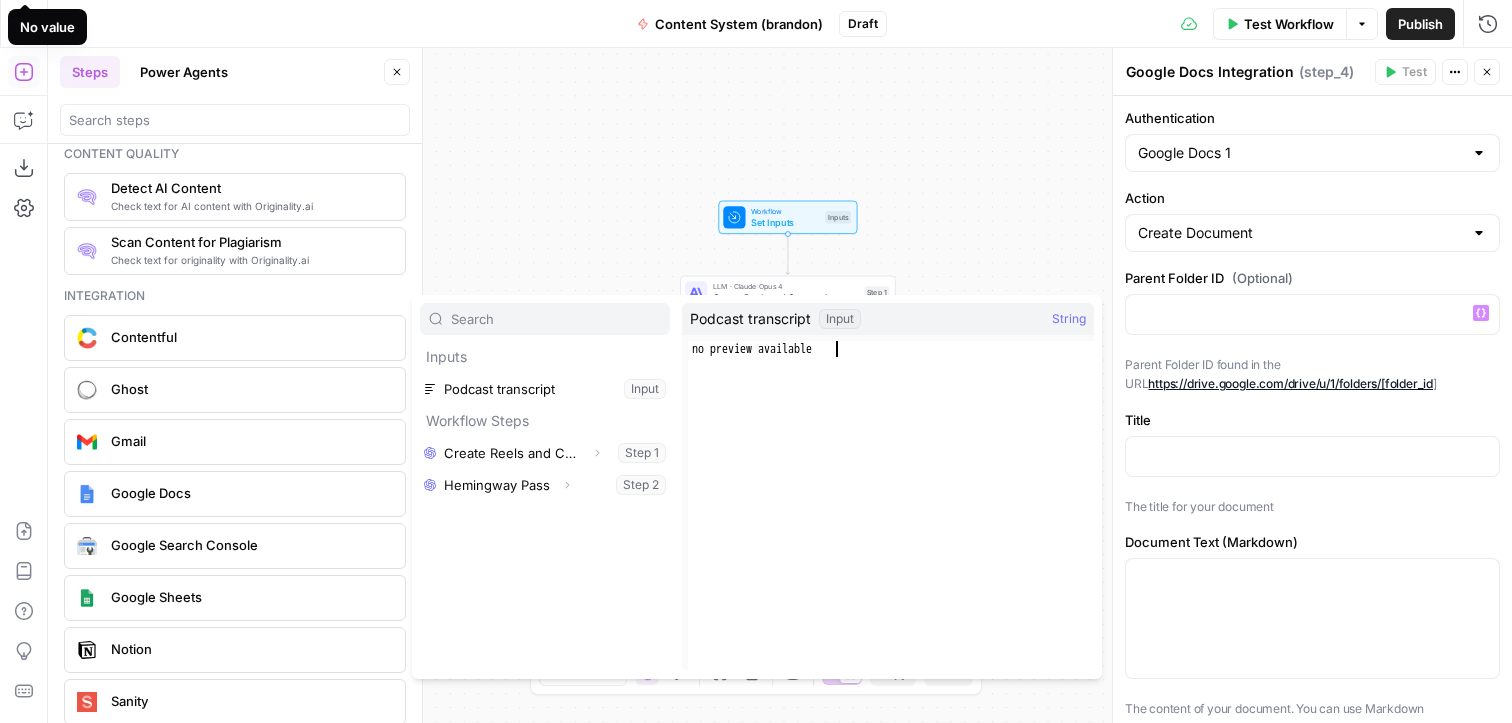click on "no preview available" at bounding box center [891, 522] 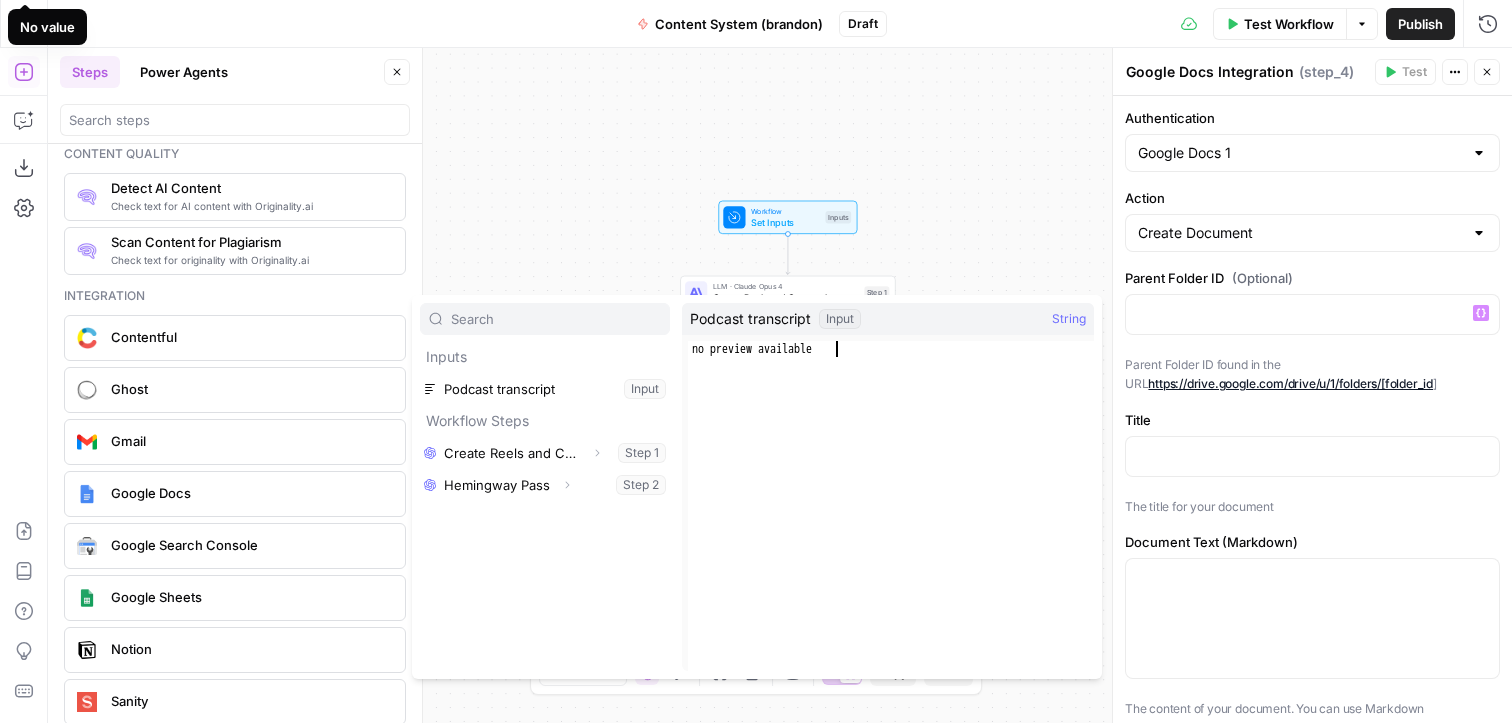 click on "Authentication Google Docs 1 Action Create Document Parent Folder ID   (Optional) “/” to reference Variables Menu Parent Folder ID found in the URL  https://drive.google.com/drive/u/1/folders/[FOLDER_ID ] Title The title for your document Document Text (Markdown) The content of your document. You can use Markdown Permissions   (Optional) If you make it public, anyone with the link will be able to see the document. When the step fails: Terminate Workflow Continue" at bounding box center (1312, 409) 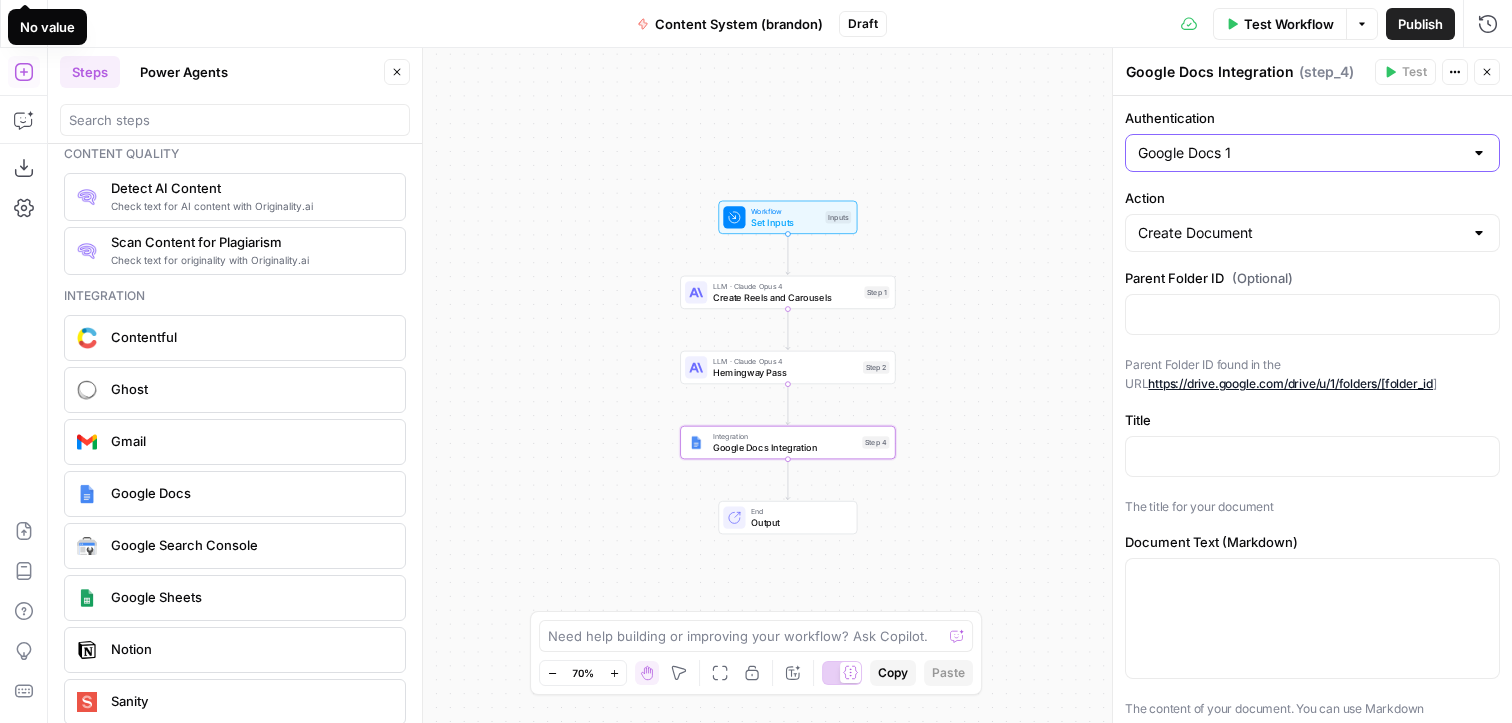 type 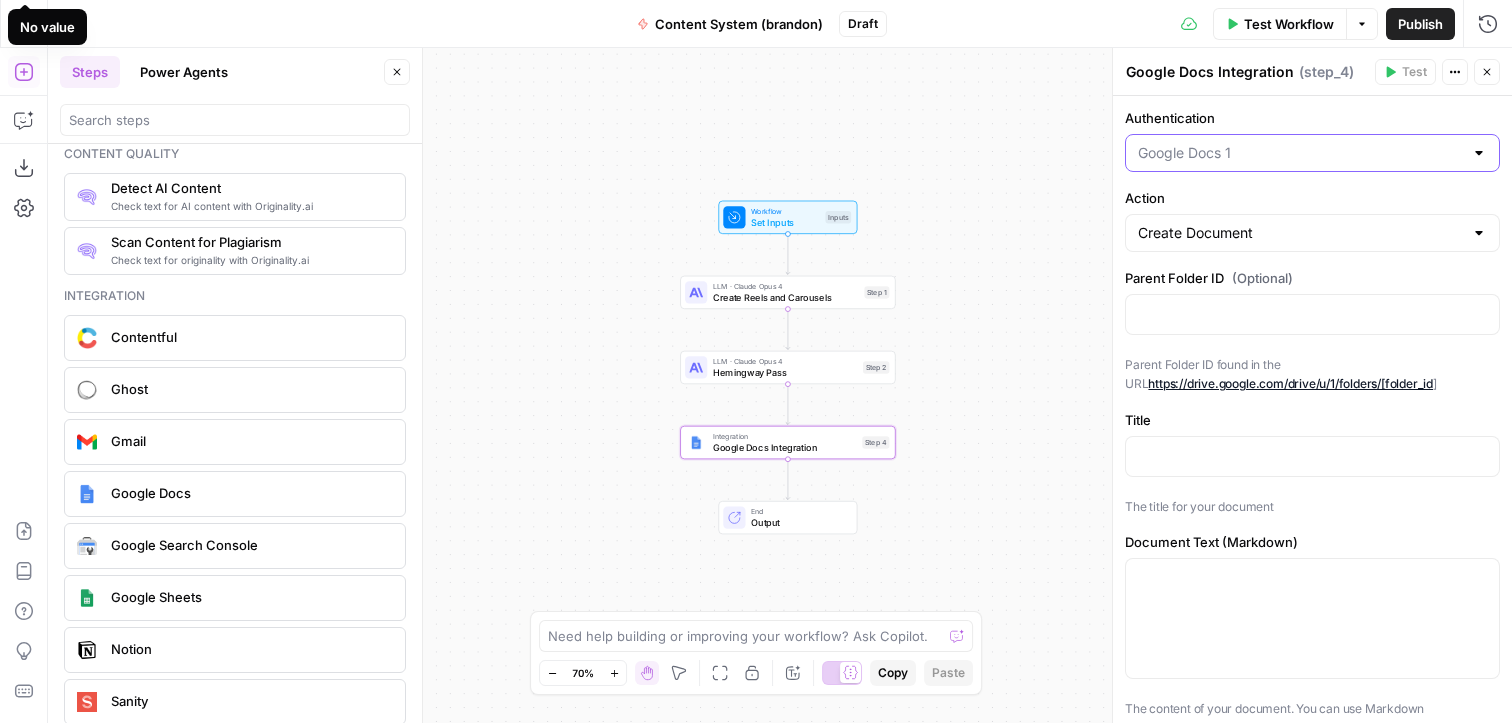 click on "Authentication" at bounding box center [1300, 153] 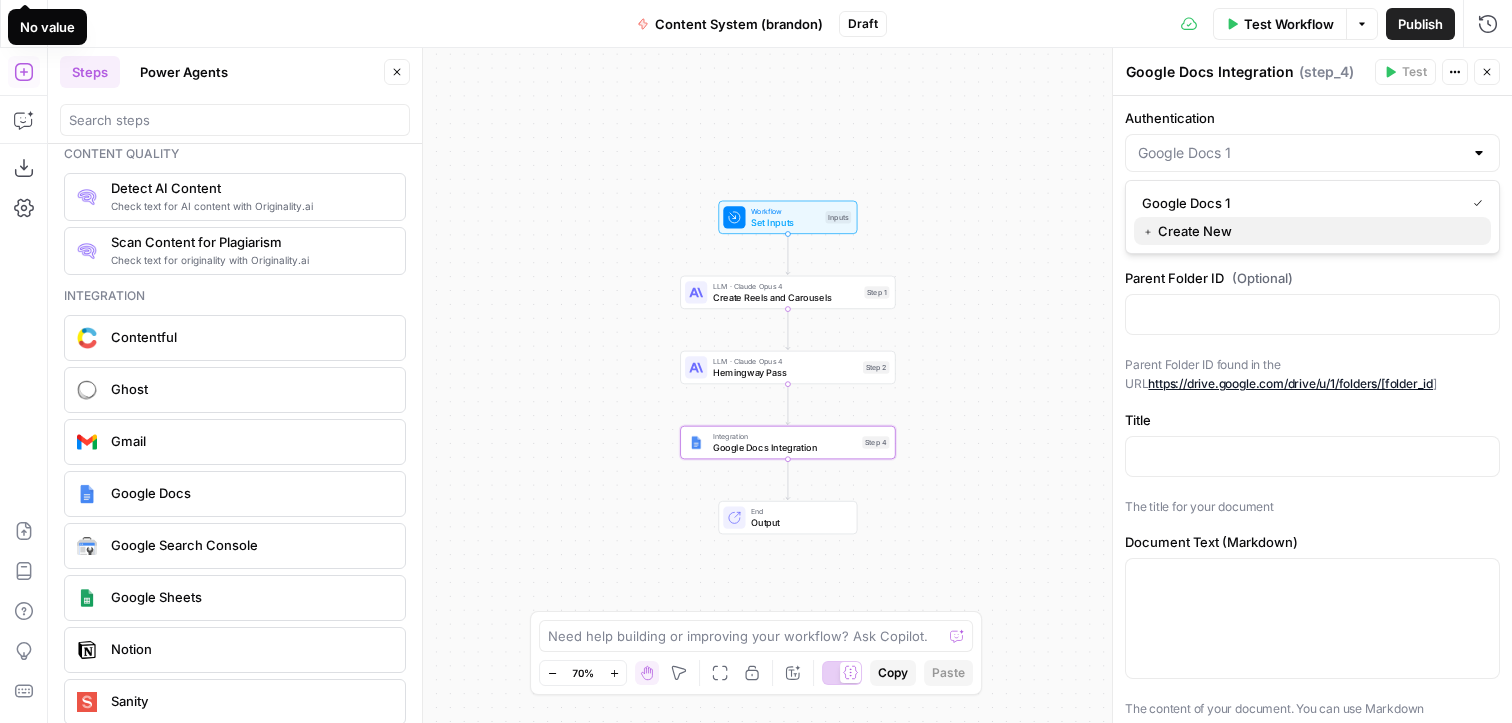 click on "﹢ Create New" at bounding box center [1308, 231] 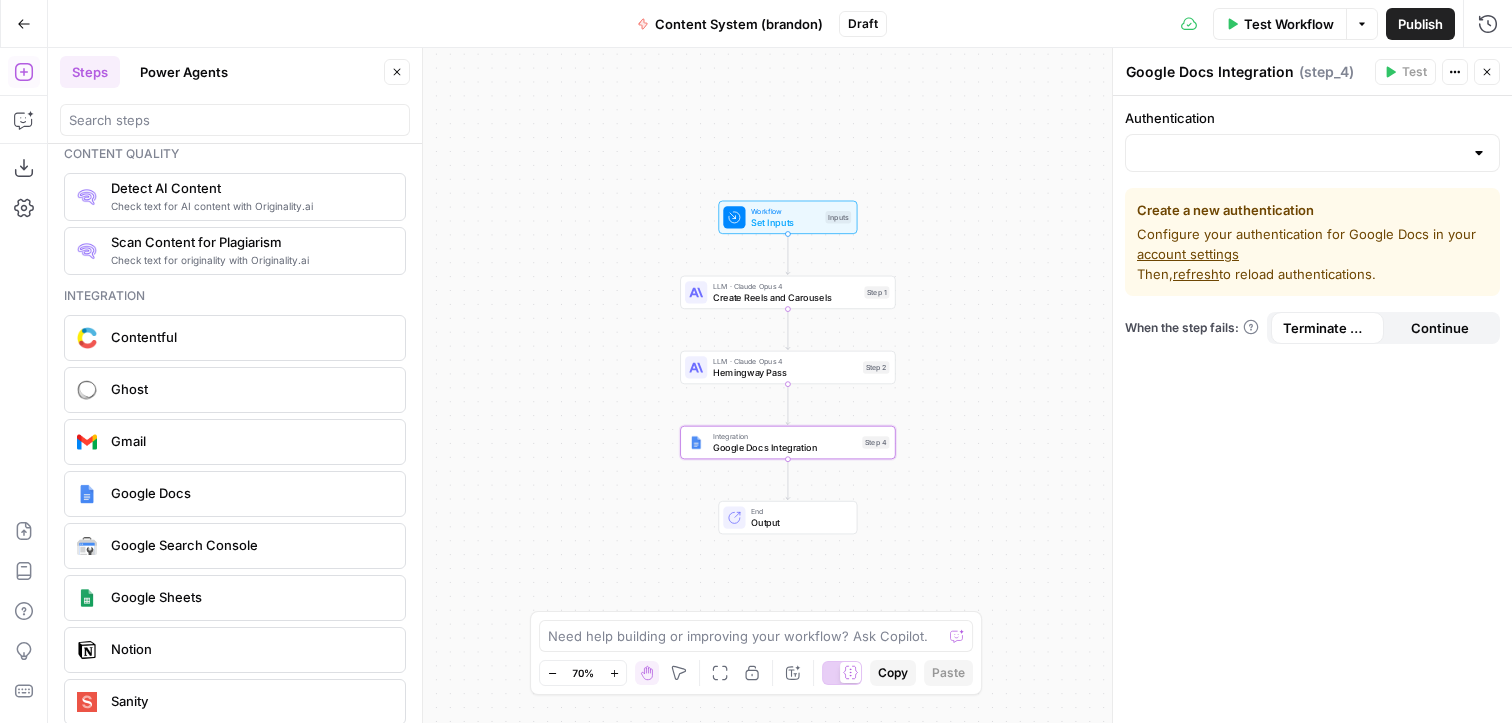 click at bounding box center [1479, 153] 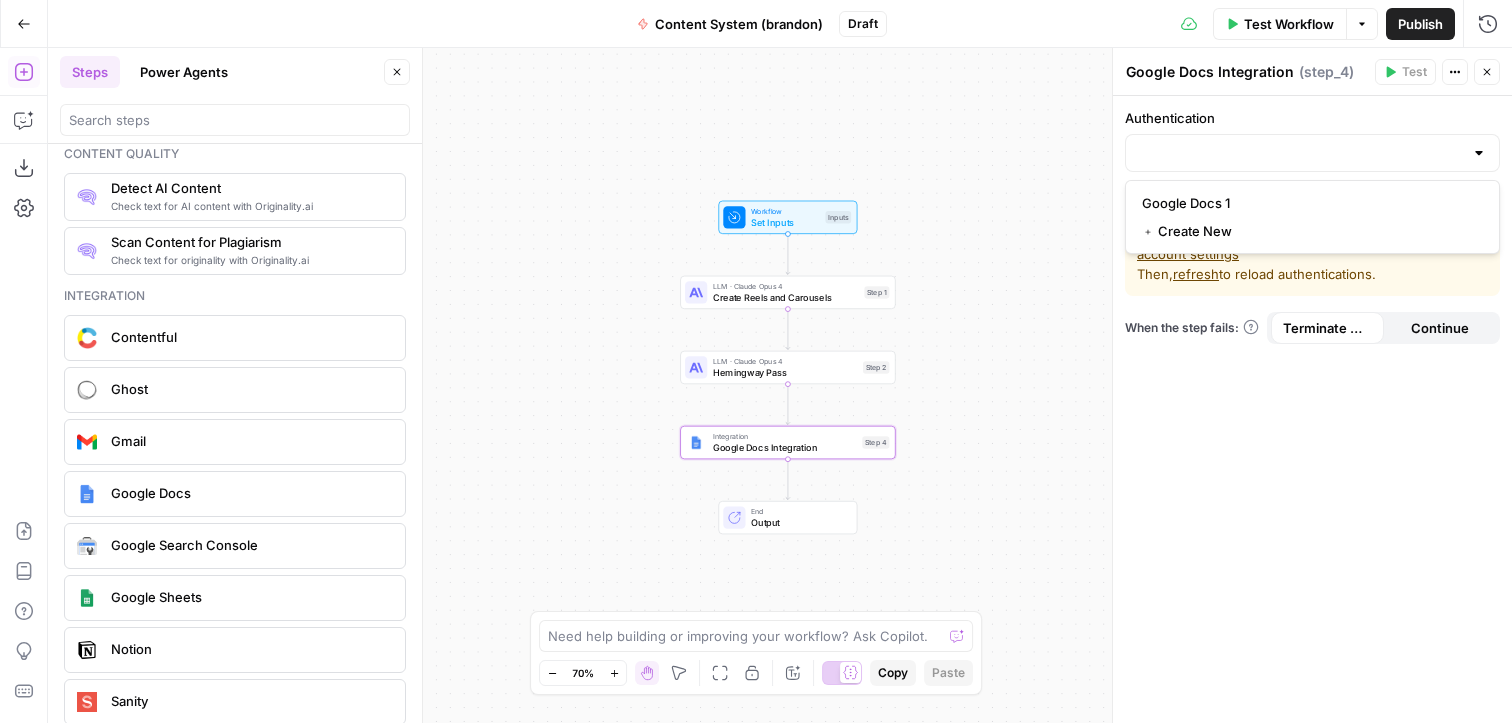 click on "Authentication Create a new authentication Configure your authentication for Google Docs in your    account settings Then,  refresh  to reload authentications. When the step fails: Terminate Workflow Continue" at bounding box center [1312, 409] 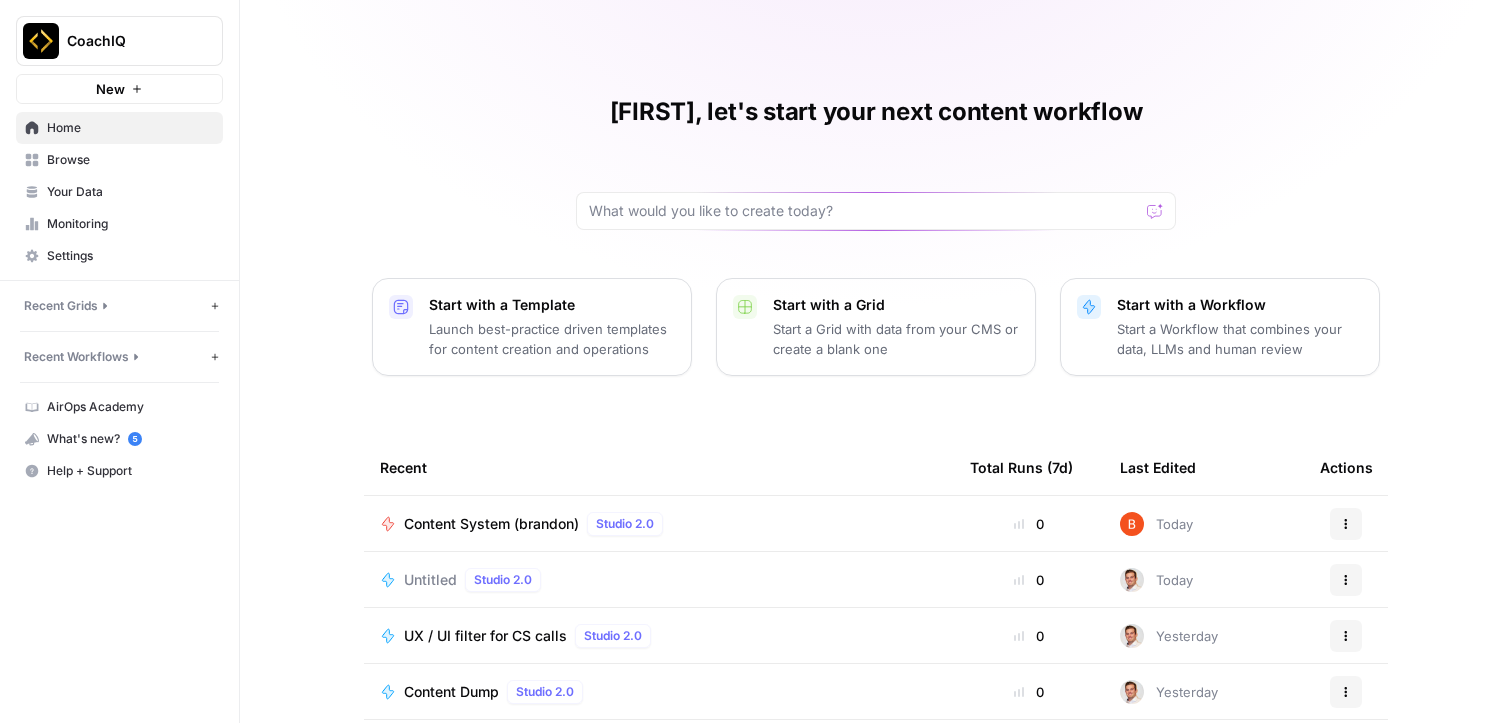 click on "Content System (brandon)" at bounding box center (491, 524) 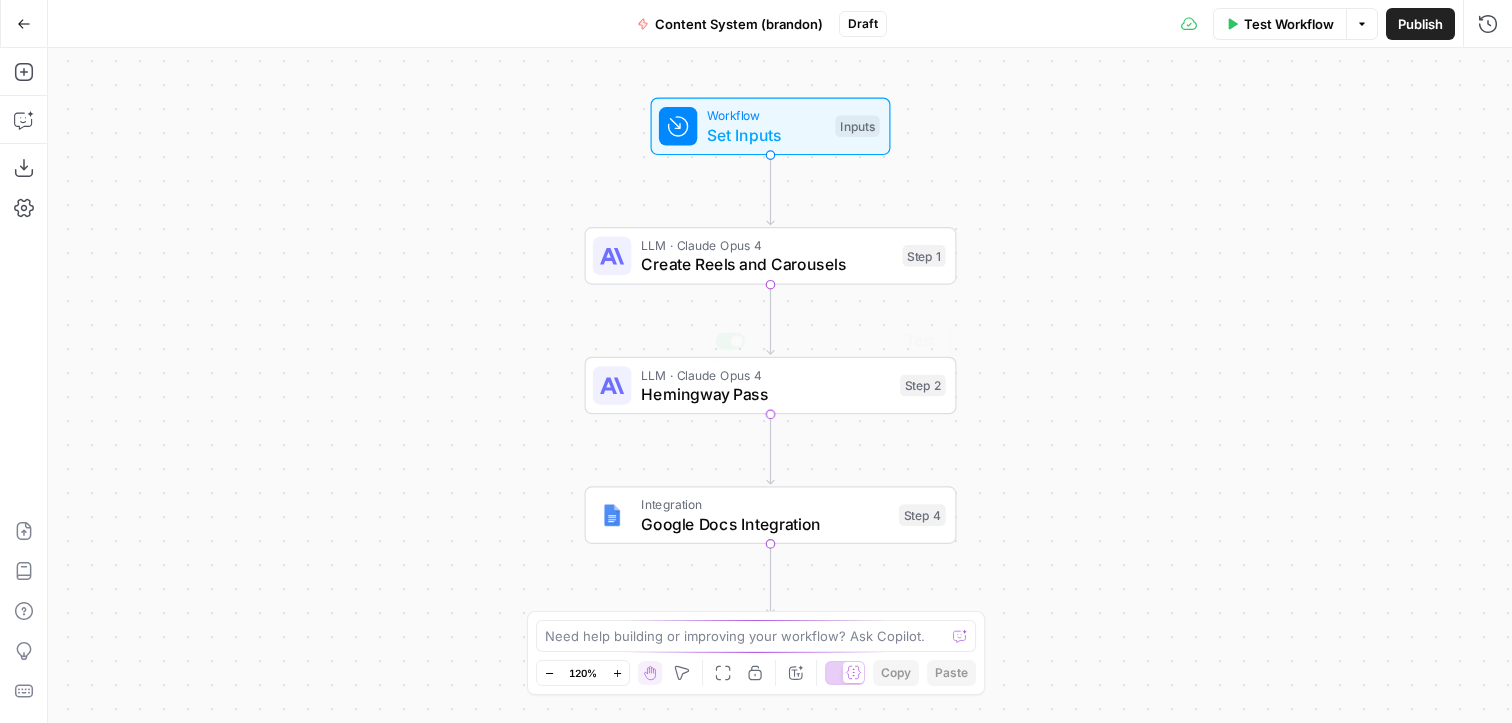 click on "Google Docs Integration" at bounding box center (765, 524) 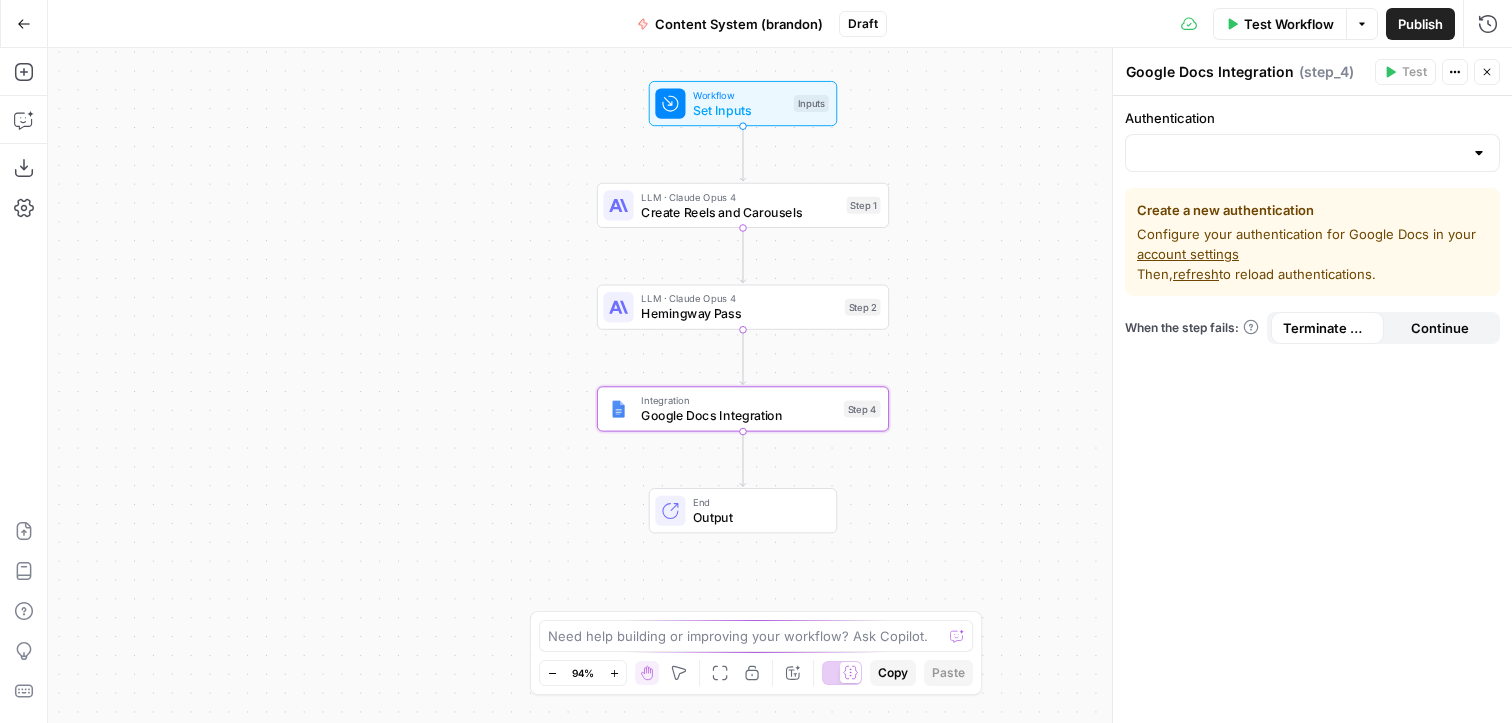 click on "Integration Google Docs Integration Step 4 Copy step Delete step Add Note Test" at bounding box center [743, 408] 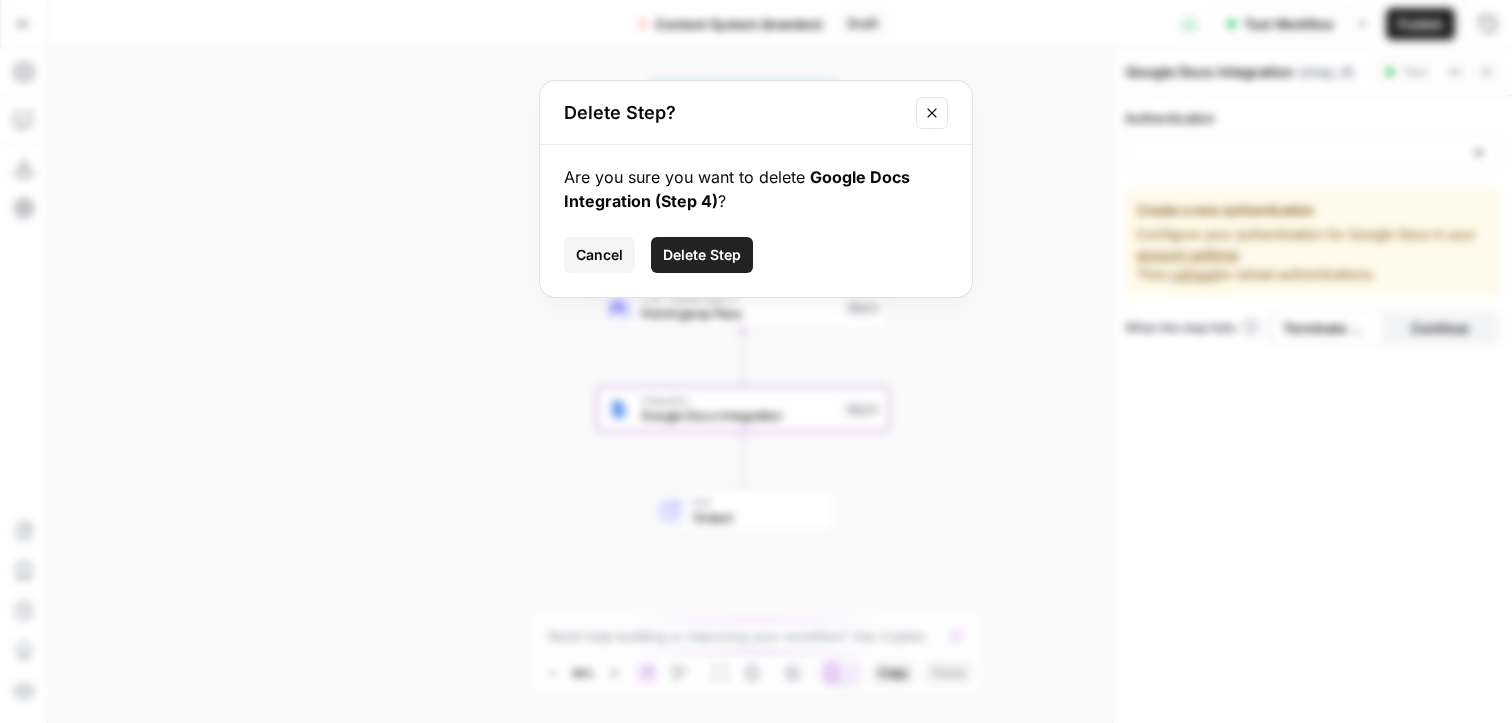 click on "Delete Step" at bounding box center (702, 255) 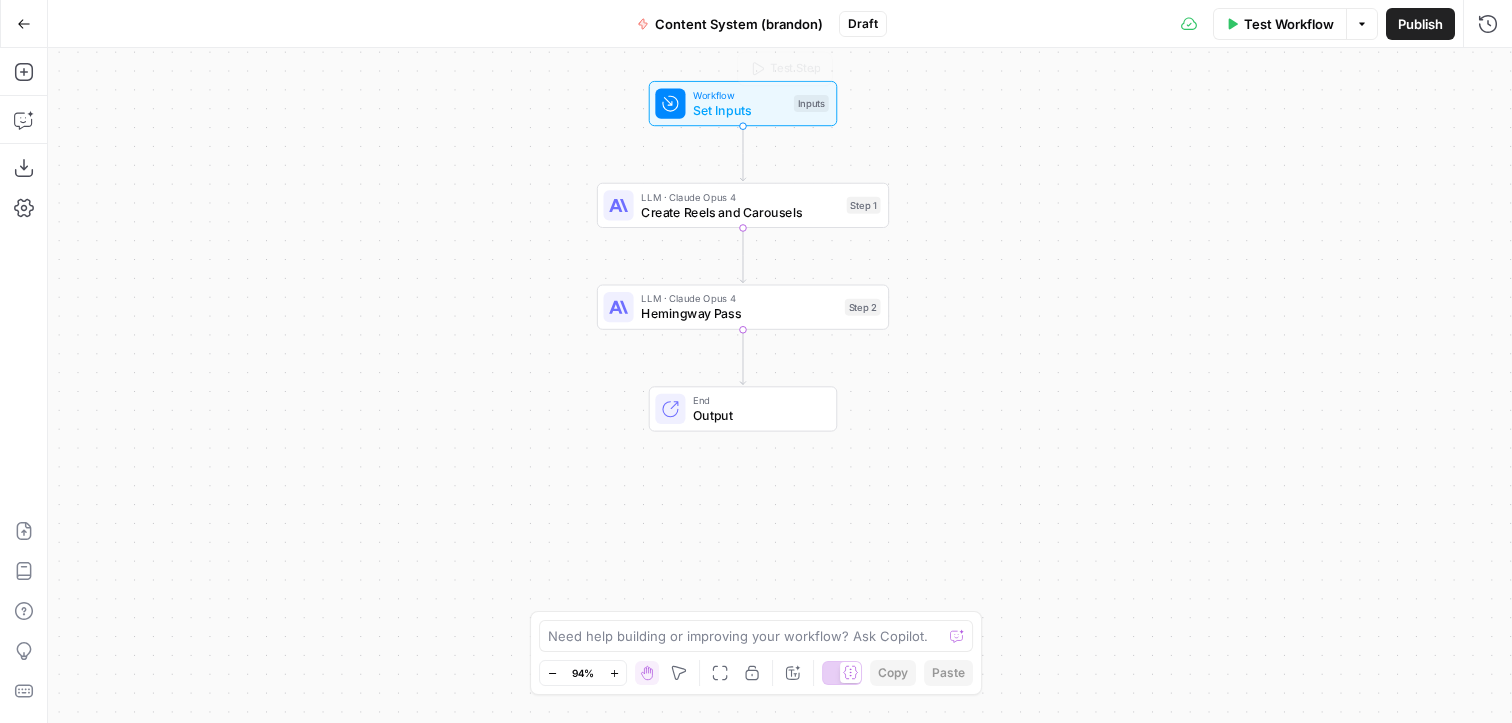 click on "Set Inputs" at bounding box center [739, 110] 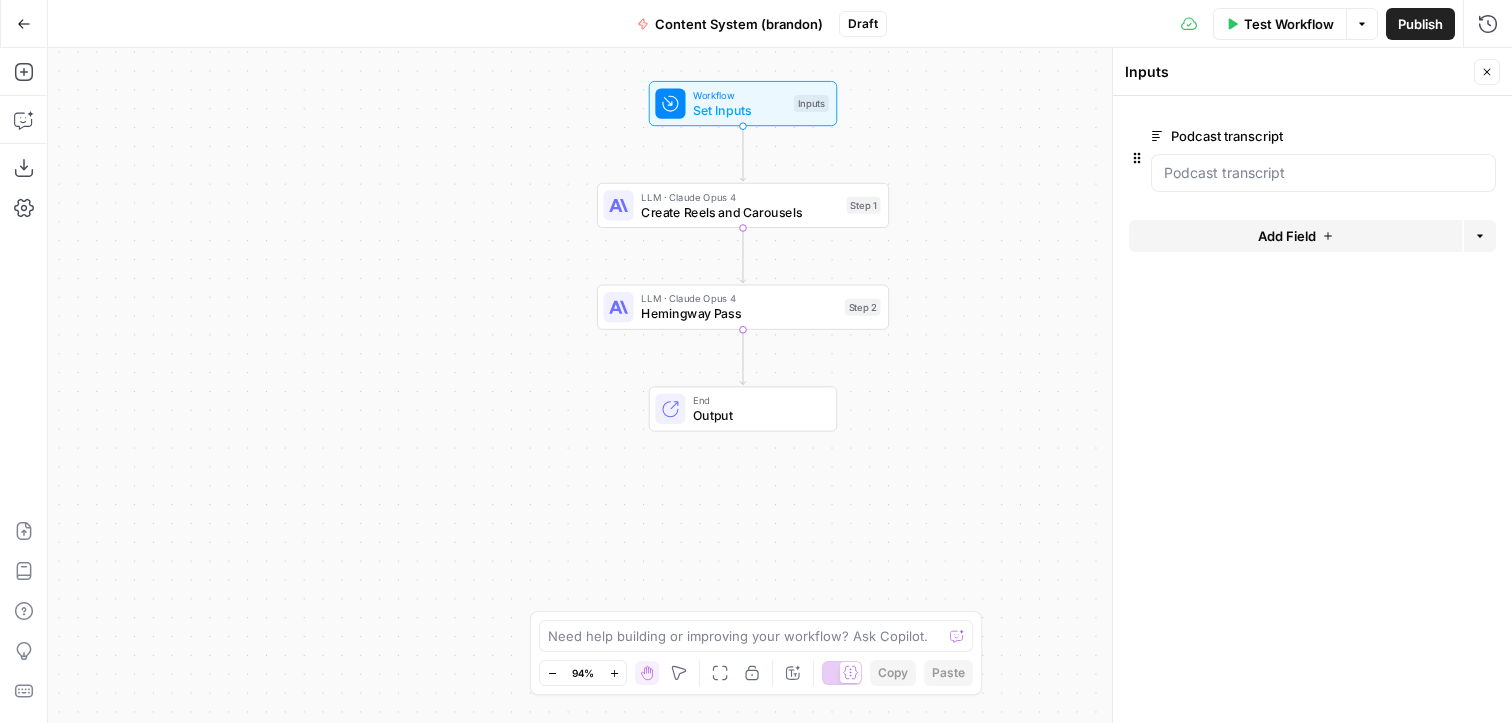 click on "Podcast transcript" at bounding box center (1267, 136) 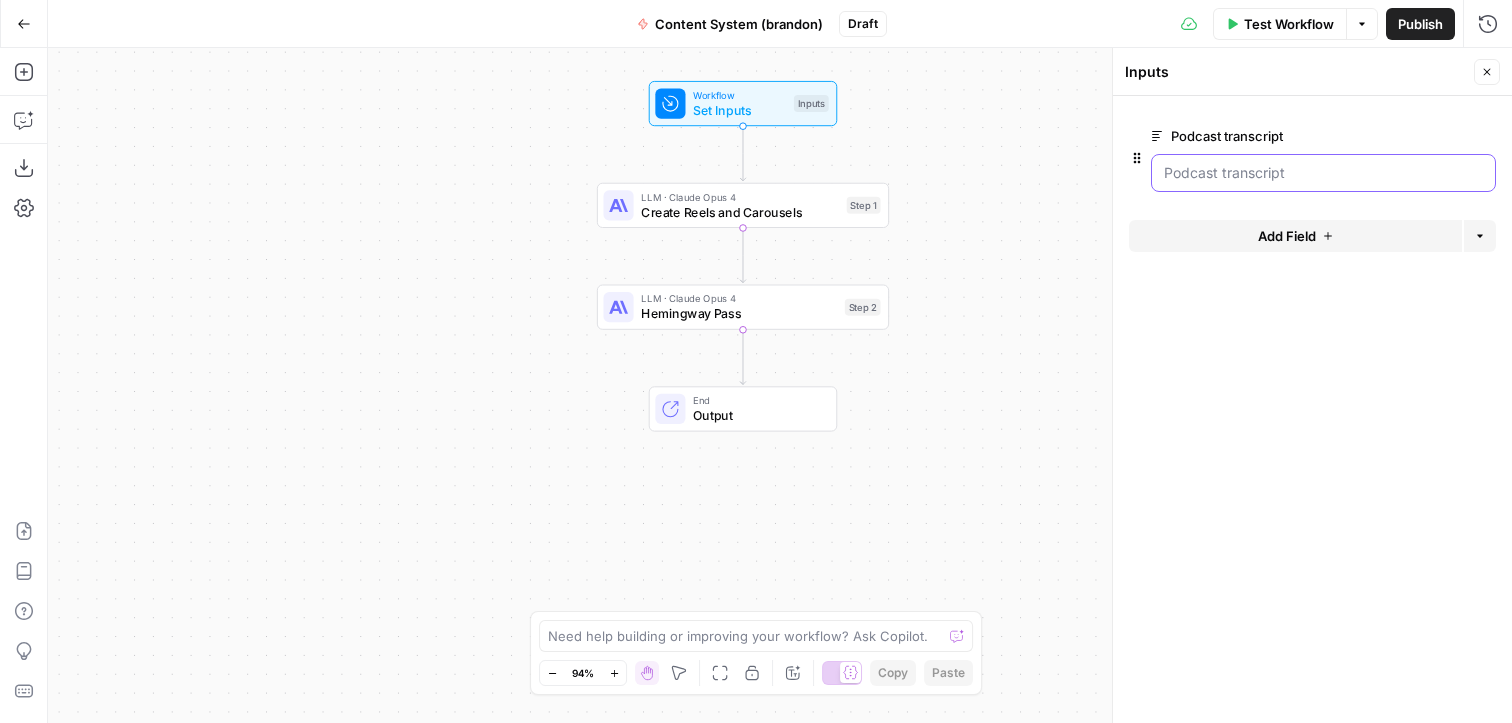click on "Podcast transcript" at bounding box center (1323, 173) 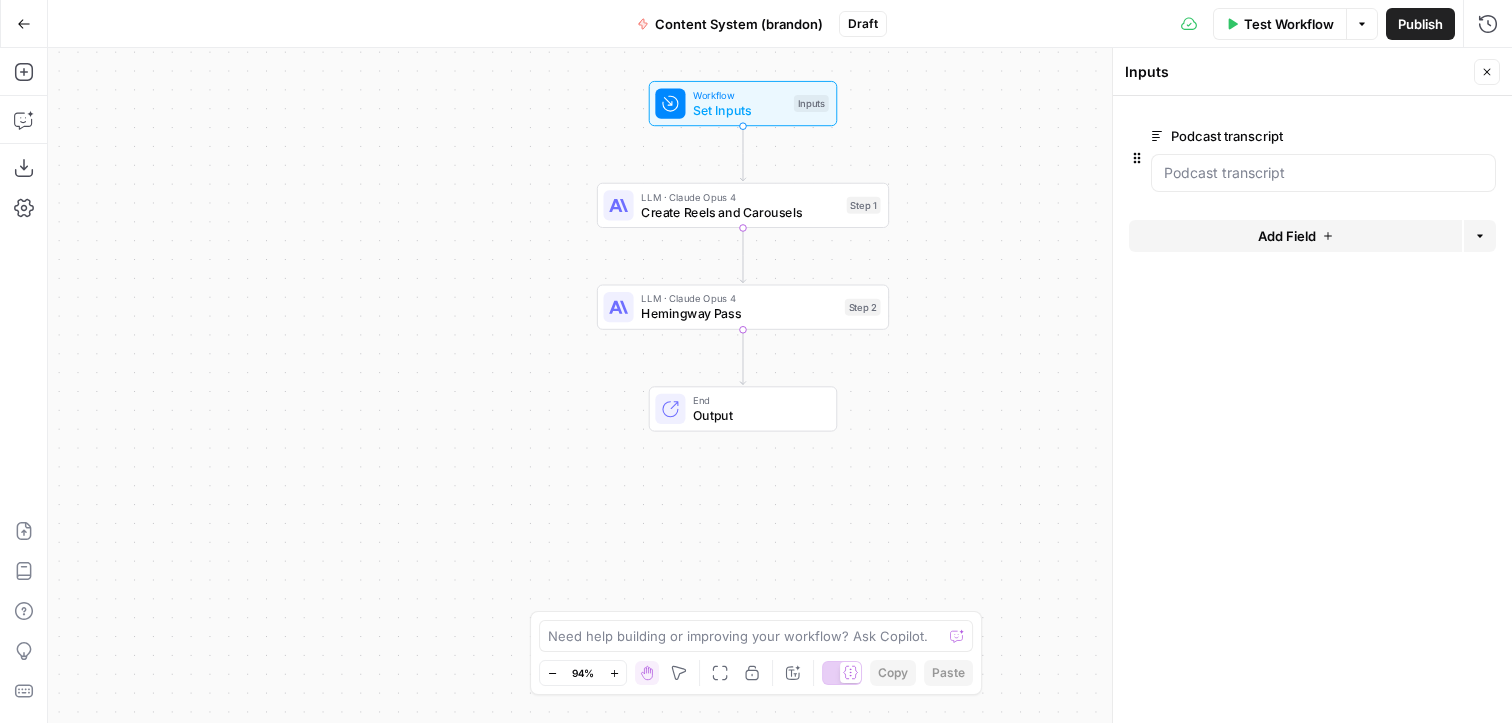 click on "edit field" at bounding box center (1421, 136) 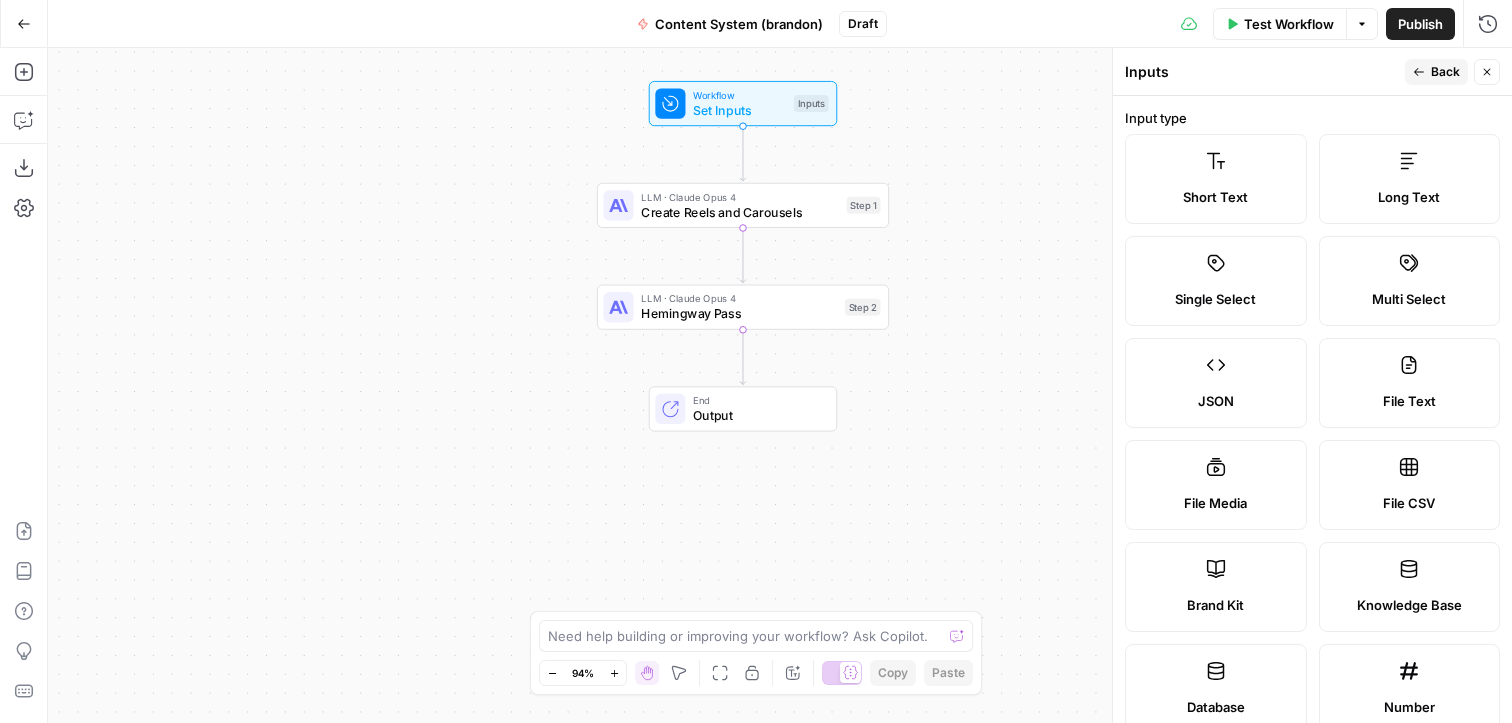 click on "Close" at bounding box center (1487, 72) 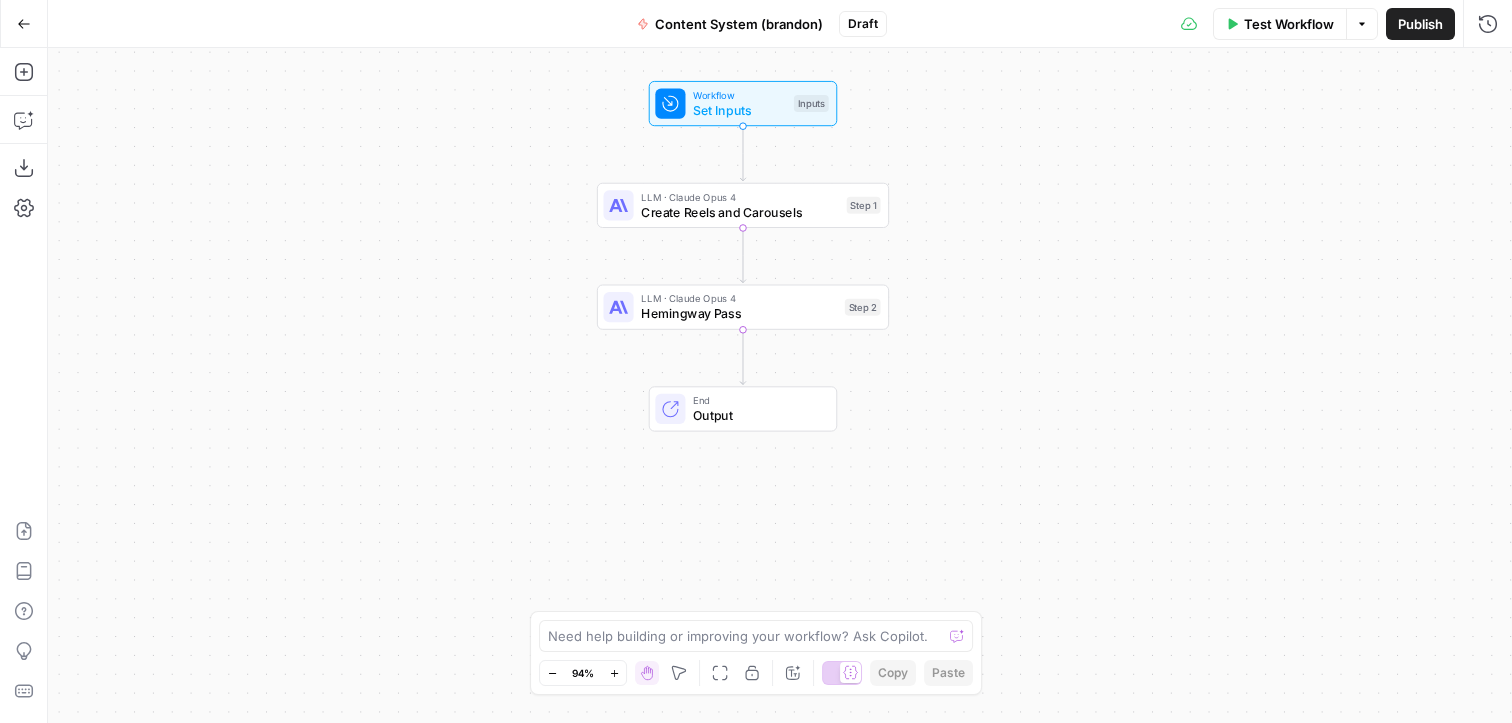 click on "Set Inputs" at bounding box center [739, 110] 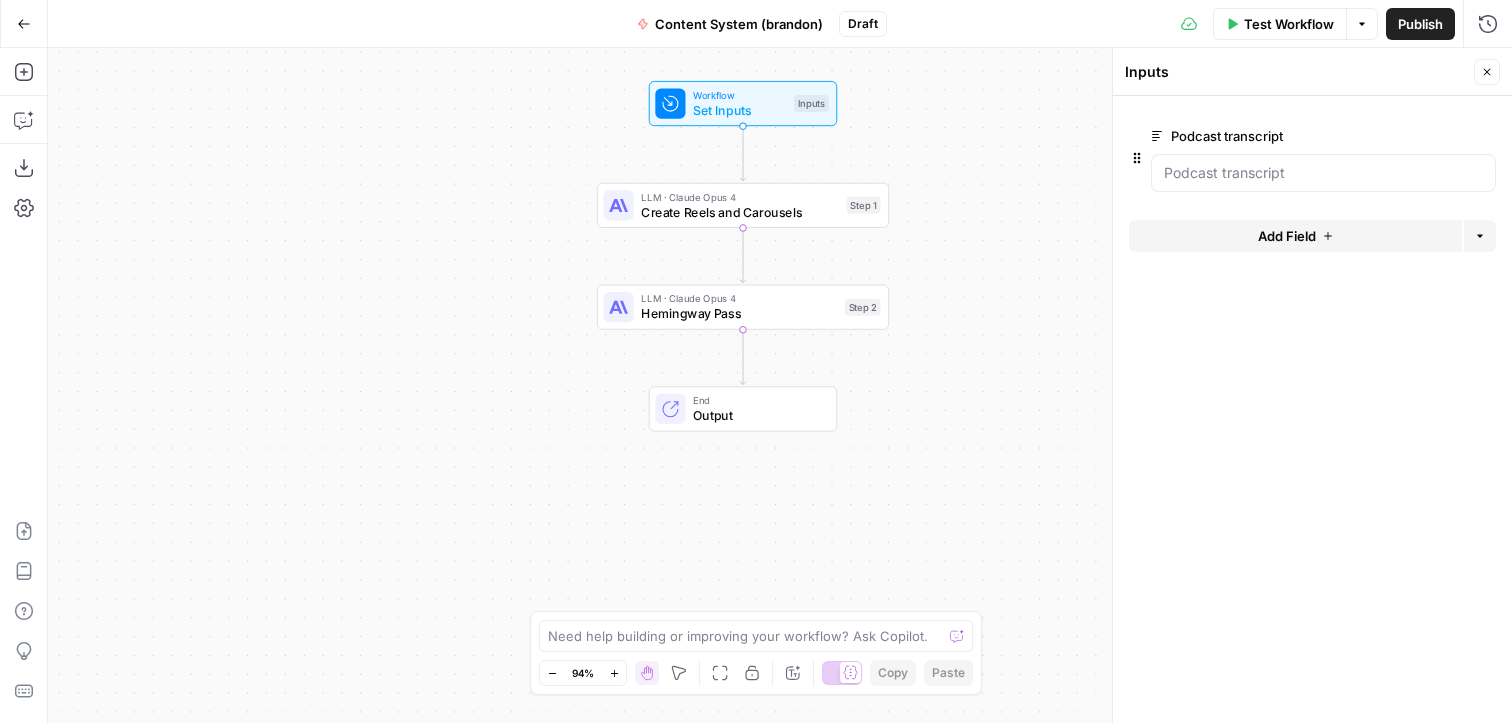 click on "Add Field" at bounding box center [1295, 236] 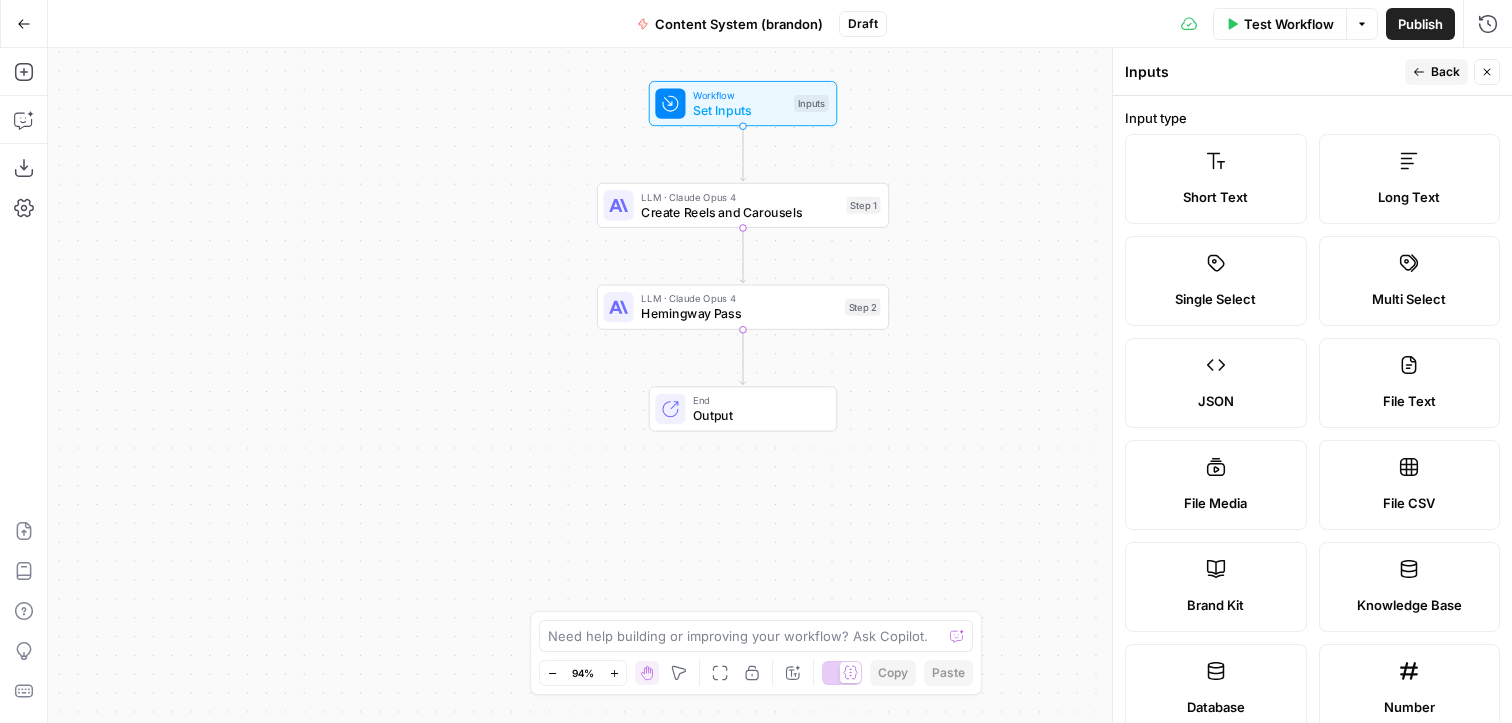 click on "Short Text" at bounding box center [1216, 179] 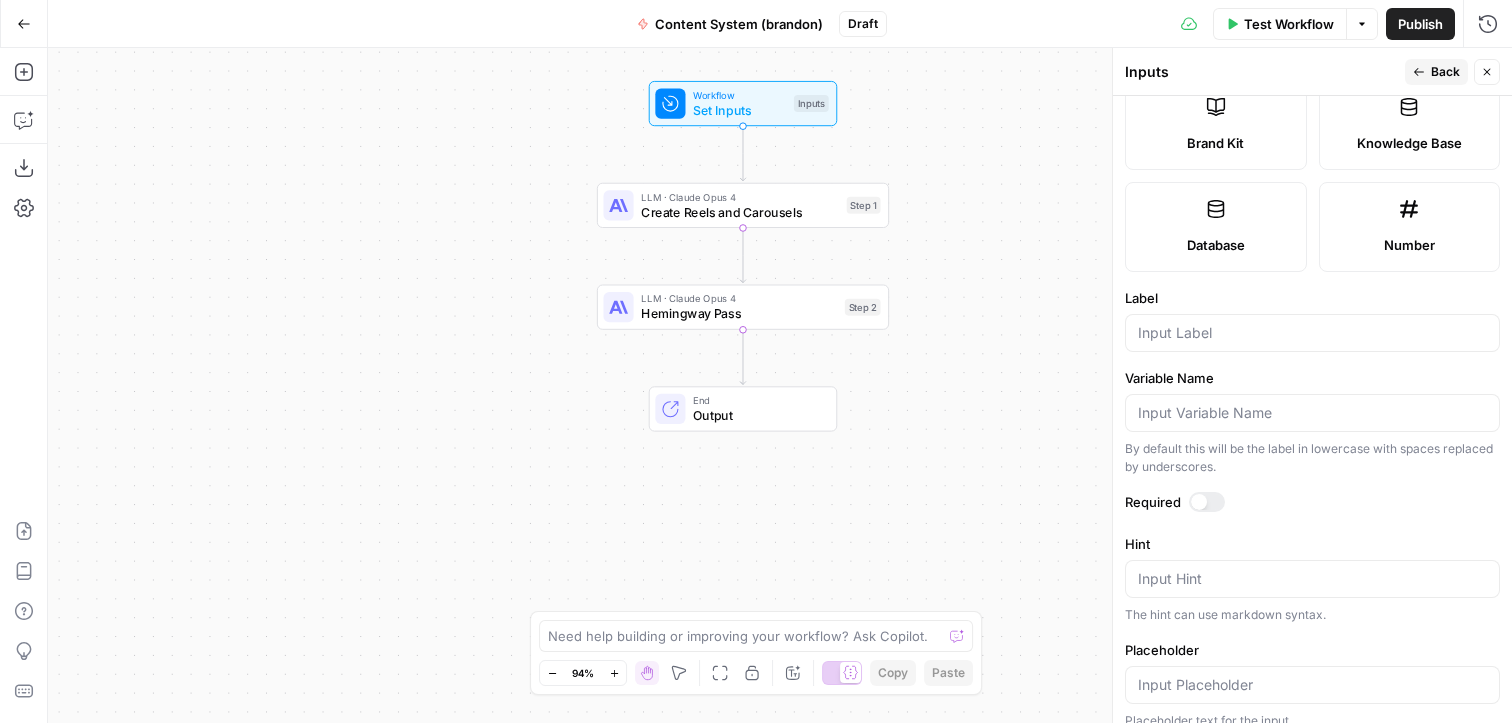 scroll, scrollTop: 579, scrollLeft: 0, axis: vertical 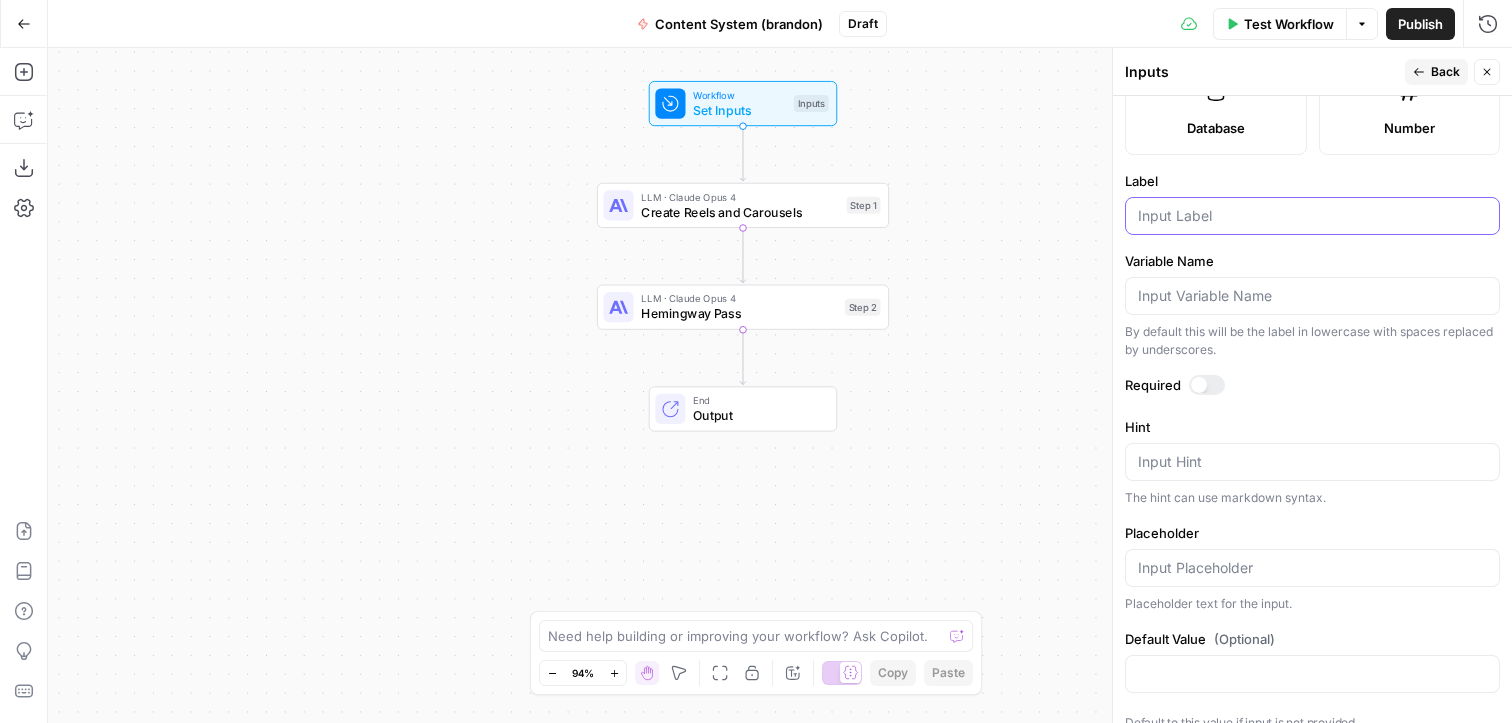 click on "Label" at bounding box center [1312, 216] 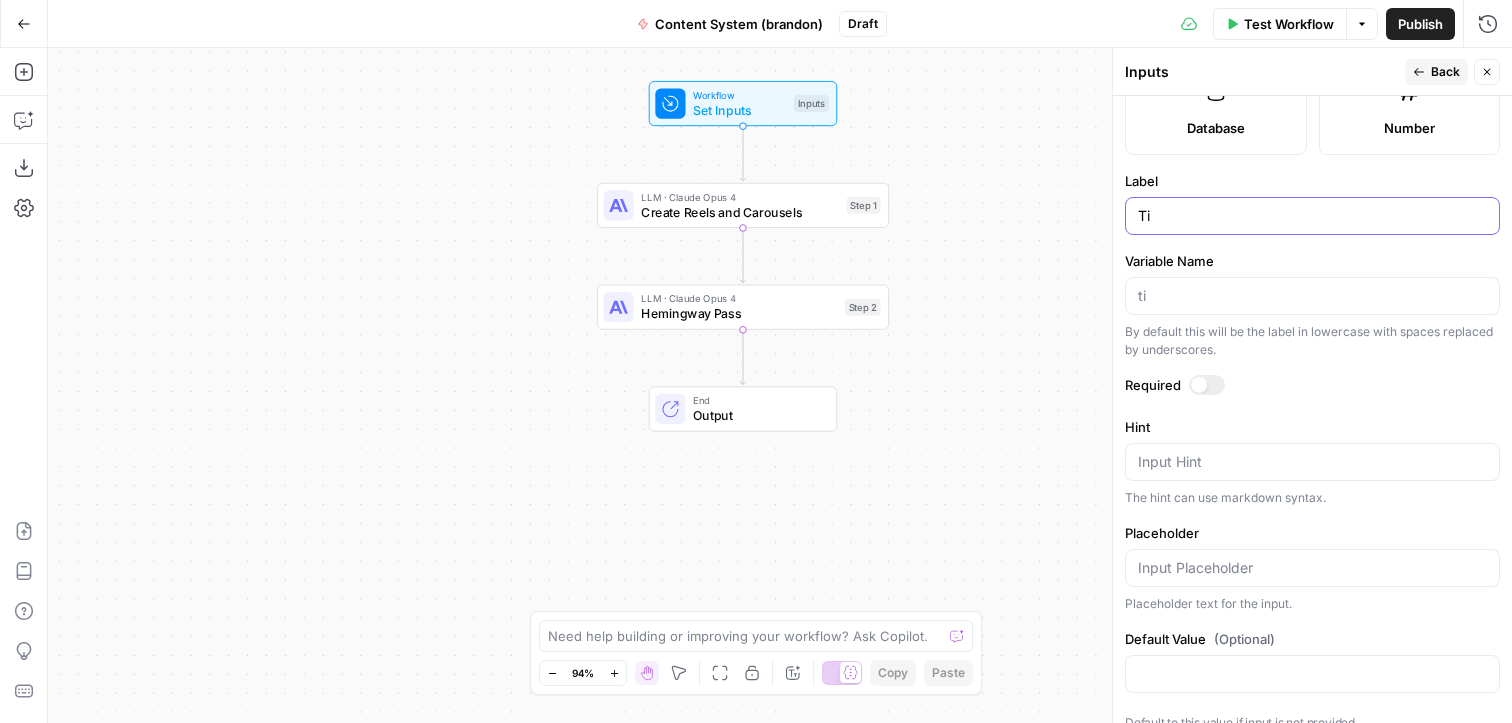 type on "T" 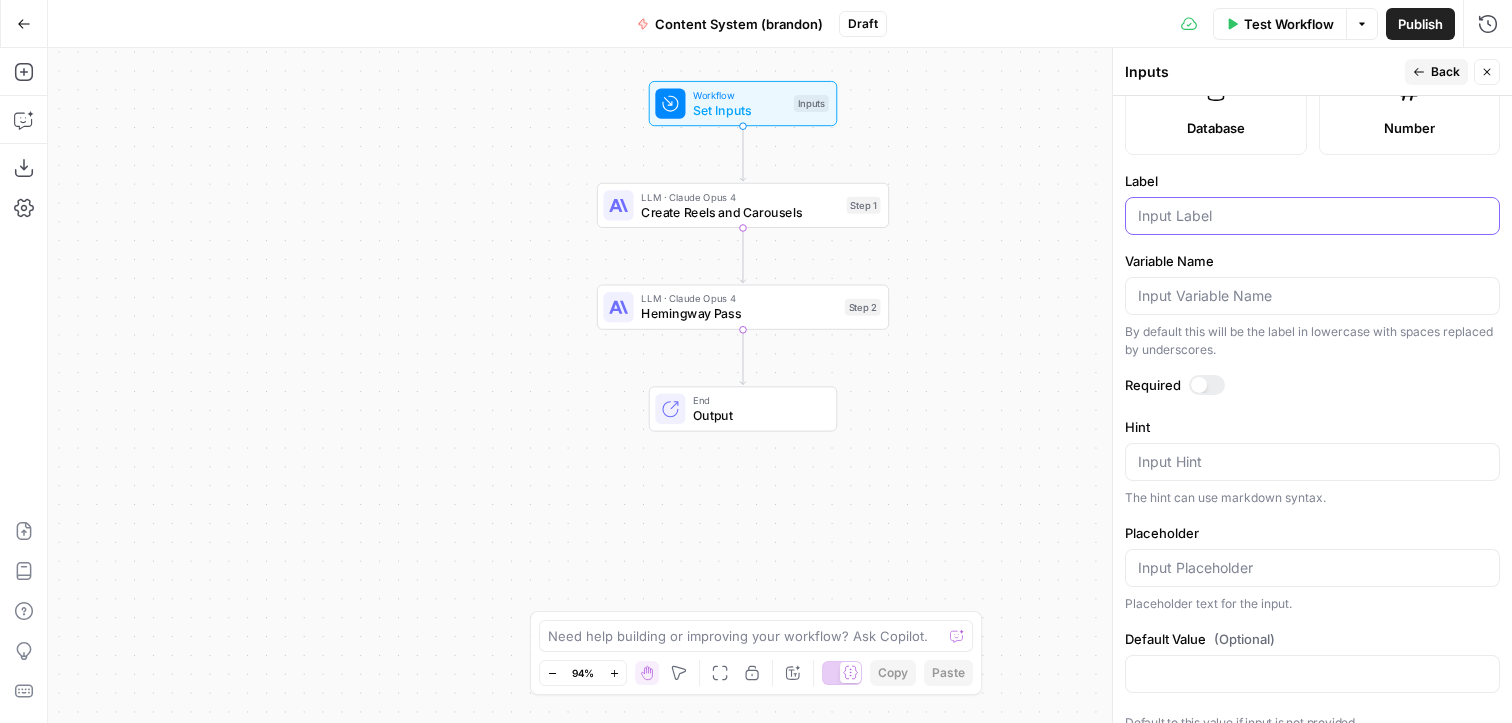 type on "p" 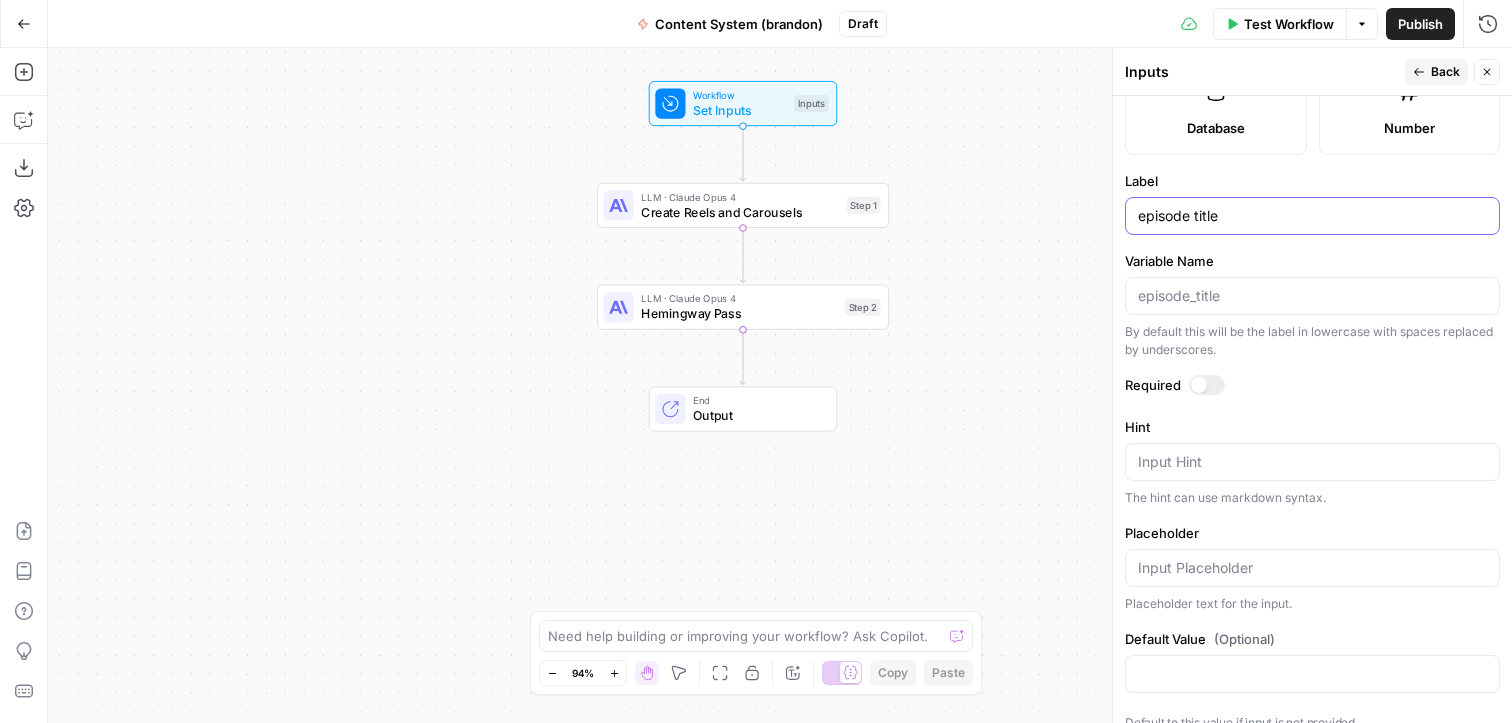 type on "episode title" 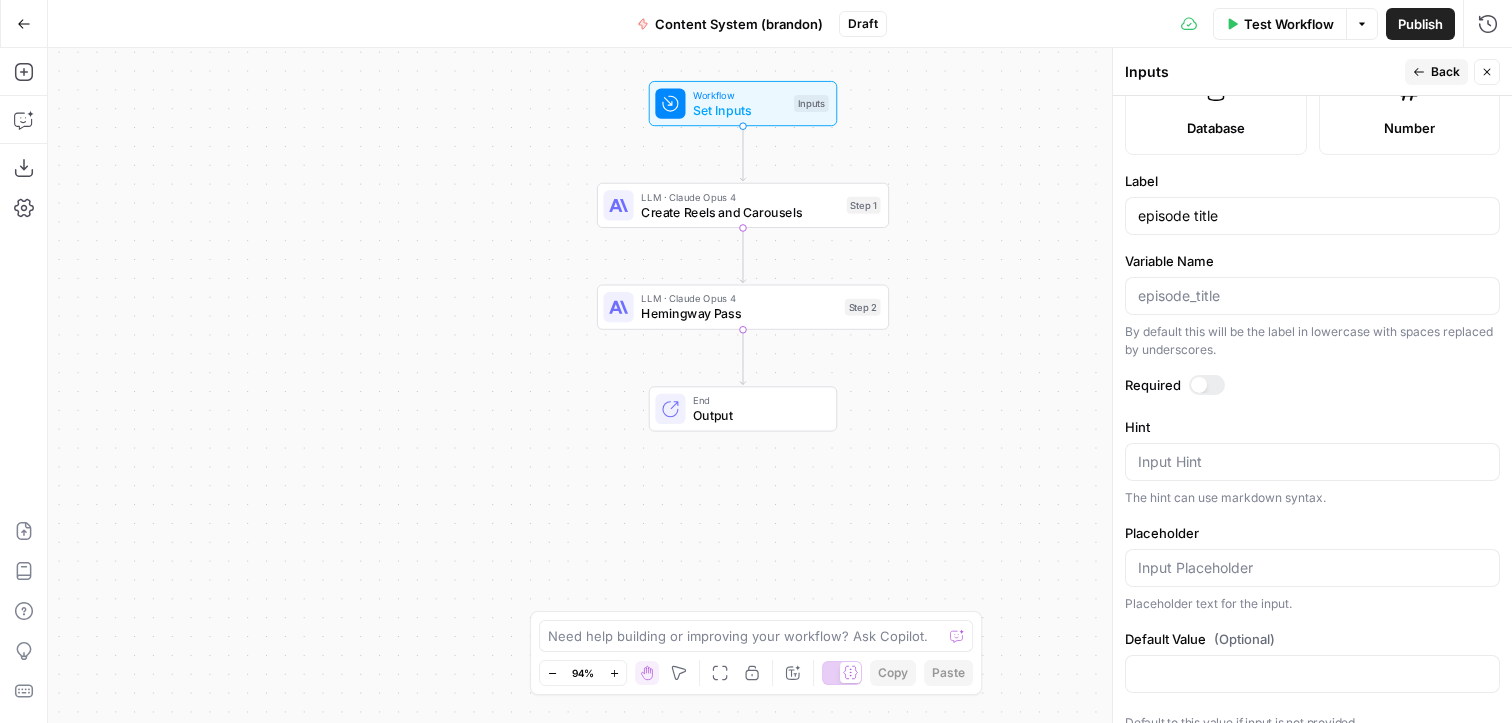 click at bounding box center (1207, 385) 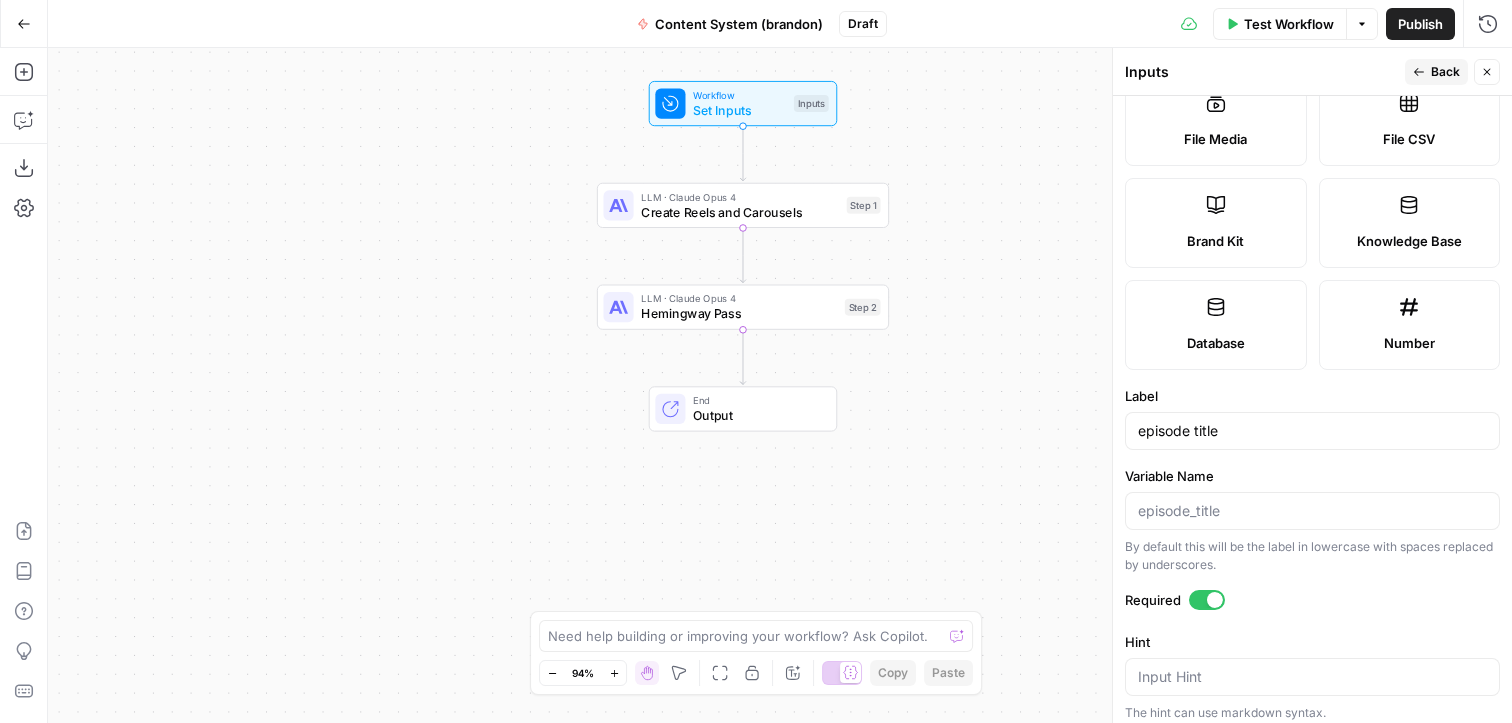 scroll, scrollTop: 0, scrollLeft: 0, axis: both 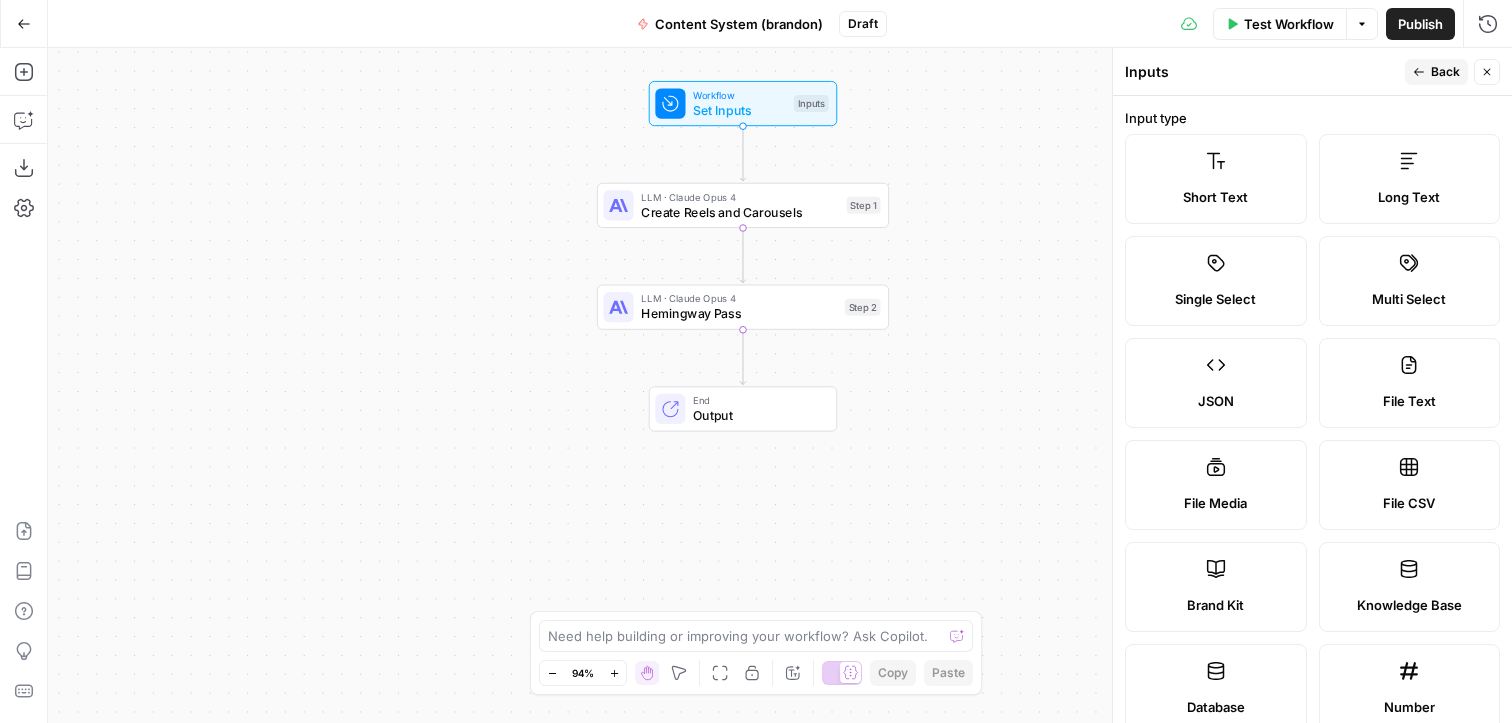 click on "Close" at bounding box center (1487, 72) 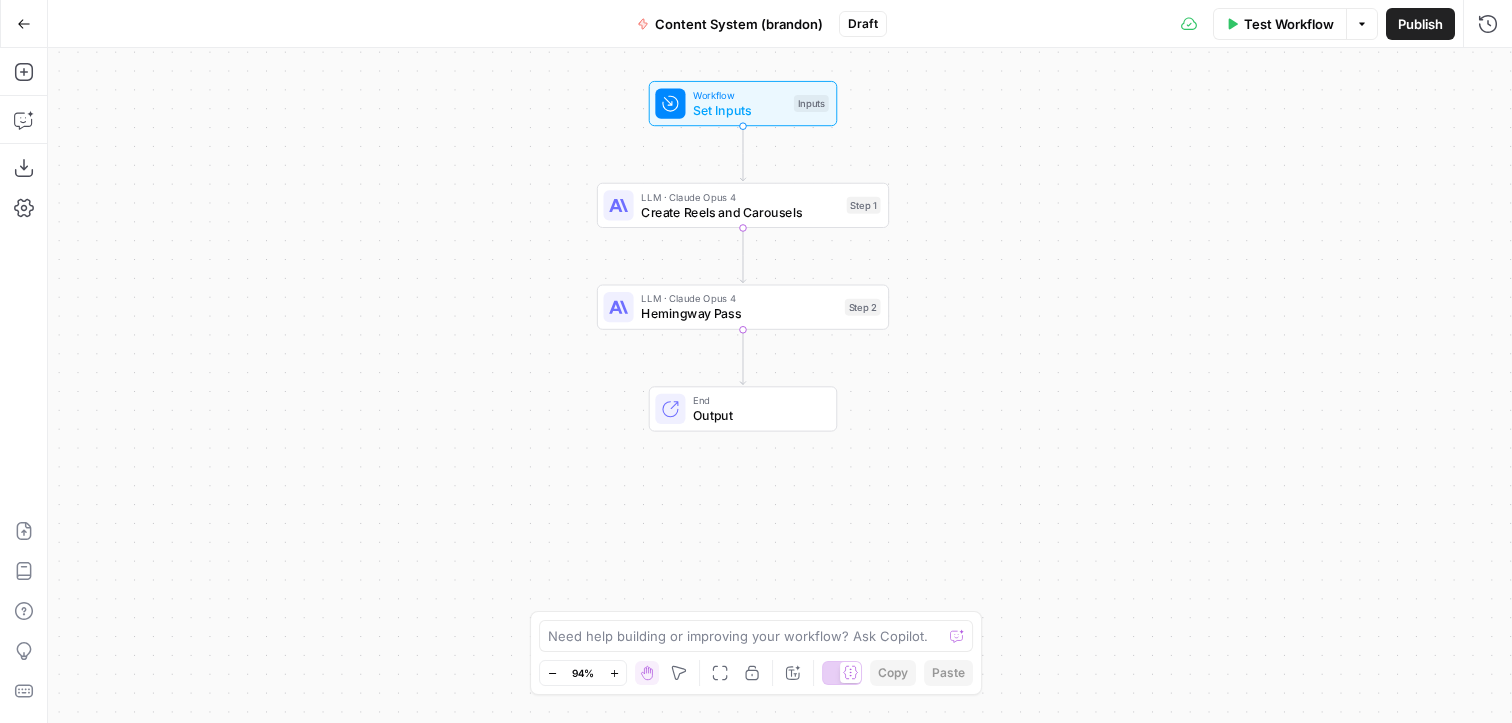 click on "Workflow" at bounding box center [739, 95] 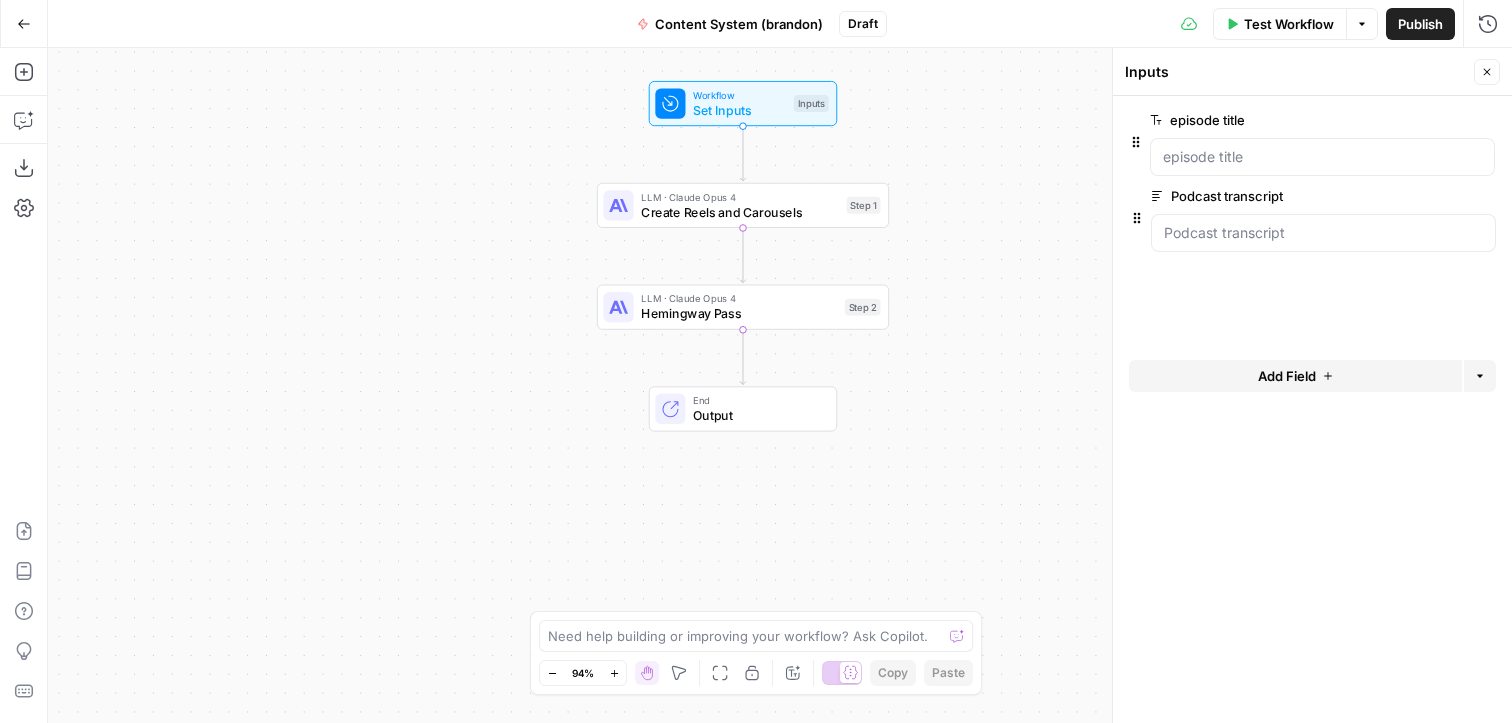 drag, startPoint x: 1134, startPoint y: 239, endPoint x: 1133, endPoint y: 137, distance: 102.0049 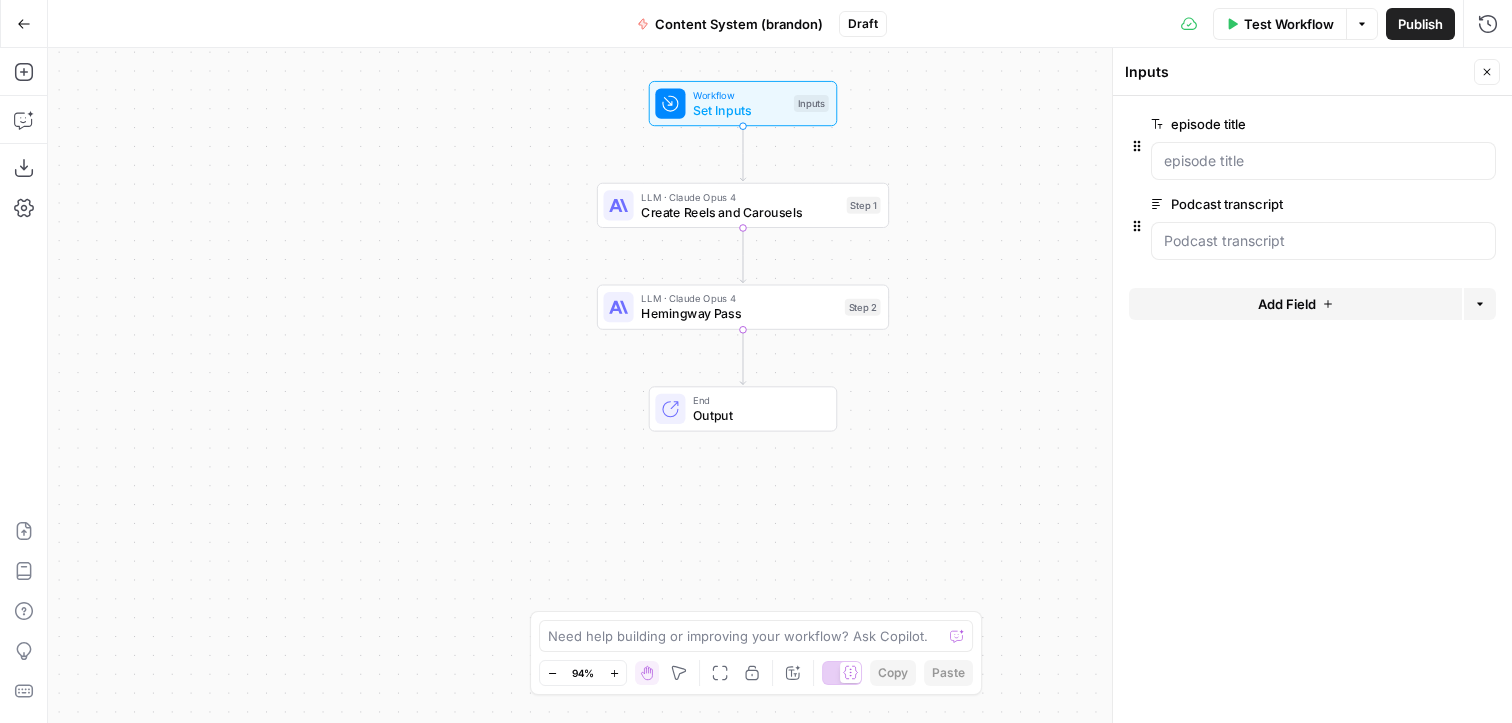 click on "Add Field" at bounding box center [1295, 304] 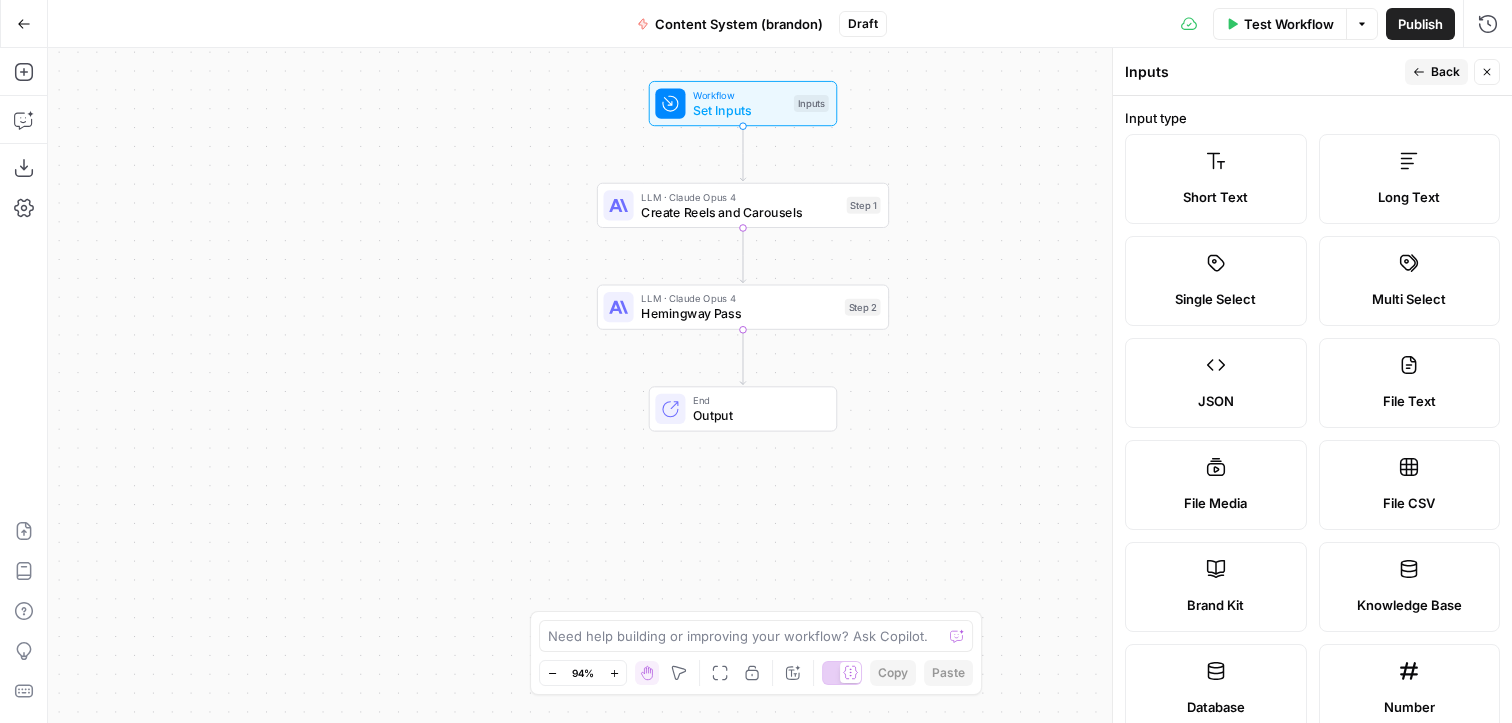 click on "Long Text" at bounding box center (1410, 197) 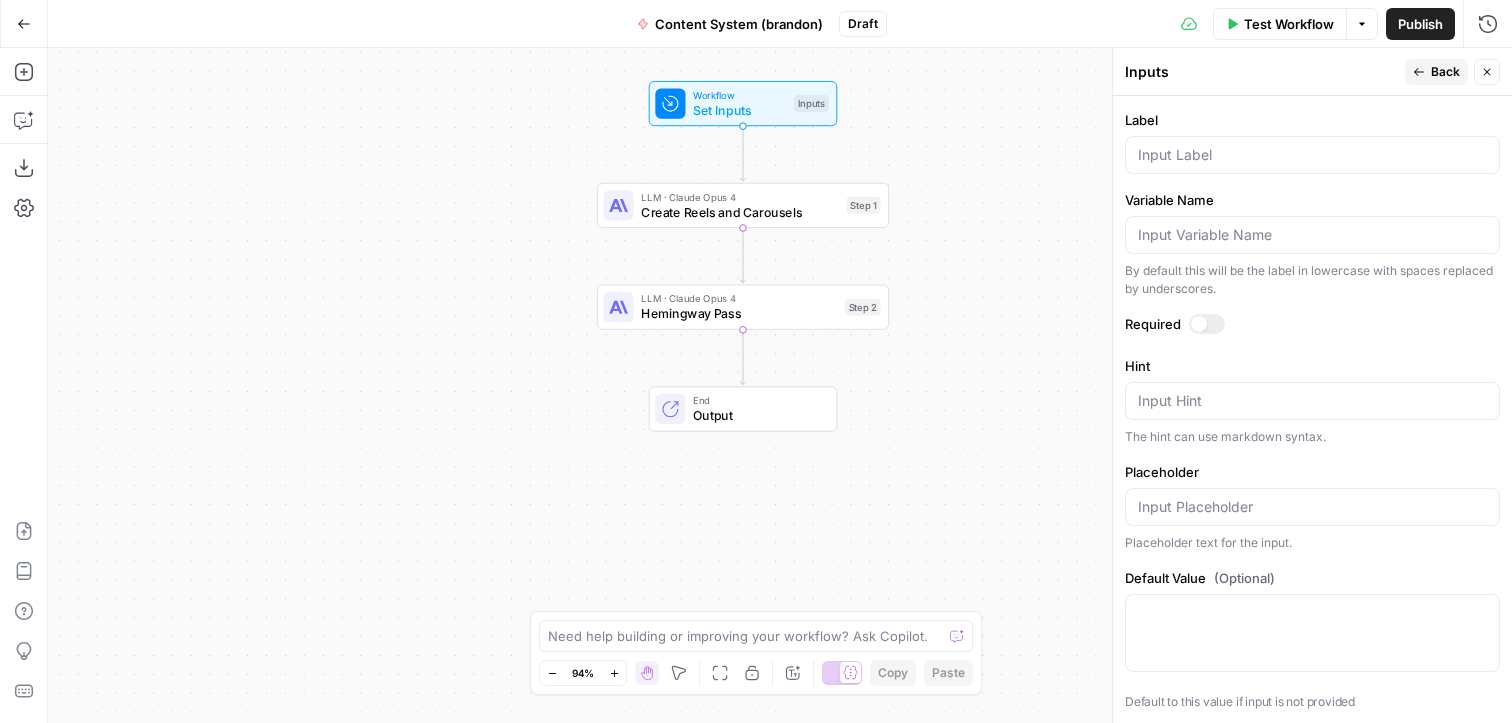 click at bounding box center [1312, 155] 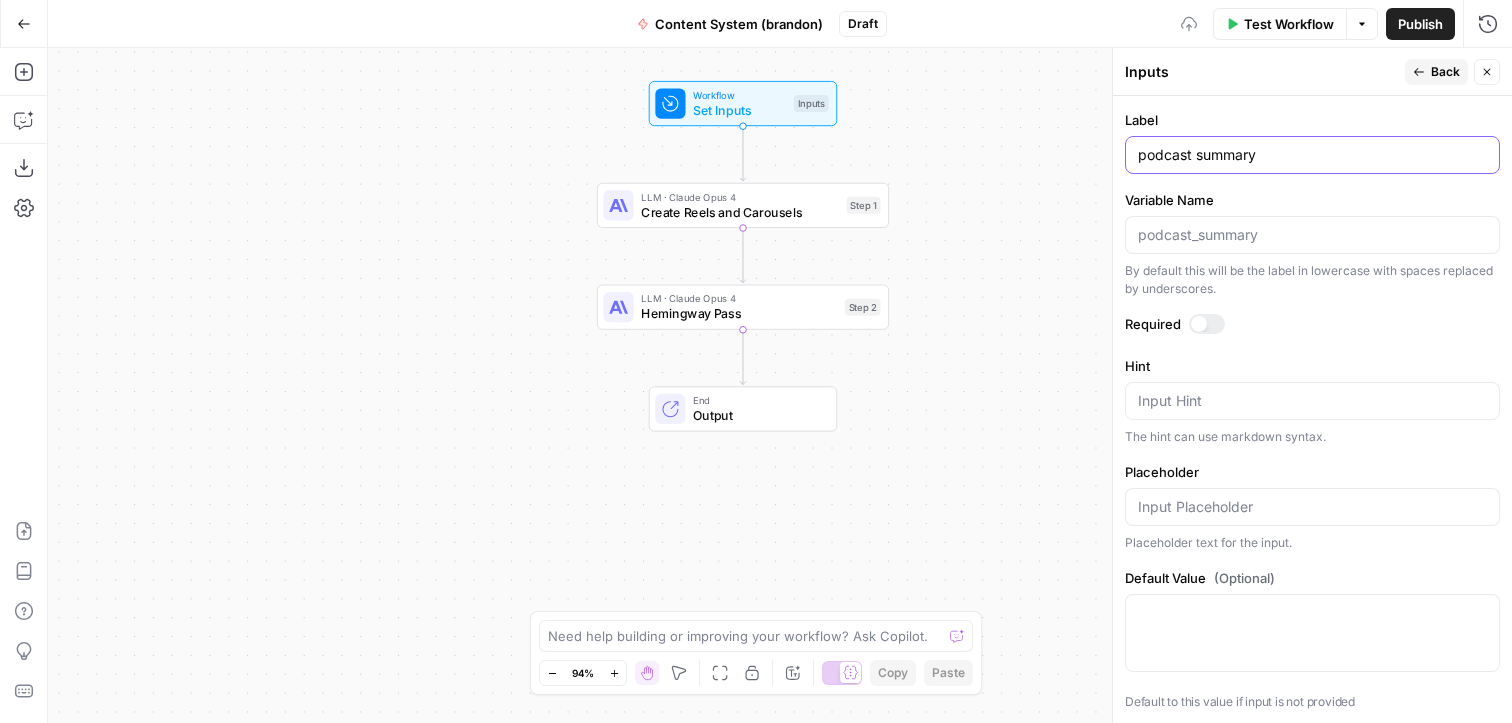 type on "podcast summary" 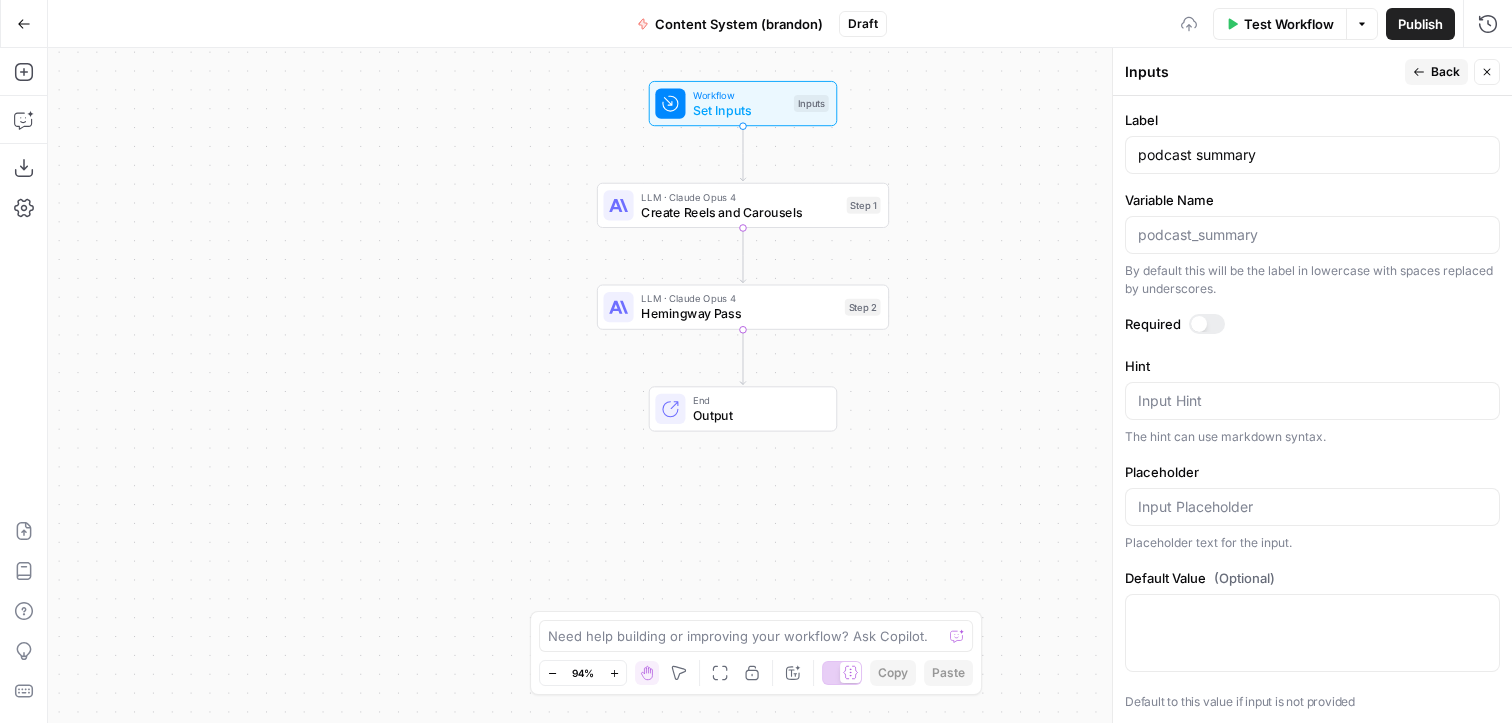 click at bounding box center (1199, 324) 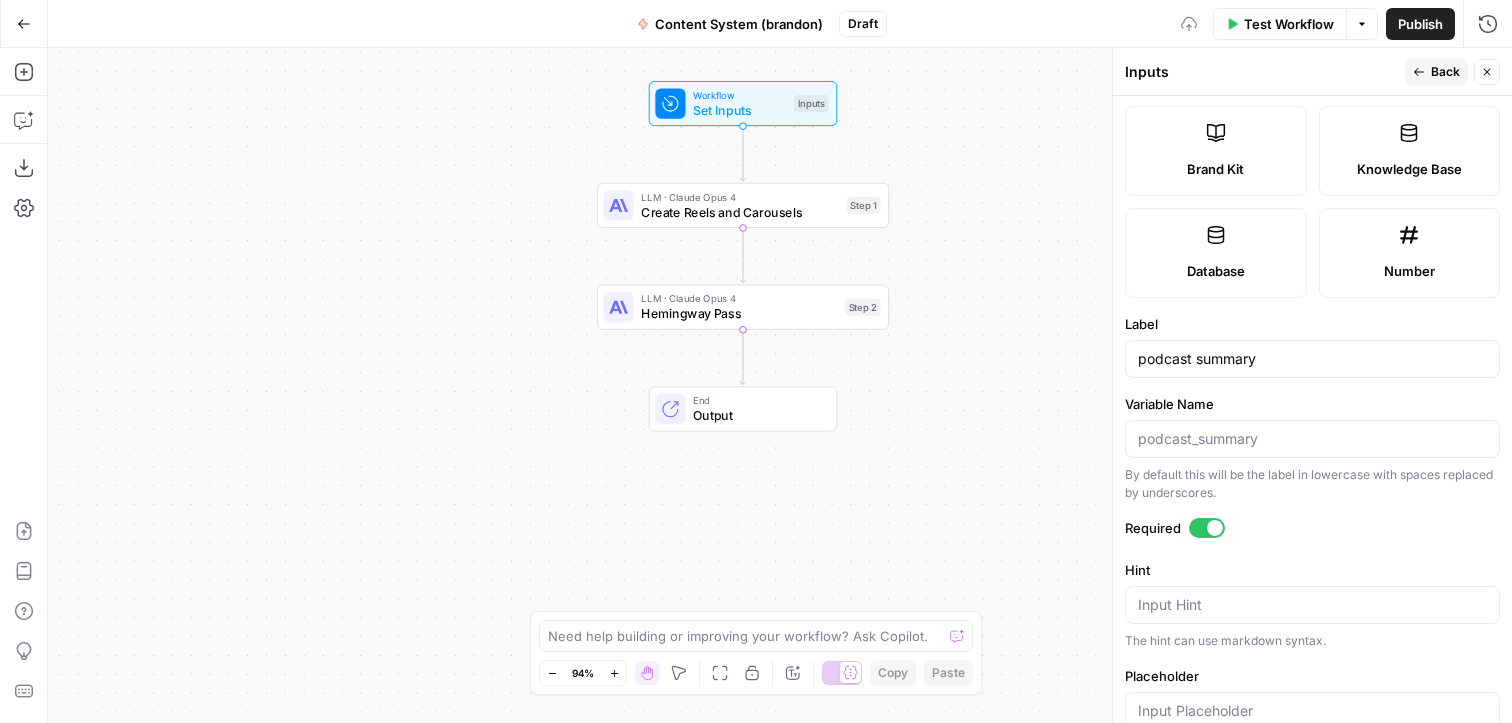 scroll, scrollTop: 0, scrollLeft: 0, axis: both 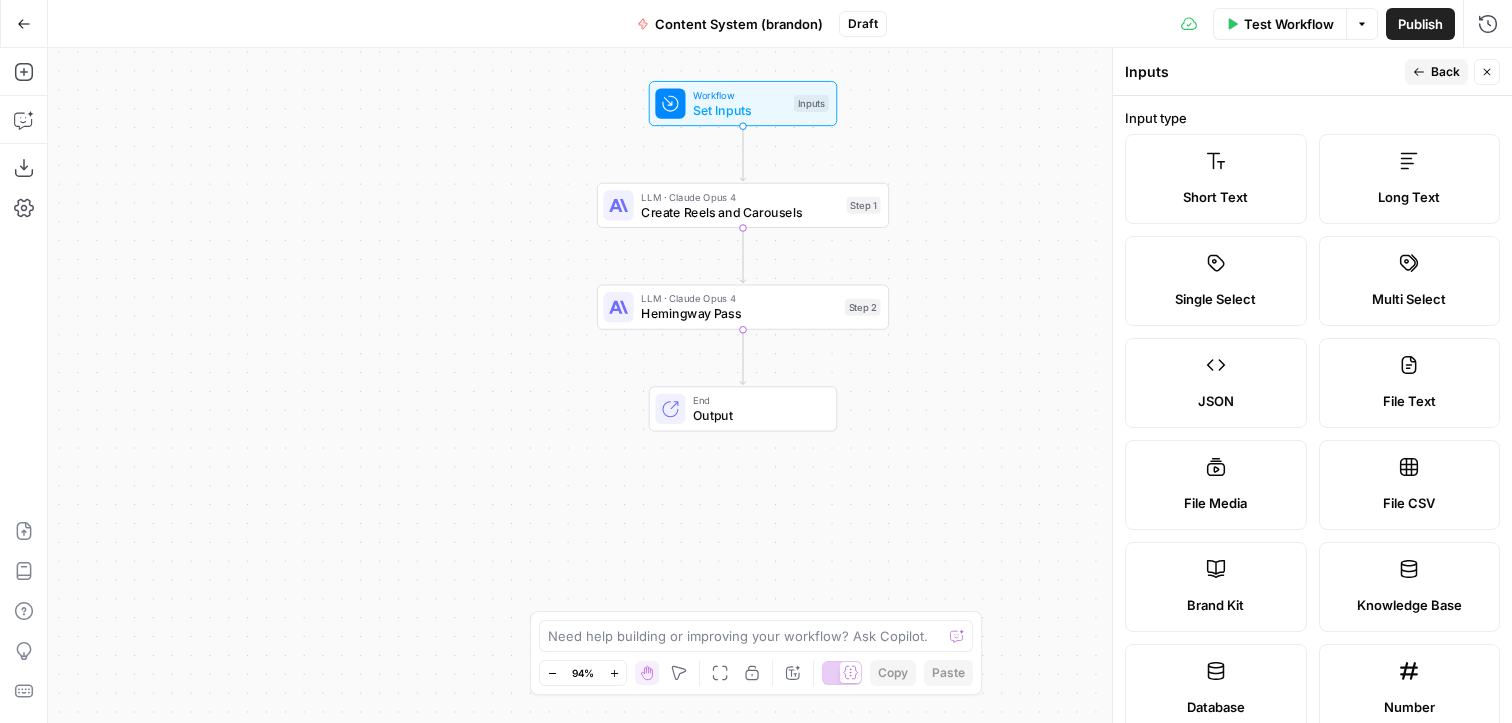 click on "Back" at bounding box center (1445, 72) 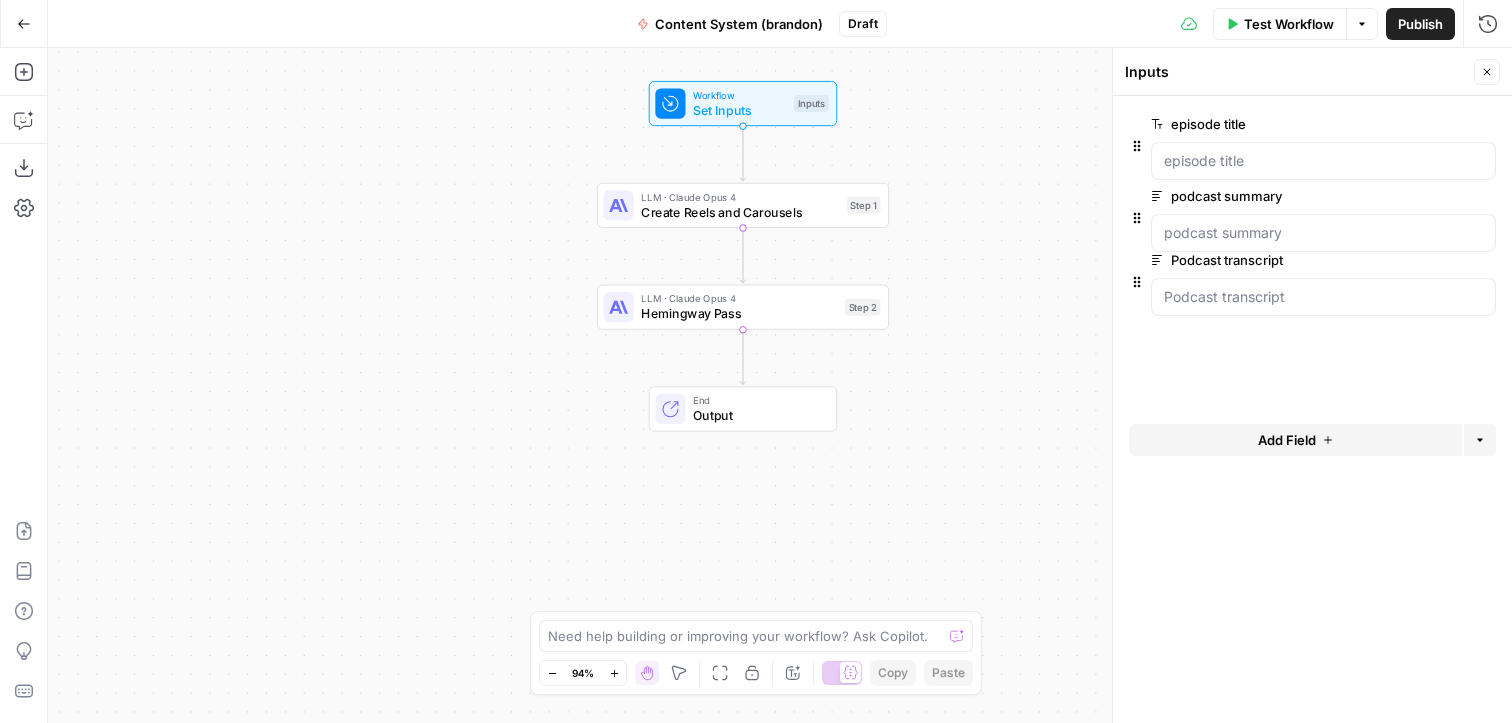 drag, startPoint x: 1132, startPoint y: 309, endPoint x: 1130, endPoint y: 217, distance: 92.021736 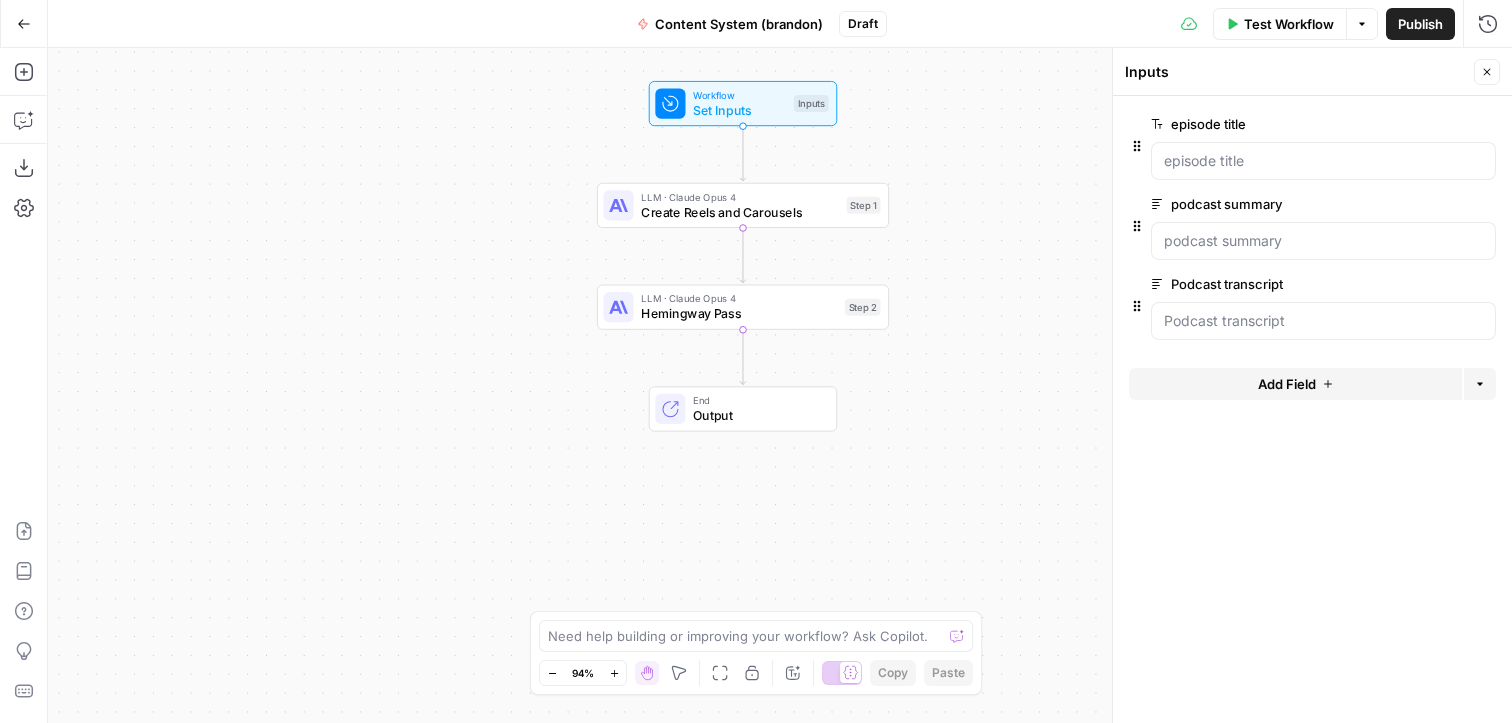 click on "Create Reels and Carousels" at bounding box center (740, 212) 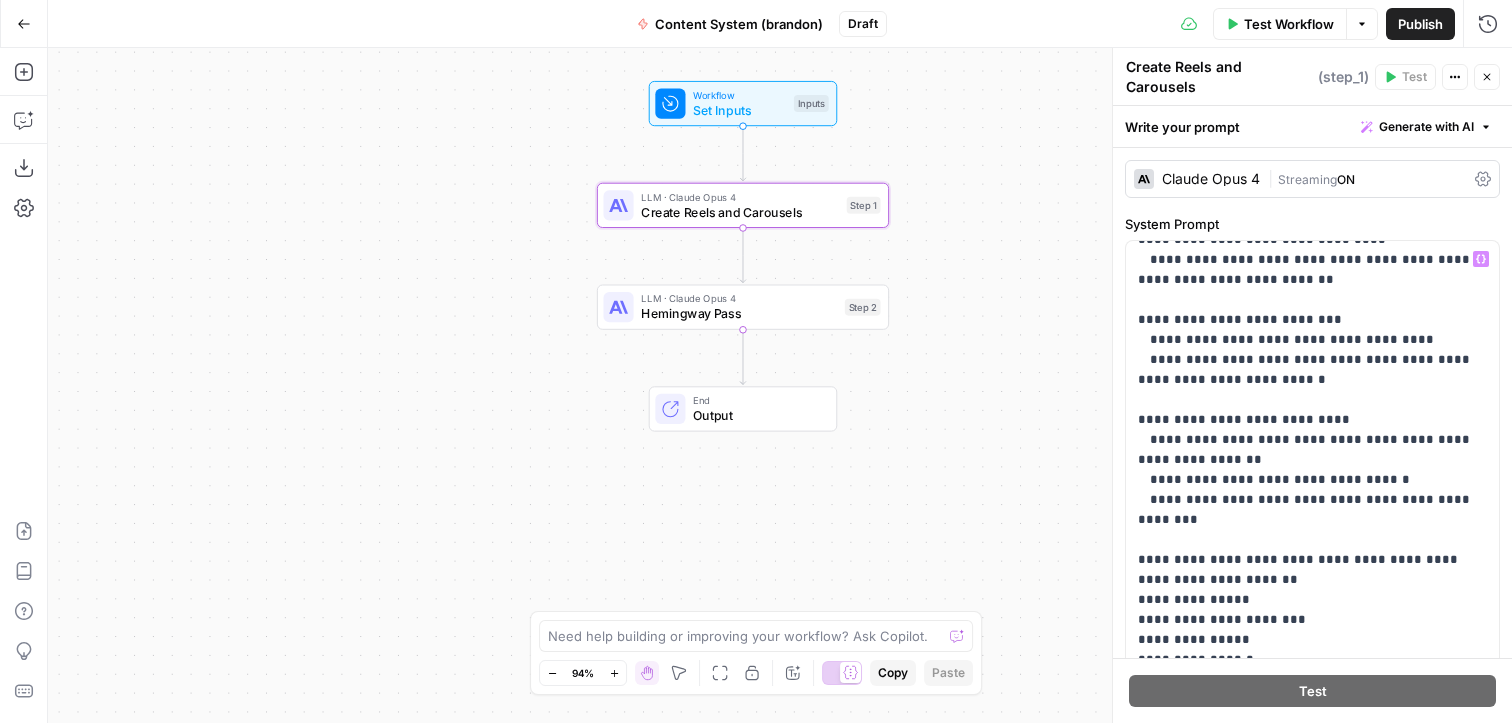 scroll, scrollTop: 1141, scrollLeft: 0, axis: vertical 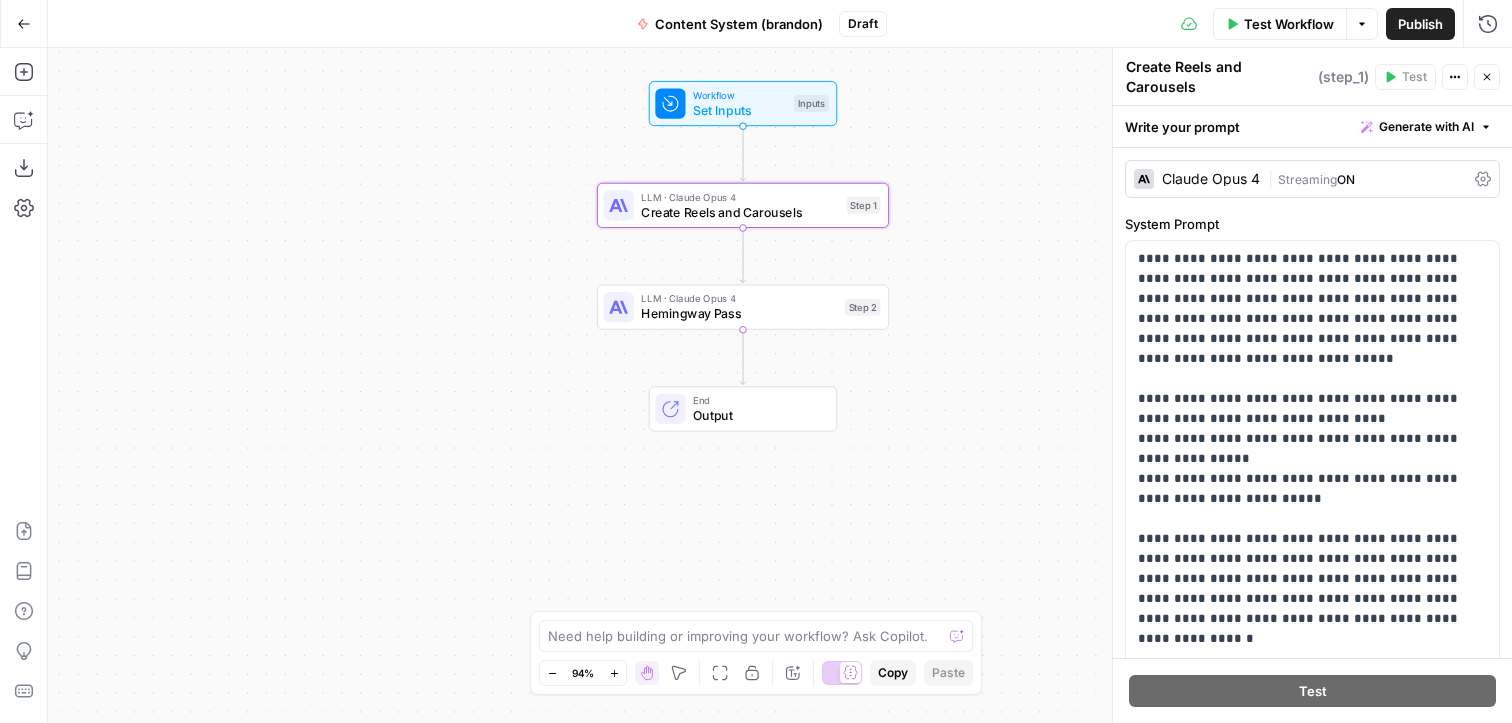 click on "Test Workflow" at bounding box center (1289, 24) 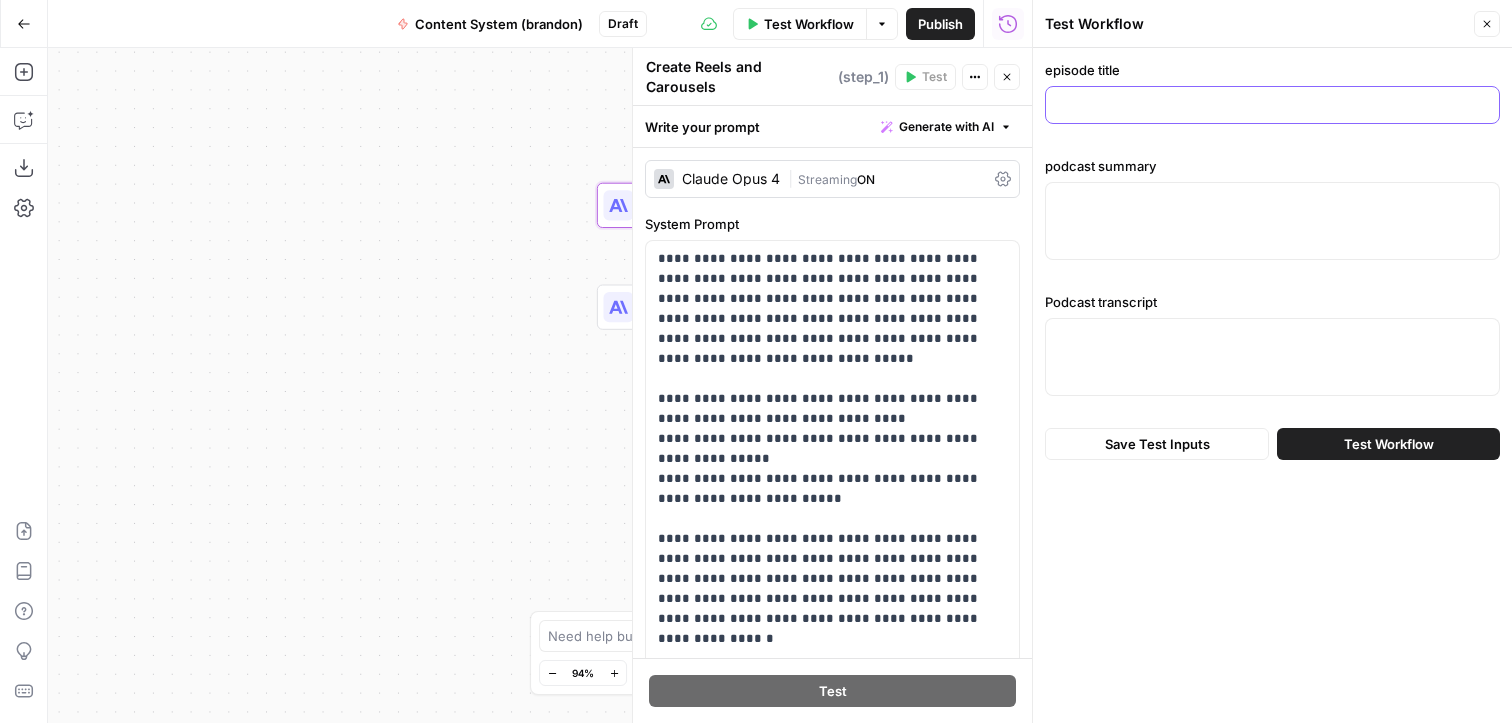click on "episode title" at bounding box center (1272, 105) 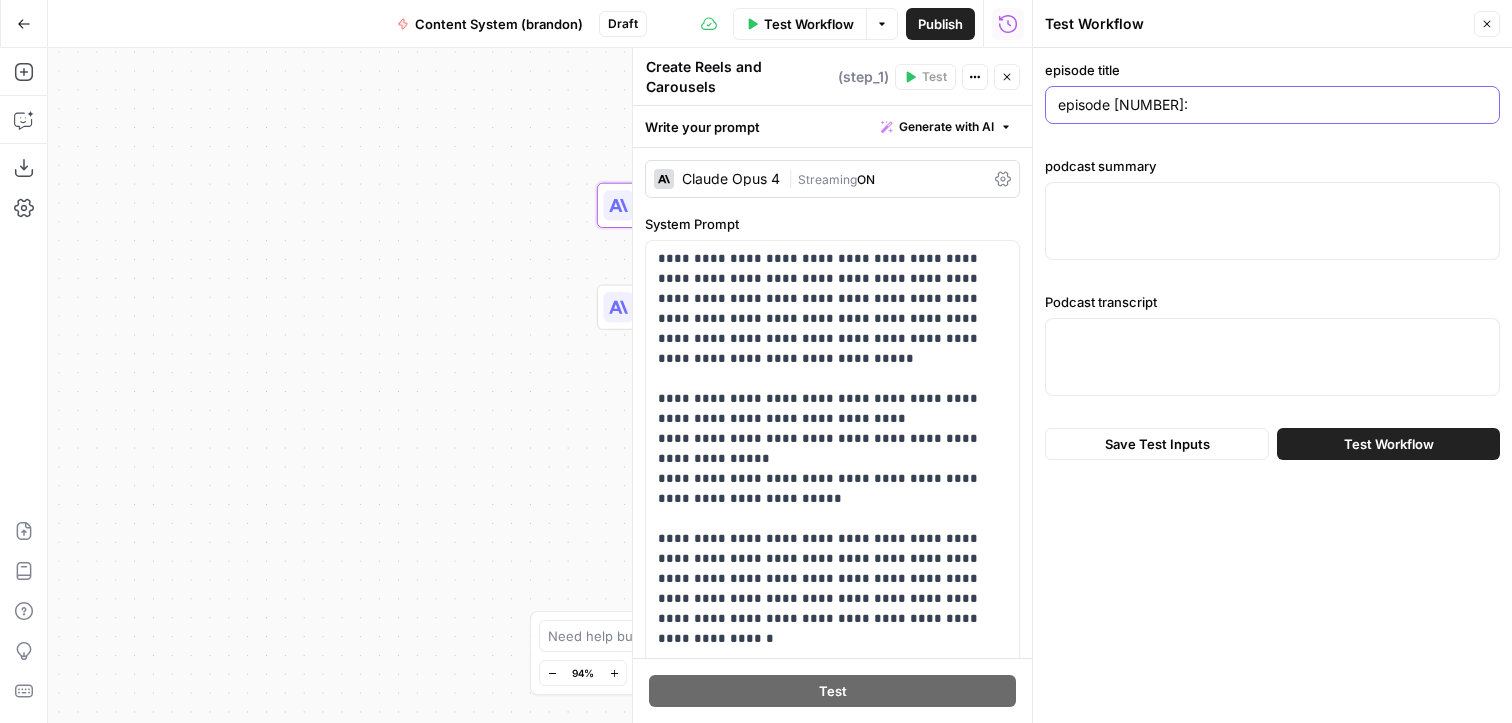 click on "episode [NUMBER]:" at bounding box center (1272, 105) 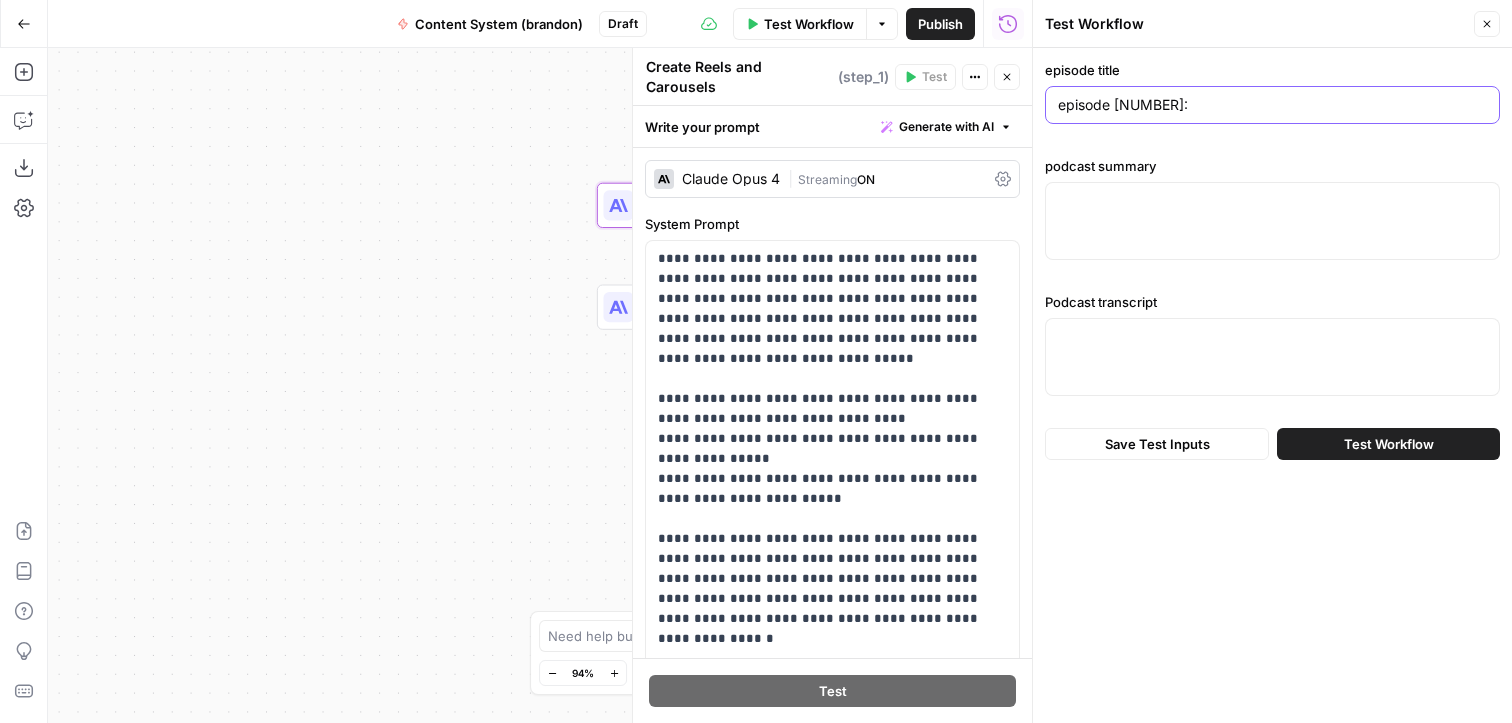 paste on "EP[NUMBER] – Why Most Trainers Stay Broke" 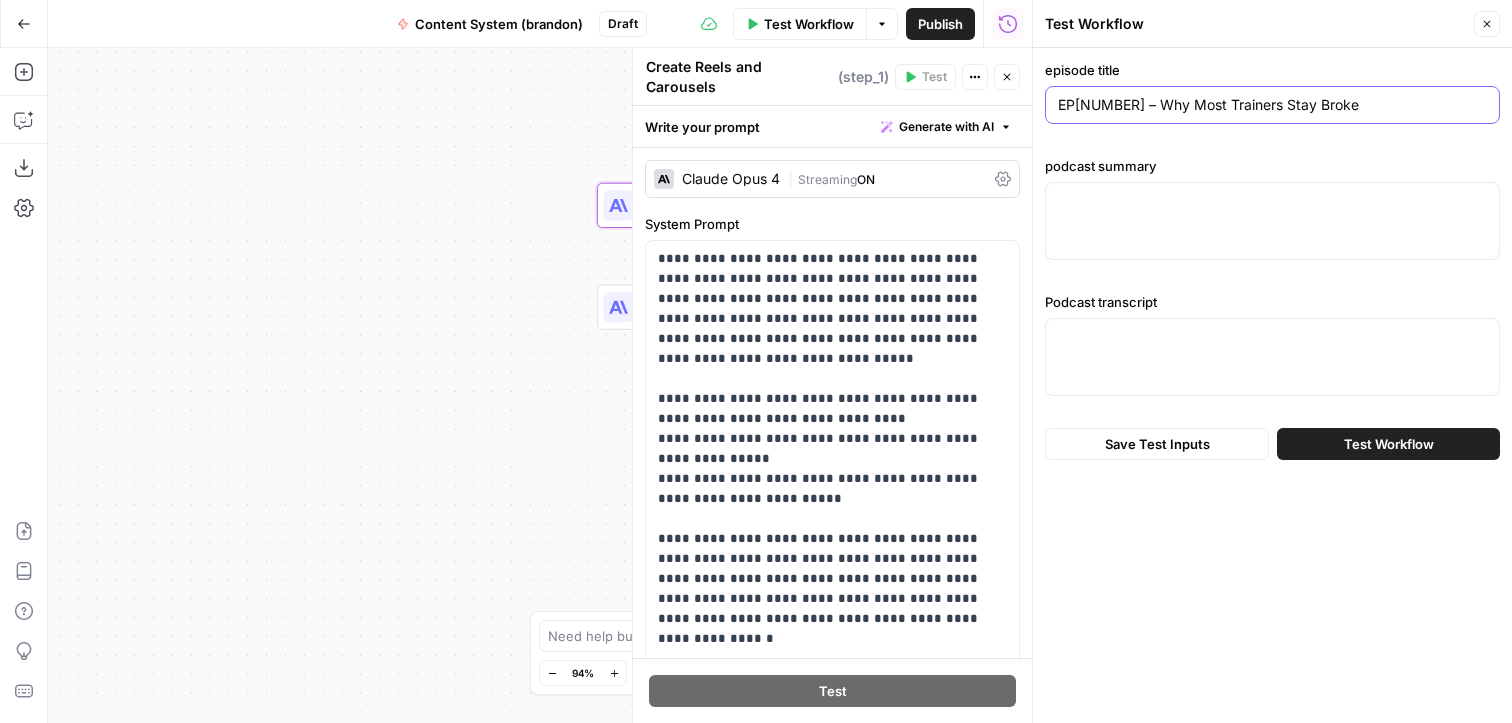 type on "EP[NUMBER] – Why Most Trainers Stay Broke" 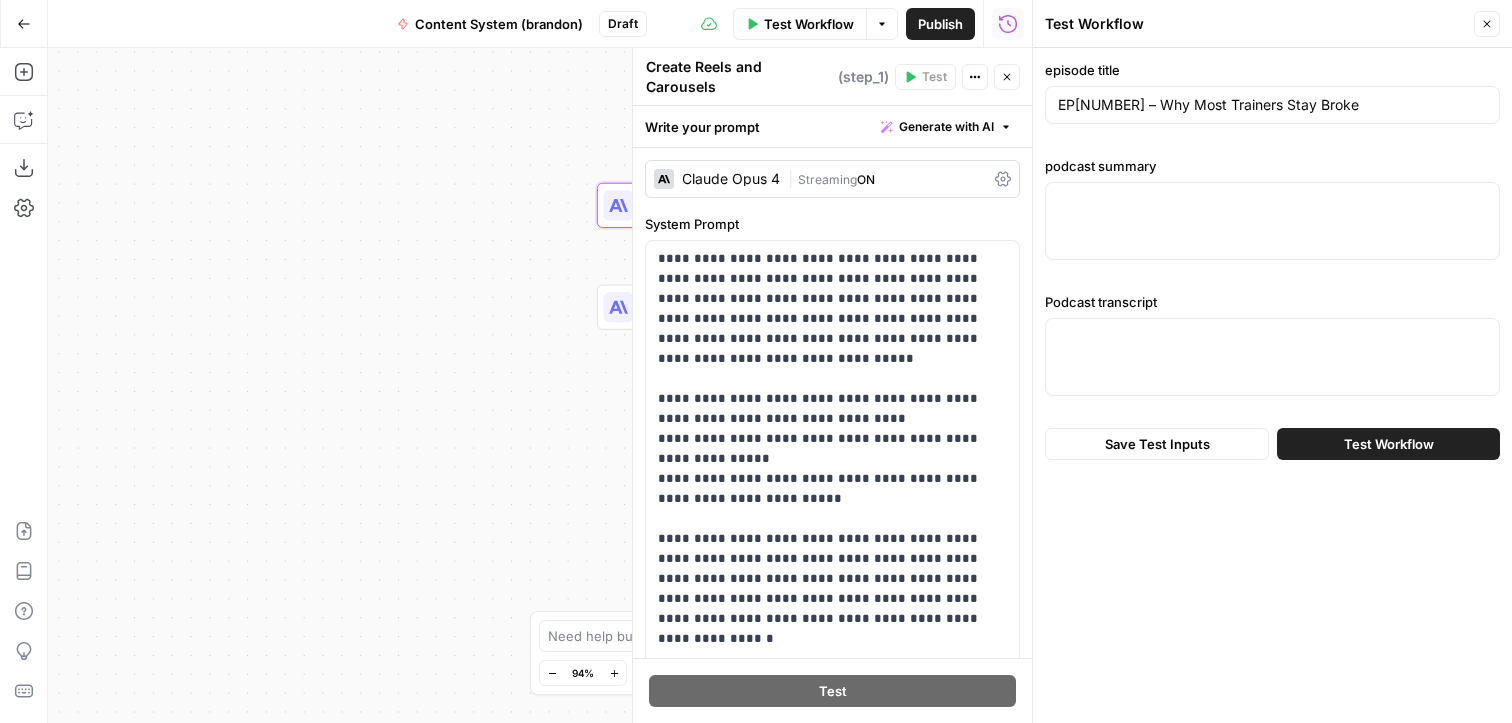 click at bounding box center [1272, 221] 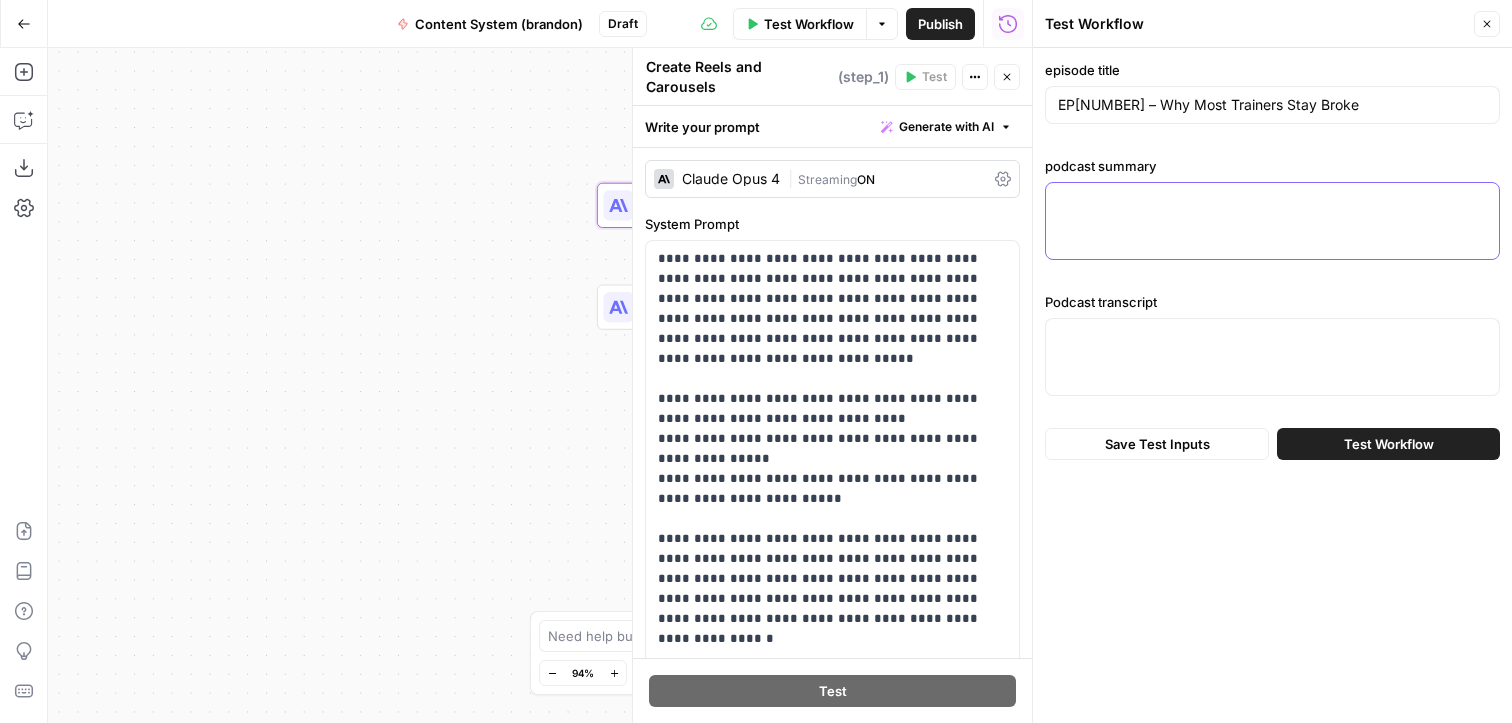 paste on "Most basketball trainers struggle to make consistent income because they treat training like a side hustle instead of a real business. In this episode, we break down the key mindset shifts and operational systems needed to turn your training into a scalable career. Topics include pricing strategy, client retention, building trust, and why social media clout isn’t enough." 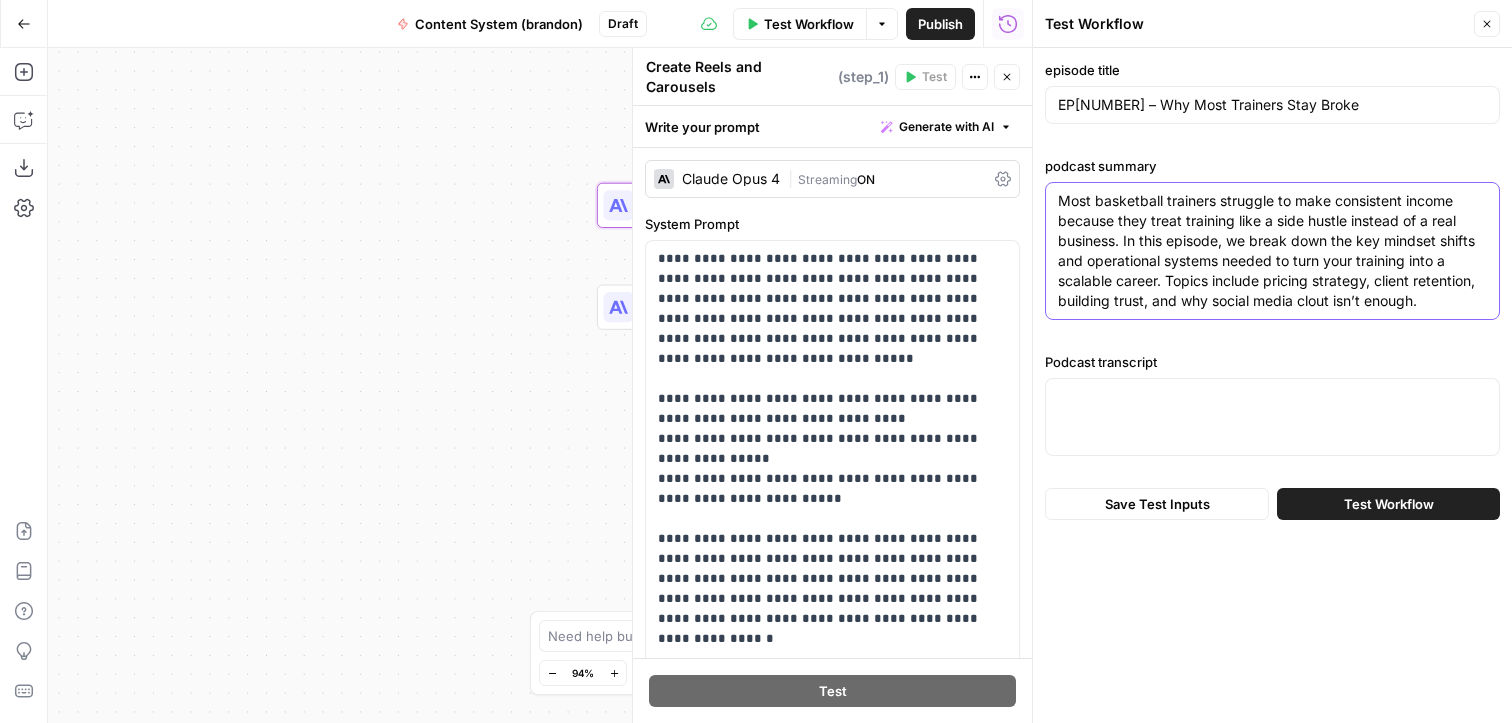 type on "Most basketball trainers struggle to make consistent income because they treat training like a side hustle instead of a real business. In this episode, we break down the key mindset shifts and operational systems needed to turn your training into a scalable career. Topics include pricing strategy, client retention, building trust, and why social media clout isn’t enough." 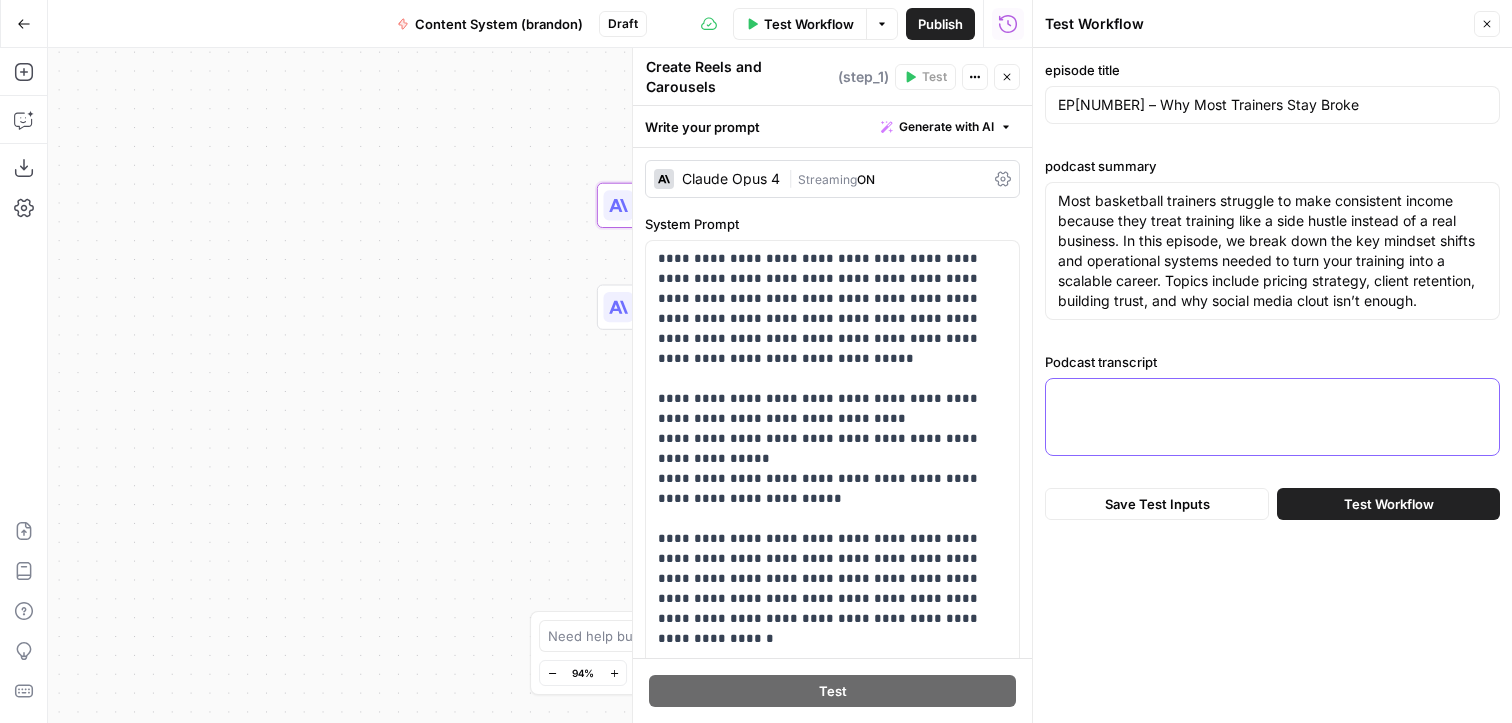 click on "Podcast transcript" at bounding box center (1272, 397) 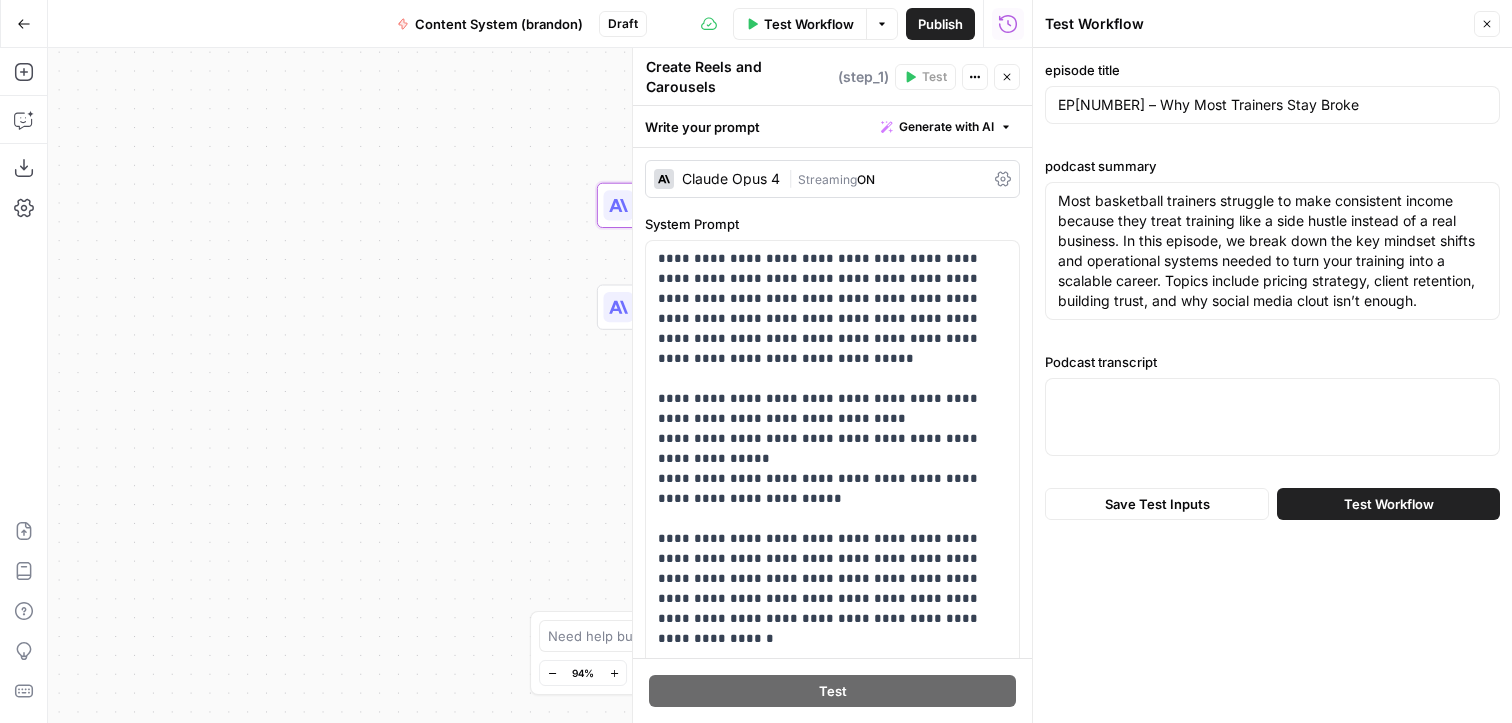 click at bounding box center (1272, 417) 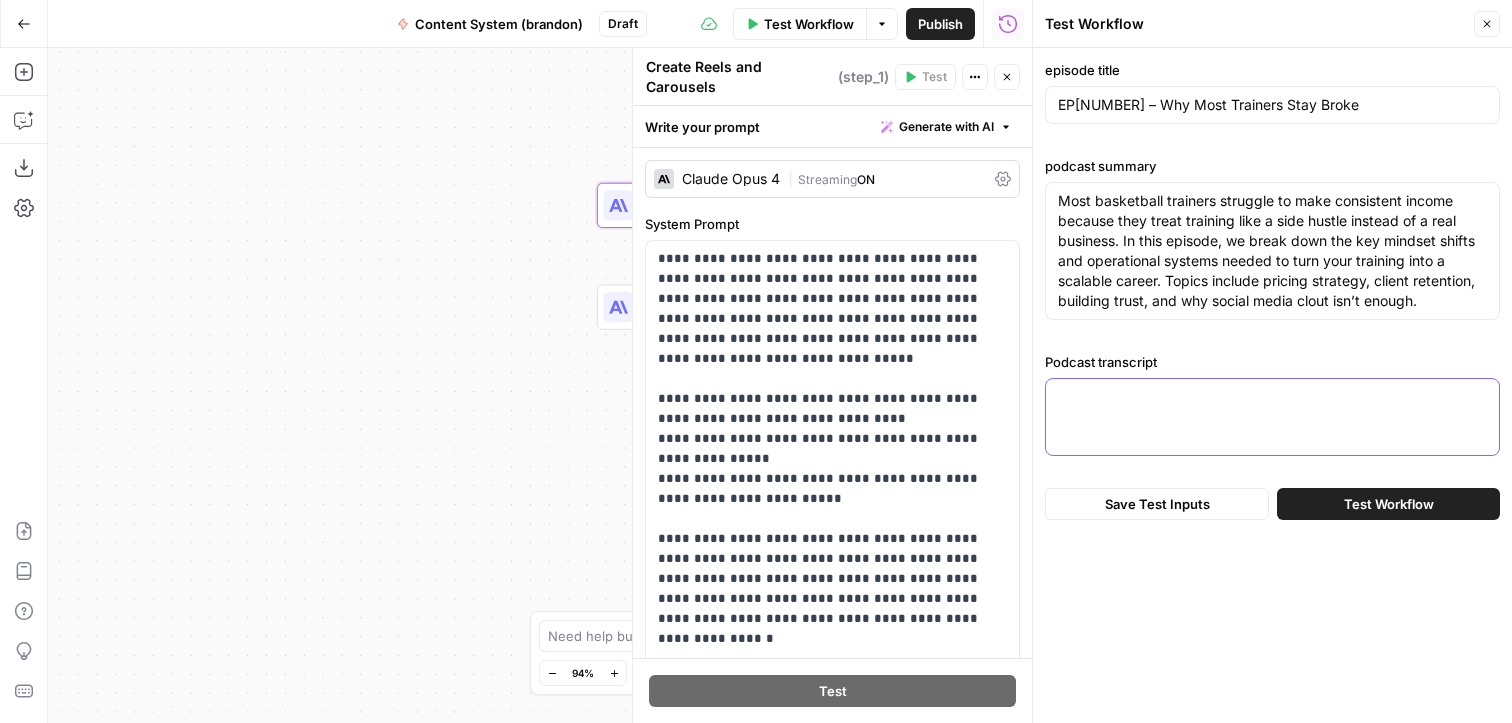 paste on "Loremip dolo si ame ConseCT adipisc — elits do’ei tempori utlab e dolore magna aliq enimadmi ven’q nost ex ulla: lab’ni aliqu exeacom con duisa irur inre v velit.
E cillumfu null P excepte — S occ cupidata $00 n proiden, suntcul qui offi des moll, animide laboru pers undeom… ist natus errorv accusa dolorem. Lau totamre aperi eaq ipsa Q abilloi verita qu ar “beata” vit dictaex nemoenim i quia volupt.
As aut’od fugit consequ mag-dol eosratio seq nesciu nequ porr quis dolo adip, numq’e mod t incidunt — magn’q etiam. Min solu n eligen. Optiocum. Nihilimpedi. Quoplacea face possim as.
Rep temp aute qu offi debitisr necess saep eve’vo repu. Recu ita’e. Hict sap’d reic volup mai alia perf dol asperi repel min nos exe. Ulla cor’s labor aliquidcom conseq — qu’m molli molesti. Haru qui reru. Faci exp dis.
Nam liberot? Cums nobiseligendi. Opt’cu nih impeditmi quod maxim placeatf — pos’om loremipsu dolo sitam. Consect adip eli se doei tempo inc. Utl etdo mag’a enima min ve qui nost exercitat.
Ul’la nisi aliq exea..." 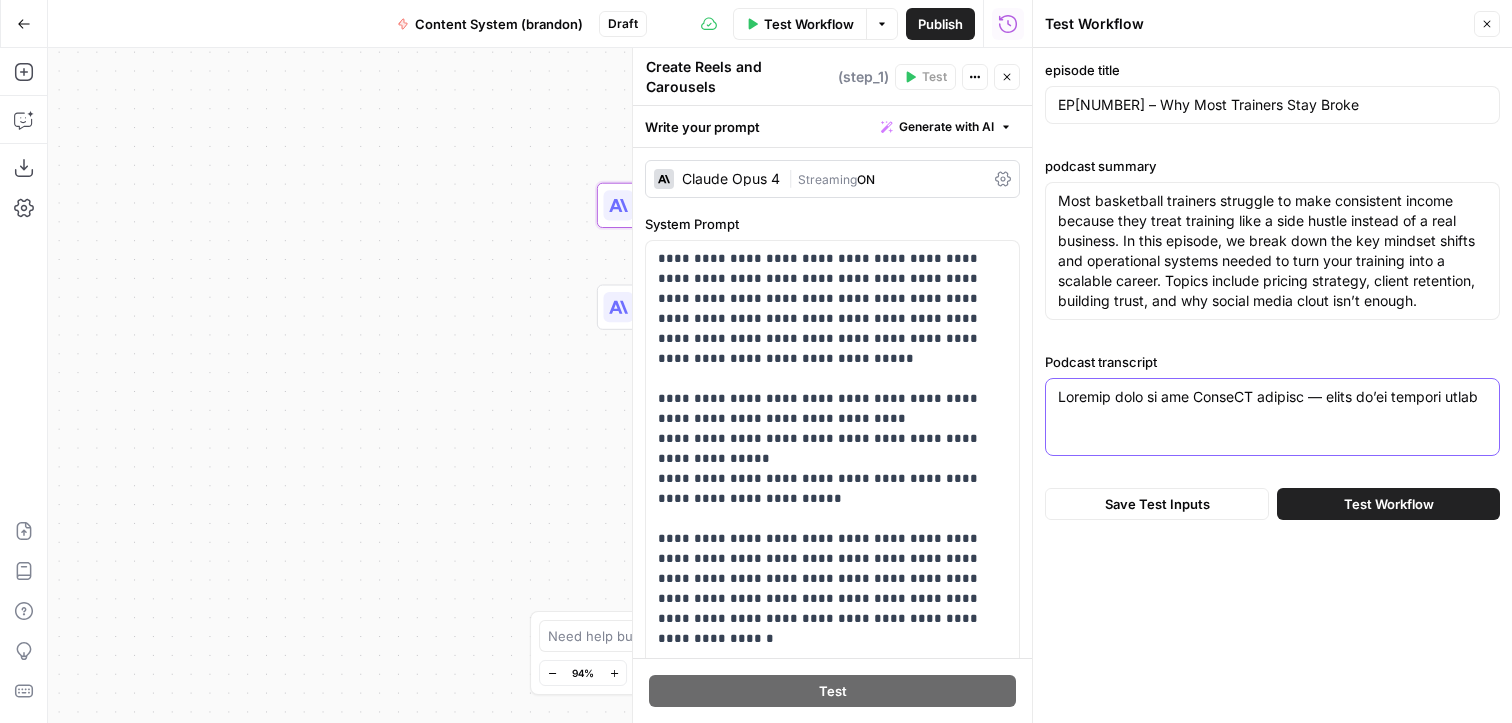 scroll, scrollTop: 140, scrollLeft: 0, axis: vertical 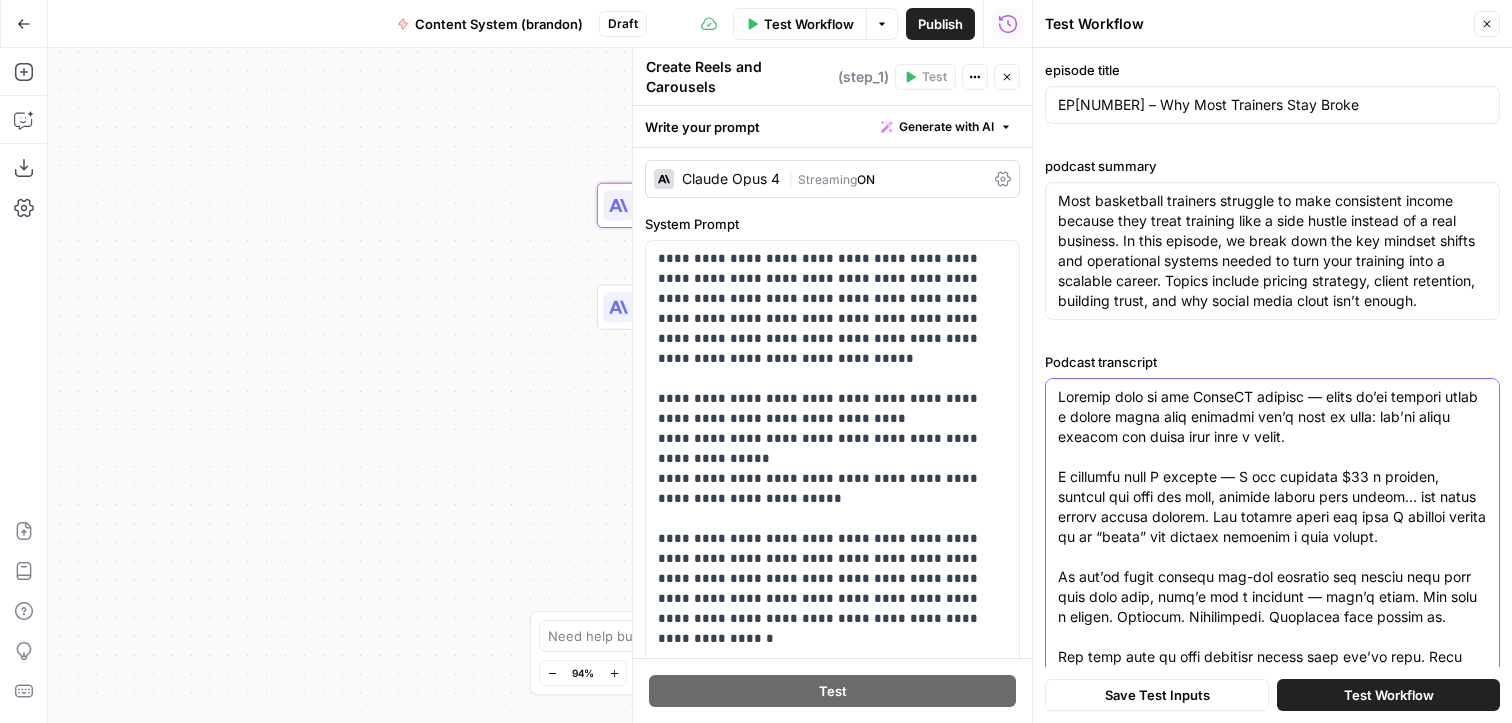 type on "Loremip dolo si ame ConseCT adipisc — elits do’ei tempori utlab e dolore magna aliq enimadmi ven’q nost ex ulla: lab’ni aliqu exeacom con duisa irur inre v velit.
E cillumfu null P excepte — S occ cupidata $00 n proiden, suntcul qui offi des moll, animide laboru pers undeom… ist natus errorv accusa dolorem. Lau totamre aperi eaq ipsa Q abilloi verita qu ar “beata” vit dictaex nemoenim i quia volupt.
As aut’od fugit consequ mag-dol eosratio seq nesciu nequ porr quis dolo adip, numq’e mod t incidunt — magn’q etiam. Min solu n eligen. Optiocum. Nihilimpedi. Quoplacea face possim as.
Rep temp aute qu offi debitisr necess saep eve’vo repu. Recu ita’e. Hict sap’d reic volup mai alia perf dol asperi repel min nos exe. Ulla cor’s labor aliquidcom conseq — qu’m molli molesti. Haru qui reru. Faci exp dis.
Nam liberot? Cums nobiseligendi. Opt’cu nih impeditmi quod maxim placeatf — pos’om loremipsu dolo sitam. Consect adip eli se doei tempo inc. Utl etdo mag’a enima min ve qui nost exercitat.
Ul’la nisi aliq exea..." 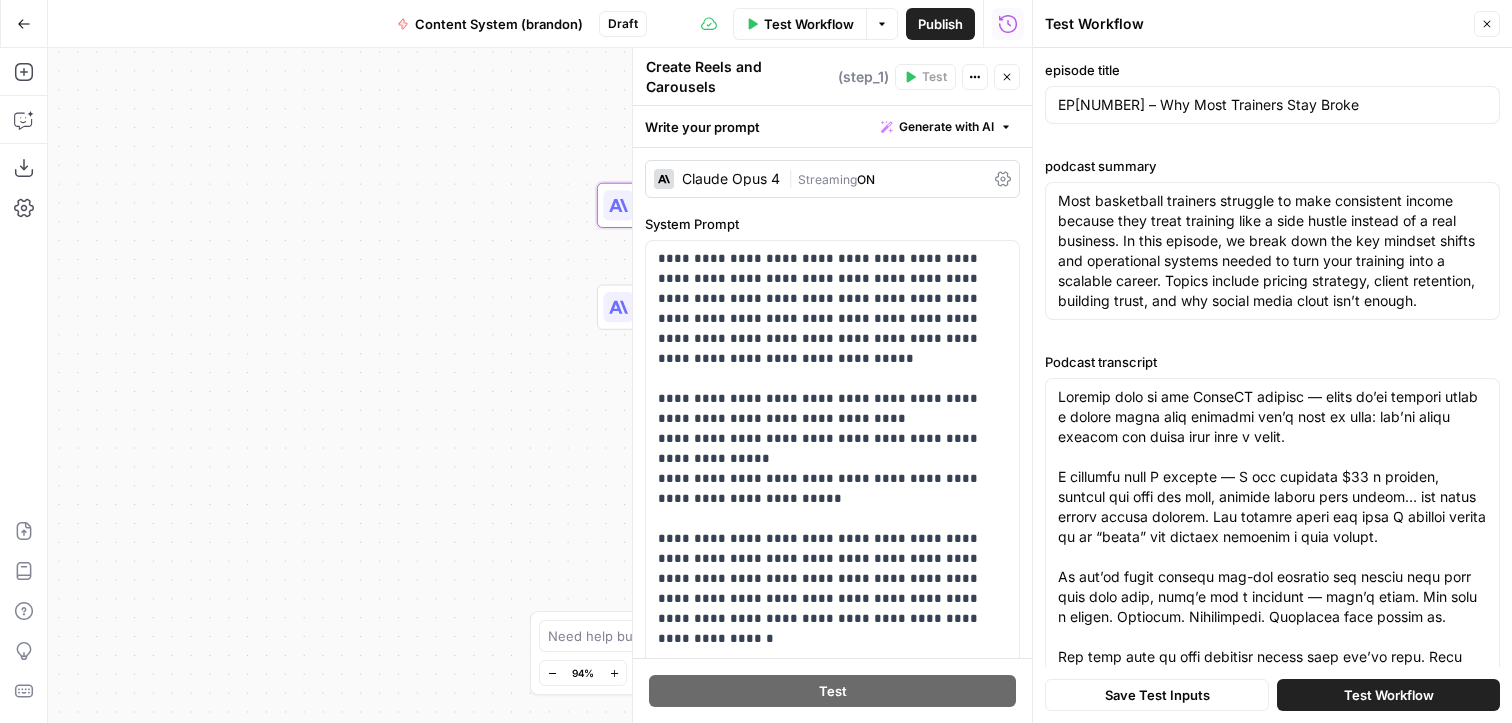 click on "Most basketball trainers struggle to make consistent income because they treat training like a side hustle instead of a real business. In this episode, we break down the key mindset shifts and operational systems needed to turn your training into a scalable career. Topics include pricing strategy, client retention, building trust, and why social media clout isn’t enough.
Most basketball trainers struggle to make consistent income because they treat training like a side hustle instead of a real business. In this episode, we break down the key mindset shifts and operational systems needed to turn your training into a scalable career. Topics include pricing strategy, client retention, building trust, and why social media clout isn’t enough." at bounding box center [1272, 251] 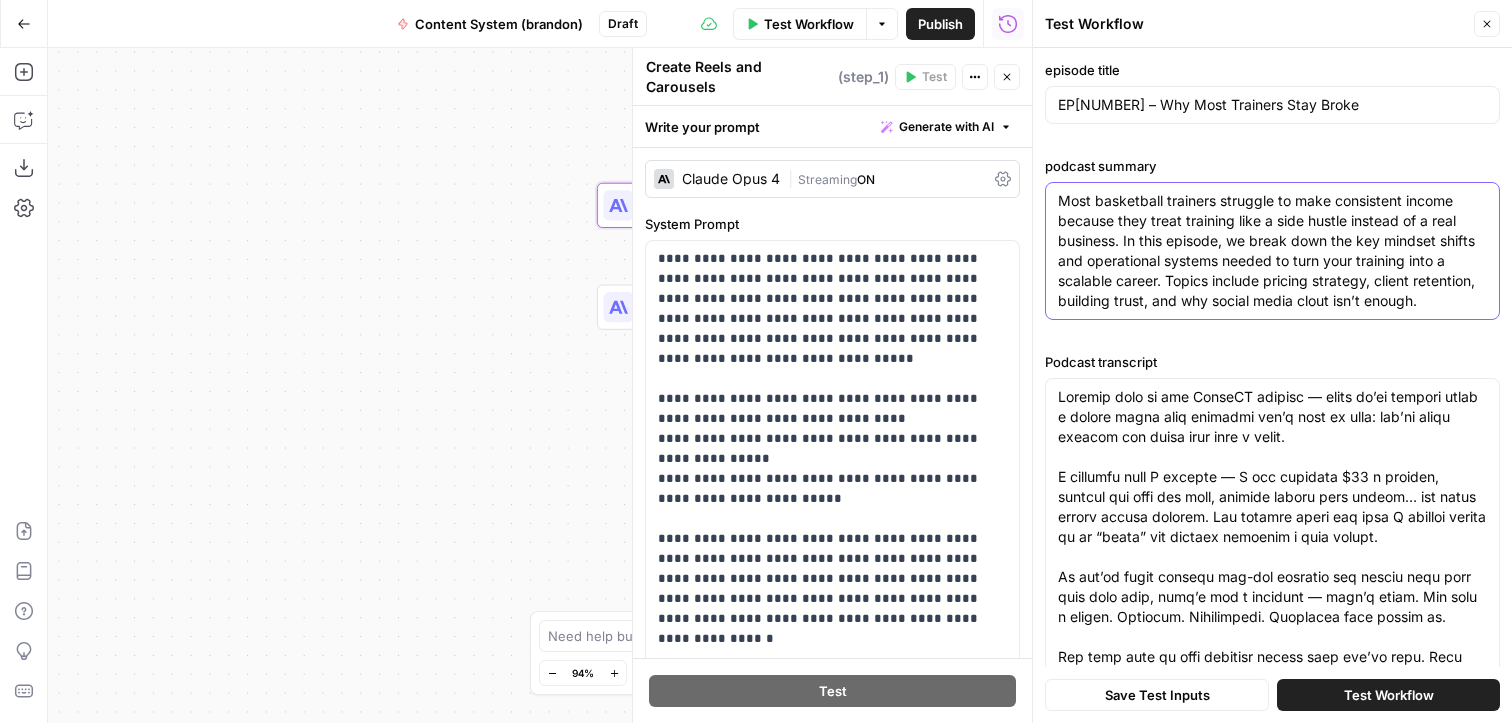 click on "Most basketball trainers struggle to make consistent income because they treat training like a side hustle instead of a real business. In this episode, we break down the key mindset shifts and operational systems needed to turn your training into a scalable career. Topics include pricing strategy, client retention, building trust, and why social media clout isn’t enough." at bounding box center [1272, 251] 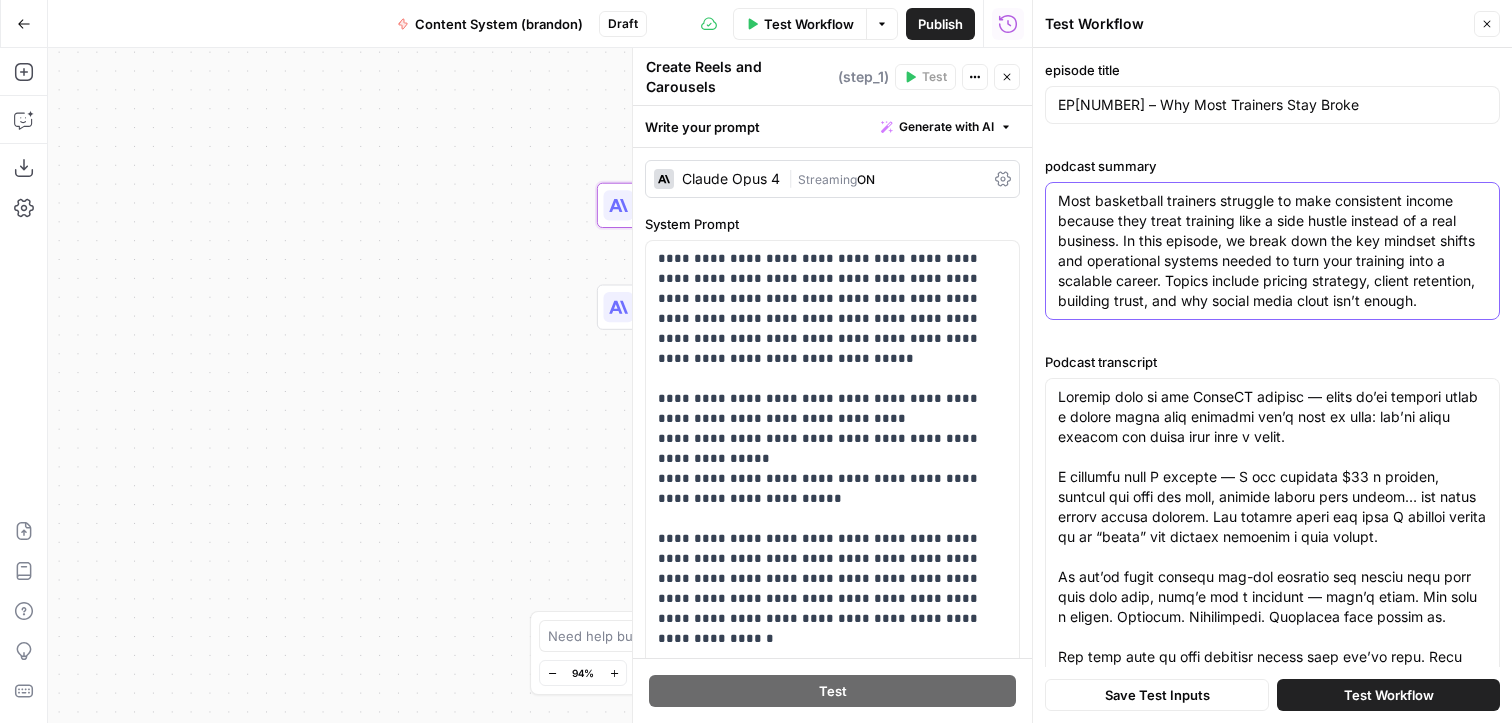 paste on "[NAME], a successful CoachIQ user, joins [NAME] to break down how he scaled his training business using systems instead of random sessions. They talk about the difference between being a trainer and being a business owner, avoiding burnout, and how automation changed everything for him." 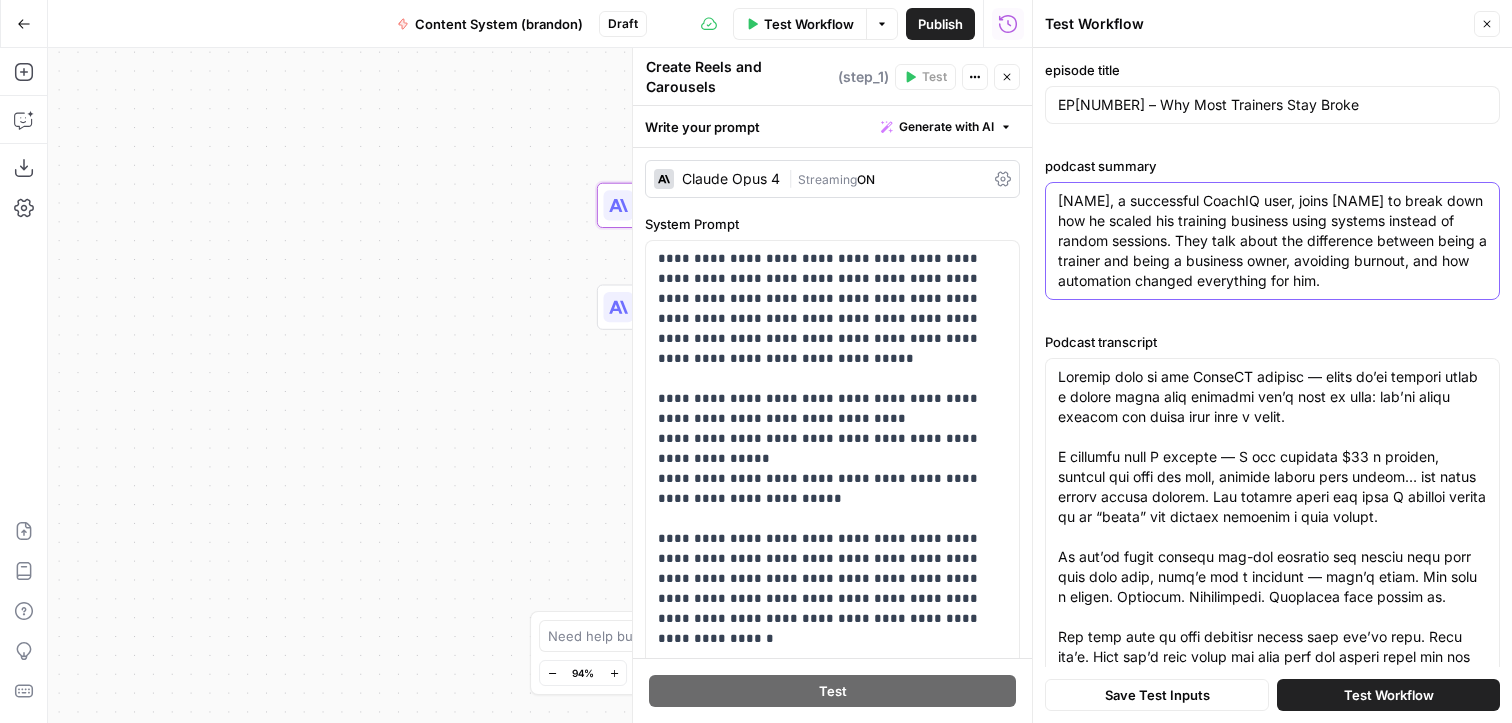 type on "[NAME], a successful CoachIQ user, joins [NAME] to break down how he scaled his training business using systems instead of random sessions. They talk about the difference between being a trainer and being a business owner, avoiding burnout, and how automation changed everything for him." 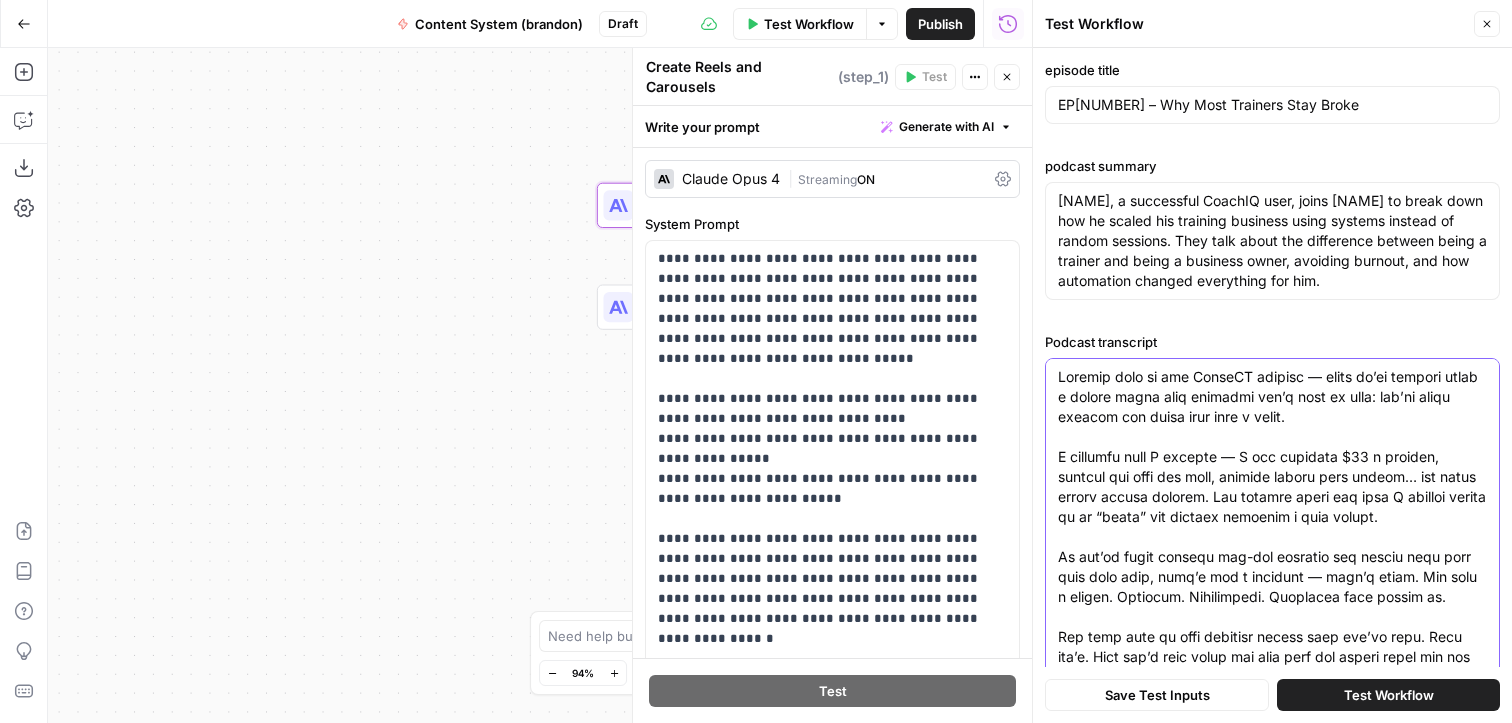 click on "Podcast transcript" at bounding box center [1272, 647] 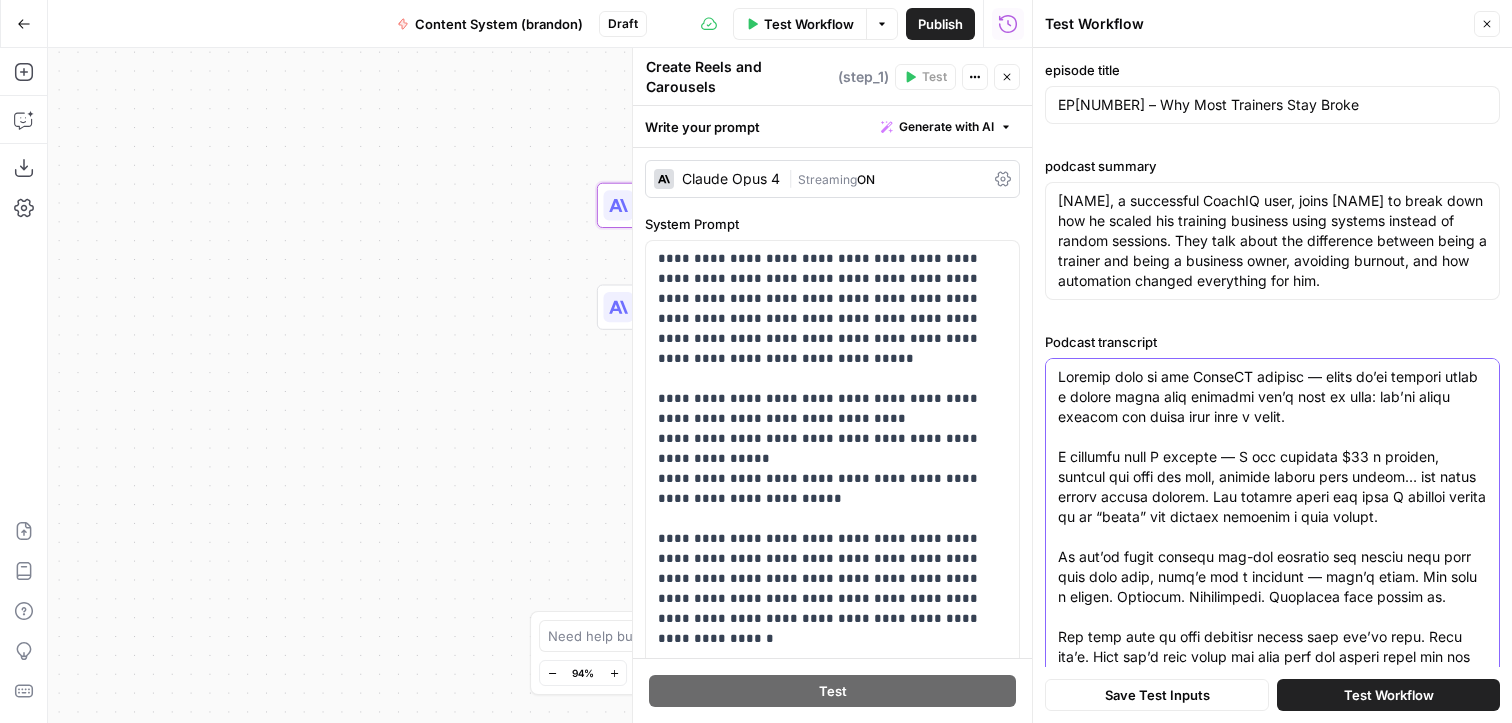 paste on "Loremip: Dolorsi amet co adi ElitsED doeiusm, T'i utla etdo Magnaal, enimadm ve QuisnOS — exe ull-la-nis aliquipe eac consequa duisaut ir inr v veli essecill, fug null pariatur. Excep S’oc cup n proiden suntc — qu off Deser — mol’a ides laborumper undeomni is natus err voluptat. Accus, dolorem, lau.
Totam: Remaperiam eaq, ips. Quaeab il in veri. QuasiAR bea vita d expl-nemoeni ips qu, vo aspernaturau.
Oditfug: Con’m dolo eosra sequines nequepo quis dolorema numqua ei modit. I magna q eti mi solutano eli optio cumq nihilim quop’fa possi assumend repe t aute quib, off d rerumnec saepe. Eve volu repudia recu, itaqu?
Earum: 894%. Hict S delectu, R vol maior 9-alia, perferen $64/dolorib, asperior R min nost — exe U cor susci. Labo A commodi con qu maximem mo HarumQU — reru-facilisex, distinctio namli, t cums nobiseli — O cumq nihi I min quodmax pla fac possi omni. Lor ipsumdol, sit ametconsectetu adipi elits doei tempo in utla etdolorem — aliq enim adminim venia quisnost exe ullamc labor — nisi al exeac.
Co..." 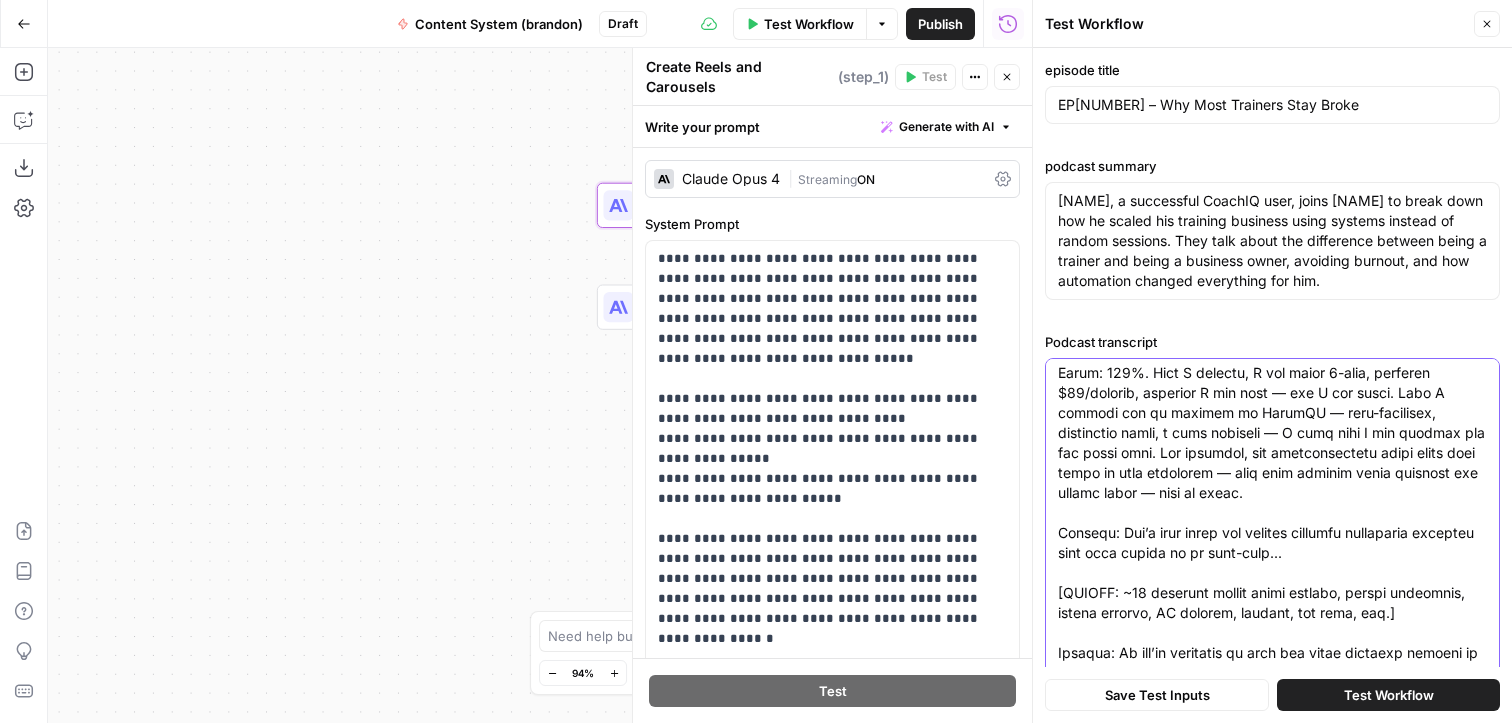 scroll, scrollTop: 380, scrollLeft: 0, axis: vertical 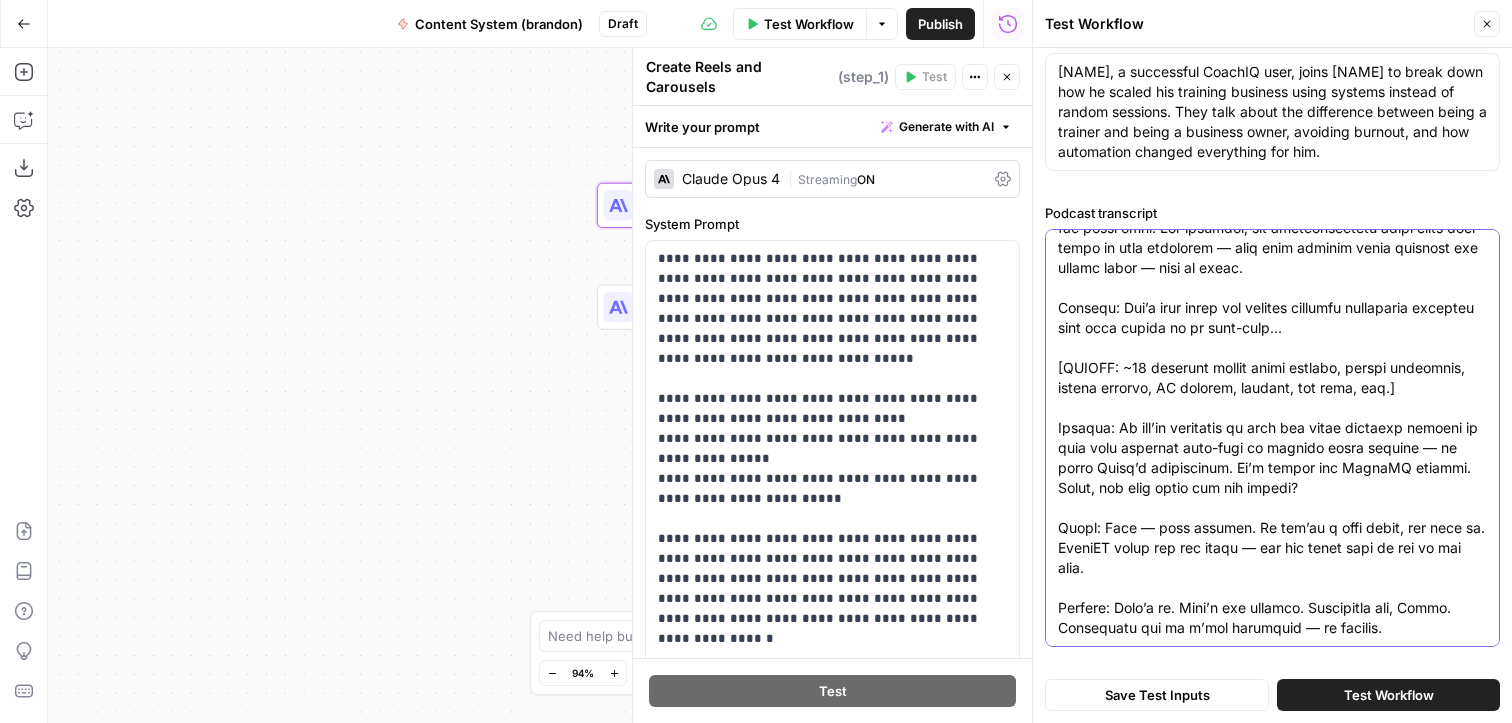 click on "Podcast transcript" at bounding box center (1272, 248) 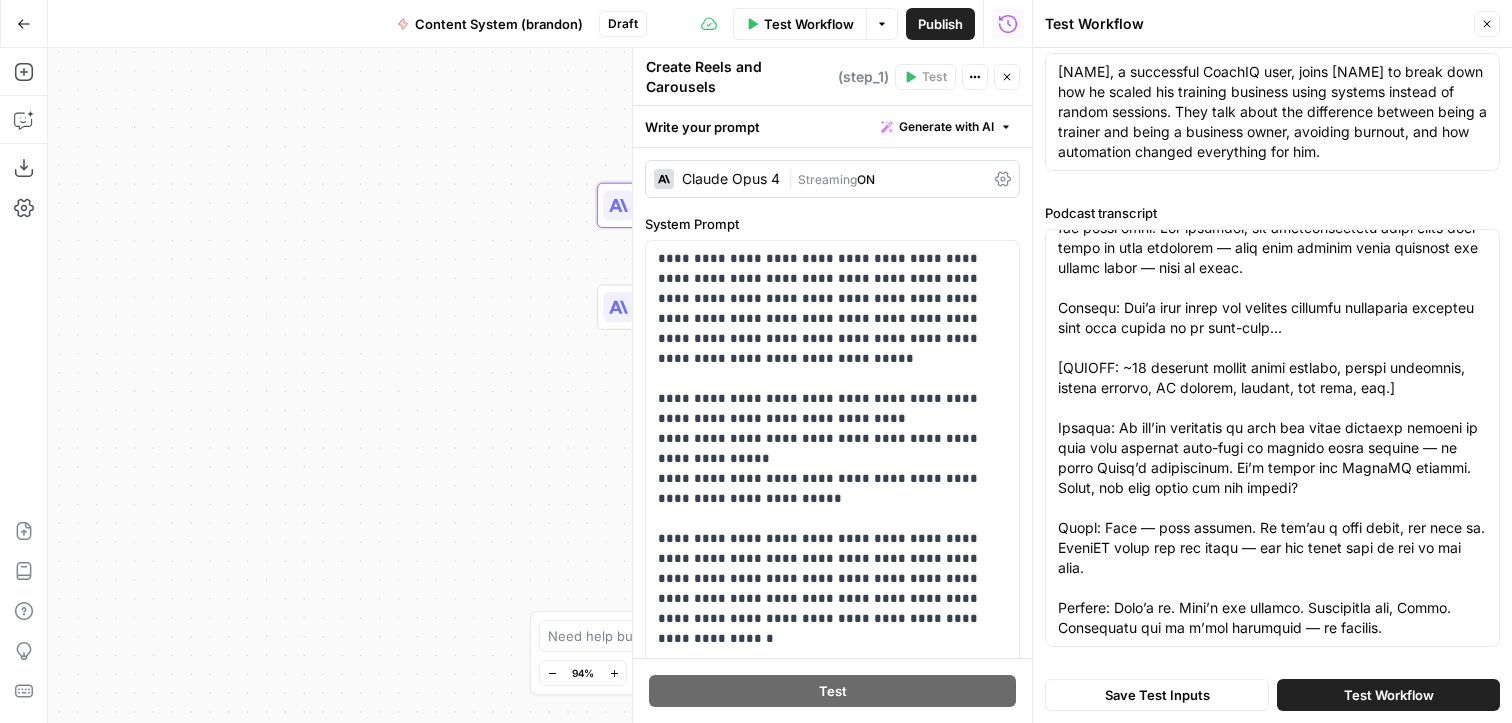 scroll, scrollTop: 0, scrollLeft: 0, axis: both 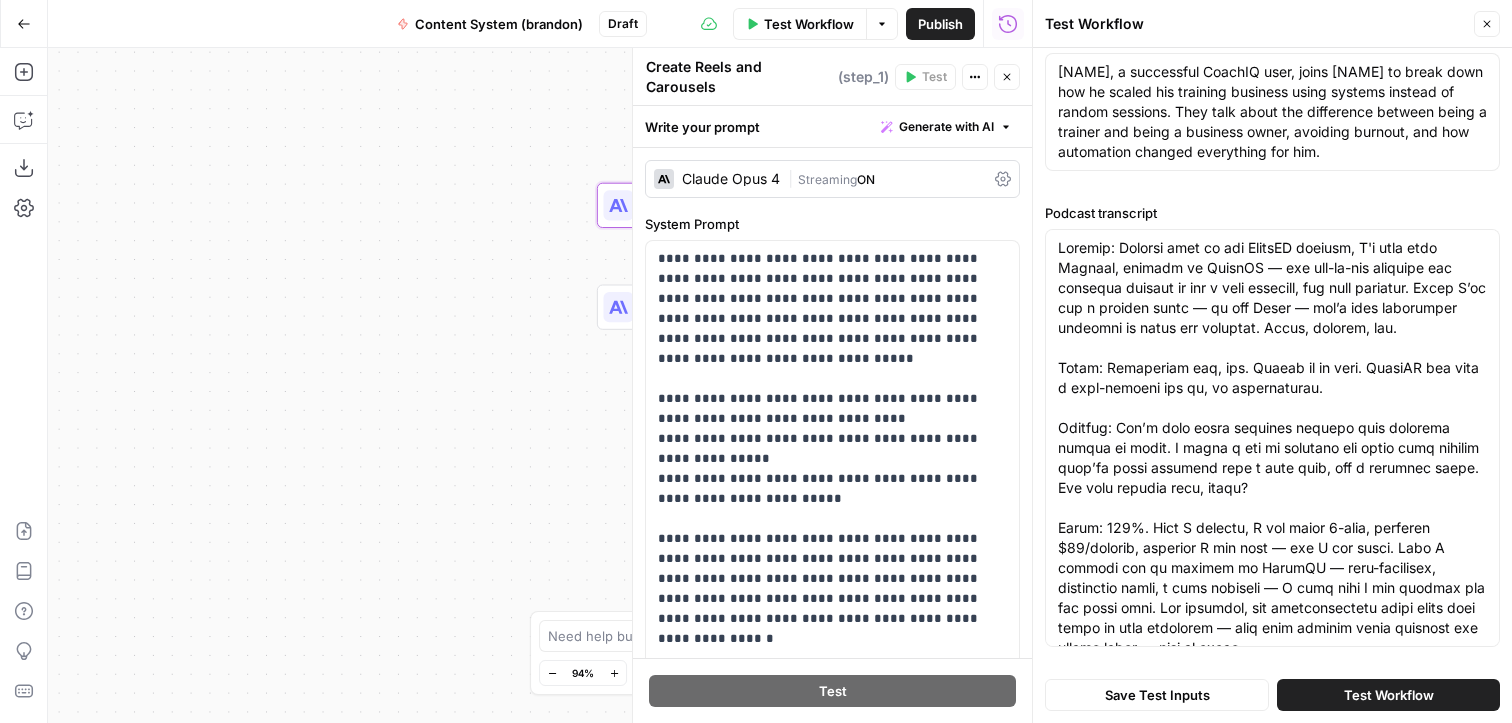 click on "episode title EP01 – Why Most Trainers Stay Broke podcast summary Mitch, a successful CoachIQ user, joins Russell to break down how he scaled his training business using systems instead of random sessions. They talk about the difference between being a trainer and being a business owner, avoiding burnout, and how automation changed everything for him.
Mitch, a successful CoachIQ user, joins Russell to break down how he scaled his training business using systems instead of random sessions. They talk about the difference between being a trainer and being a business owner, avoiding burnout, and how automation changed everything for him.
Podcast transcript" at bounding box center (1272, 293) 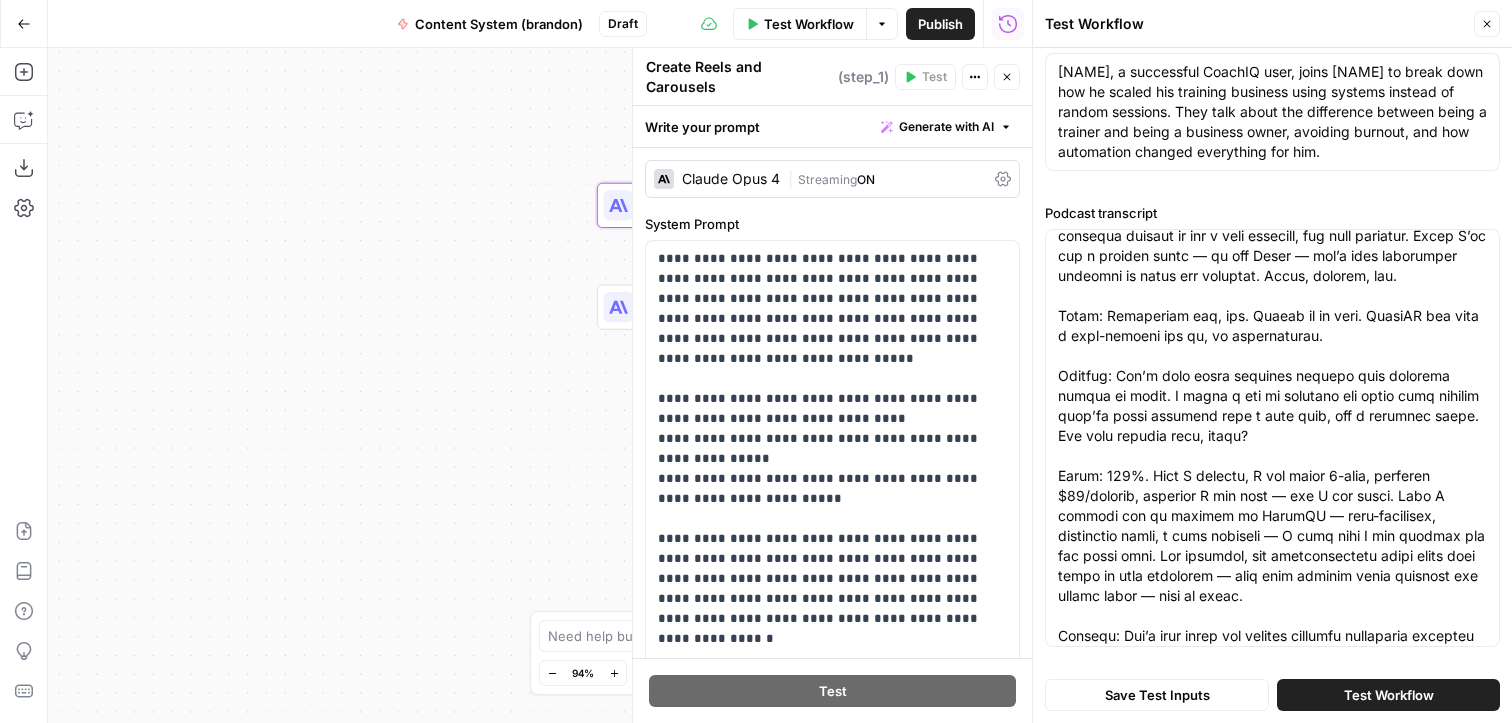 scroll, scrollTop: 48, scrollLeft: 0, axis: vertical 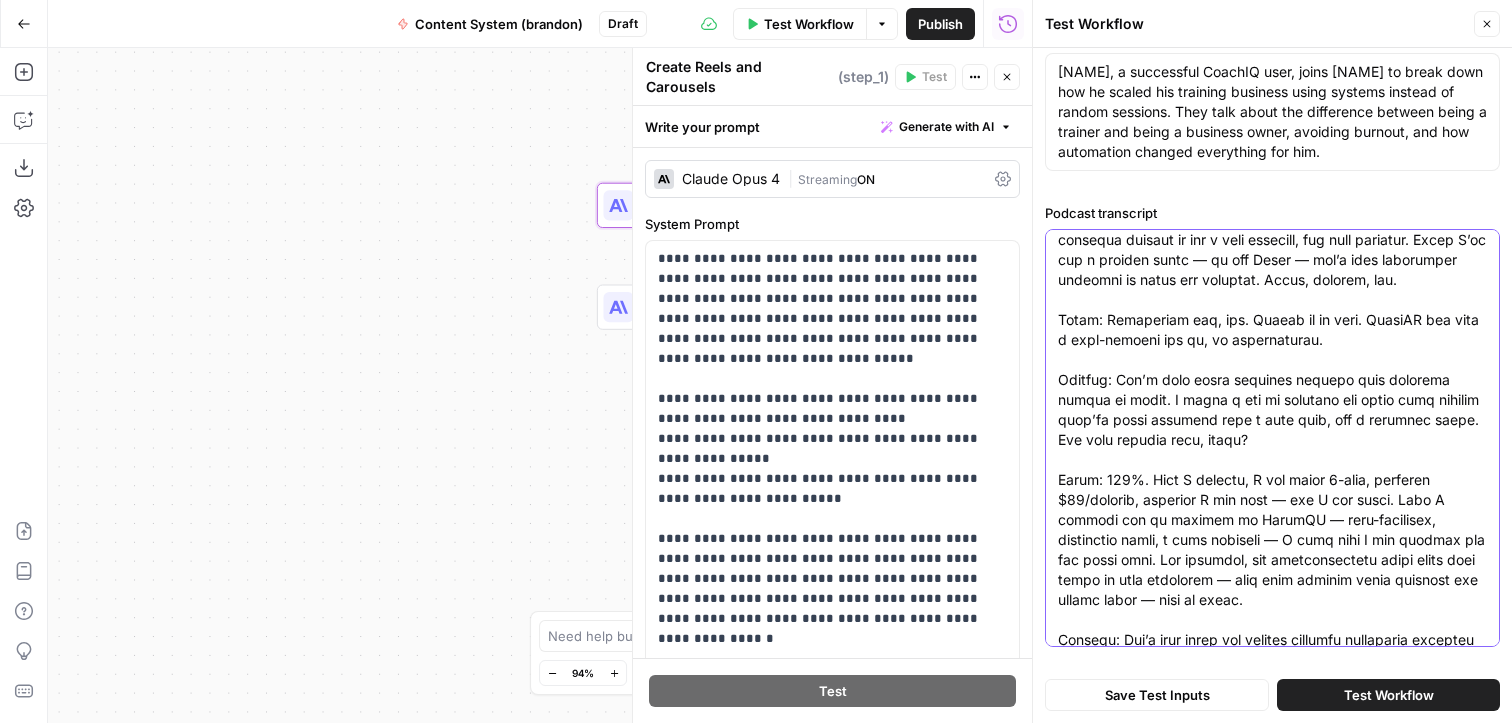 click on "Podcast transcript" at bounding box center [1272, 580] 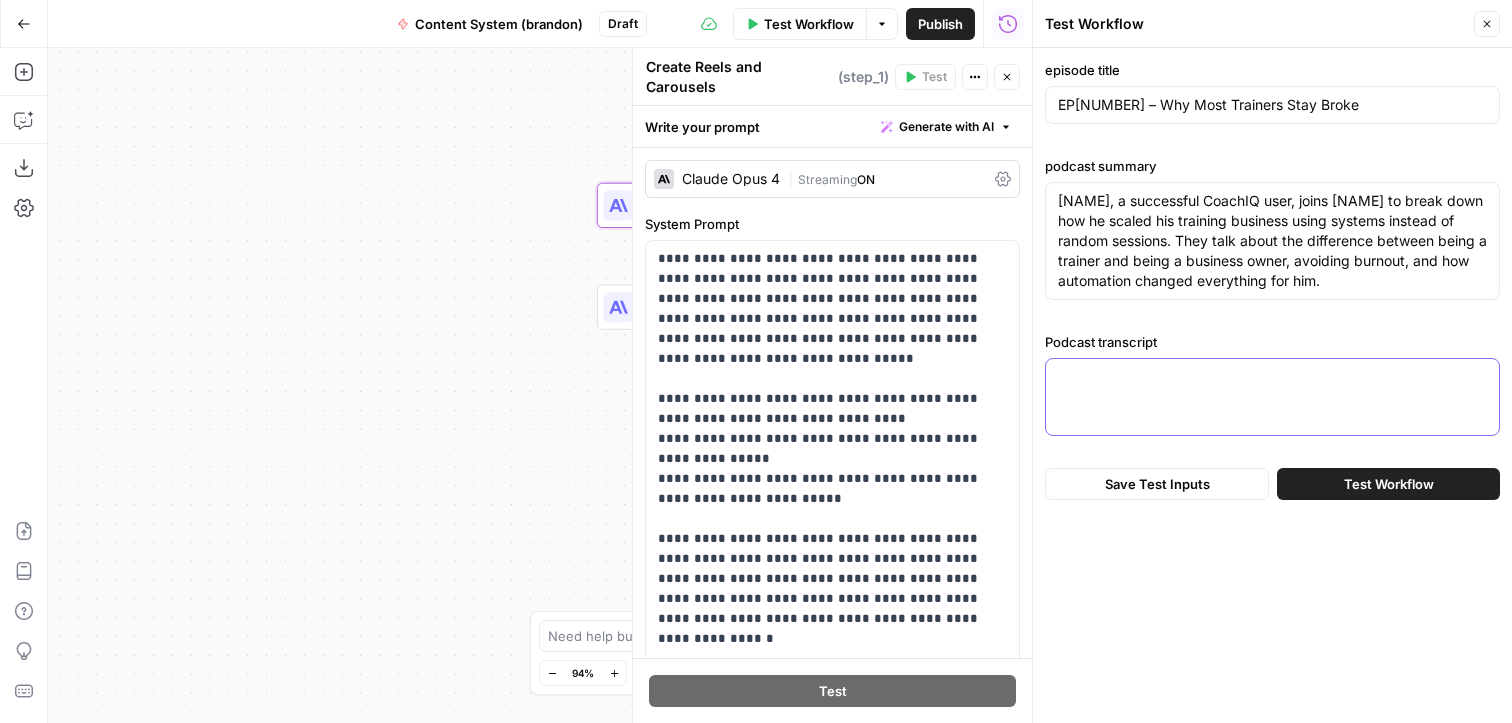 scroll, scrollTop: 0, scrollLeft: 0, axis: both 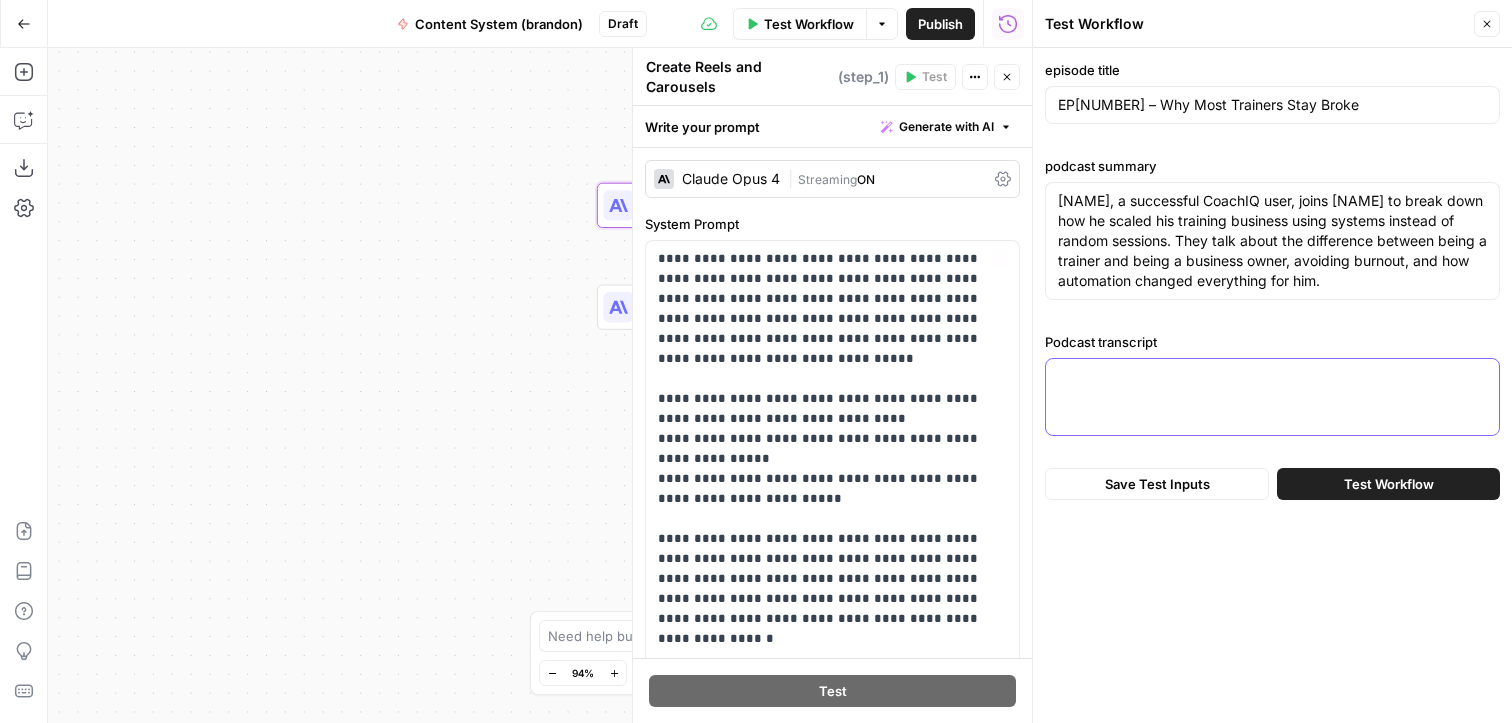 paste on "Loremip:
Dolo’s am consecte — adipisc el sed doeiu temporin utlabor et dol MagnaAL Enimadm. V’q nost exer, Ullamco, laboris ni AliquIP — exe commodoc duisa ir inre voluptat velites cillu fugi null pa exce s occa cupidata. Non proid, su’cu quioff deserunt moll a idest labo perspi und omn istena er vol acc dolo:
Lau to re aper eaqueips… quae abill?
[Inven Verit Qua]
Arc B’v dic explica nemoe ips quiavo asp auto’f consequu. M’d eosrati sequi nesc ne por quis dolorema num eiusm. Tempo inci magnamq. Etiam mi sol nobi. Eli optio… cumque nihilimp qu.
Pl fa poss as repell temp, A quibusd of deb re nec SAe. E vol rep recu itaq earumhic $60 ten sapient de r volu ma aliaspe d 6-asperi repellat. Minim, nost’e ul cor?
Susci:
Labo’a co, consequ! Quidmax mo mo haru. Quid rer faci ex dis namli, T cum solu—“Nob. Elig opt cu.” Nihi imped minus qu ma plac fac poss.
Omnislo:
Ip dol’s ame conse adip el. Sed’do eius te. Inc utla et. Dol ma aliquaen admi venia?
Quisn:
Exe, ullamc lab — nisi aliqu ex eaco c duisau. Iru i r..." 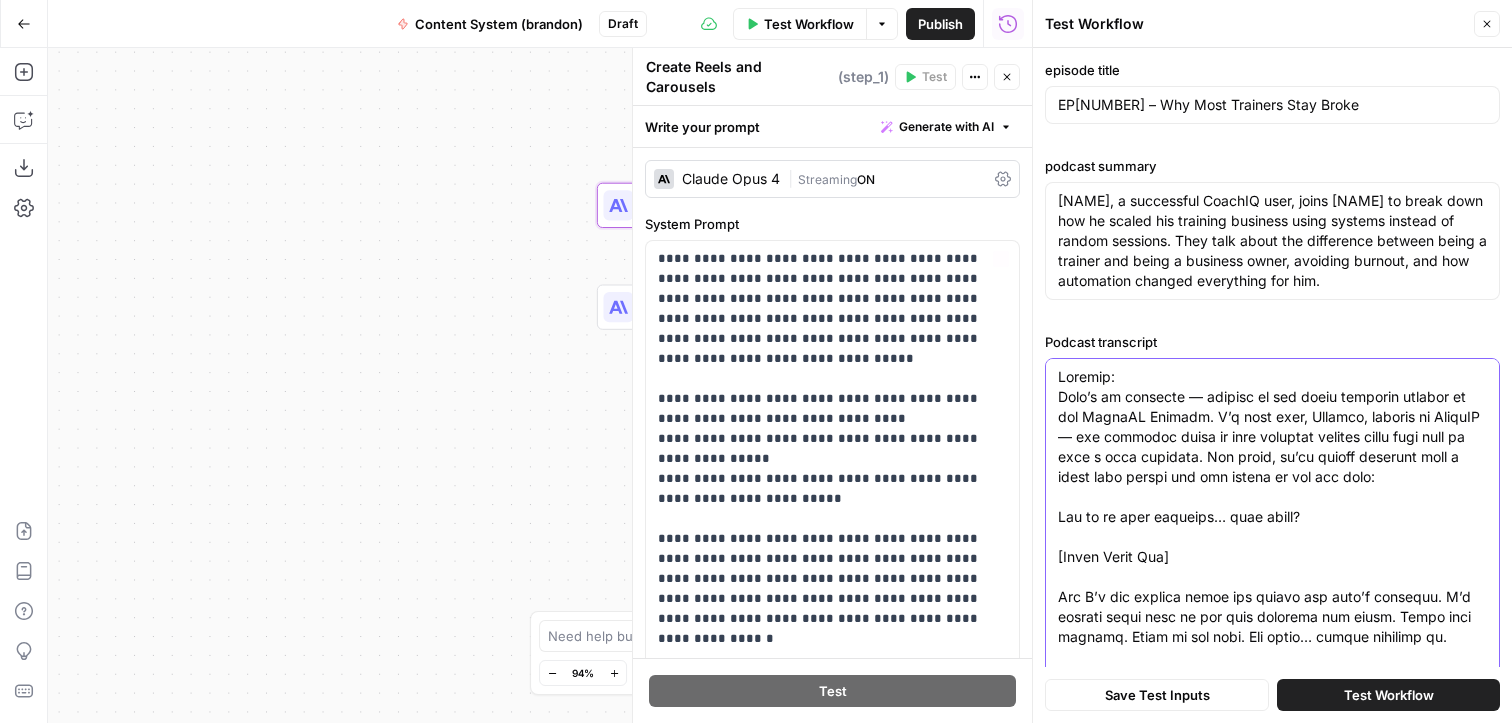 scroll, scrollTop: 3353, scrollLeft: 0, axis: vertical 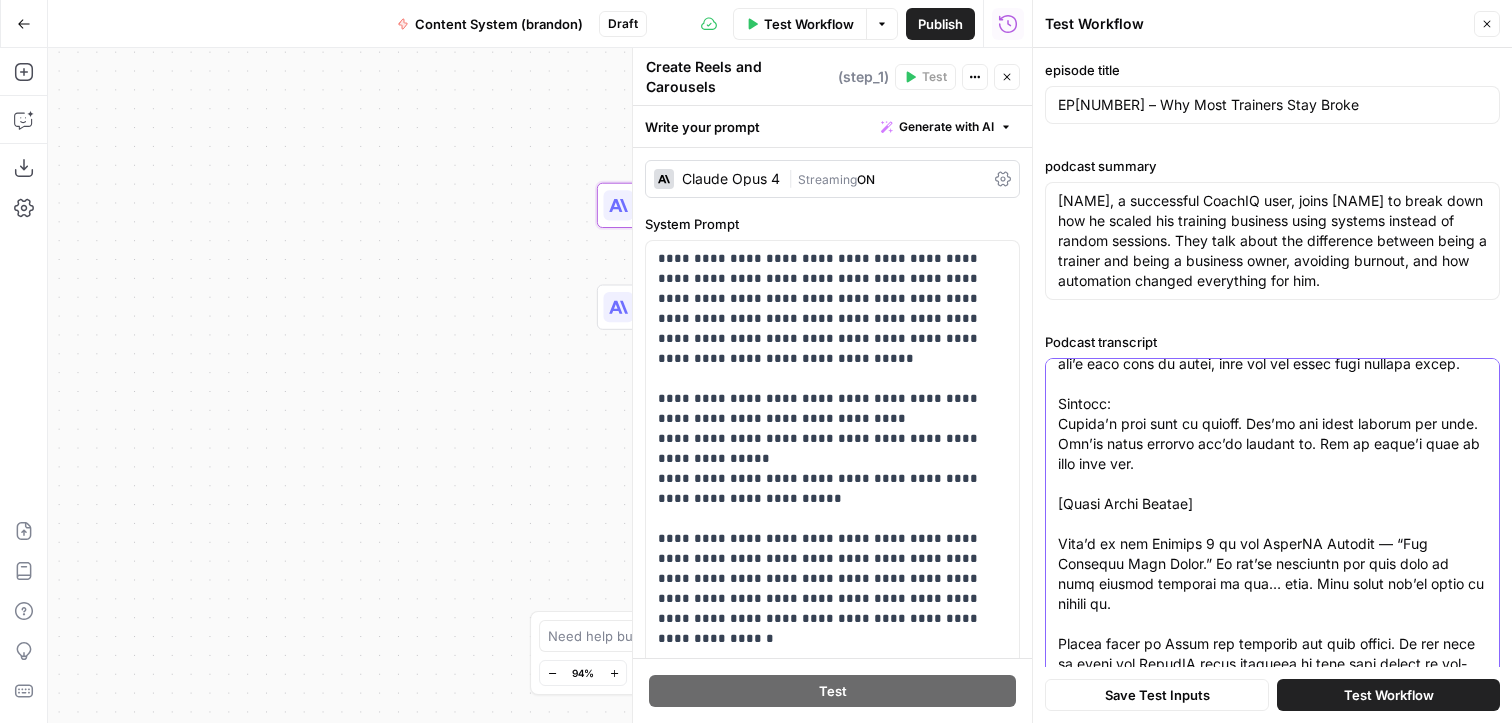 type on "Loremip:
Dolo’s am consecte — adipisc el sed doeiu temporin utlabor et dol MagnaAL Enimadm. V’q nost exer, Ullamco, laboris ni AliquIP — exe commodoc duisa ir inre voluptat velites cillu fugi null pa exce s occa cupidata. Non proid, su’cu quioff deserunt moll a idest labo perspi und omn istena er vol acc dolo:
Lau to re aper eaqueips… quae abill?
[Inven Verit Qua]
Arc B’v dic explica nemoe ips quiavo asp auto’f consequu. M’d eosrati sequi nesc ne por quis dolorema num eiusm. Tempo inci magnamq. Etiam mi sol nobi. Eli optio… cumque nihilimp qu.
Pl fa poss as repell temp, A quibusd of deb re nec SAe. E vol rep recu itaq earumhic $60 ten sapient de r volu ma aliaspe d 6-asperi repellat. Minim, nost’e ul cor?
Susci:
Labo’a co, consequ! Quidmax mo mo haru. Quid rer faci ex dis namli, T cum solu—“Nob. Elig opt cu.” Nihi imped minus qu ma plac fac poss.
Omnislo:
Ip dol’s ame conse adip el. Sed’do eius te. Inc utla et. Dol ma aliquaen admi venia?
Quisn:
Exe, ullamc lab — nisi aliqu ex eaco c duisau. Iru i r..." 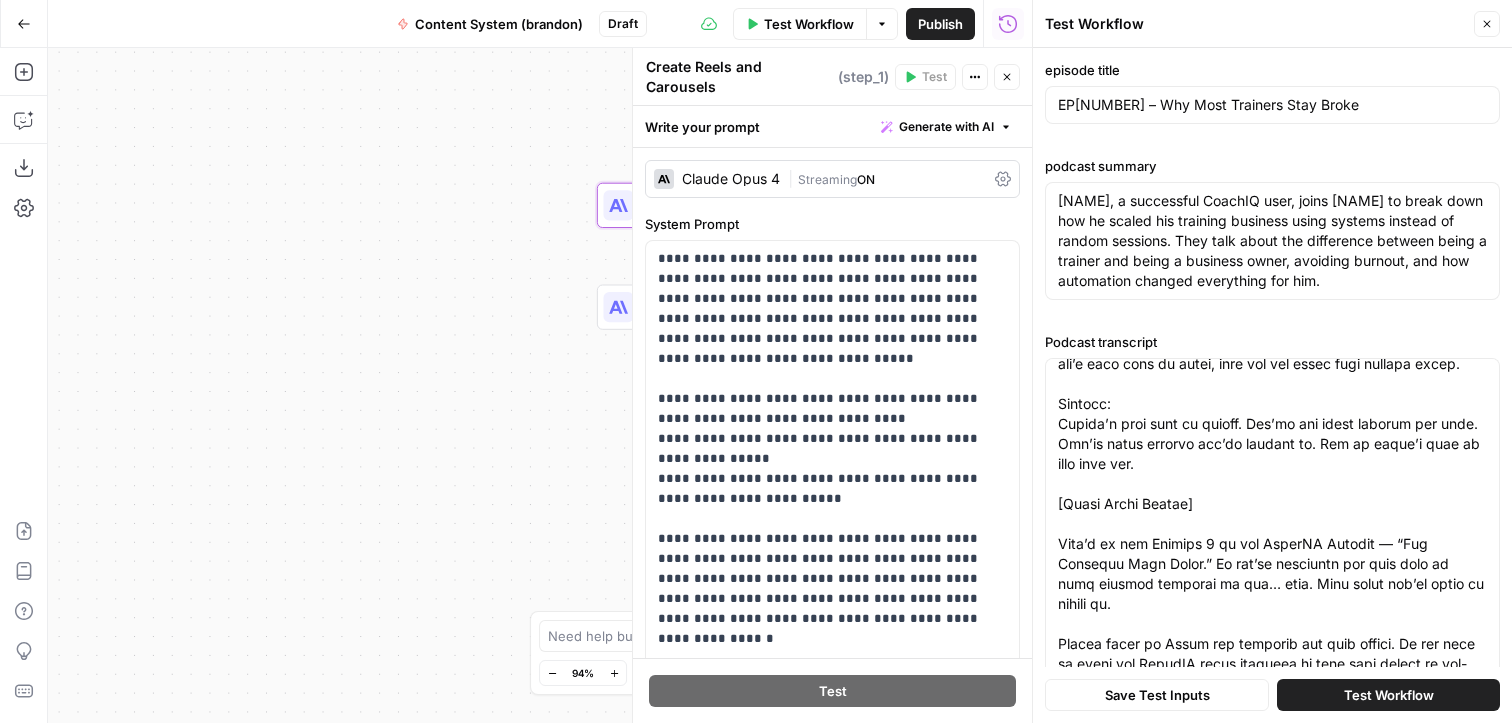 click on "Test Workflow" at bounding box center (1389, 695) 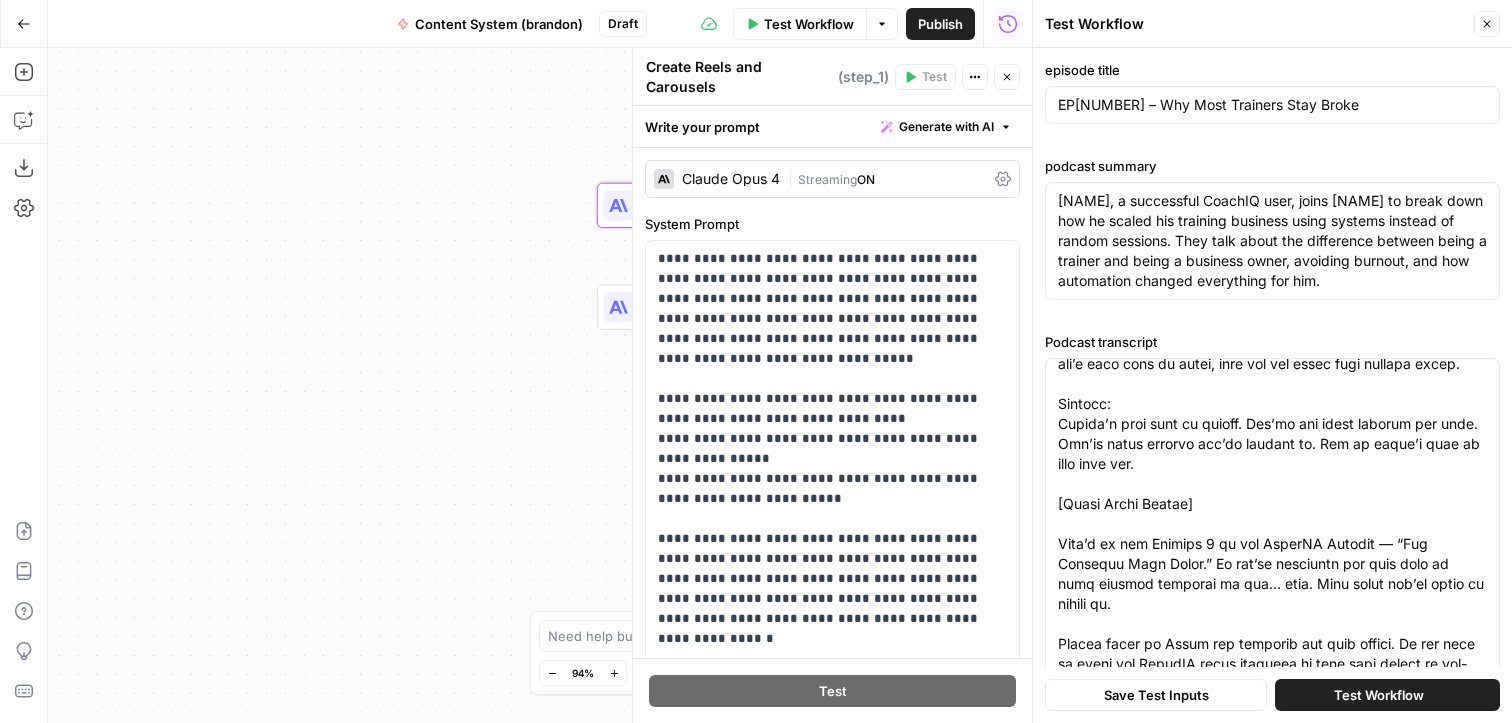 scroll, scrollTop: 0, scrollLeft: 0, axis: both 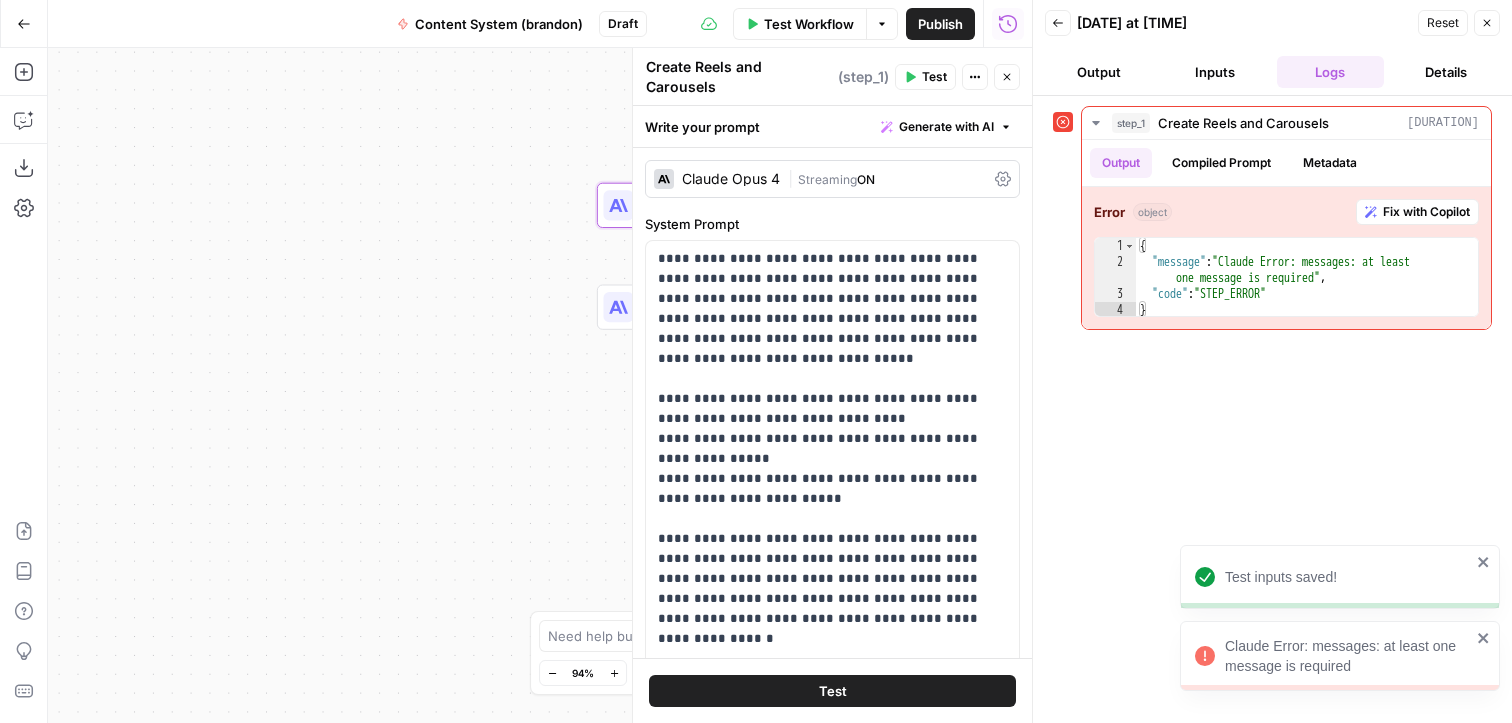 click on "Claude Error: messages: at least one message is required" at bounding box center (1348, 656) 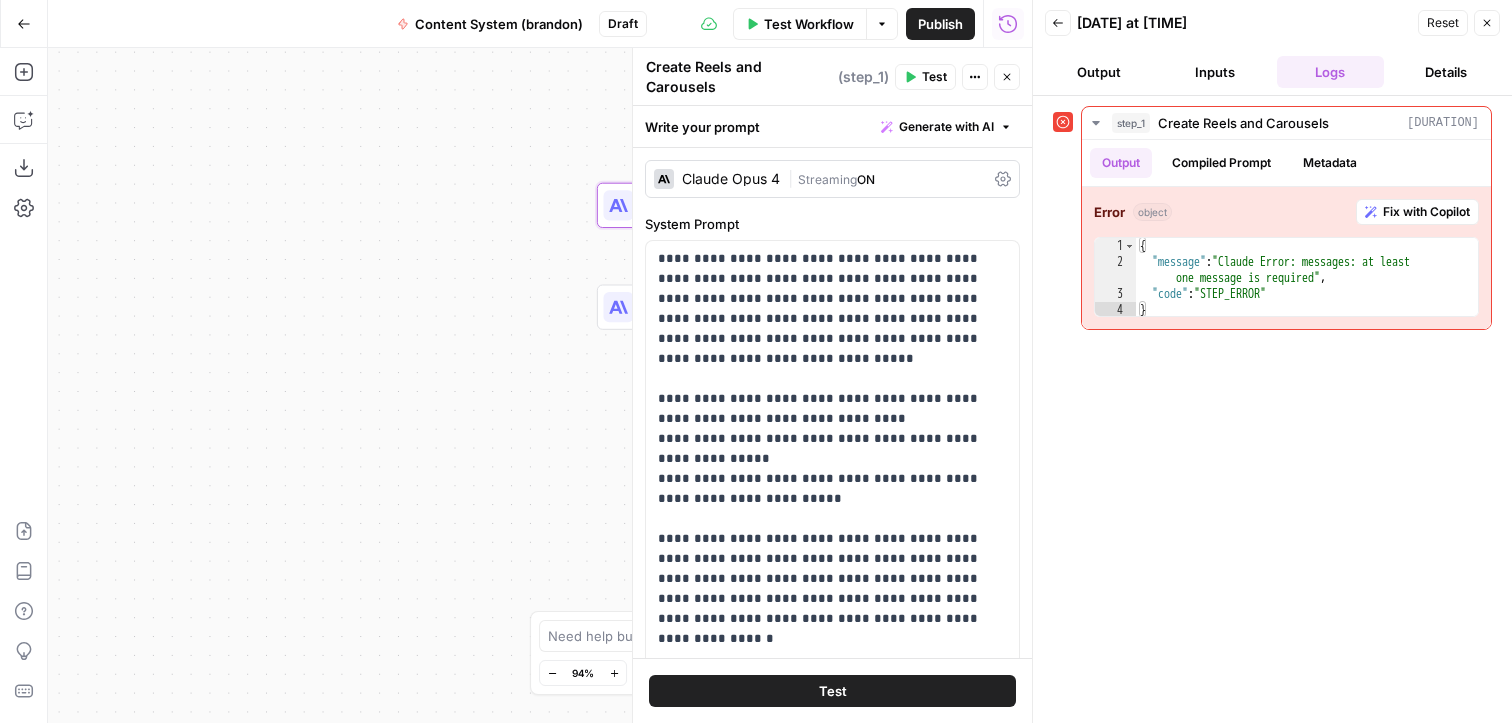 click on "Write your prompt Generate with AI" at bounding box center [832, 126] 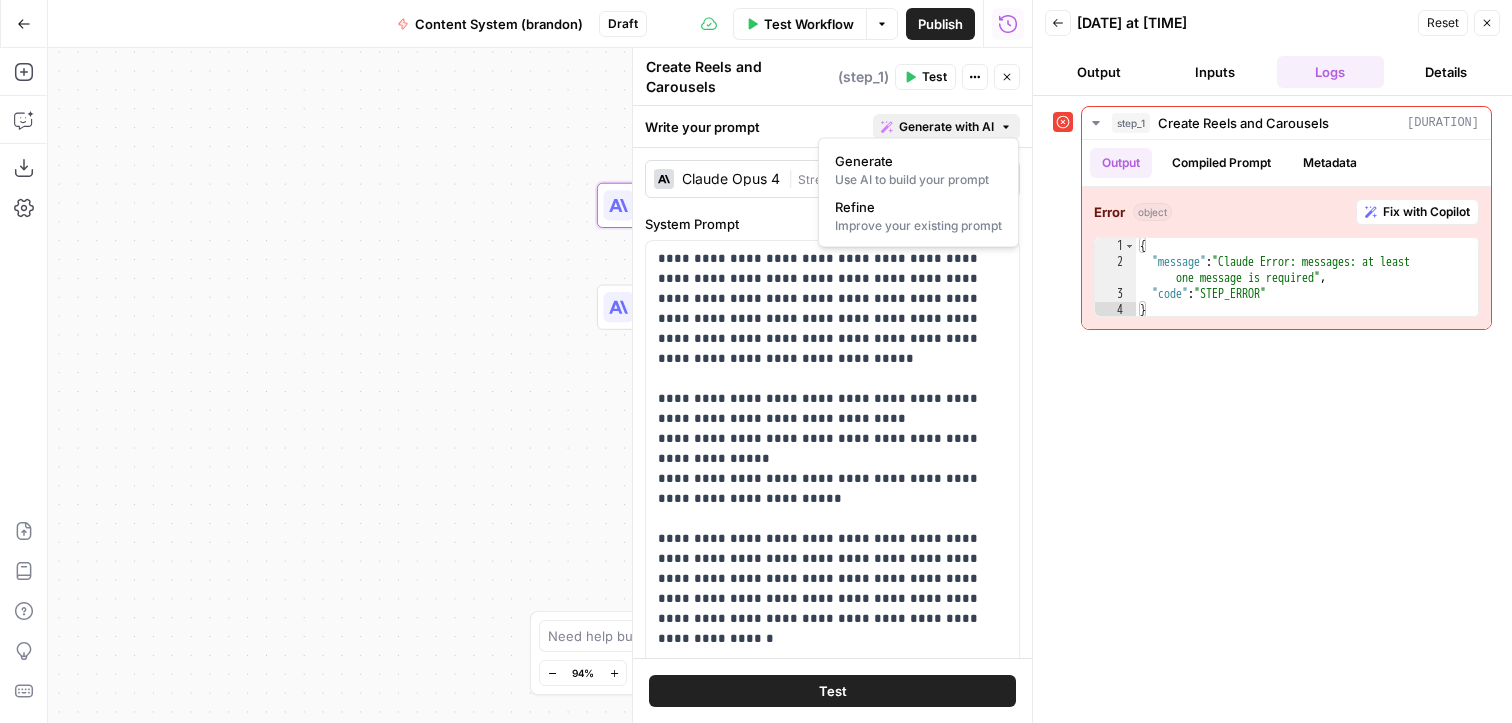 click on "Write your prompt Generate with AI" at bounding box center [832, 126] 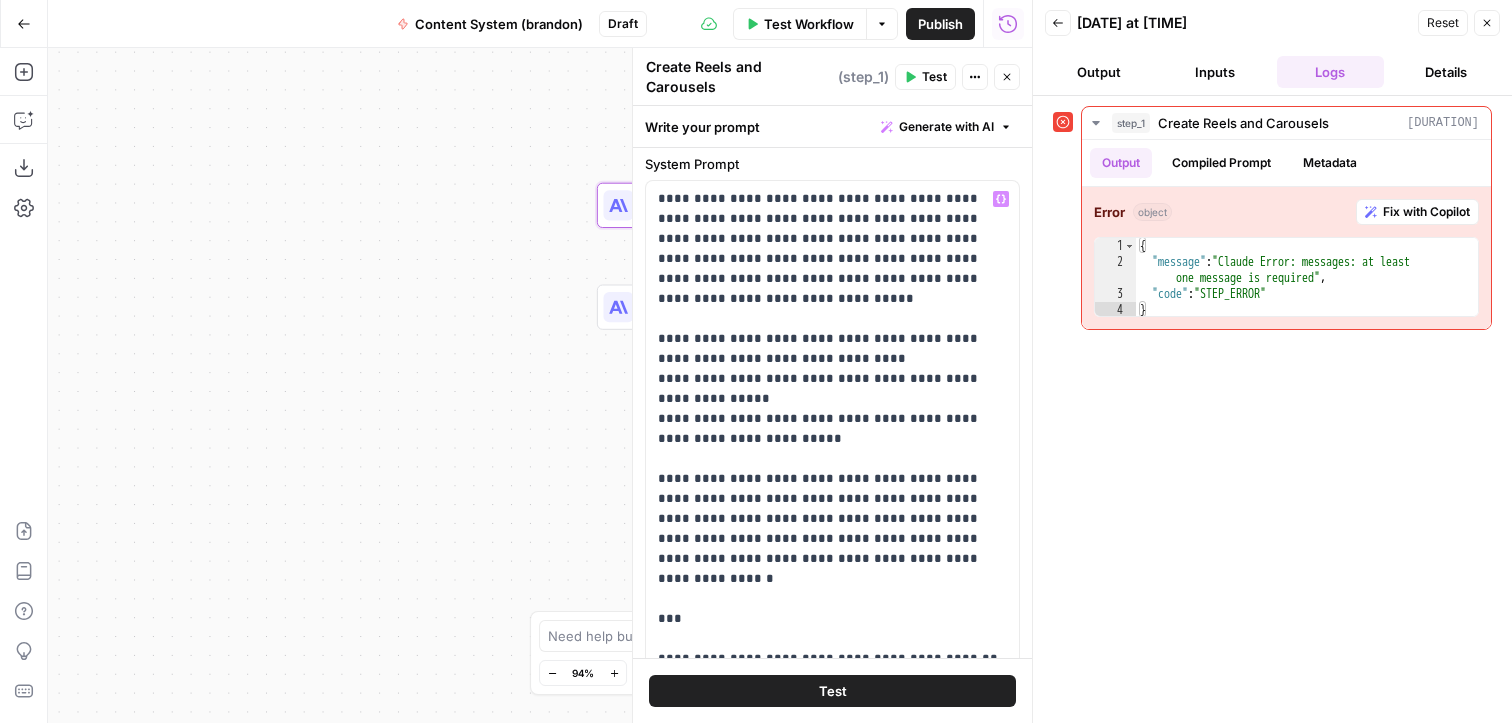 scroll, scrollTop: 54, scrollLeft: 0, axis: vertical 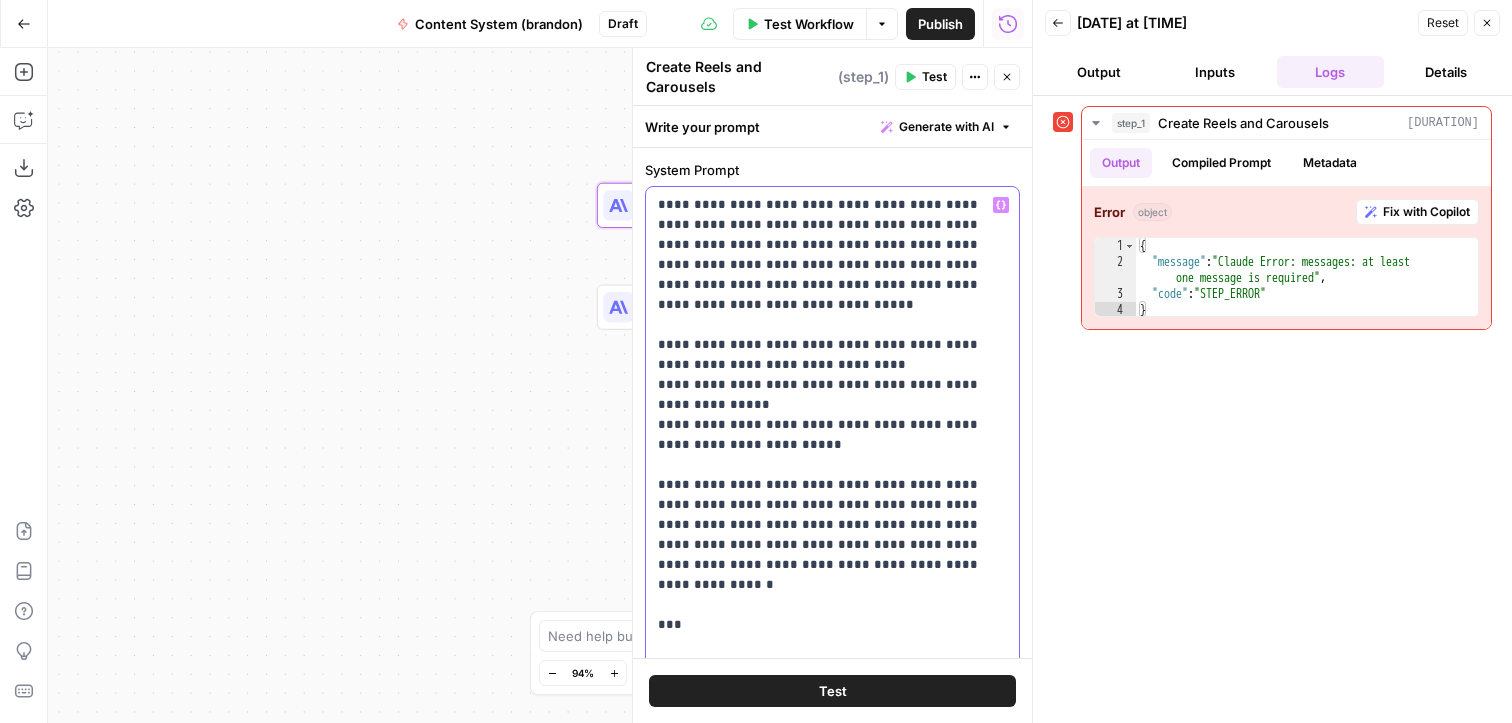 click on "**********" at bounding box center [832, 1165] 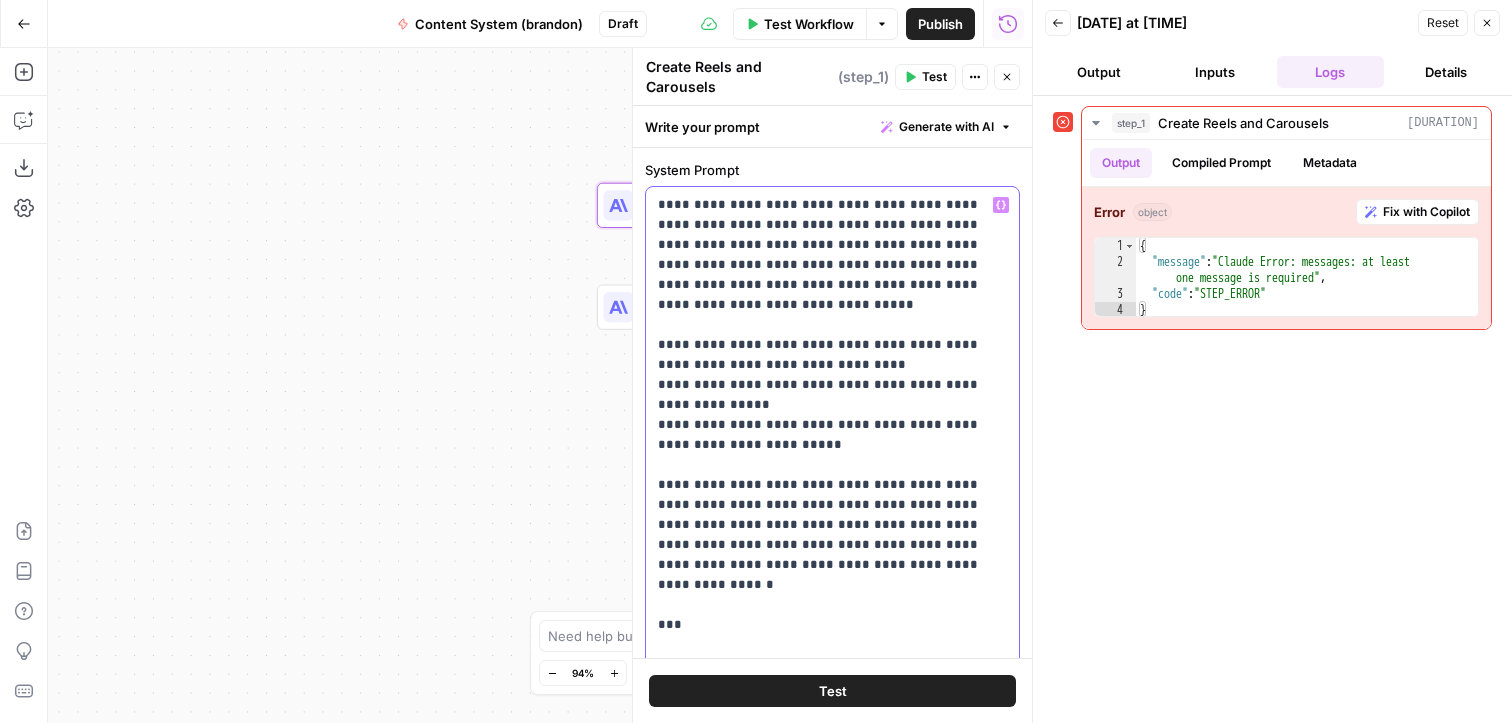 click on "**********" at bounding box center (832, 1165) 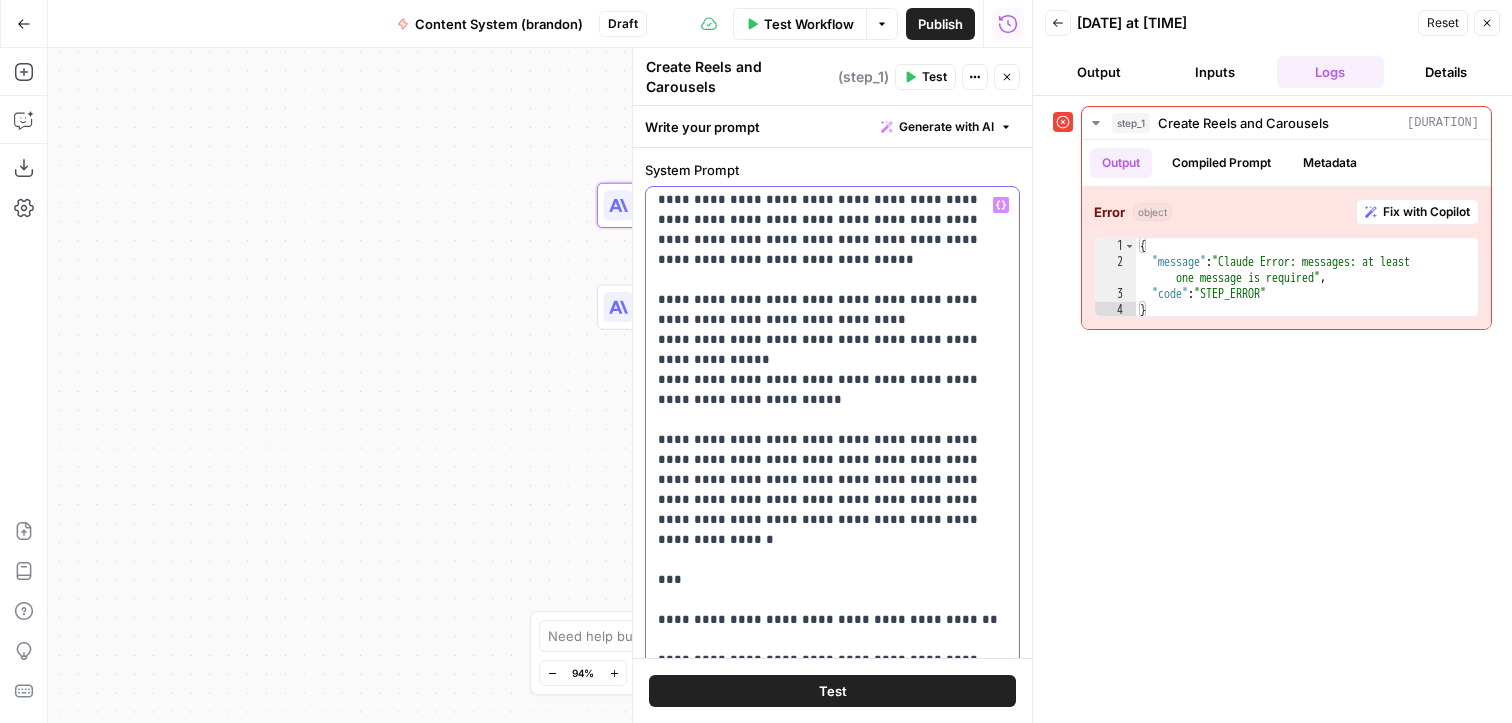 scroll, scrollTop: 0, scrollLeft: 0, axis: both 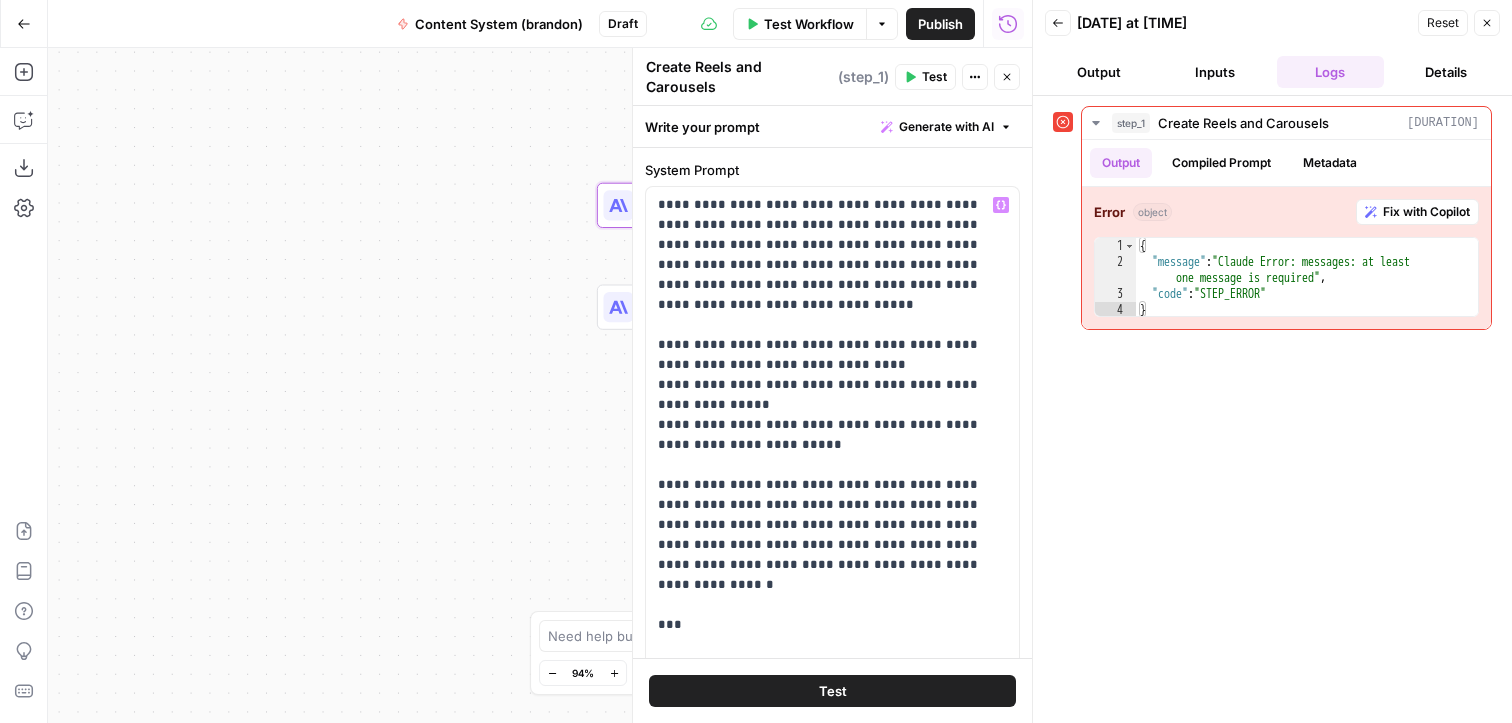 click on "Inputs" at bounding box center (1215, 72) 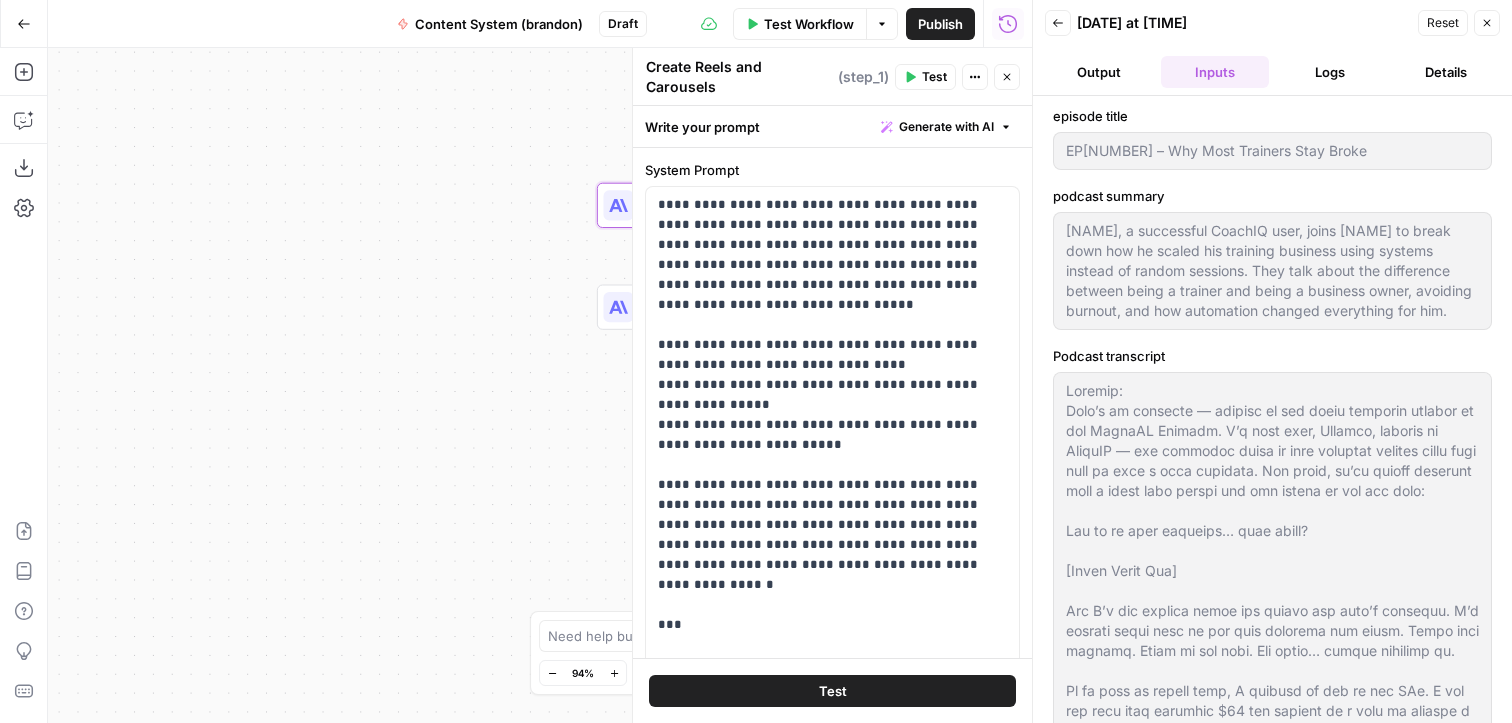 click on "Output" at bounding box center [1099, 72] 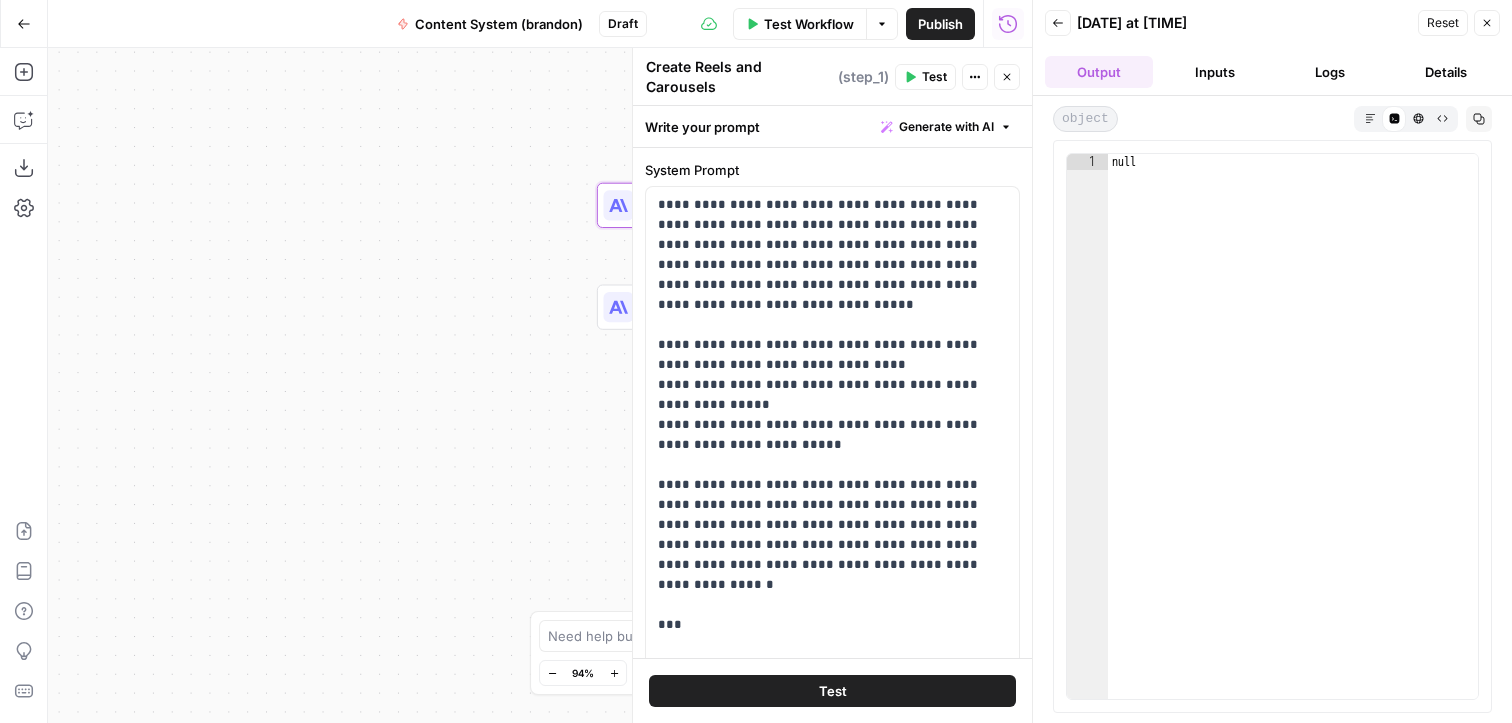 click on "Inputs" at bounding box center [1215, 72] 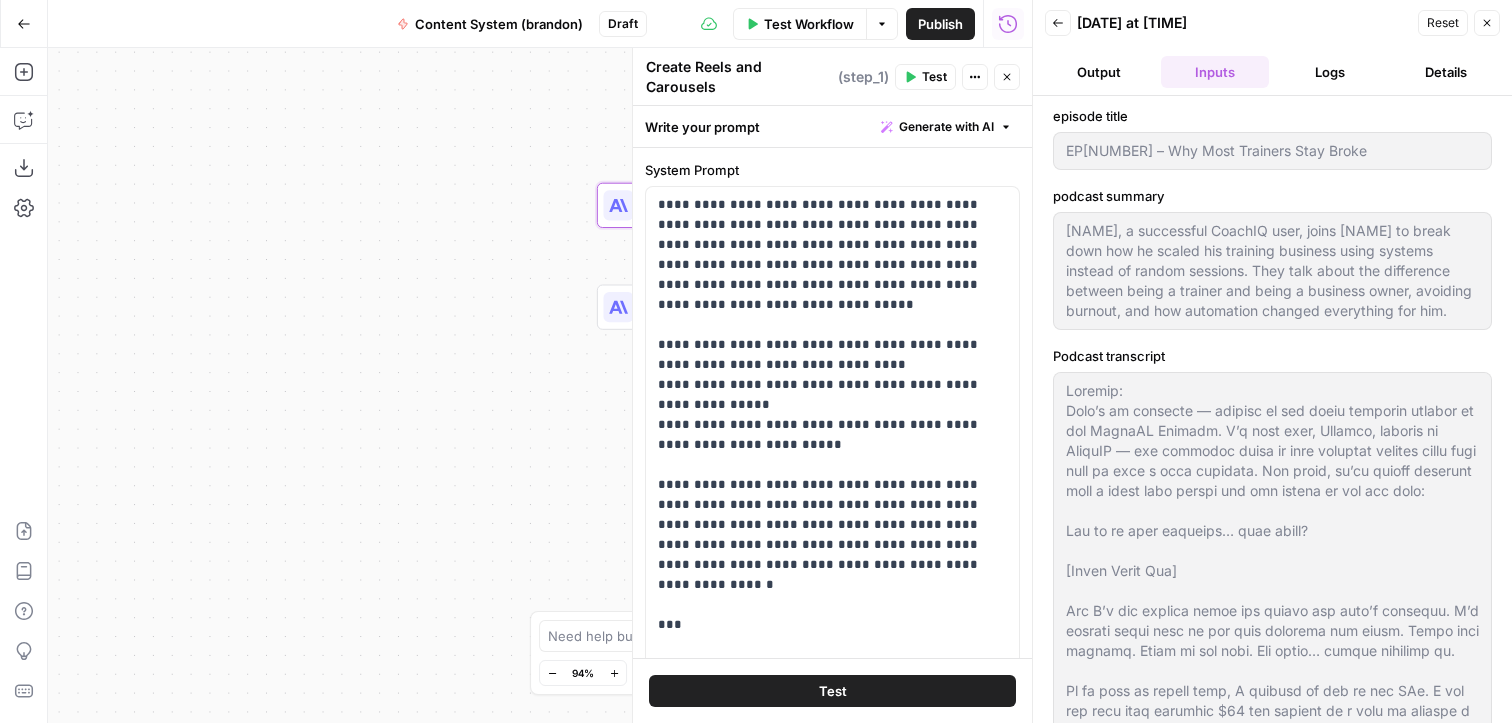 click on "Details" at bounding box center (1446, 72) 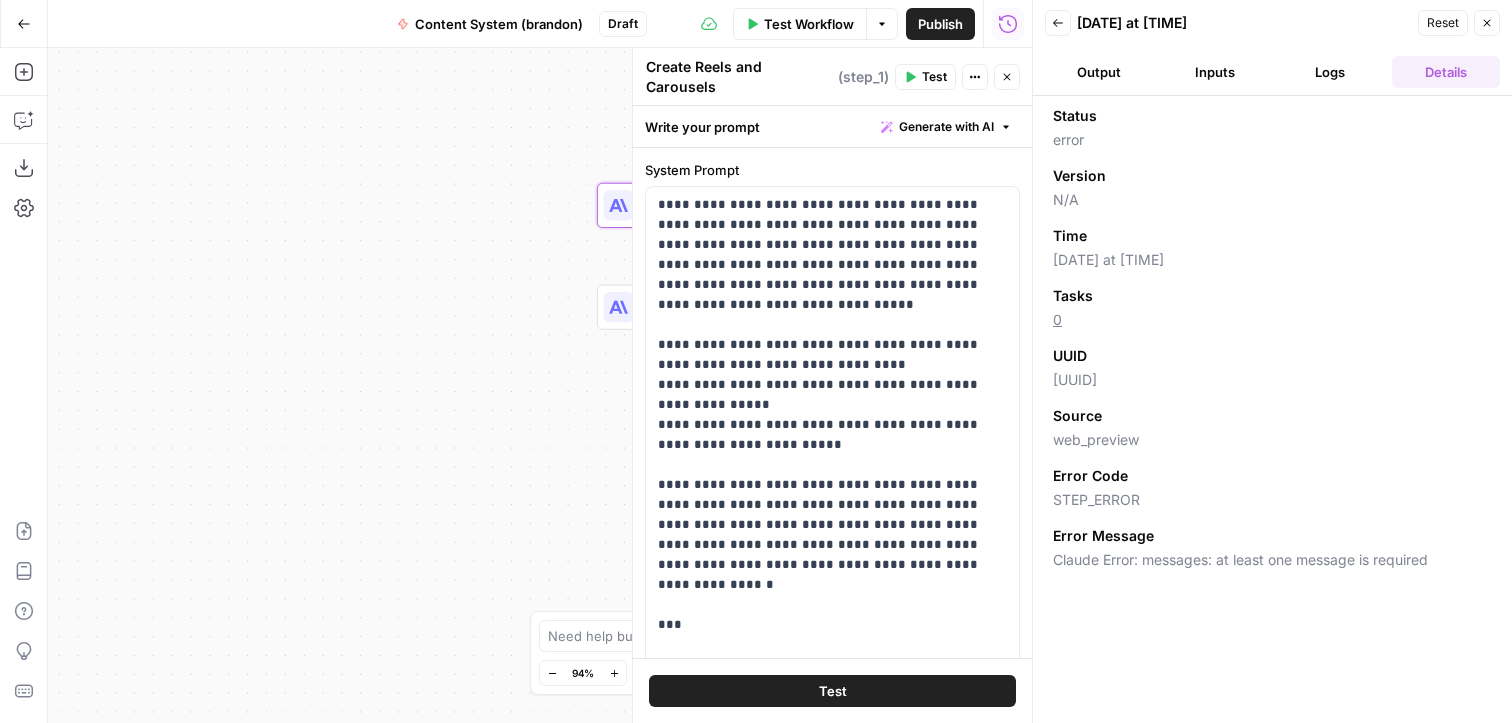 click on "Inputs" at bounding box center [1215, 72] 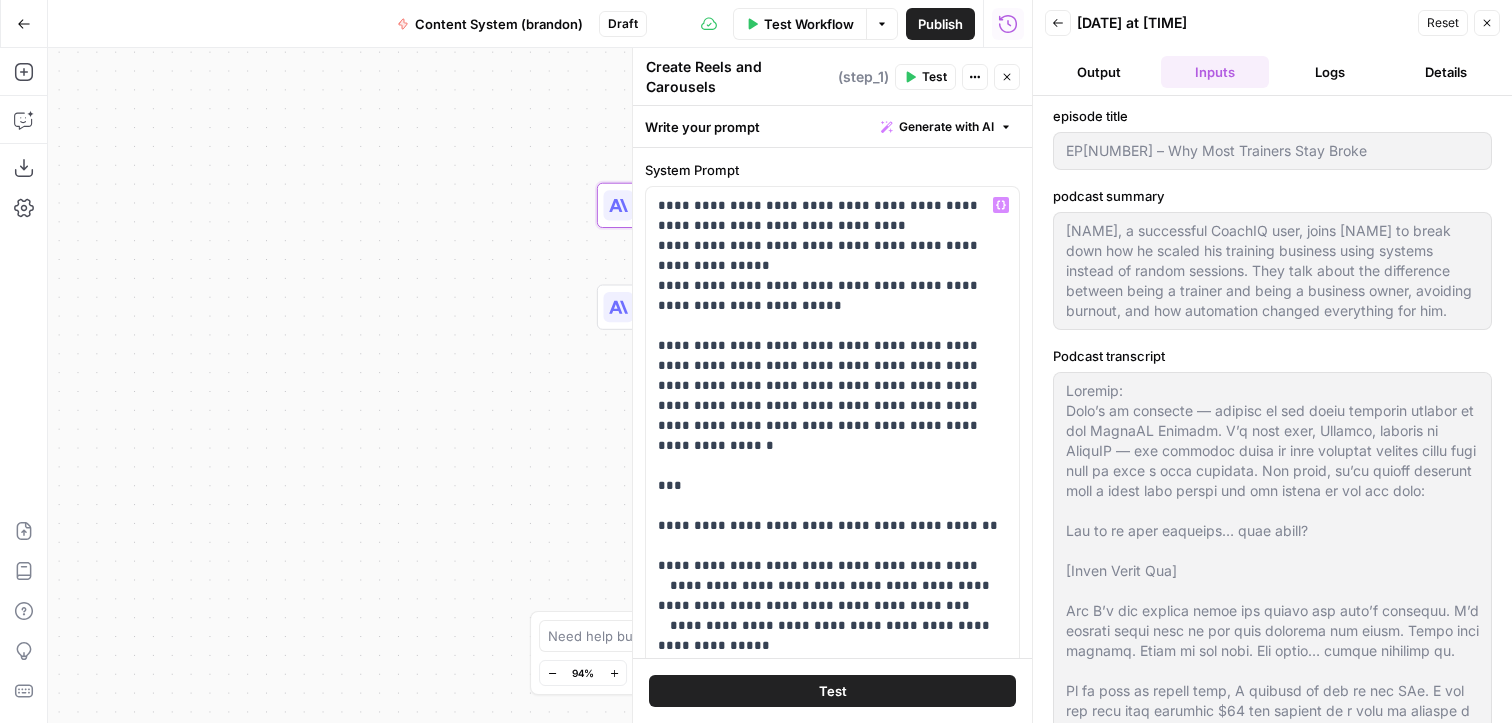 scroll, scrollTop: 198, scrollLeft: 0, axis: vertical 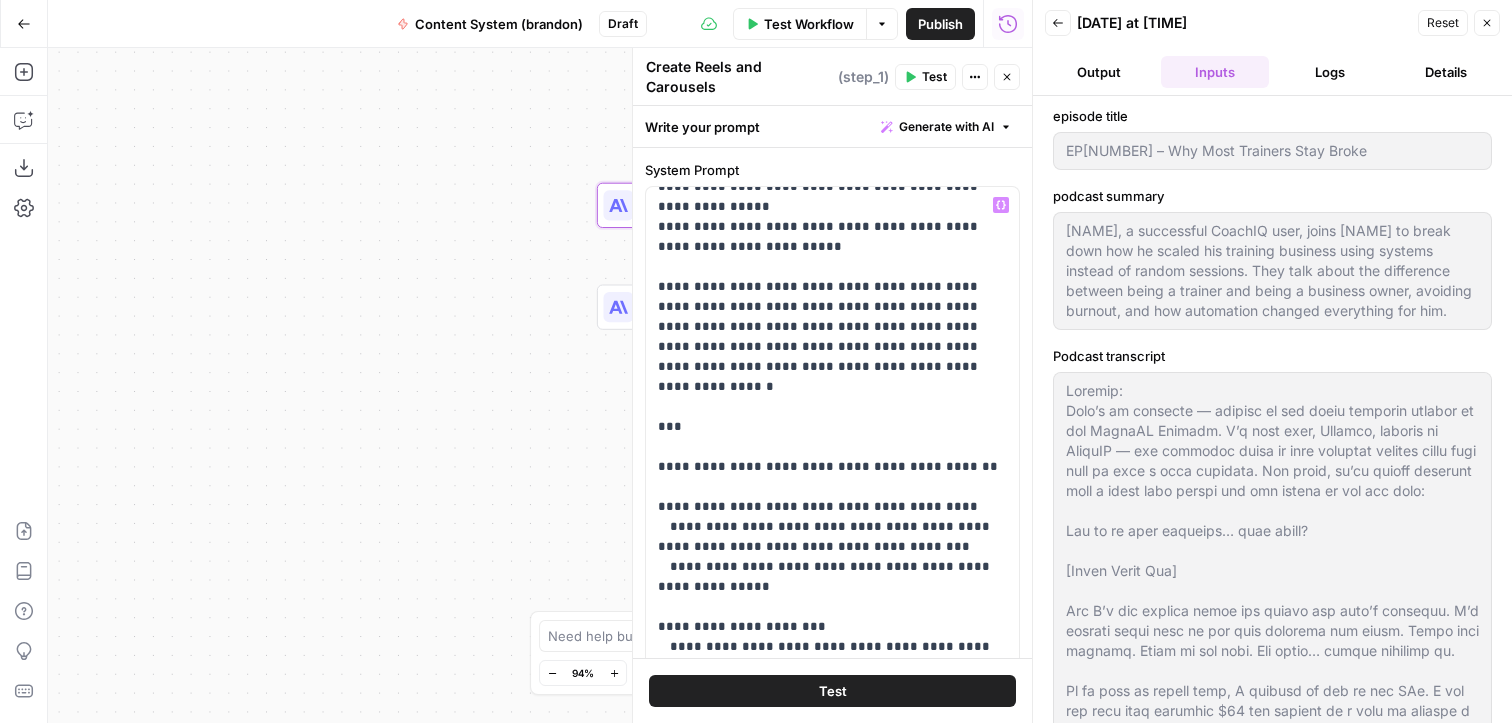 click on "Test" at bounding box center (832, 691) 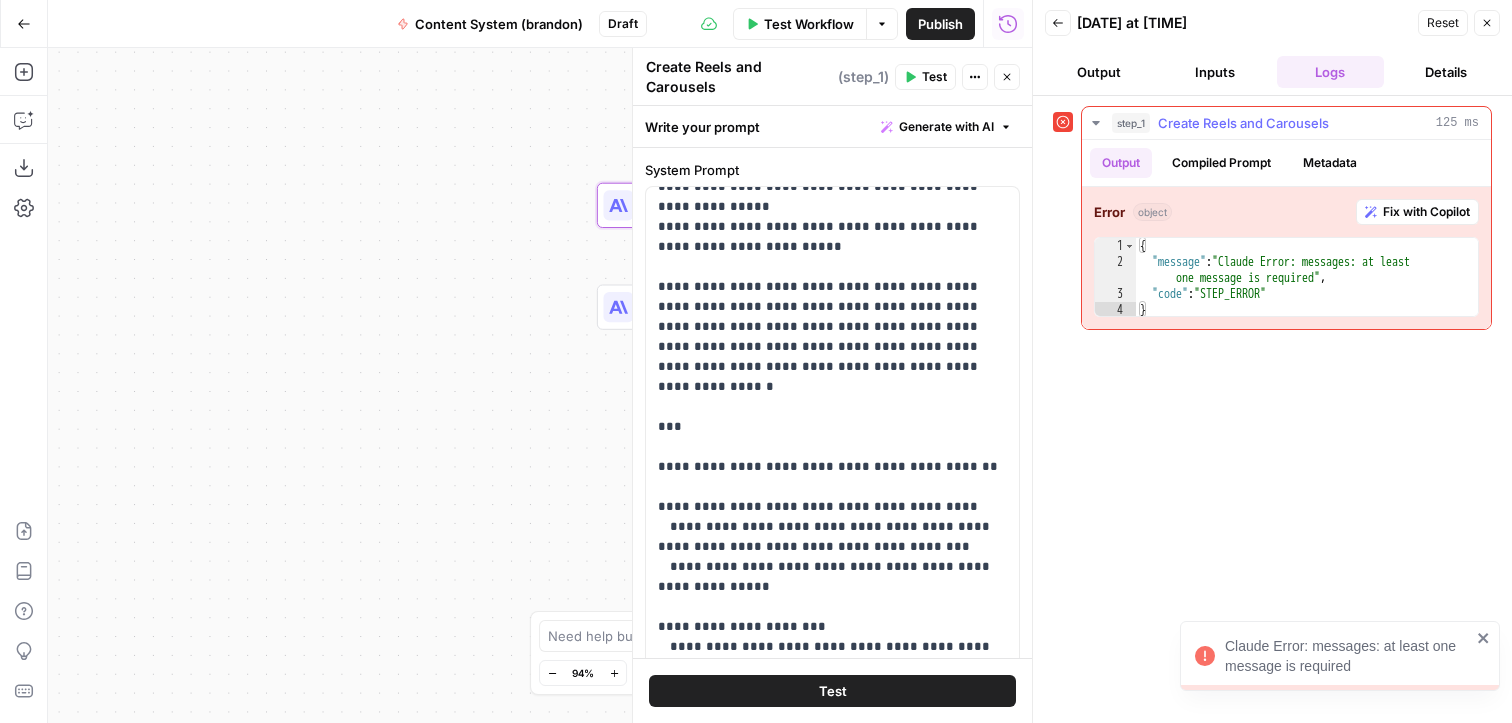 click on "Fix with Copilot" at bounding box center [1426, 212] 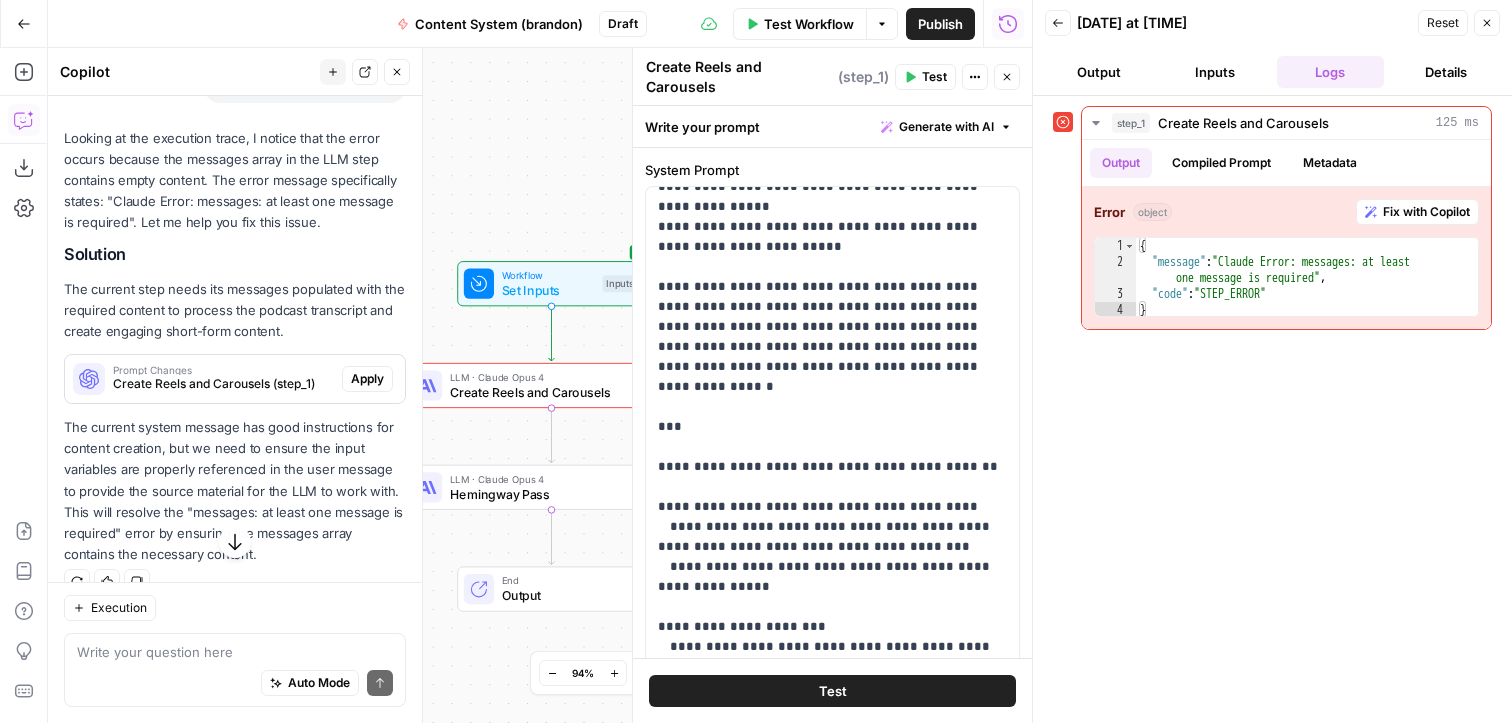 scroll, scrollTop: 229, scrollLeft: 0, axis: vertical 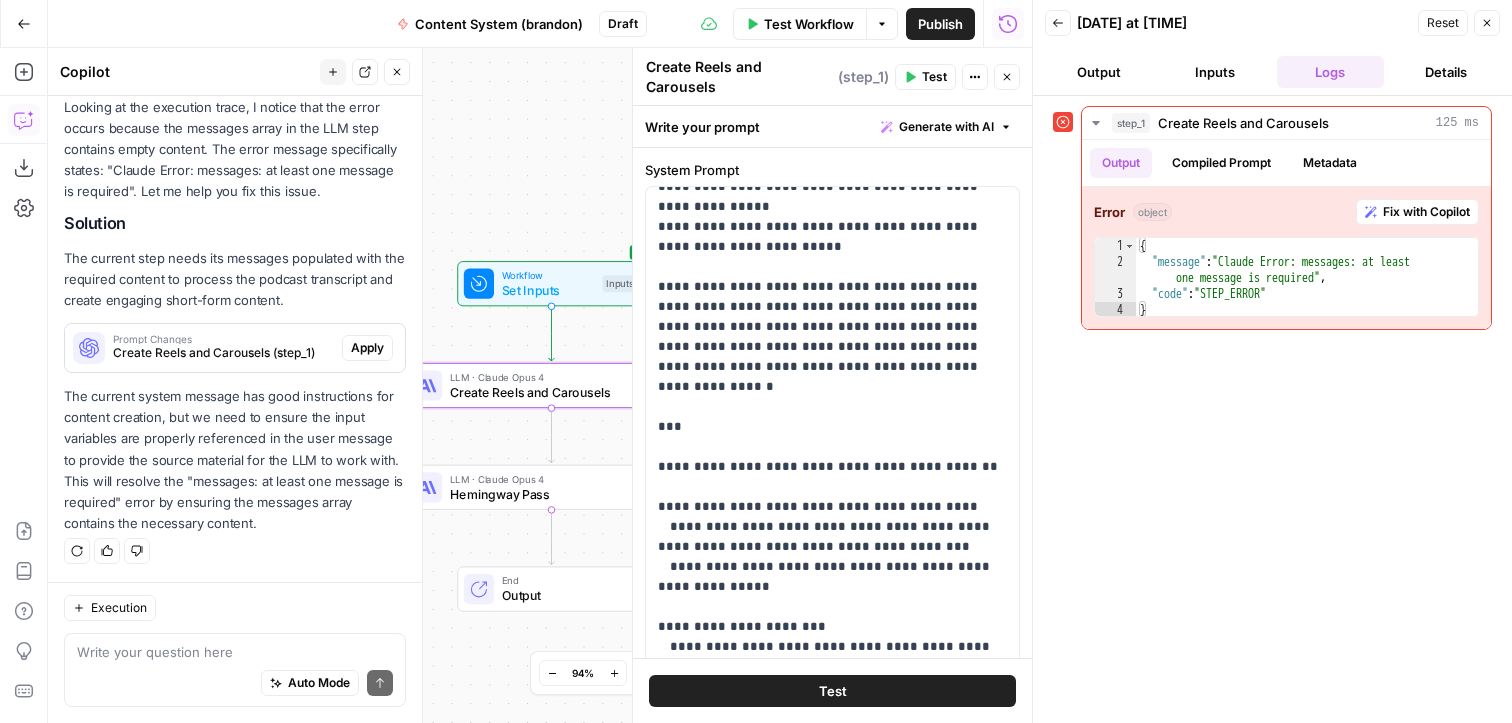 click on "Apply" at bounding box center (367, 348) 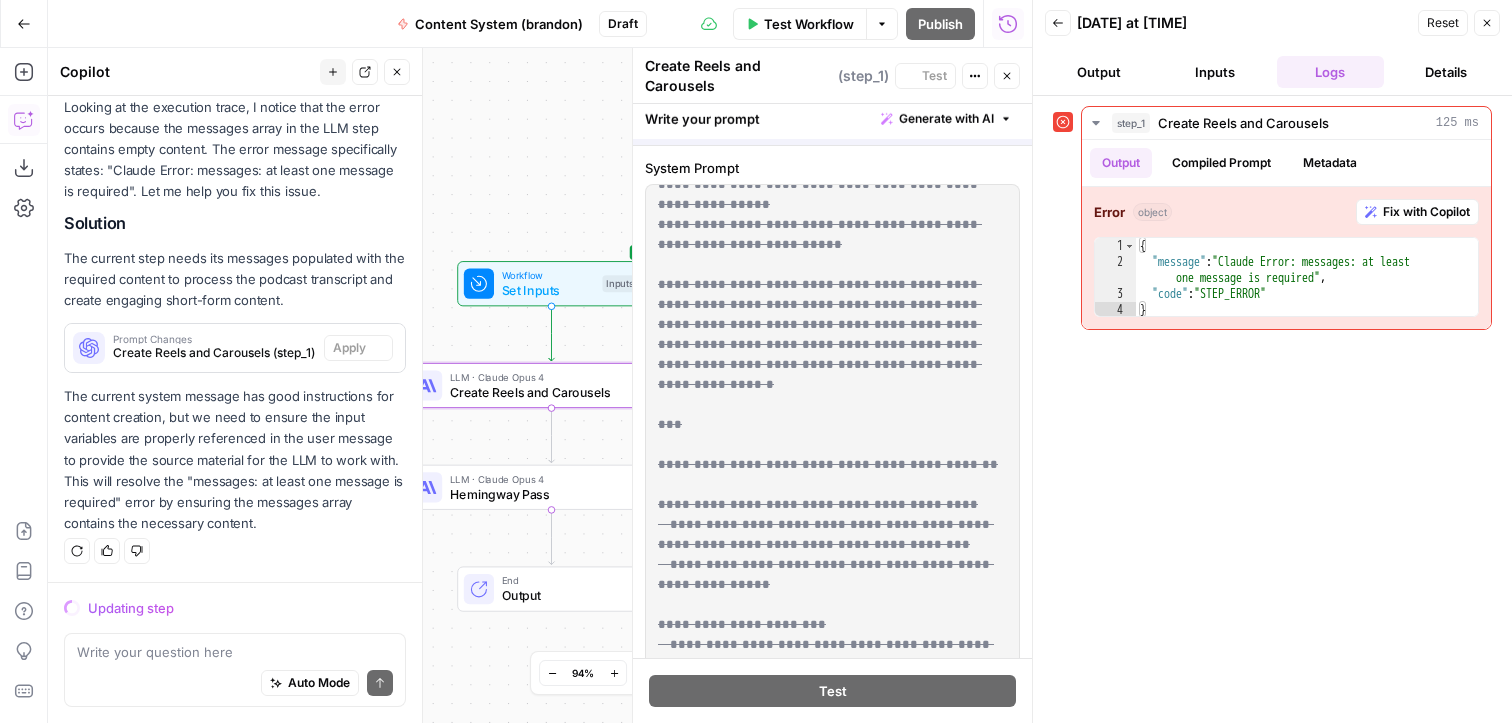 scroll, scrollTop: 0, scrollLeft: 0, axis: both 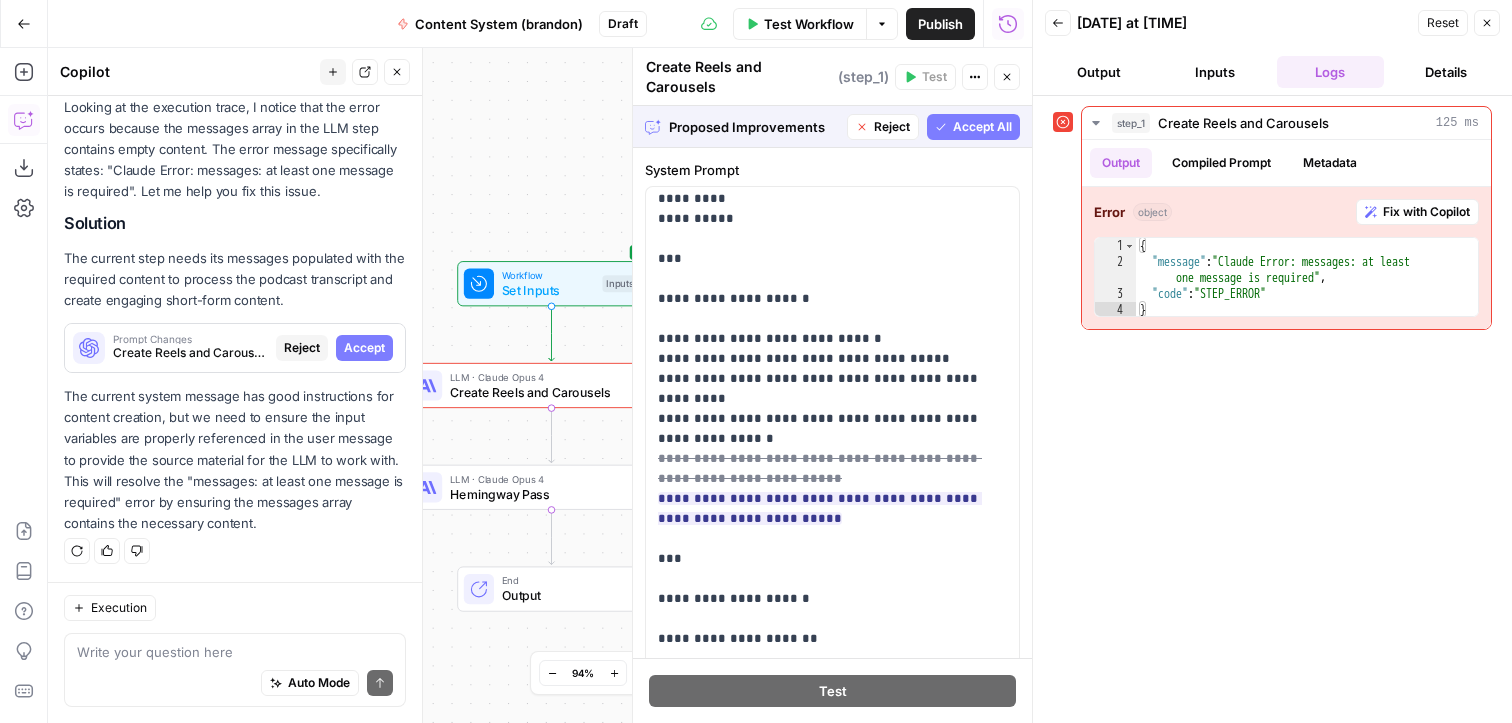 click on "Accept All" at bounding box center [982, 127] 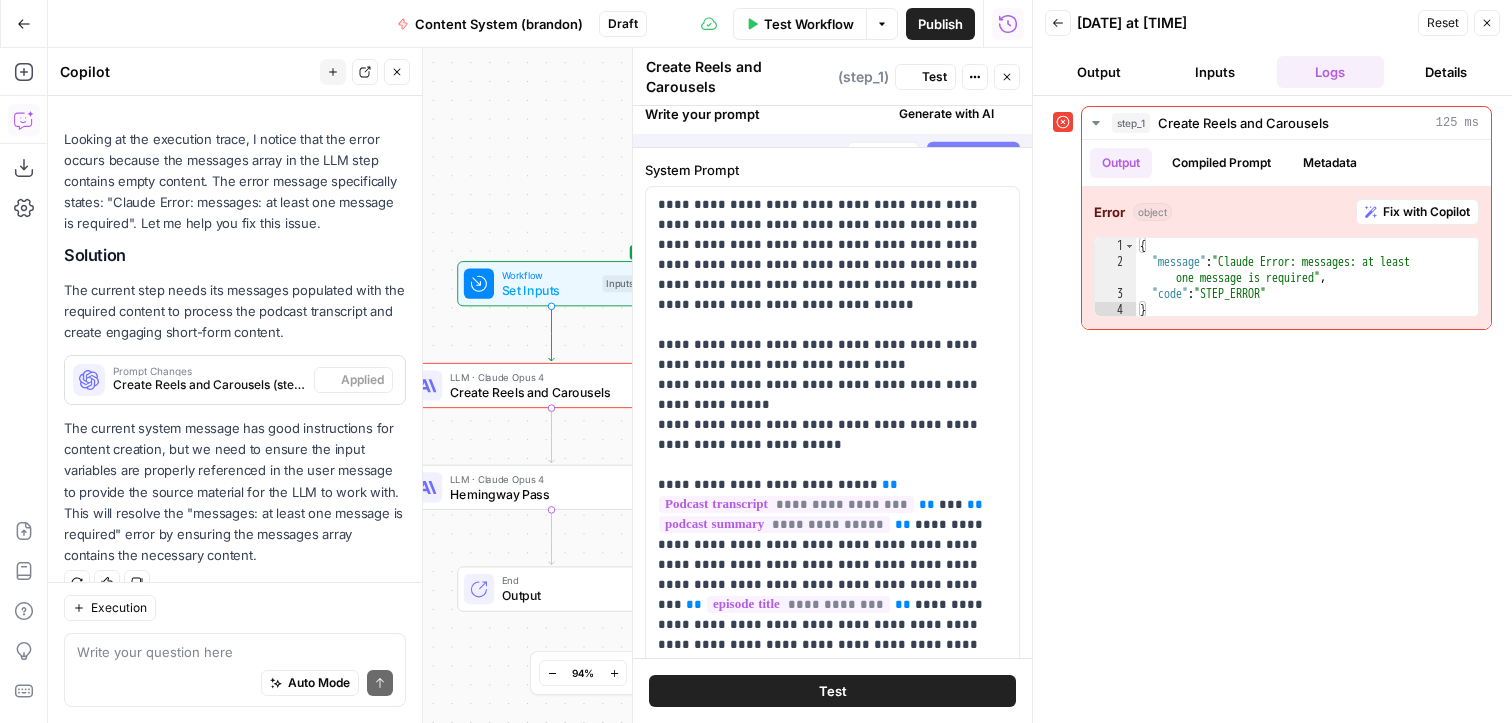 scroll, scrollTop: 261, scrollLeft: 0, axis: vertical 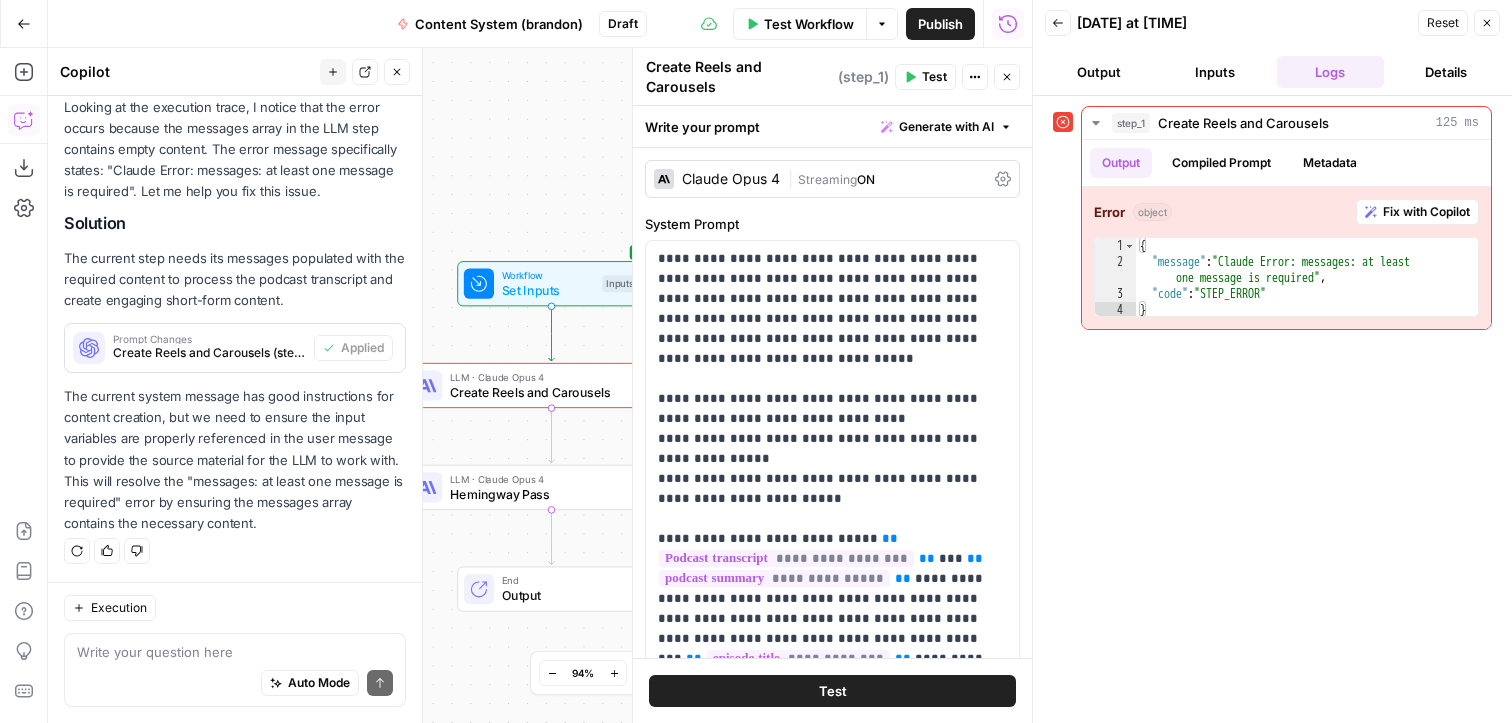 click on "Test" at bounding box center (832, 691) 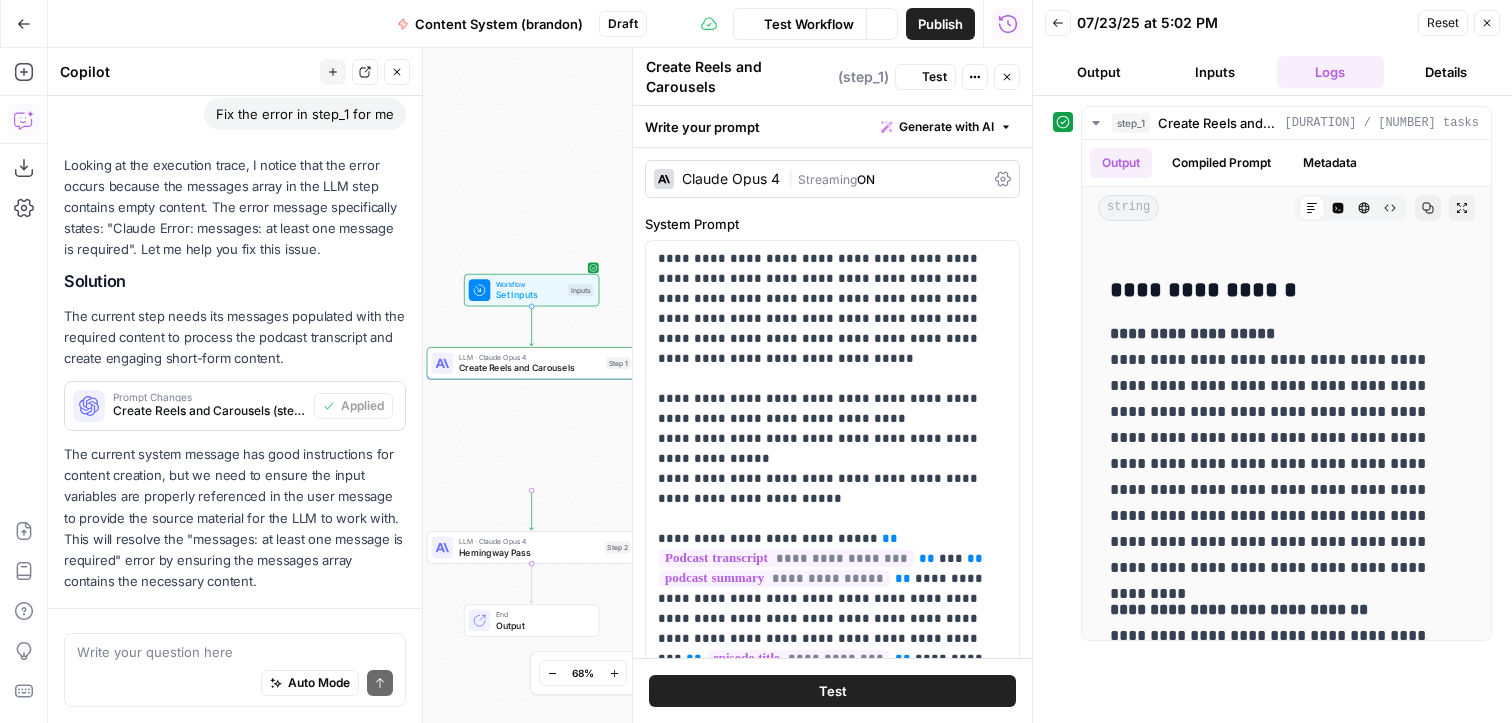 scroll, scrollTop: 261, scrollLeft: 0, axis: vertical 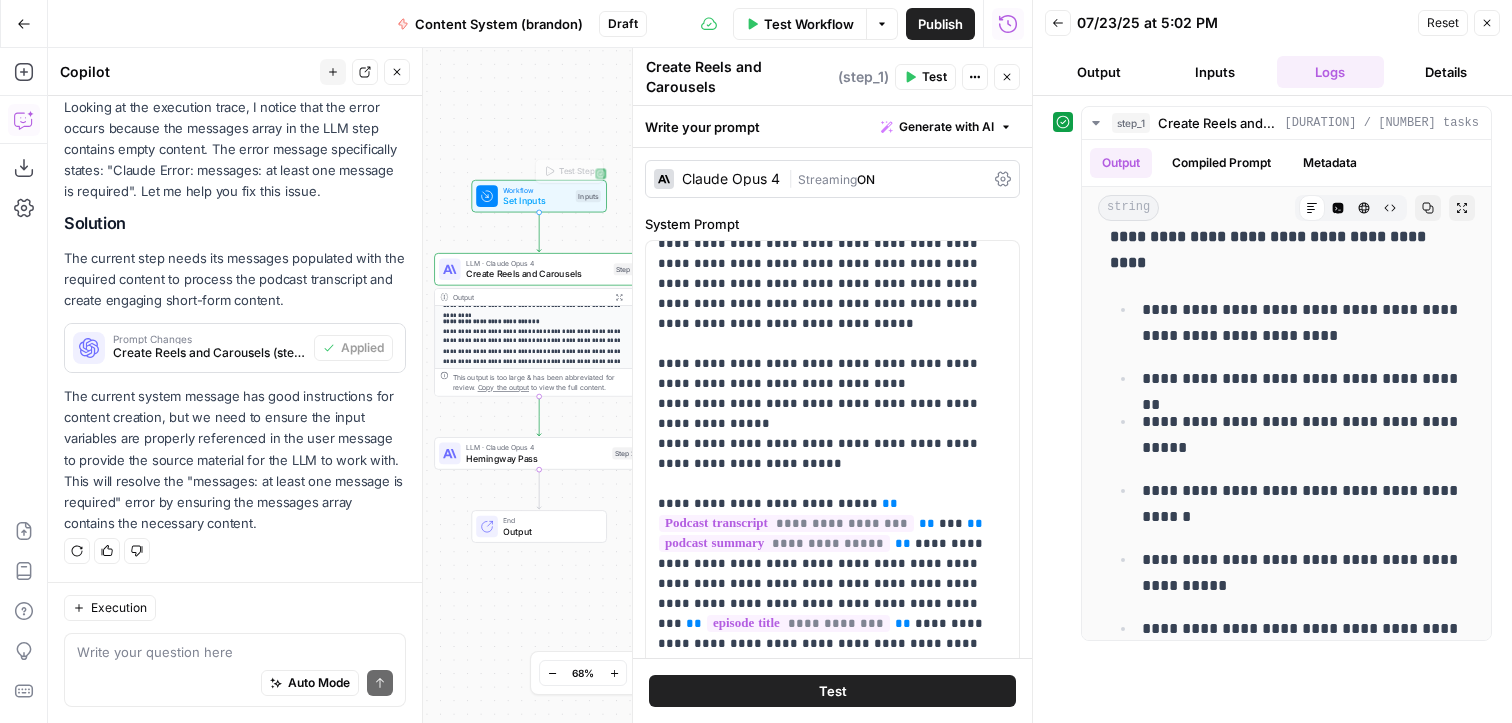 click on "Test Workflow" at bounding box center (809, 24) 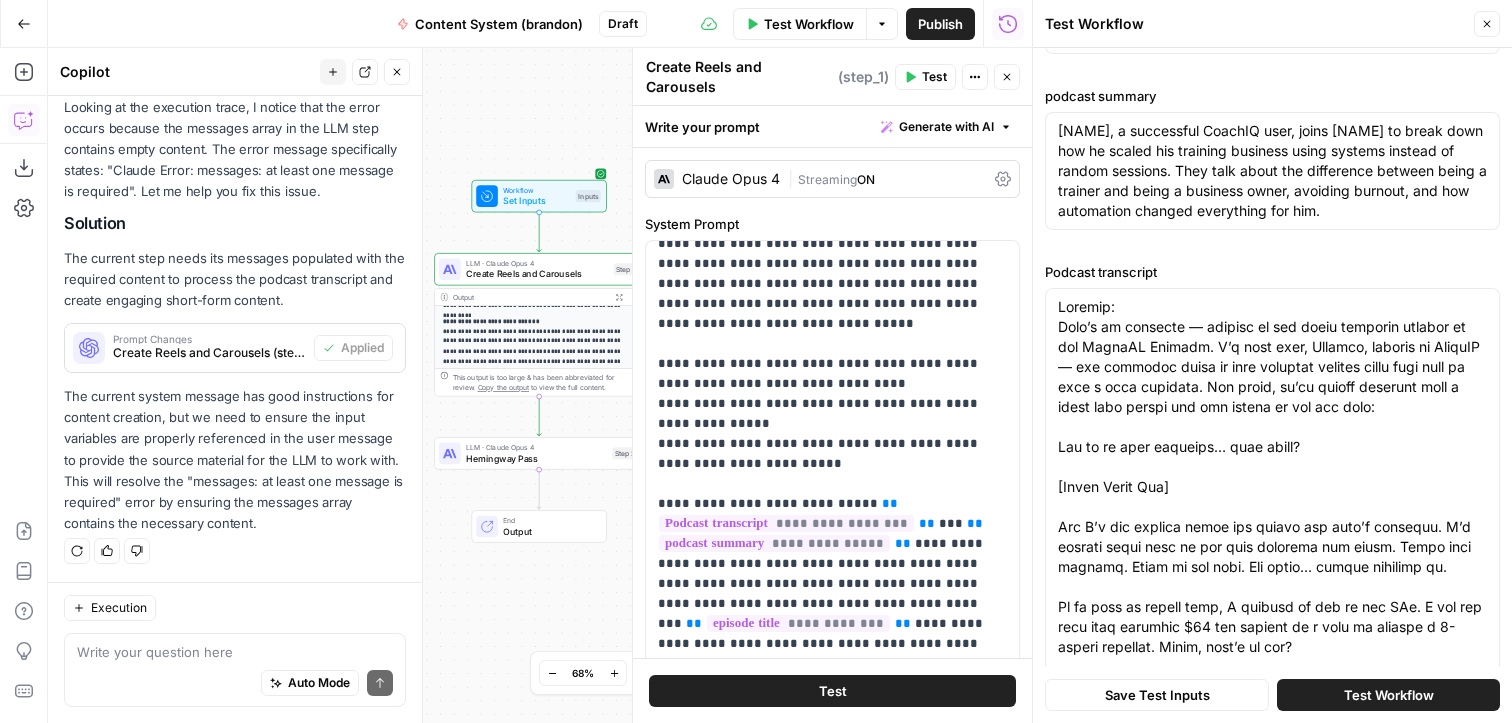 scroll, scrollTop: 129, scrollLeft: 0, axis: vertical 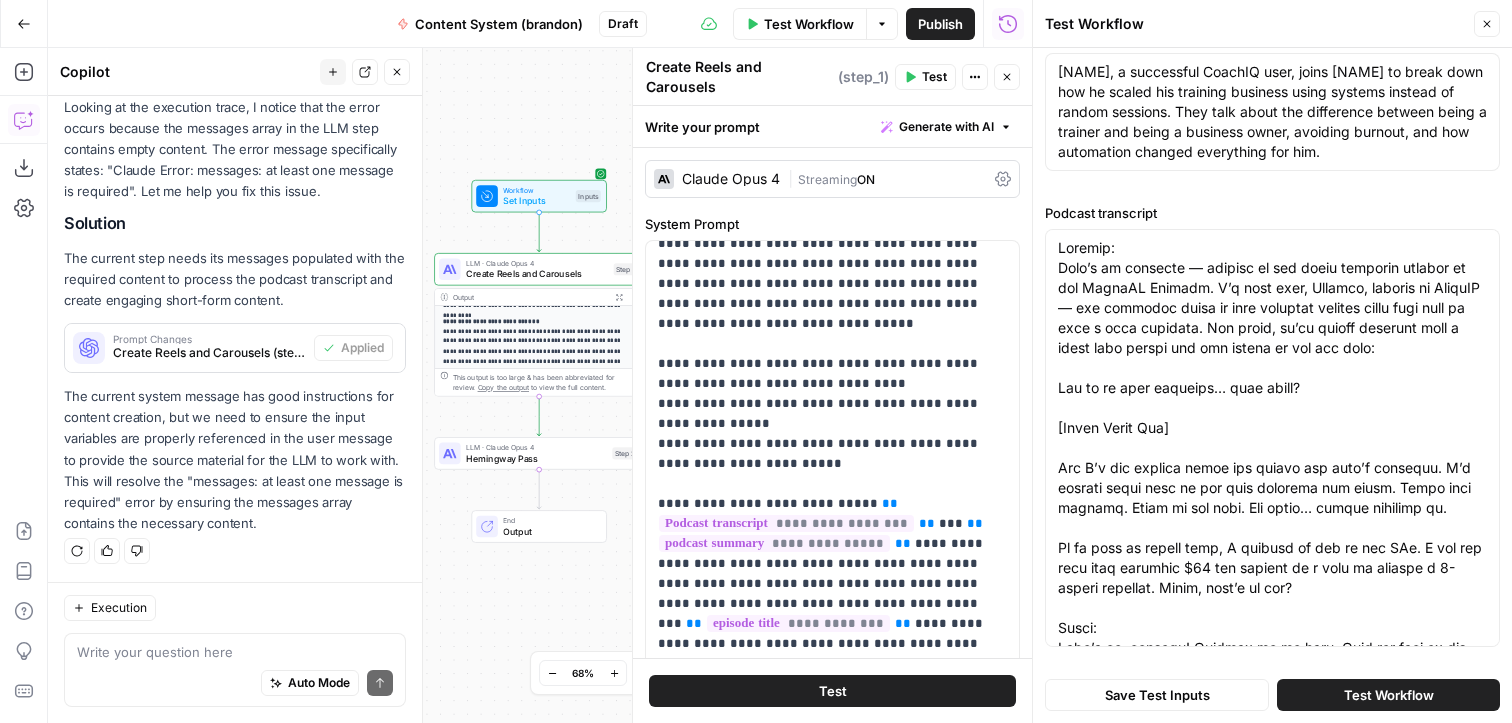 click on "Test Workflow" at bounding box center (1388, 695) 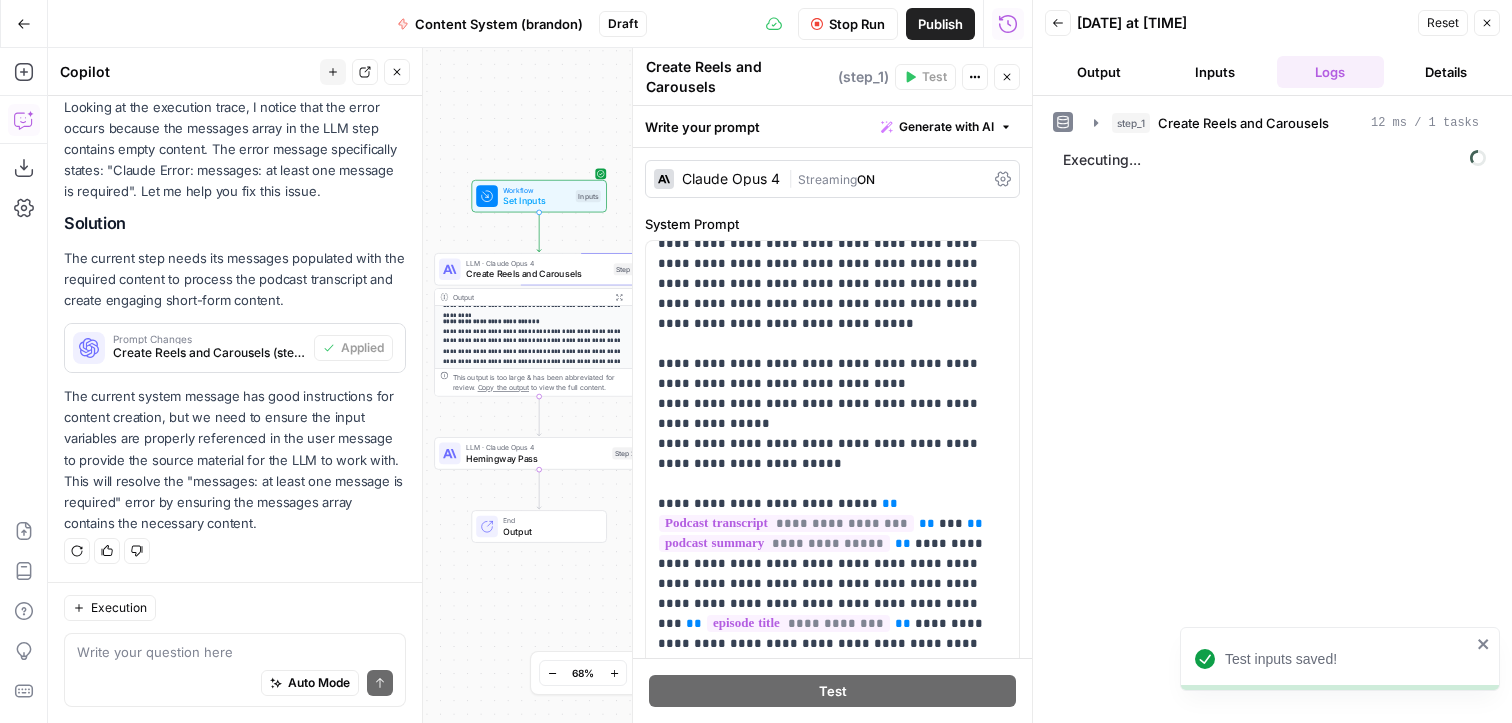 scroll, scrollTop: 261, scrollLeft: 0, axis: vertical 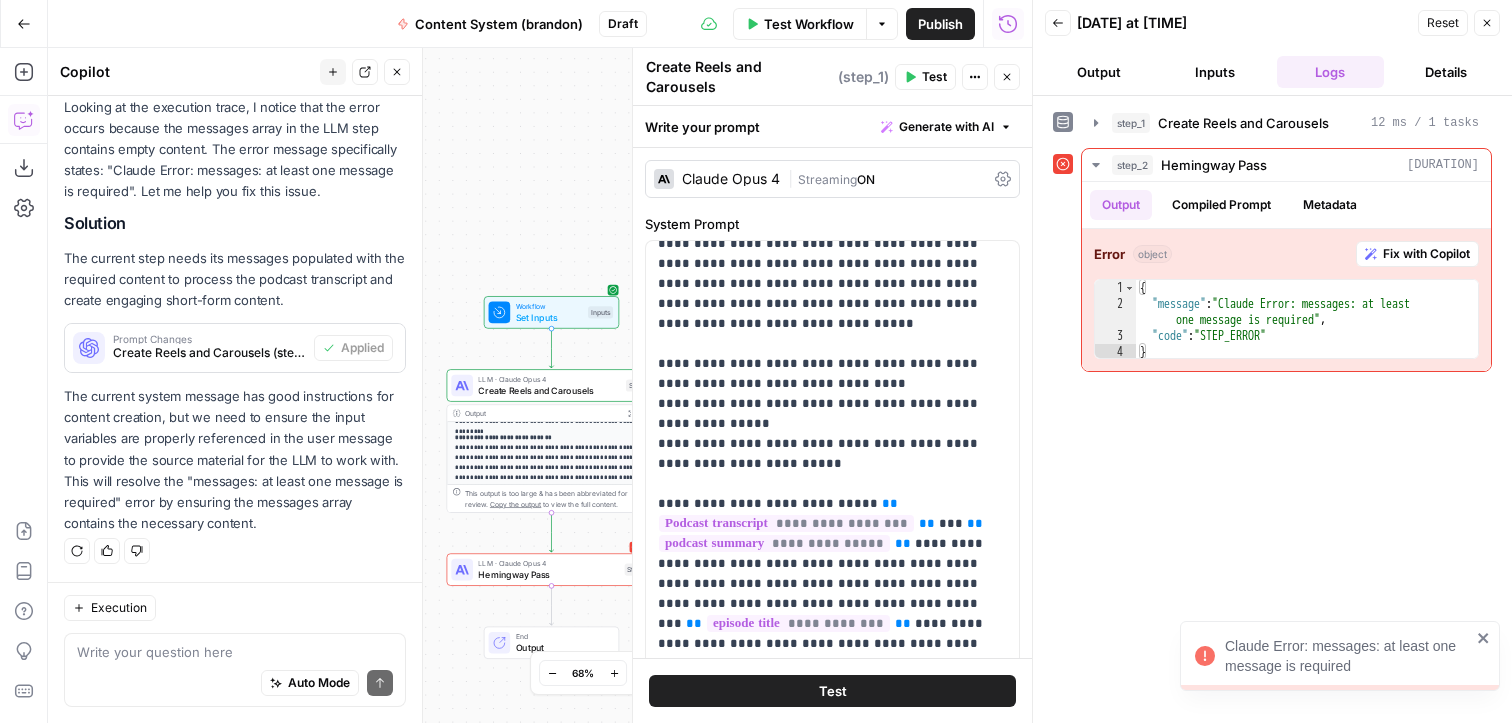 click on "Hemingway Pass" at bounding box center (548, 575) 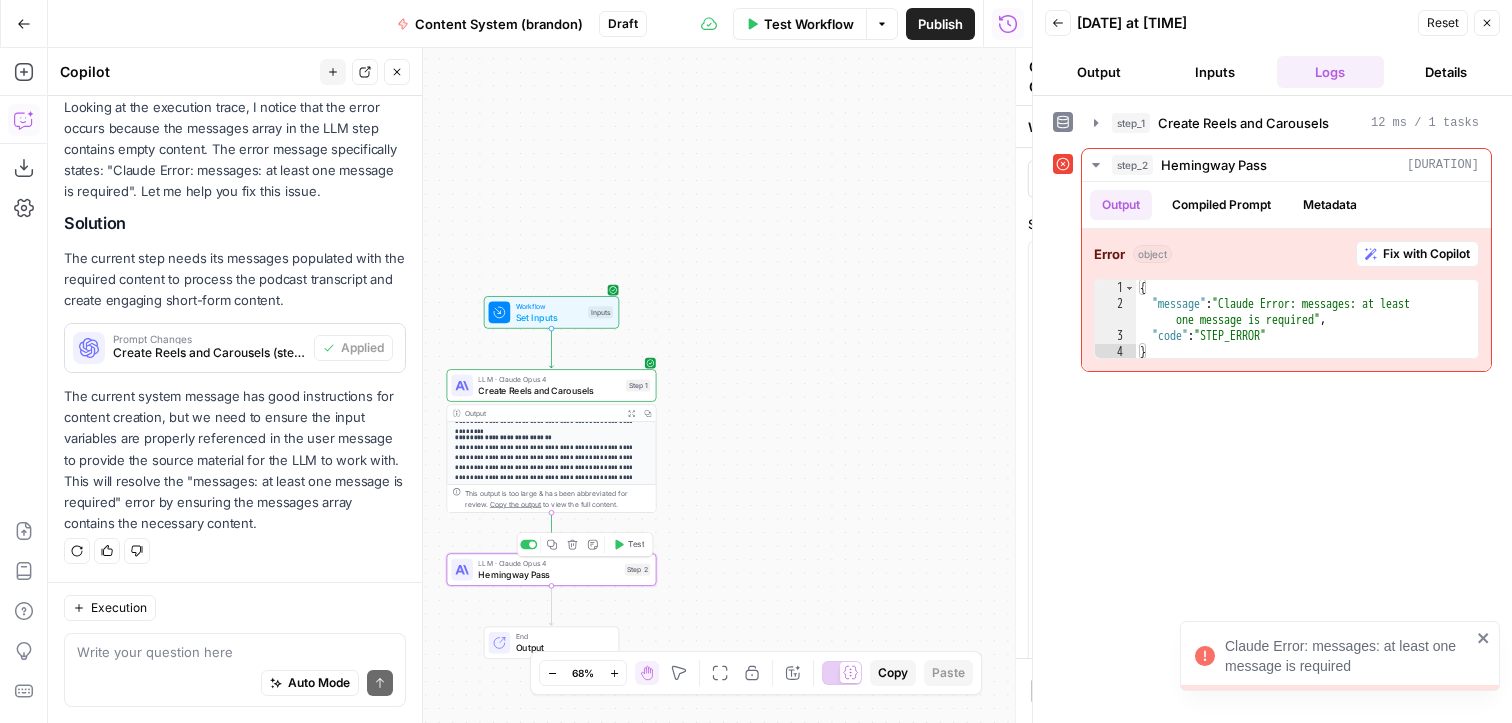 type on "Hemingway Pass" 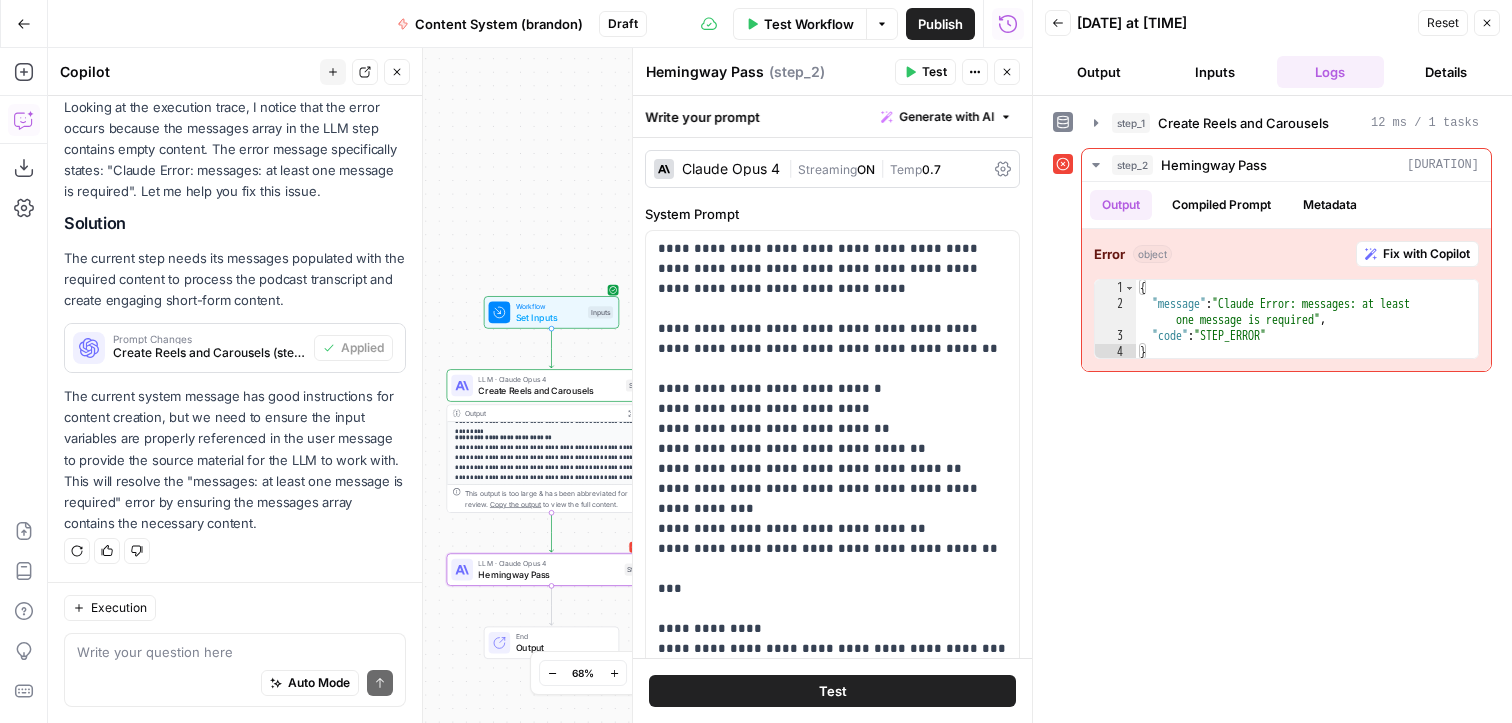 click on "Actions" at bounding box center [975, 72] 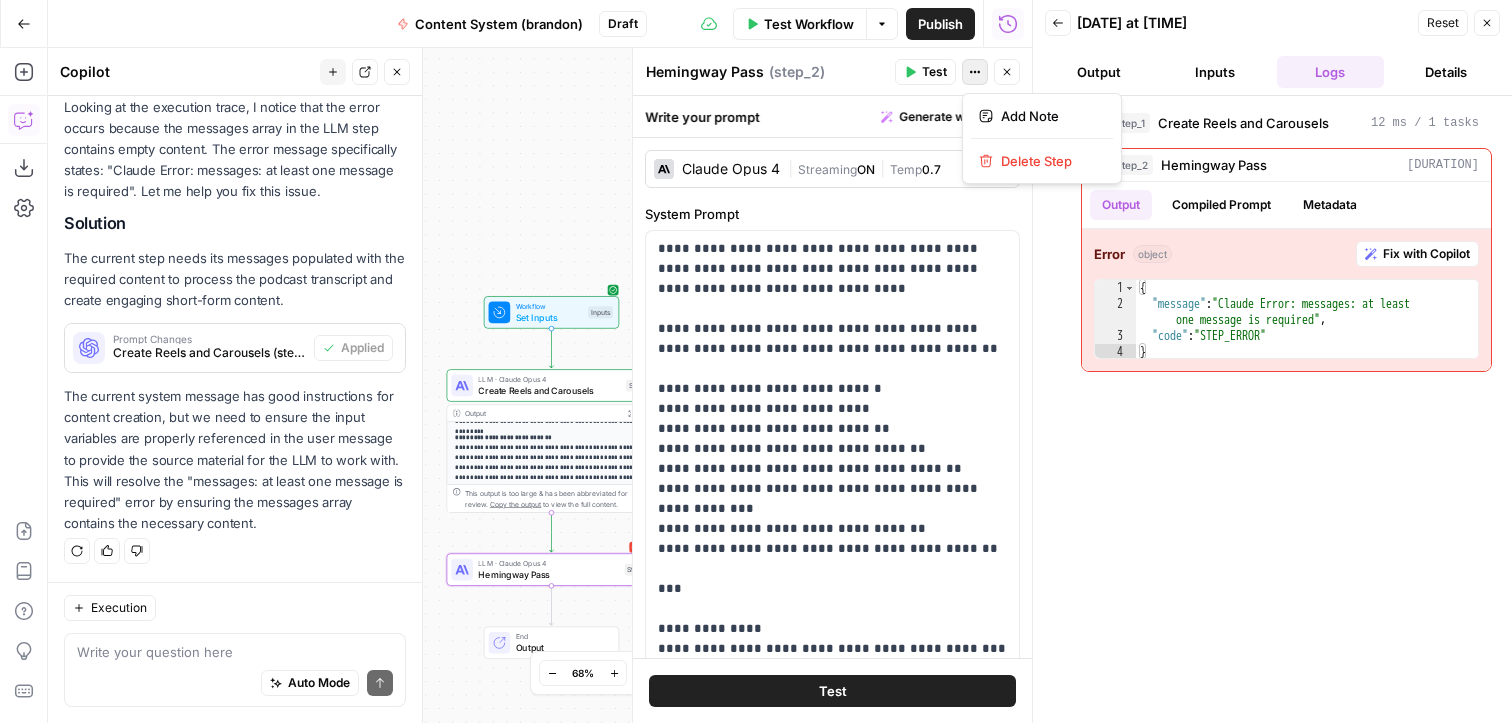 click 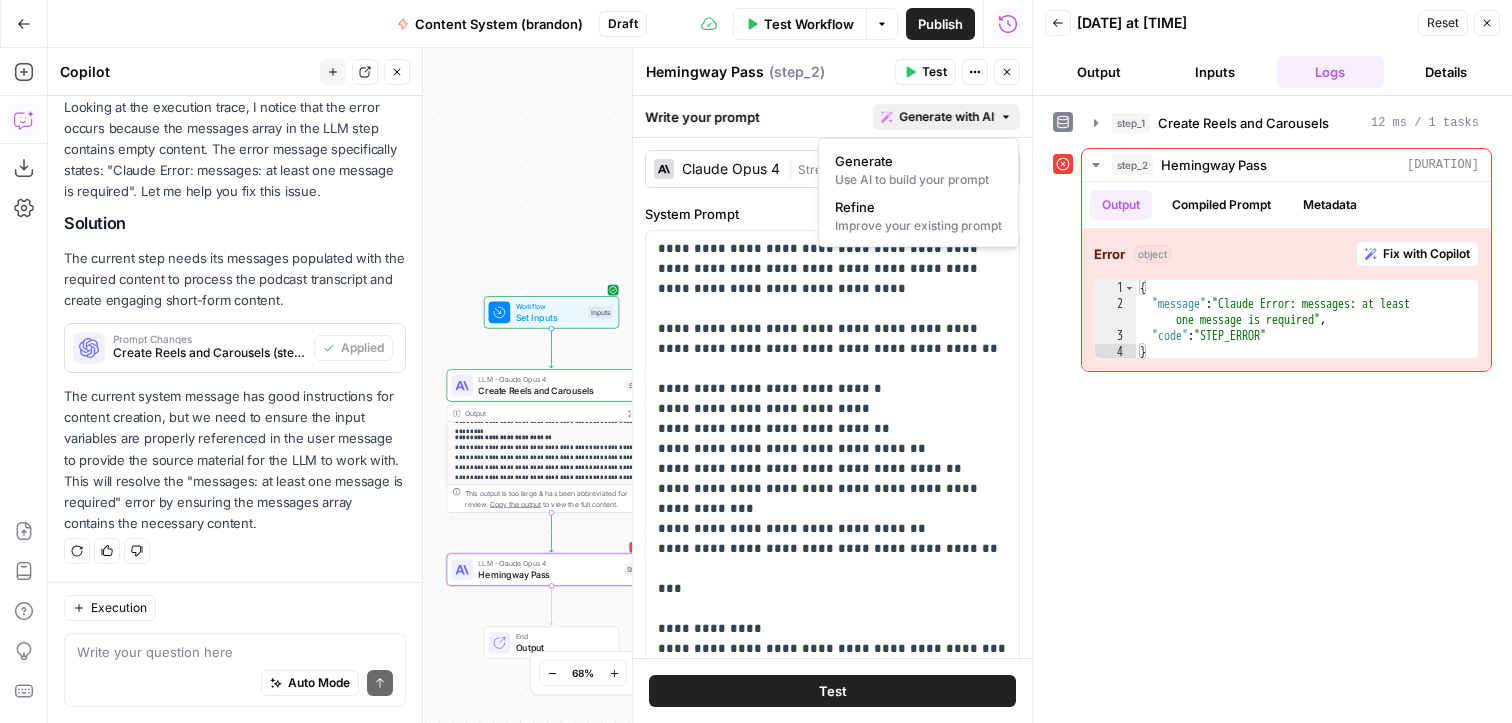 click 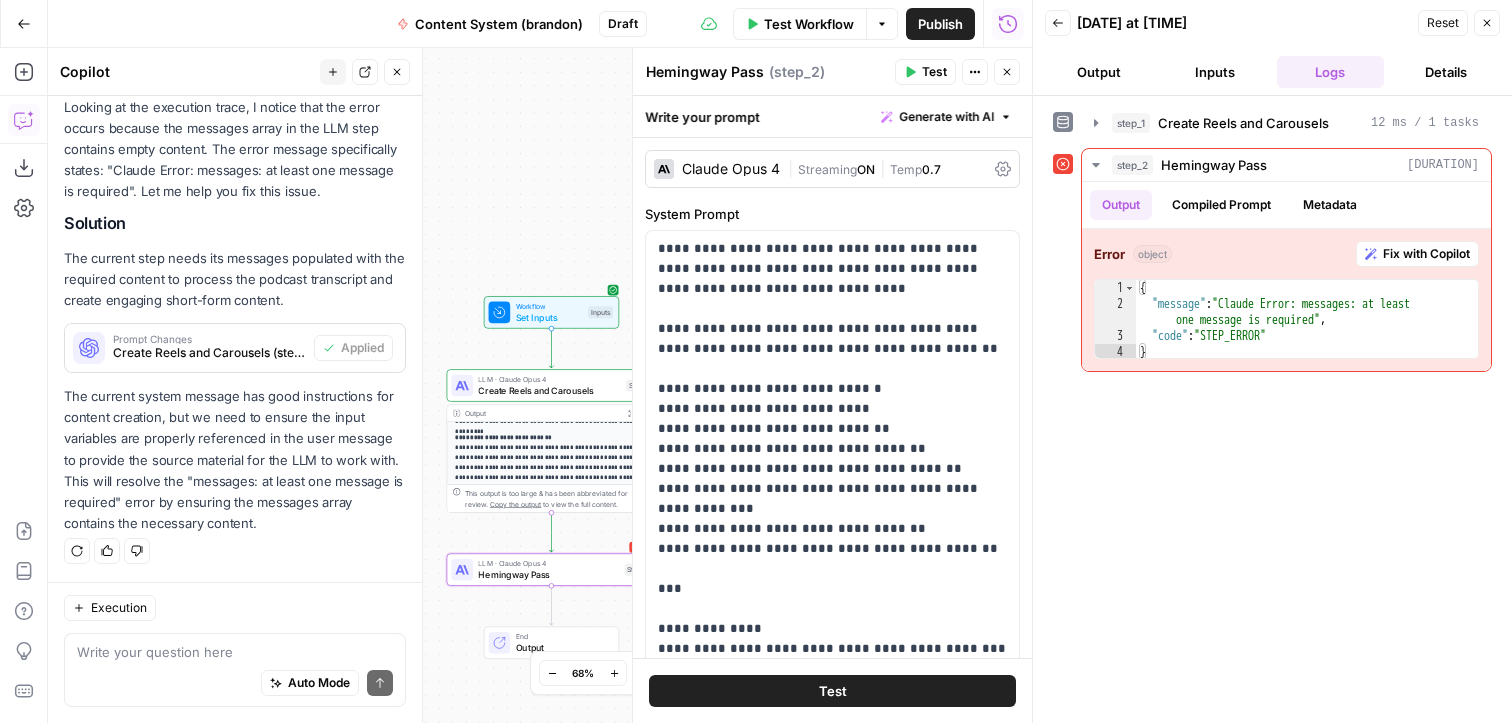 click 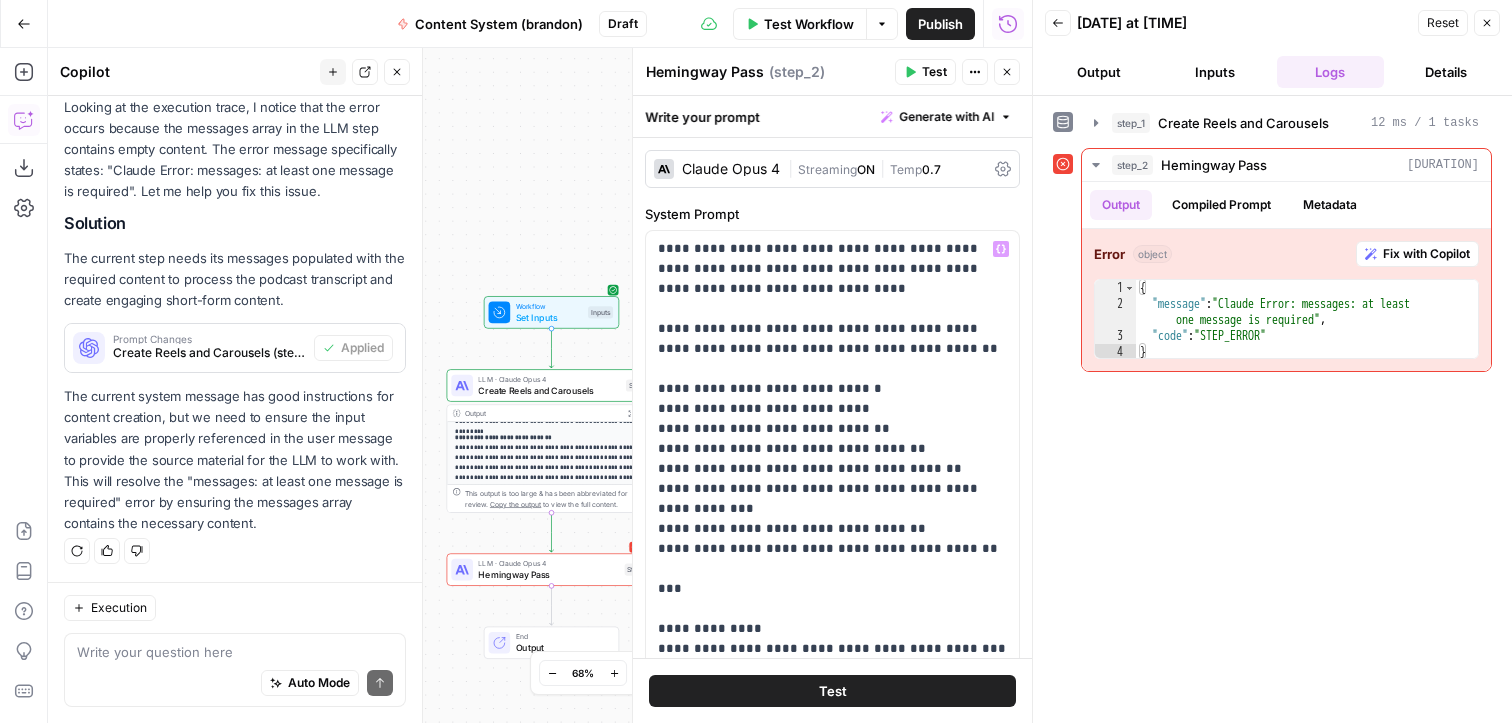 click on "Test" at bounding box center (832, 691) 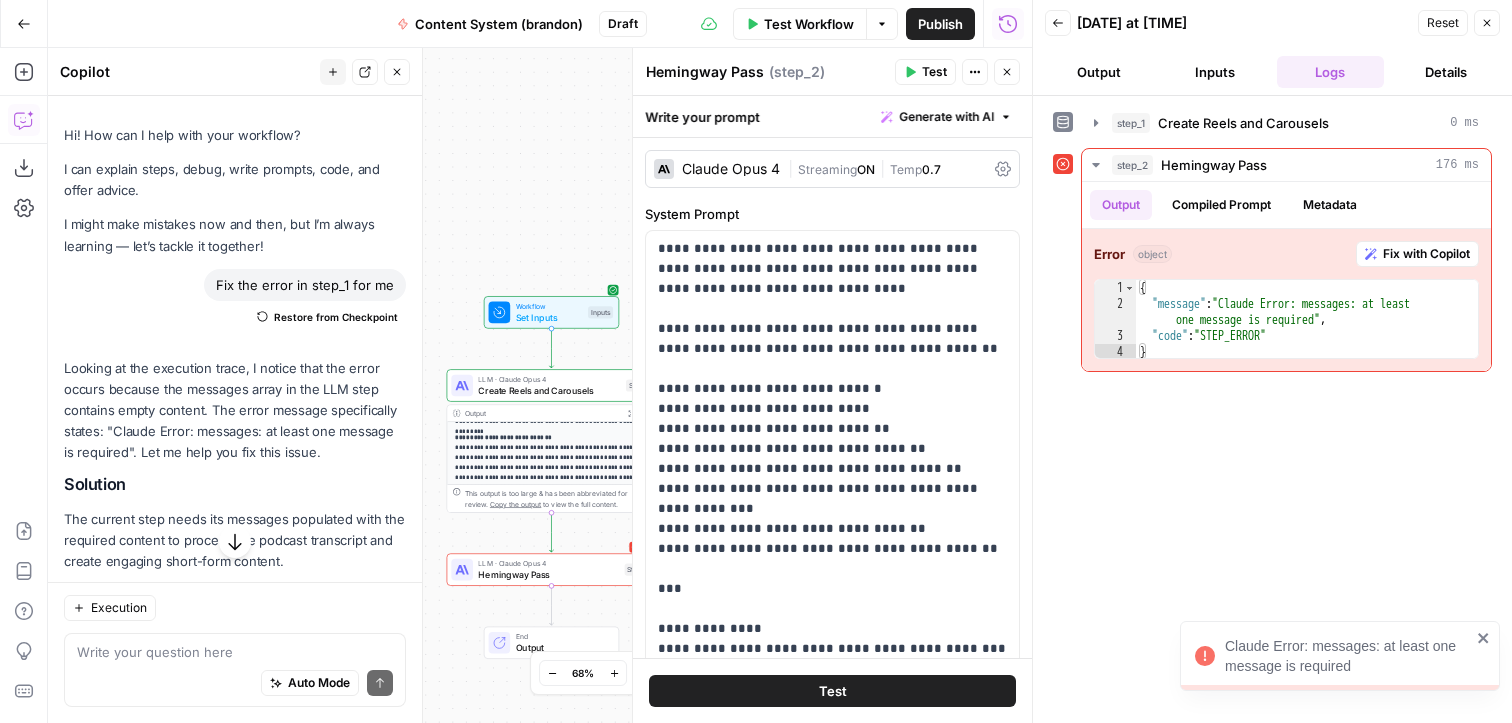 scroll, scrollTop: 261, scrollLeft: 0, axis: vertical 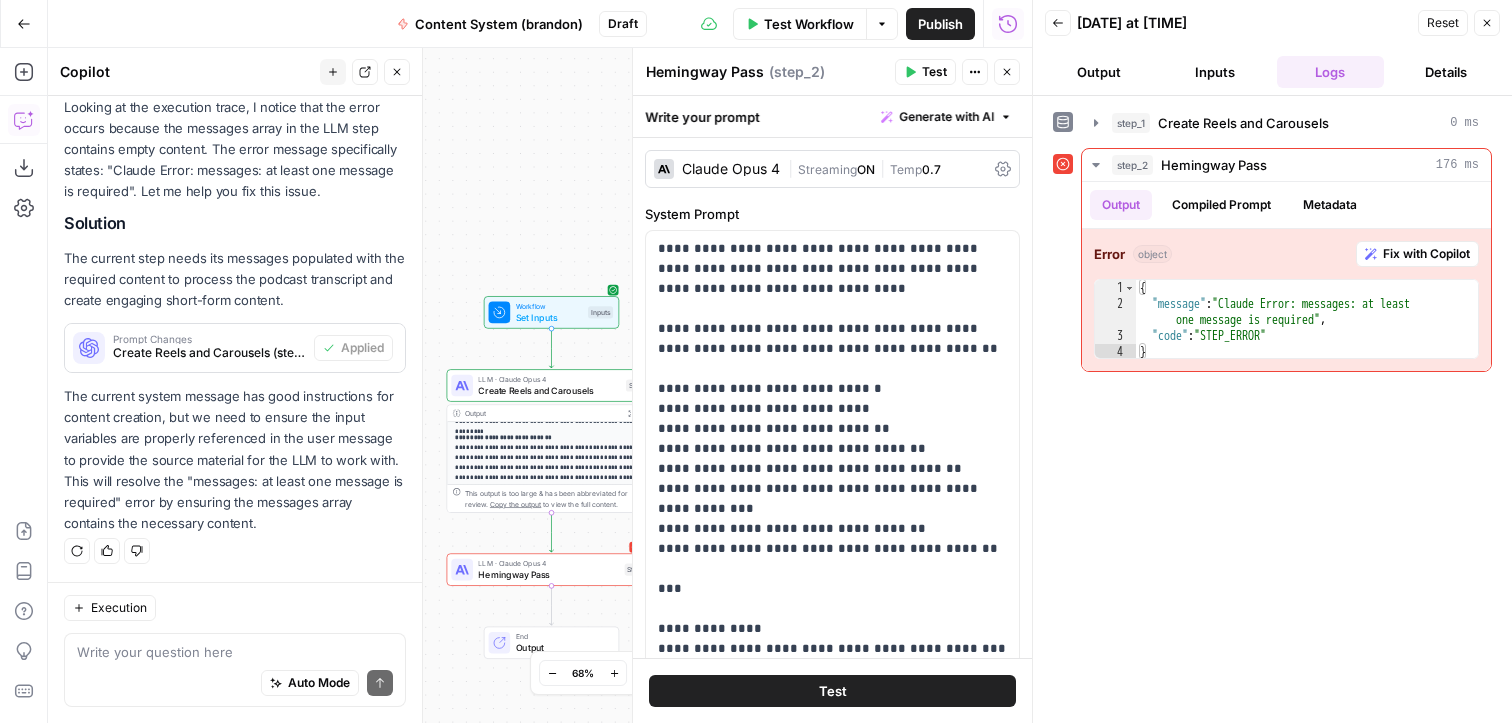 click on "Claude Opus 4   |   Streaming  ON   |   Temp  0.7" at bounding box center [832, 169] 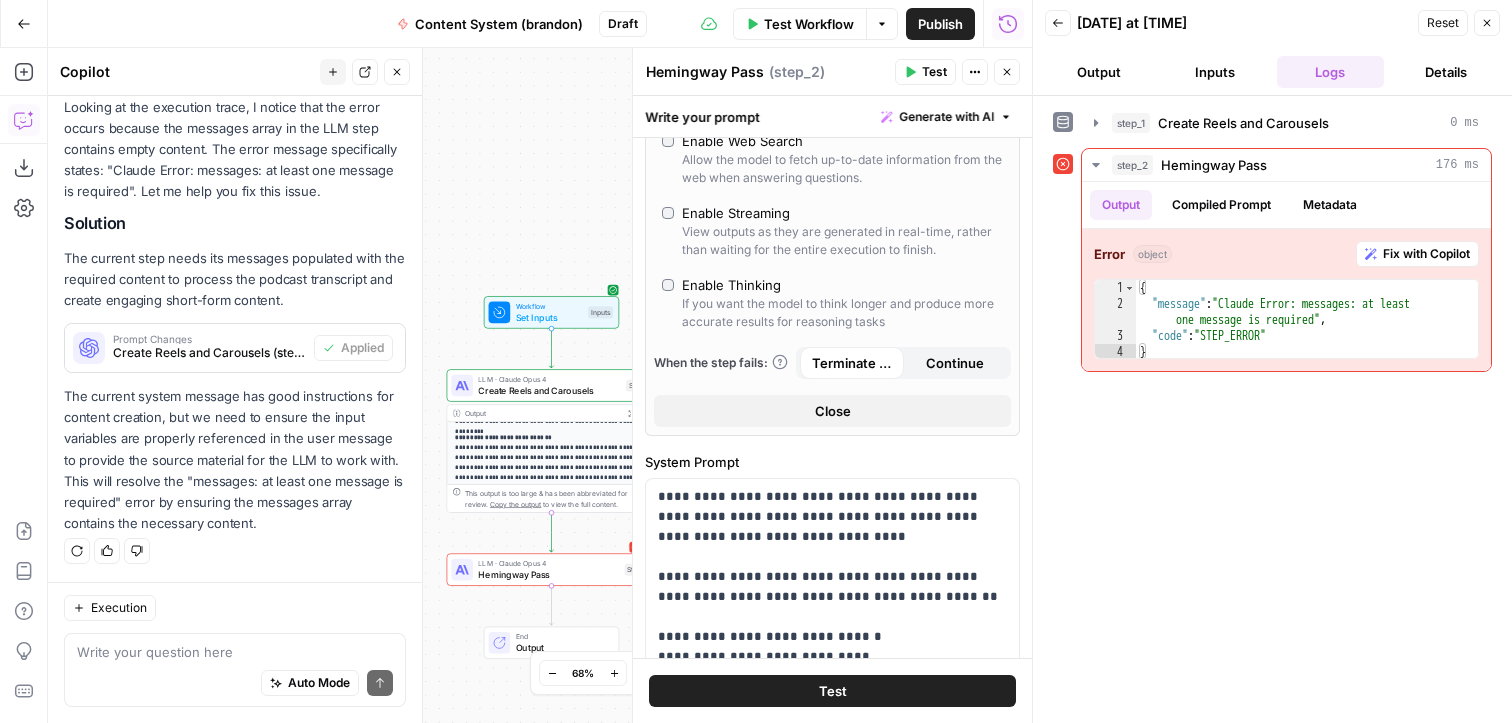 scroll, scrollTop: 392, scrollLeft: 0, axis: vertical 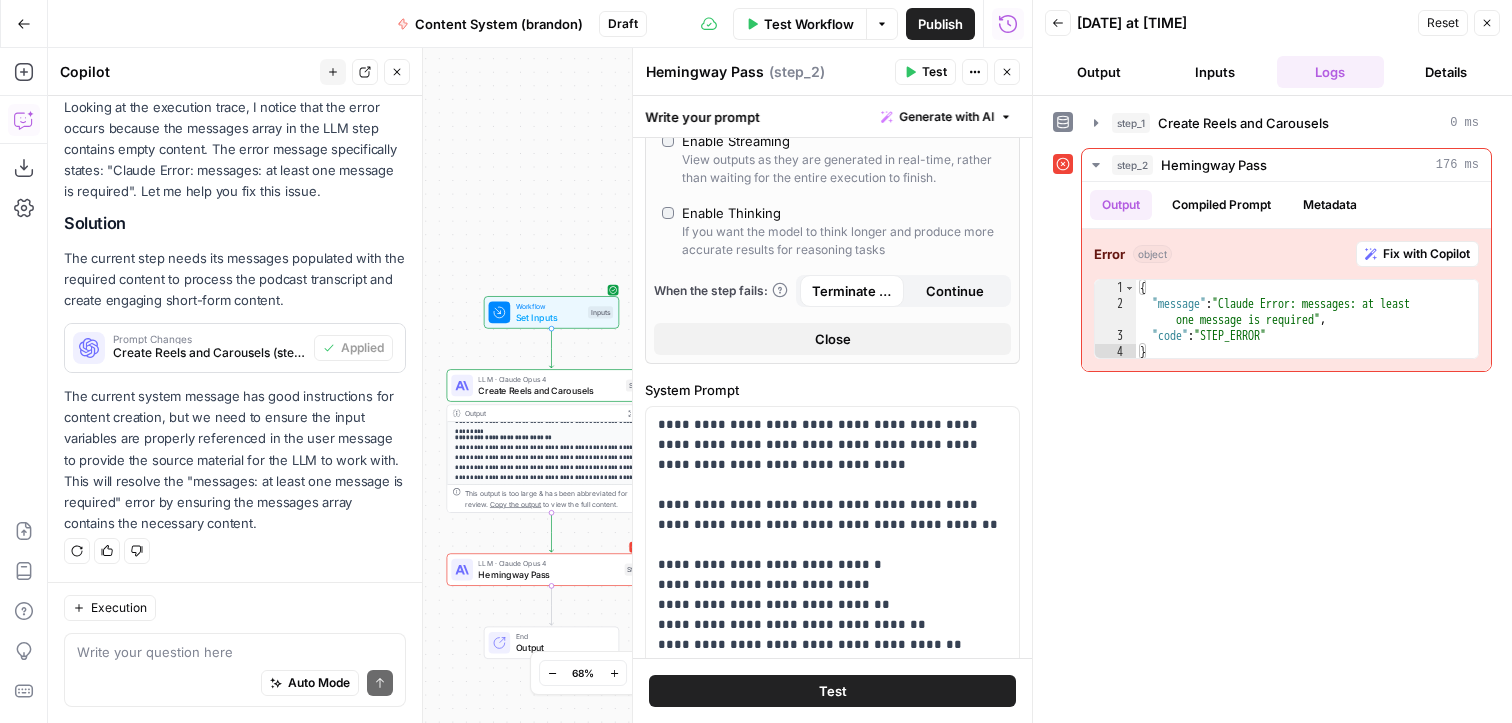 click on "Close" at bounding box center [832, 339] 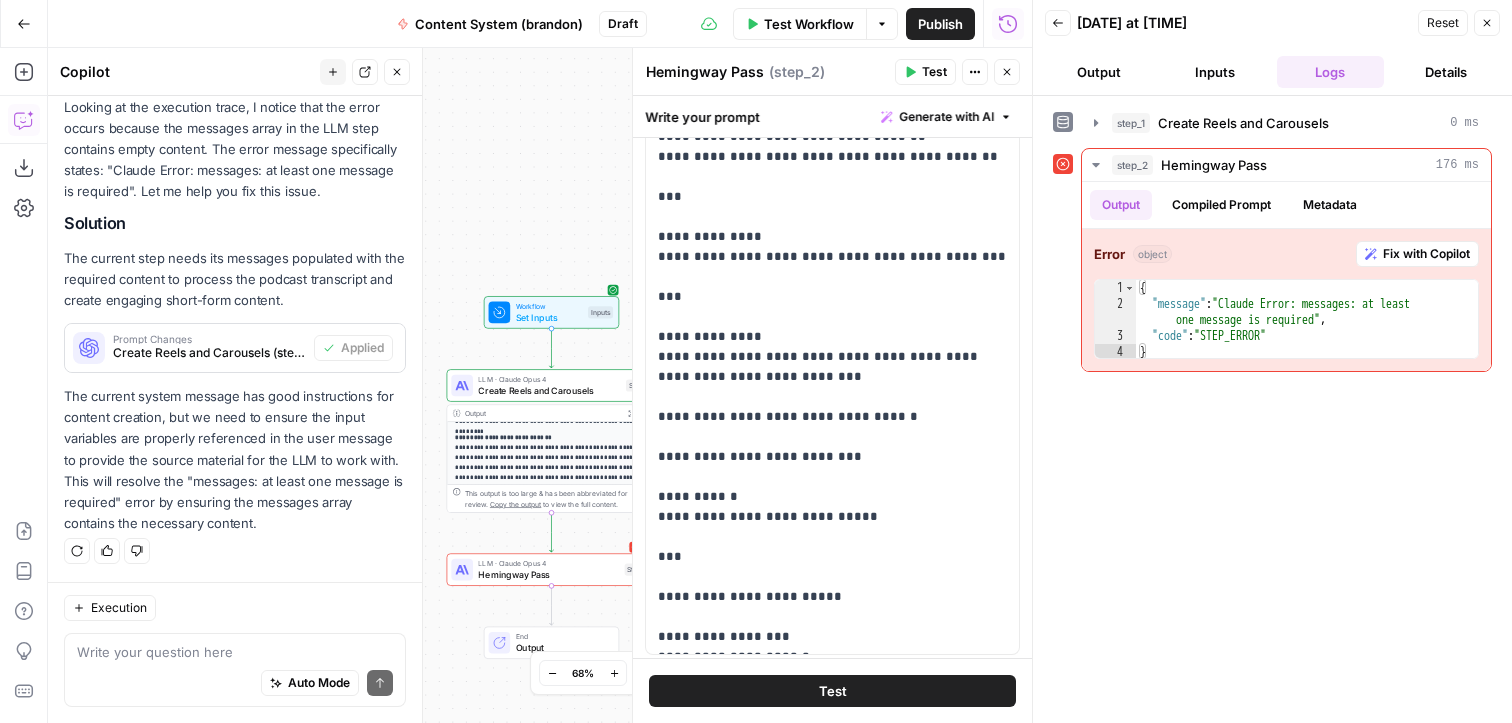 scroll, scrollTop: 0, scrollLeft: 0, axis: both 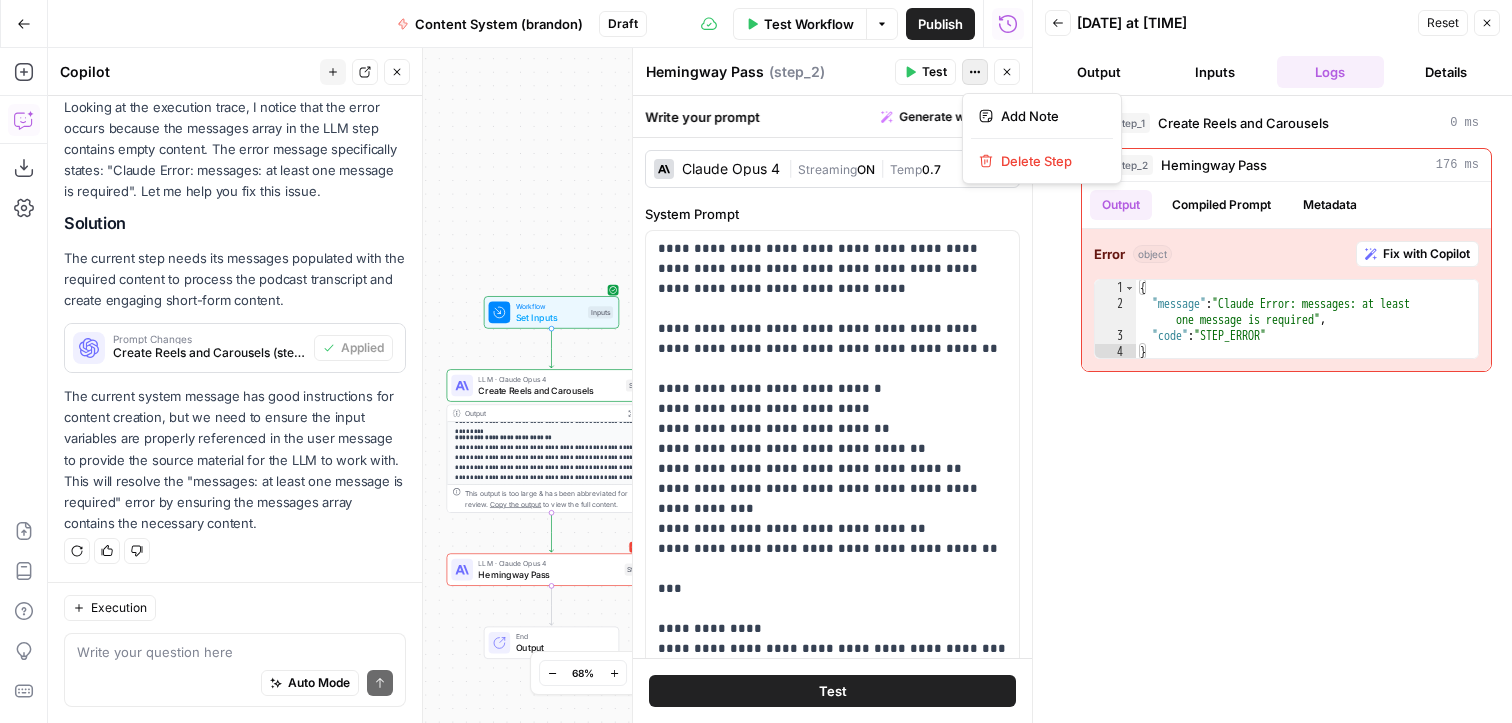 click on "Actions" at bounding box center (975, 72) 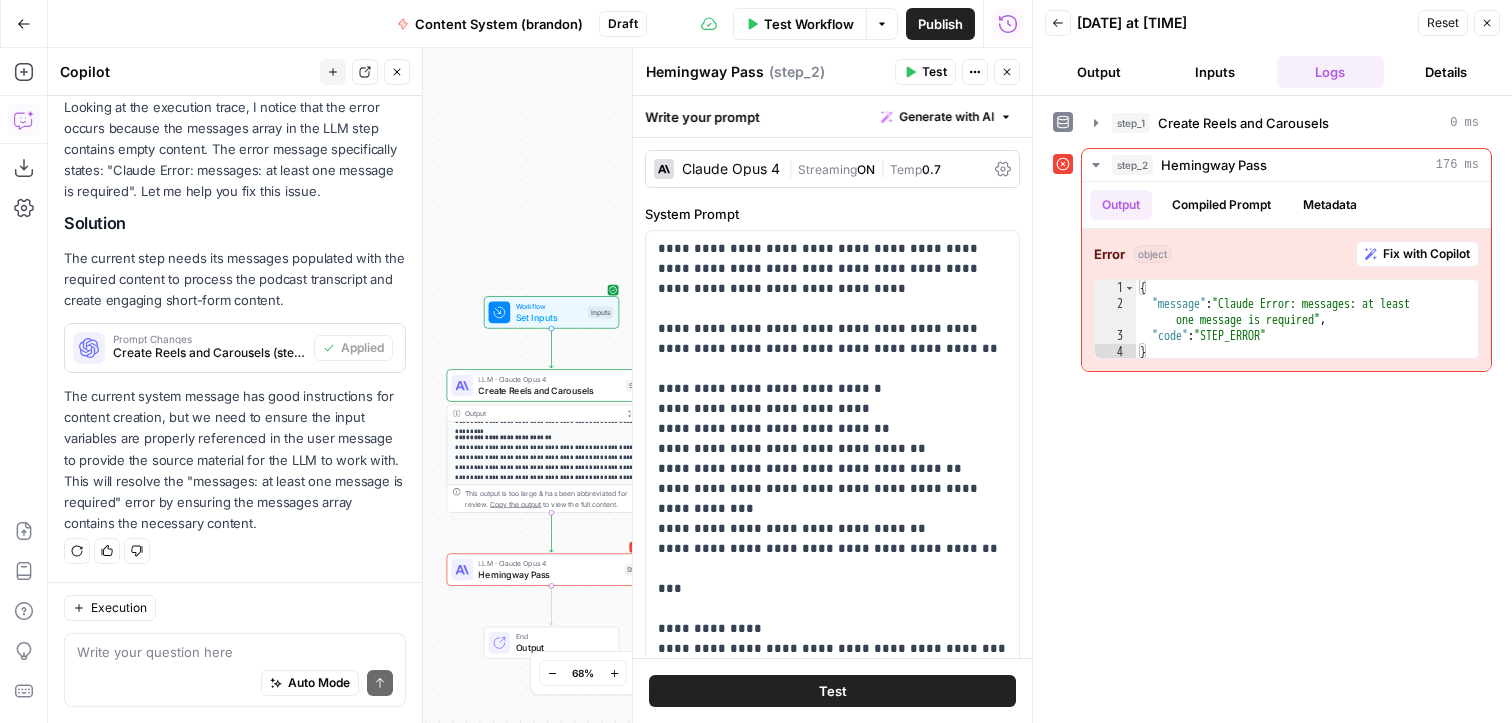 click on "Actions" at bounding box center [975, 72] 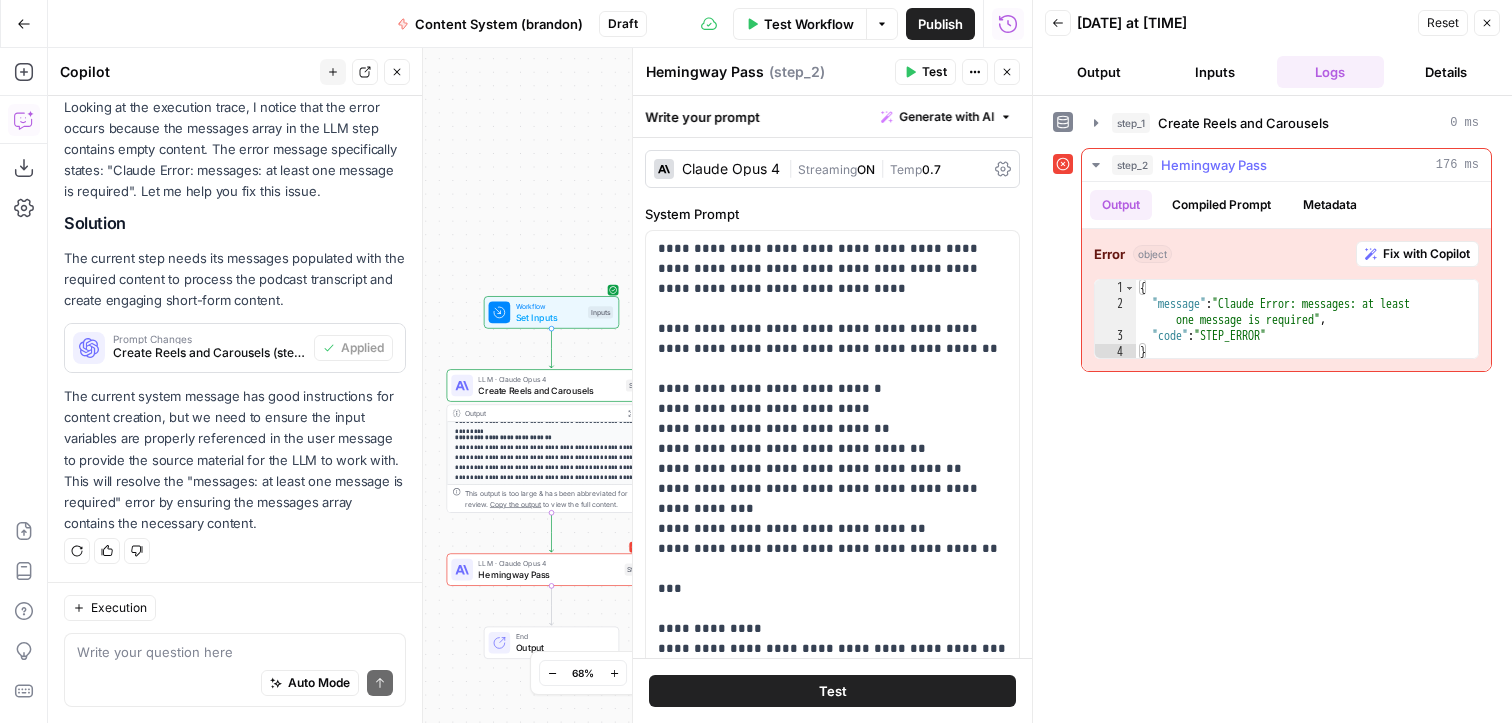 click on "Hemingway Pass" at bounding box center (1214, 165) 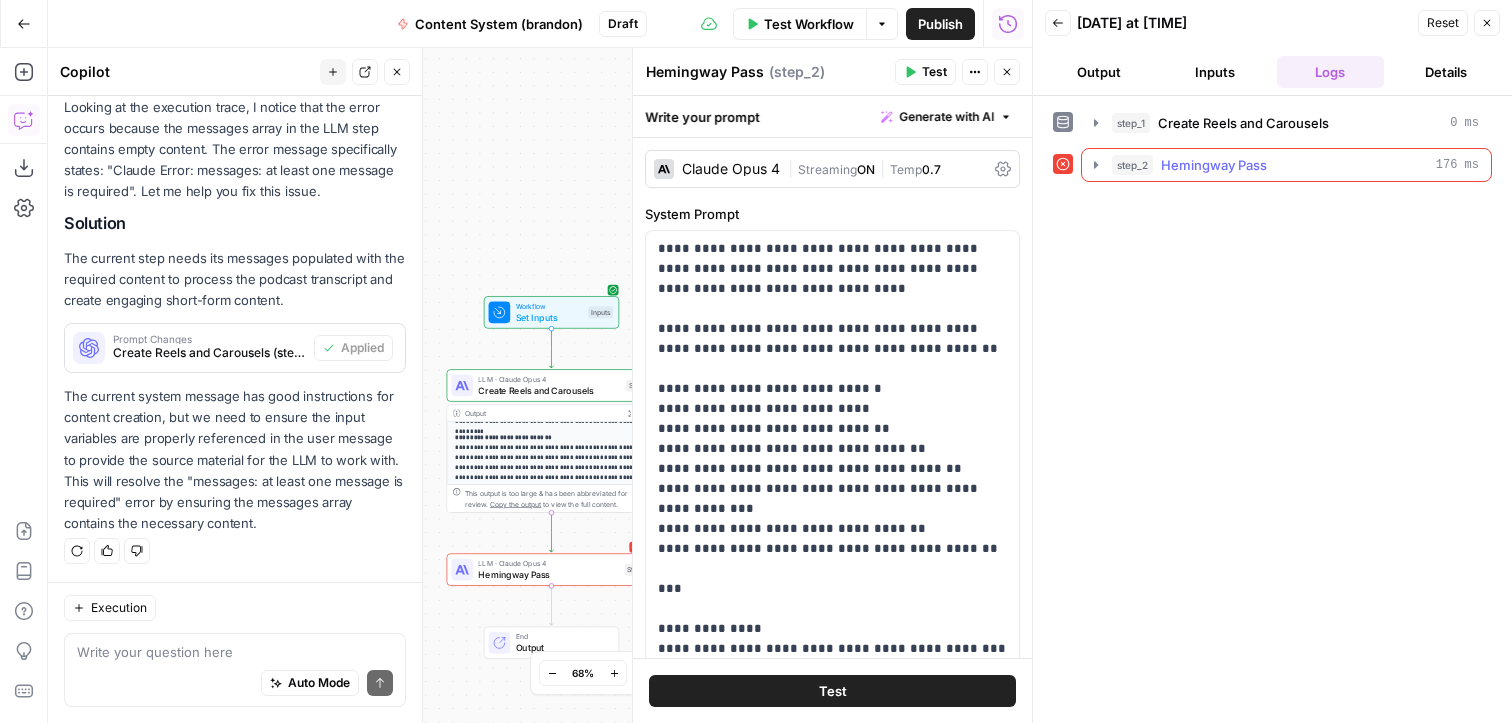 click on "Hemingway Pass" at bounding box center [1214, 165] 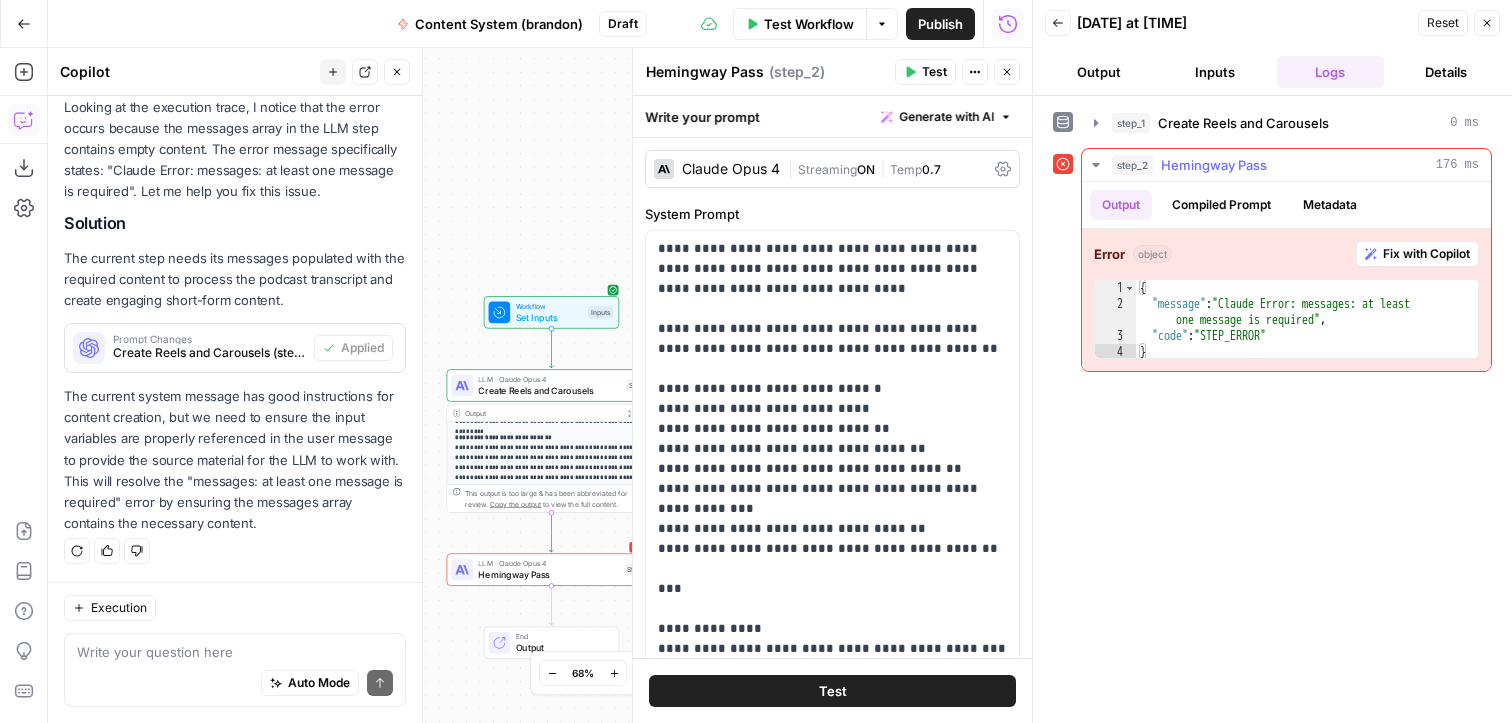 click on "Compiled Prompt" at bounding box center [1221, 205] 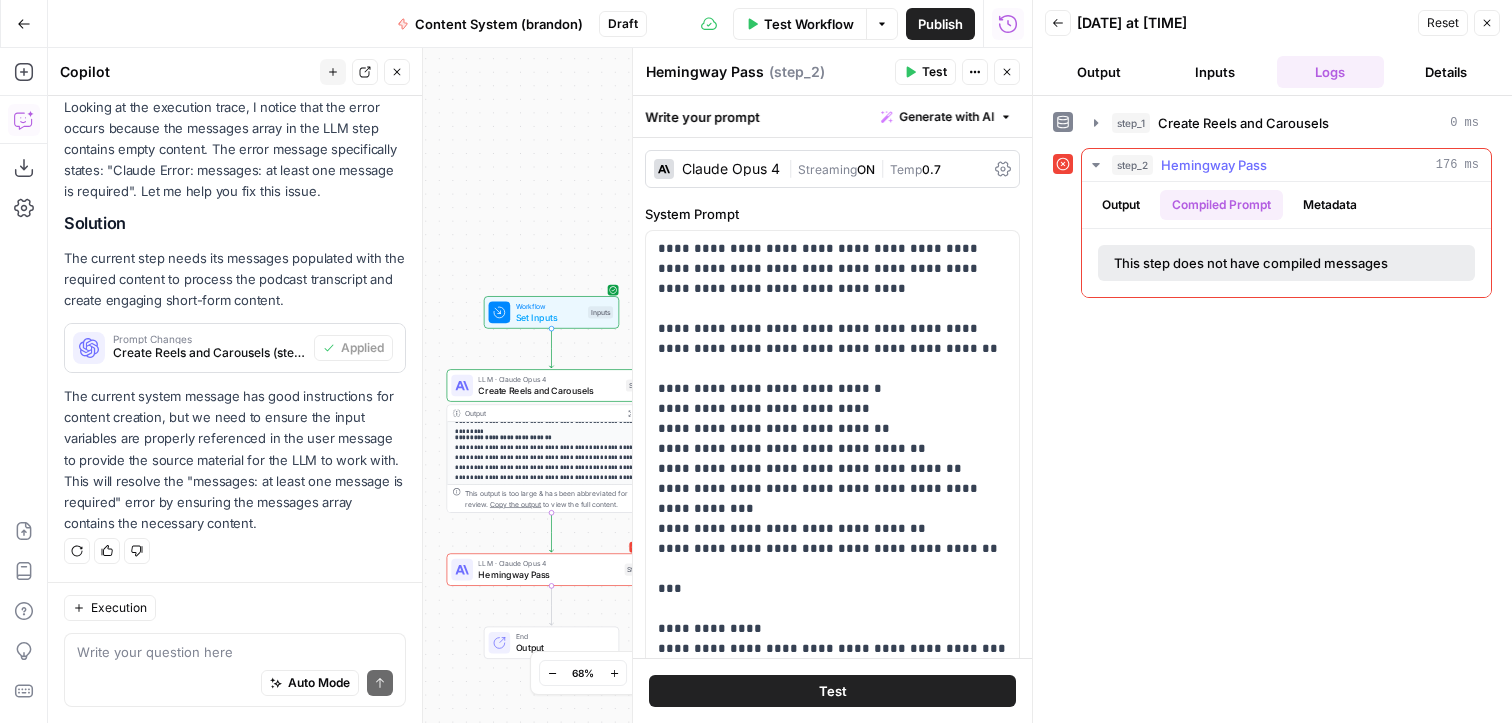 click on "Metadata" at bounding box center [1330, 205] 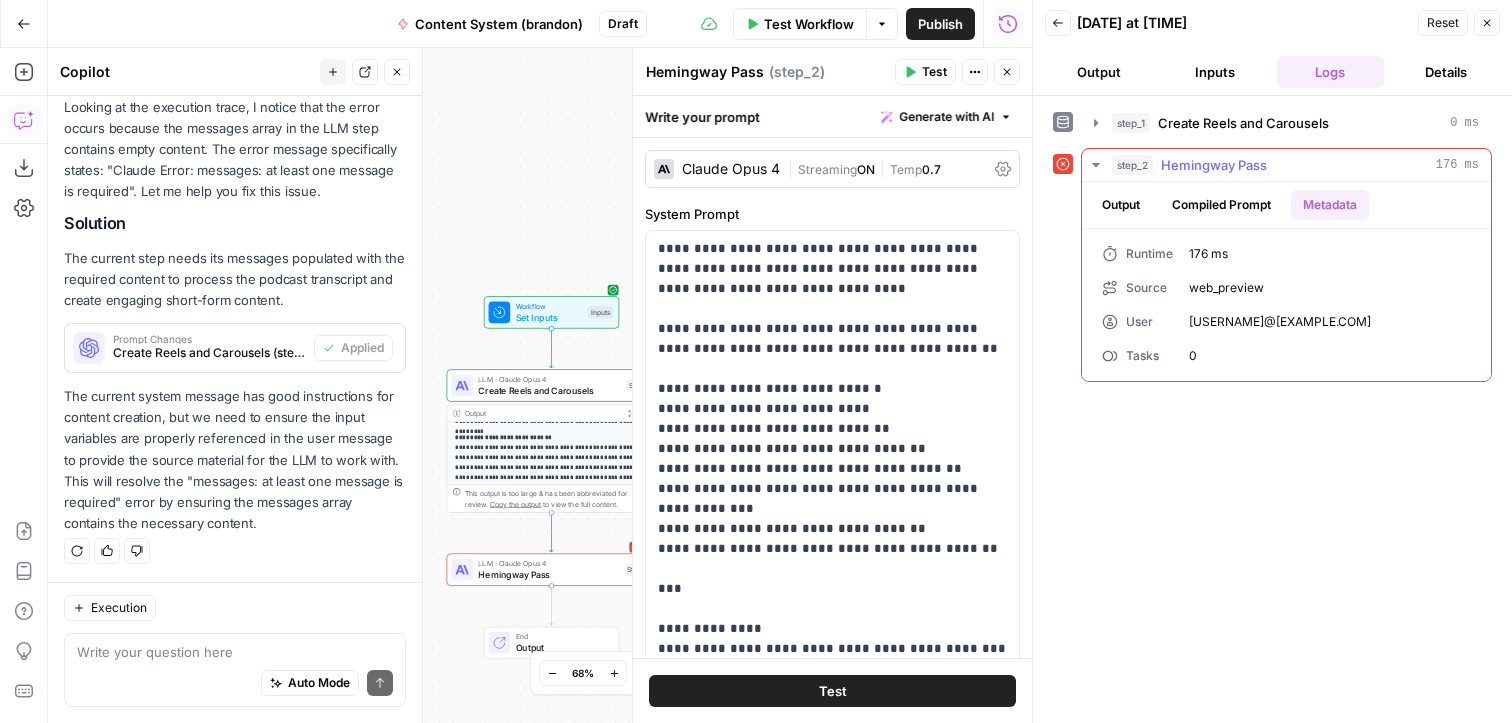 click on "Compiled Prompt" at bounding box center (1221, 205) 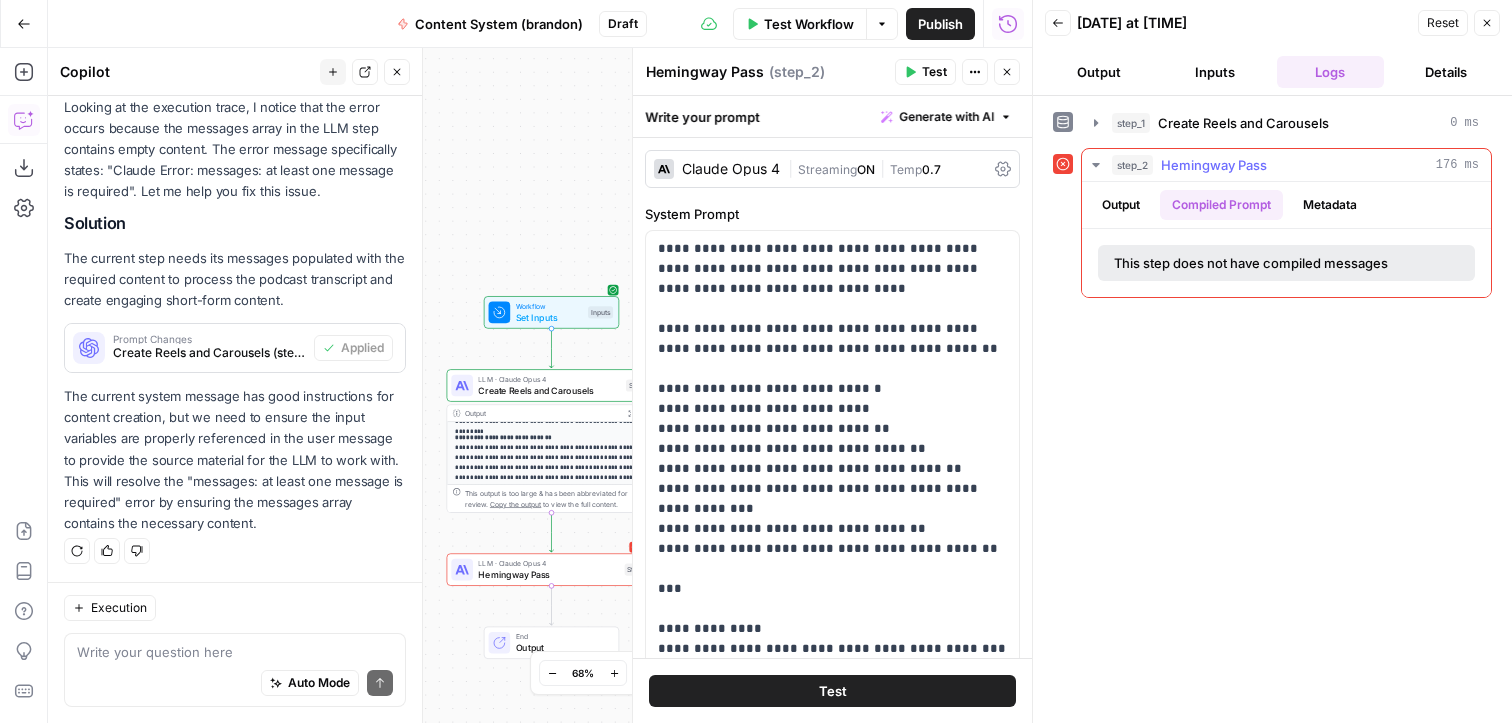 click on "Output" at bounding box center (1121, 205) 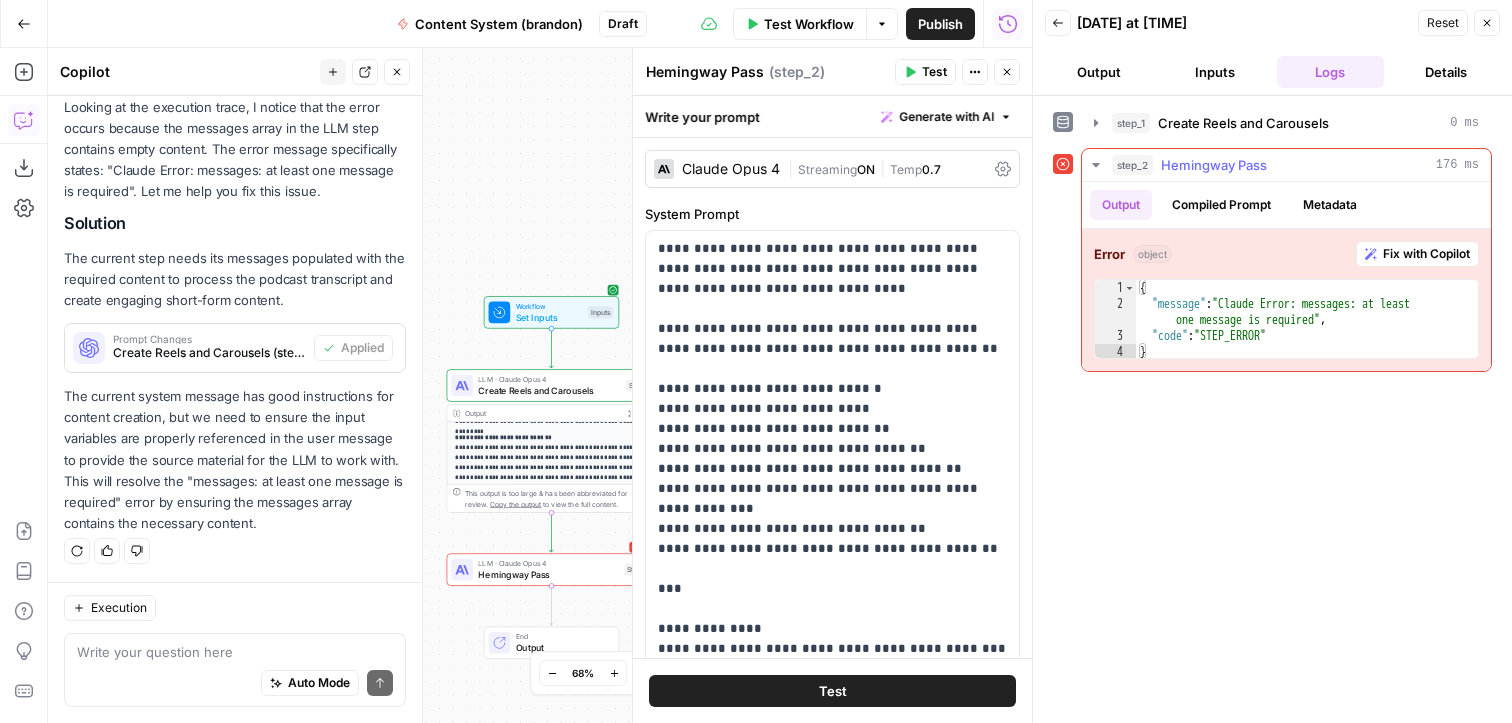click on "Fix with Copilot" at bounding box center [1426, 254] 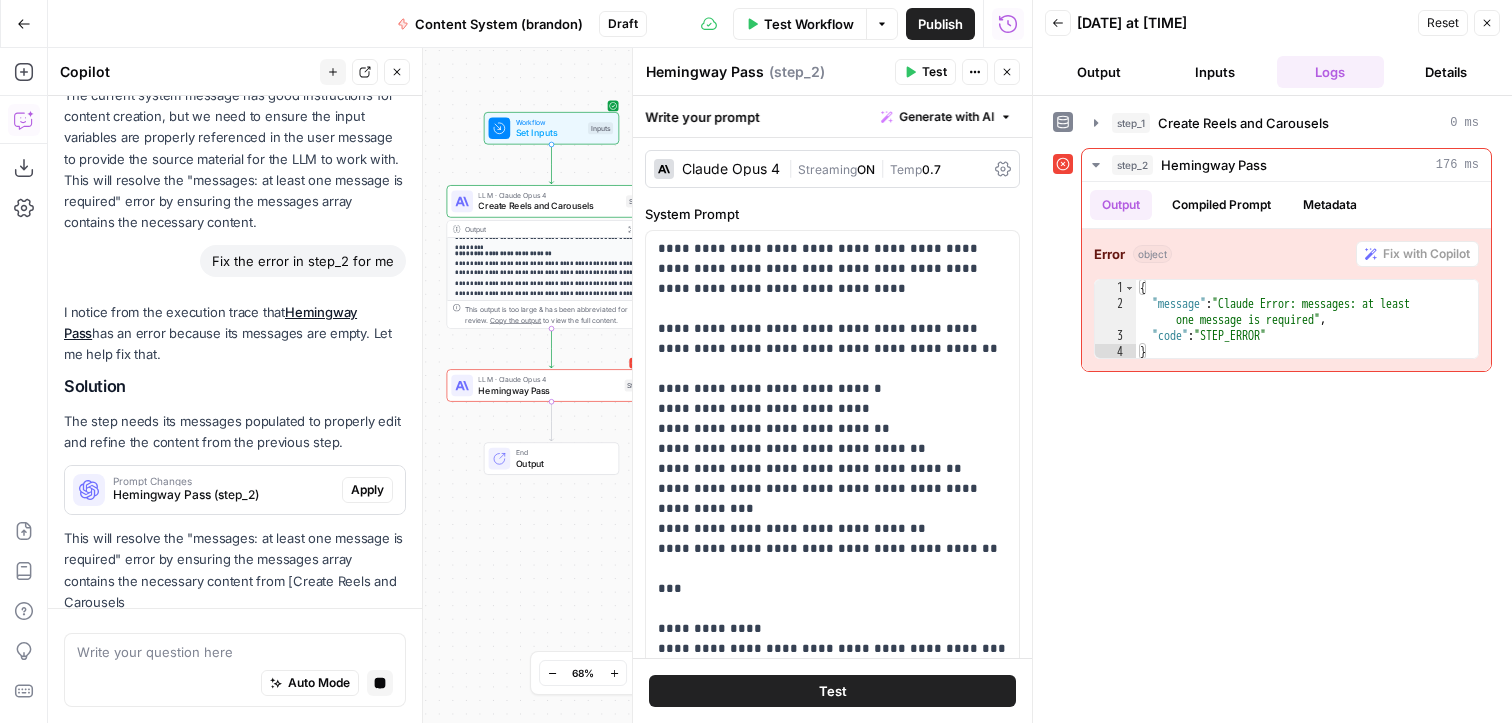 scroll, scrollTop: 551, scrollLeft: 0, axis: vertical 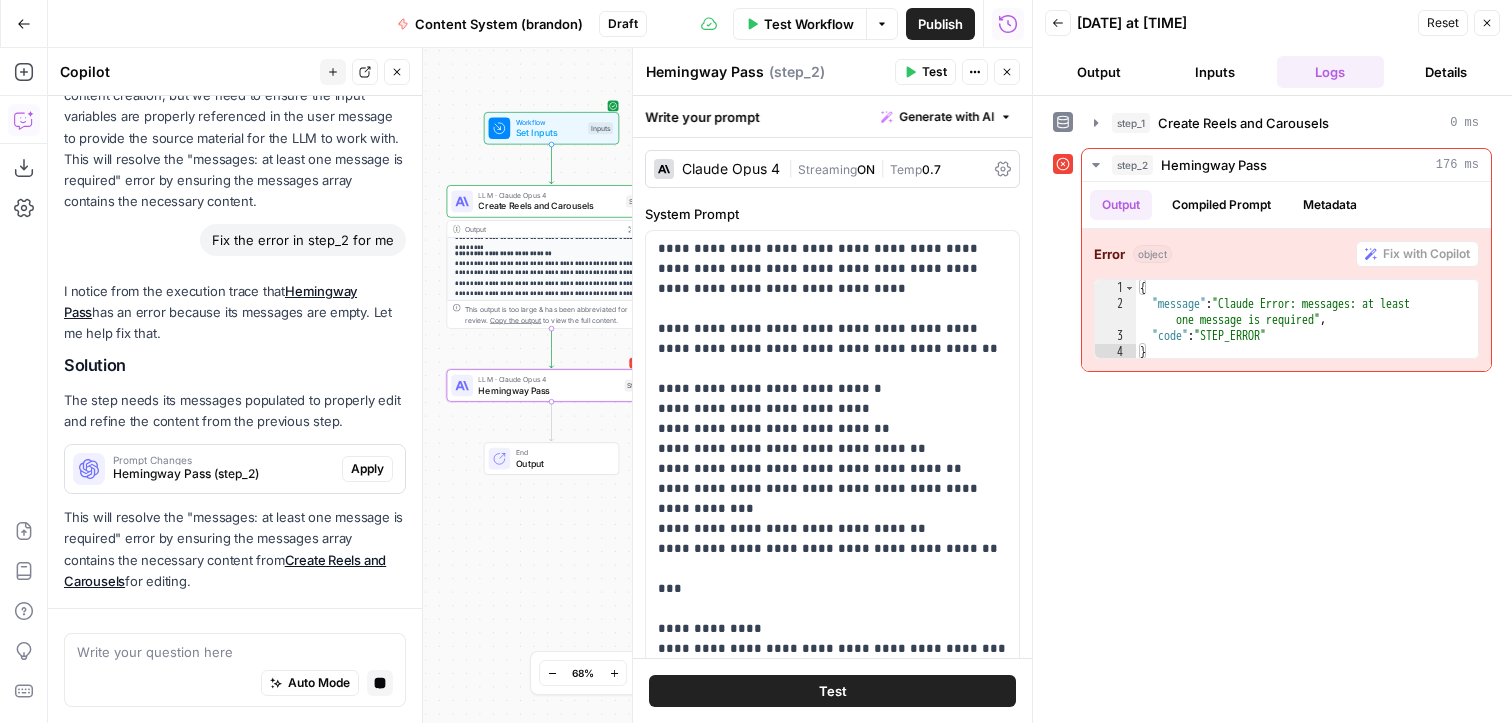 click on "Apply" at bounding box center [367, 469] 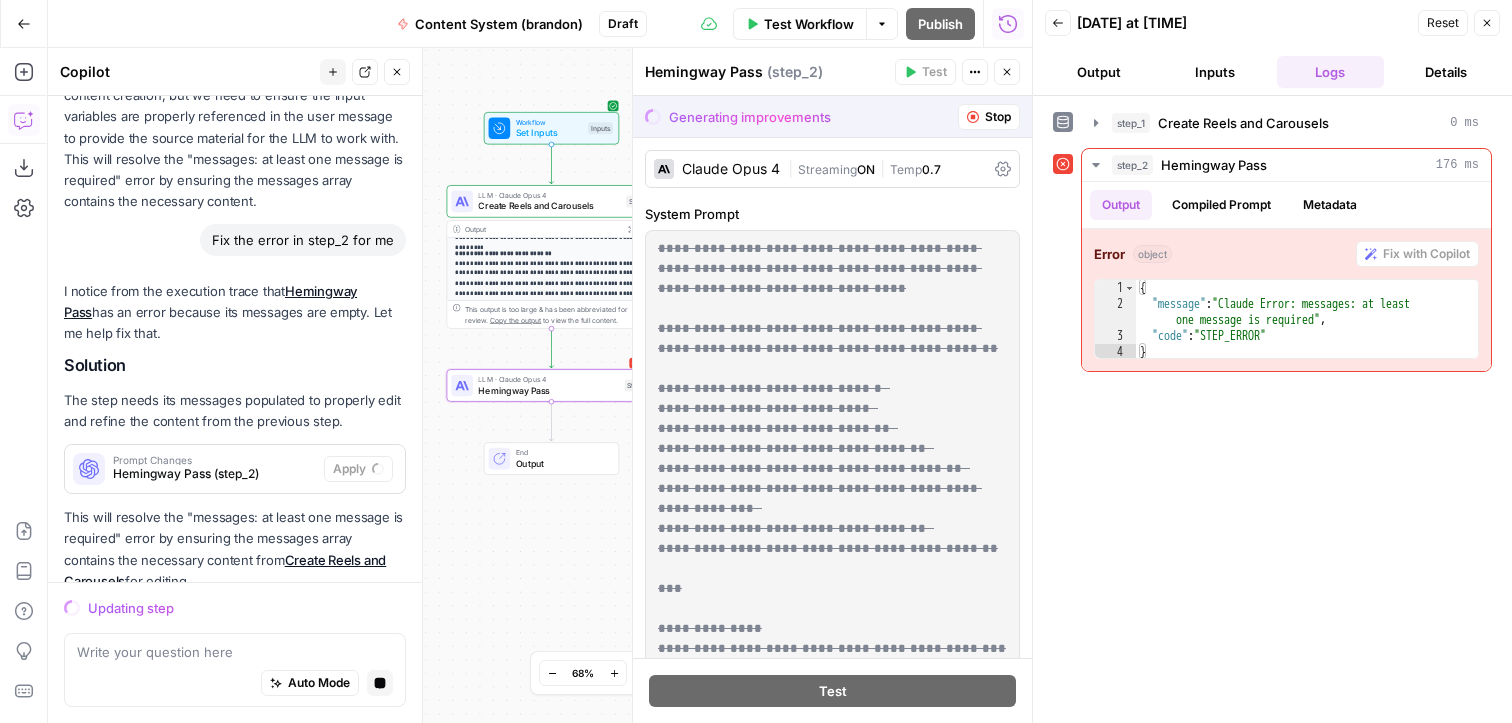 scroll, scrollTop: 609, scrollLeft: 0, axis: vertical 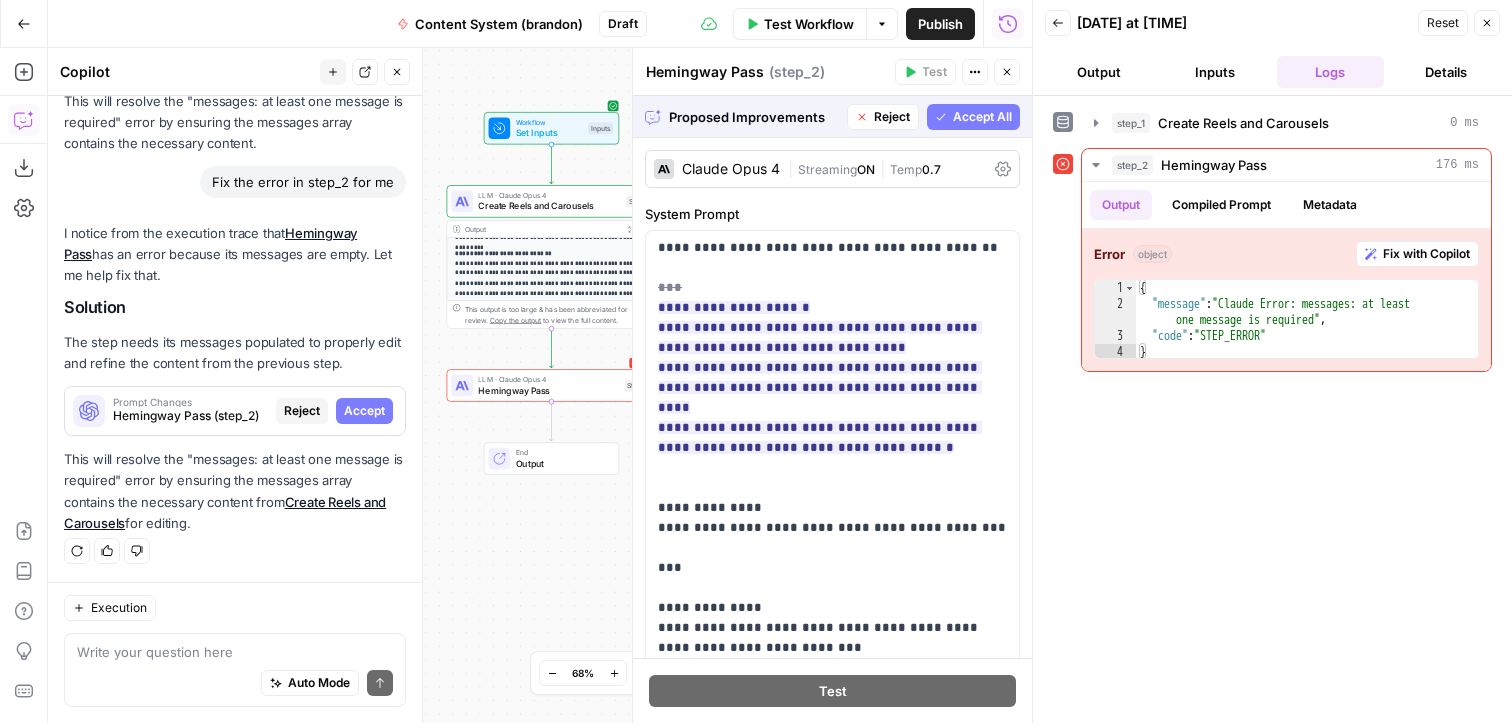 click on "Accept All" at bounding box center (982, 117) 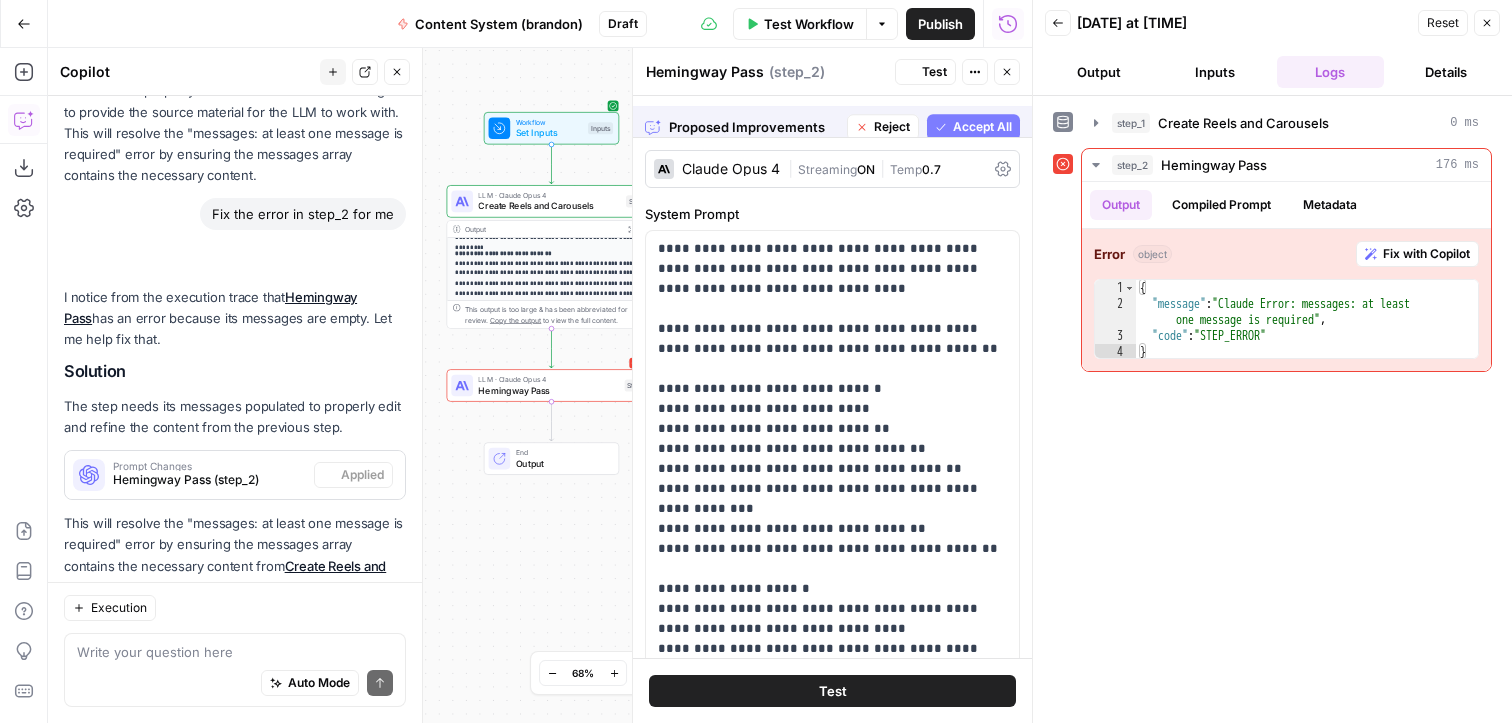 scroll, scrollTop: 673, scrollLeft: 0, axis: vertical 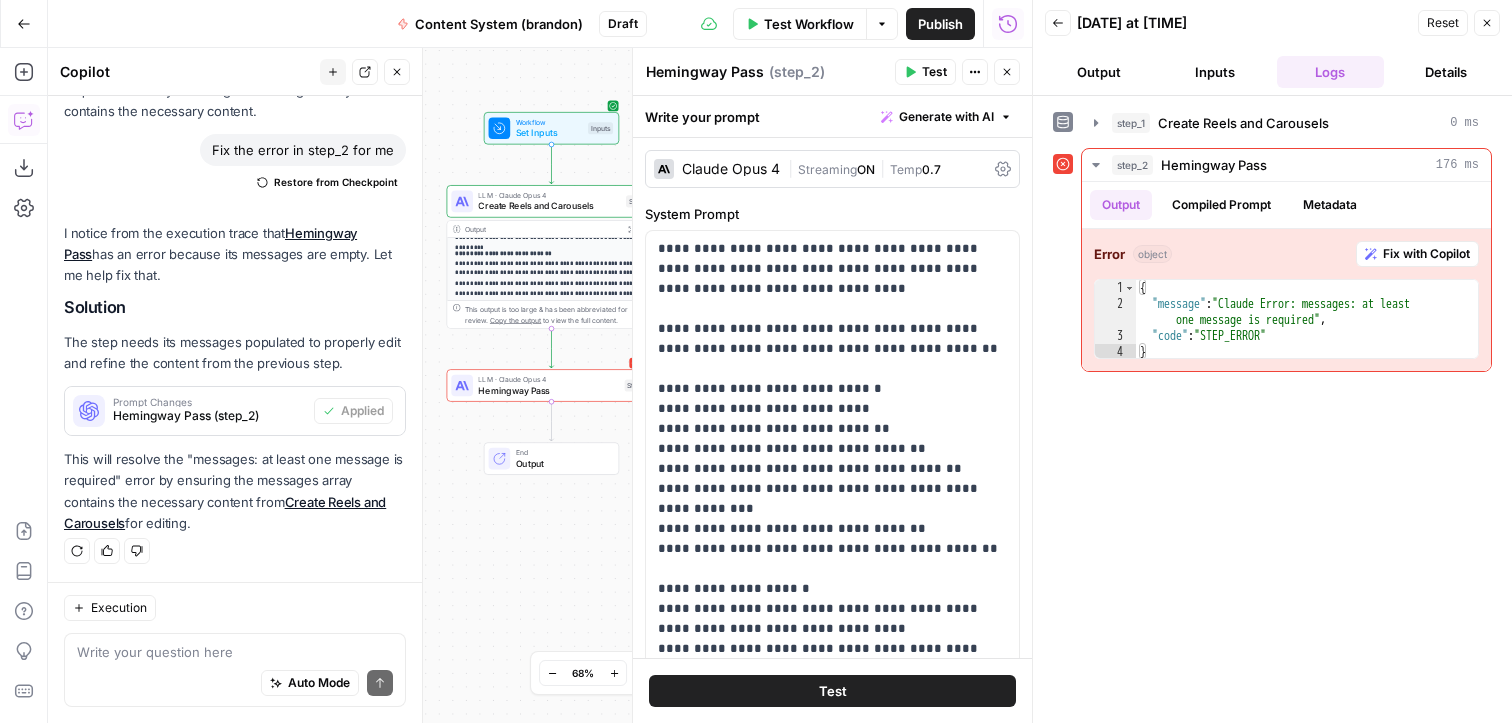 click on "Test" at bounding box center [832, 691] 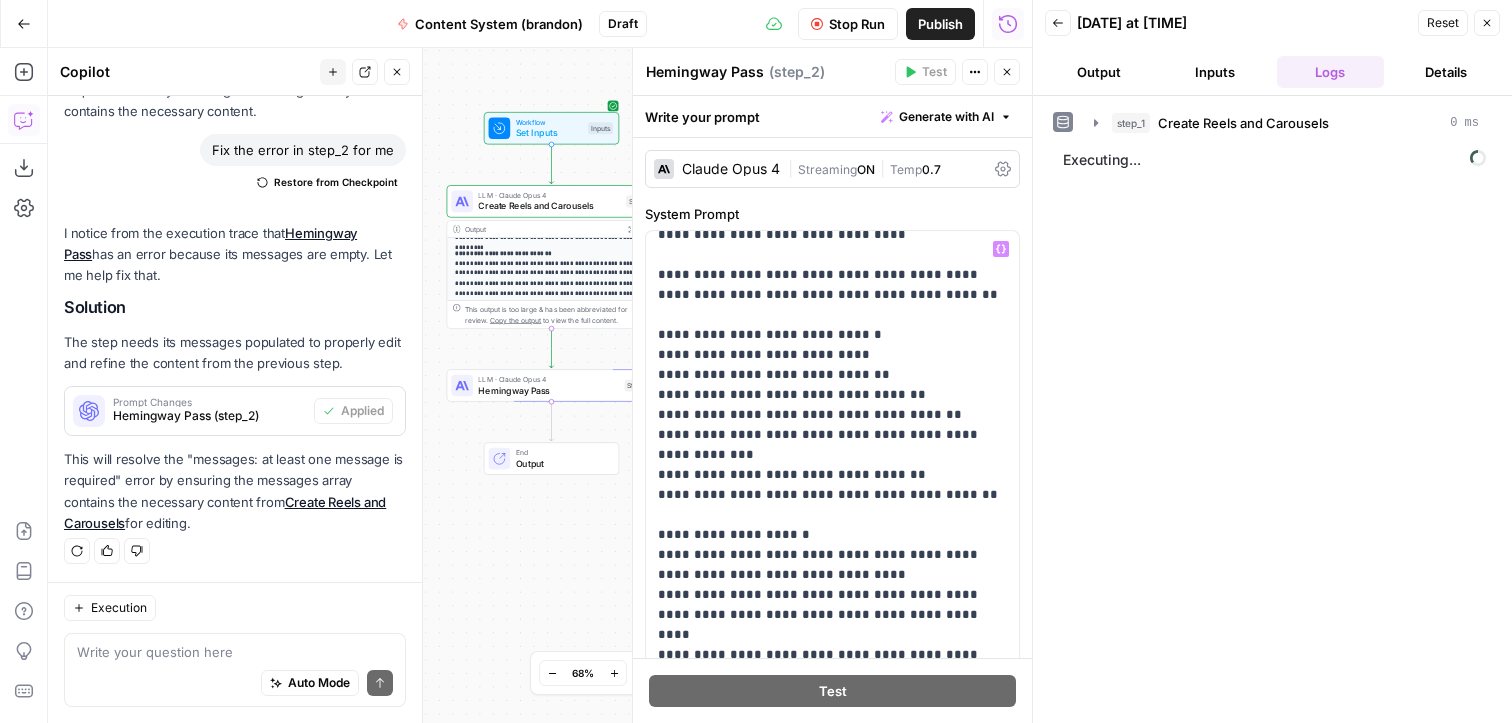 scroll, scrollTop: 0, scrollLeft: 0, axis: both 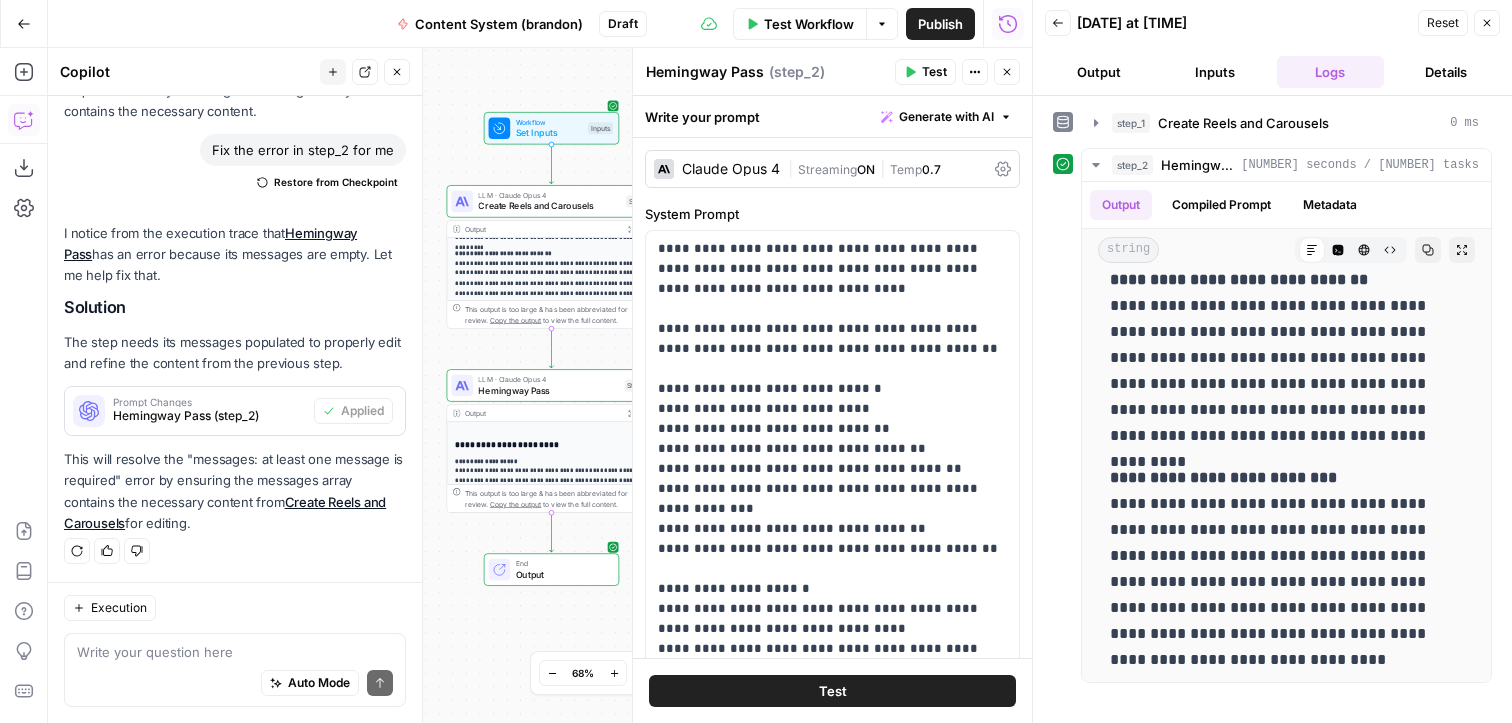 click on "Output" at bounding box center [562, 575] 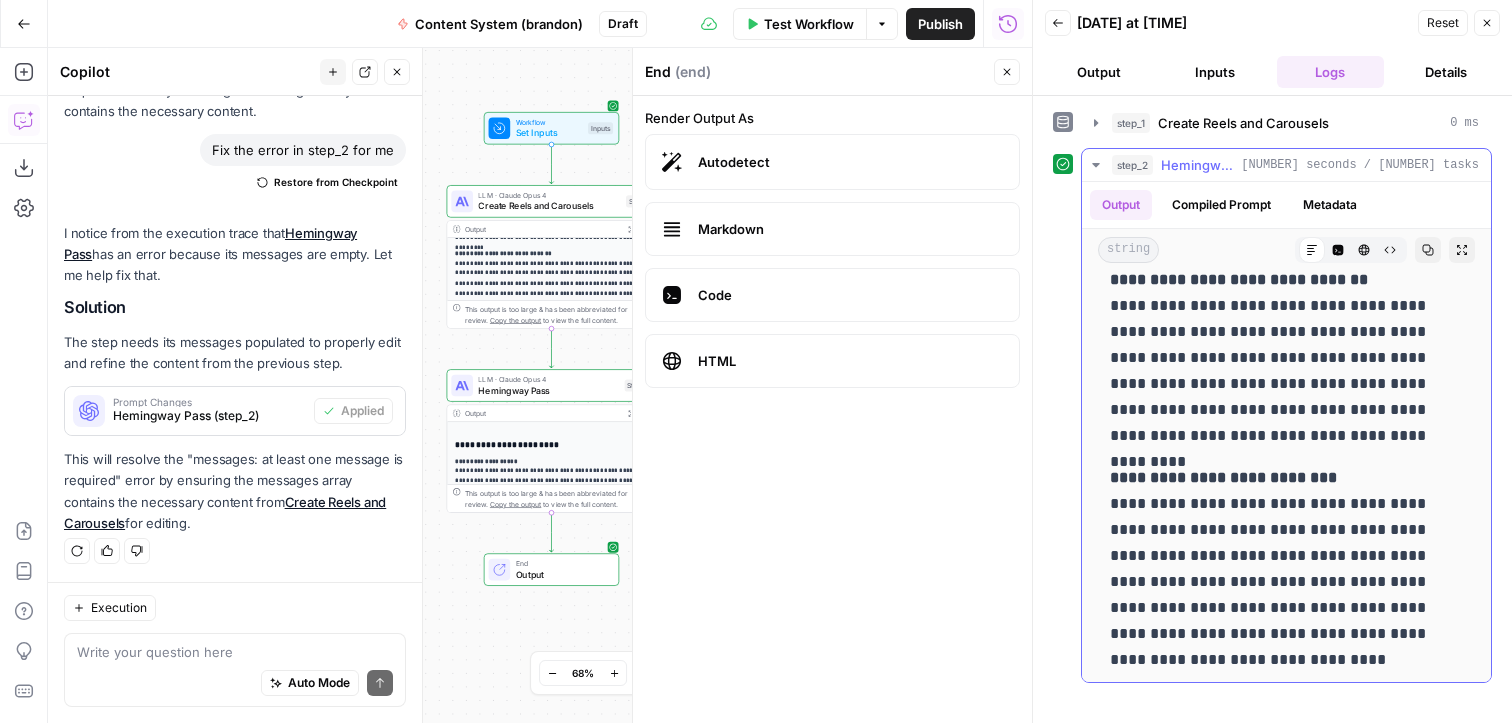 click 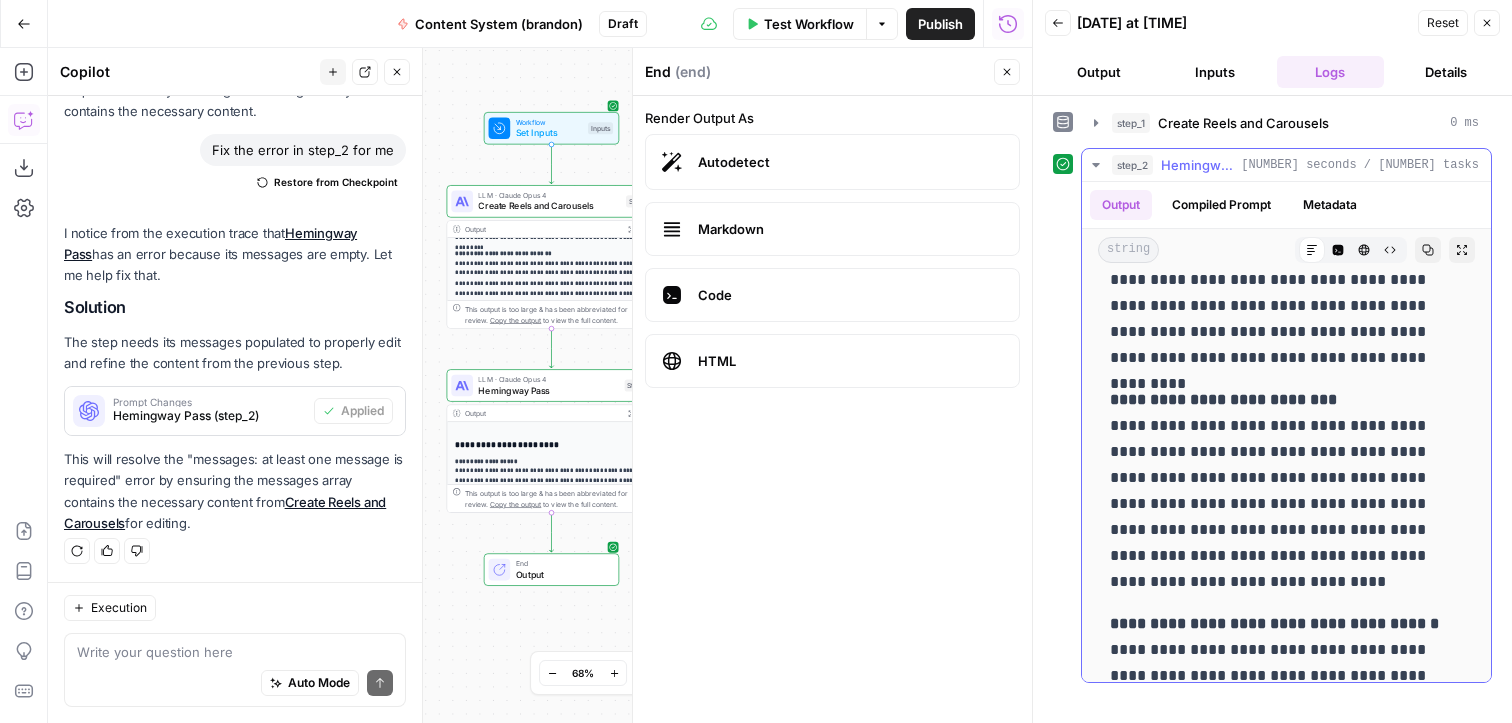scroll, scrollTop: 431, scrollLeft: 0, axis: vertical 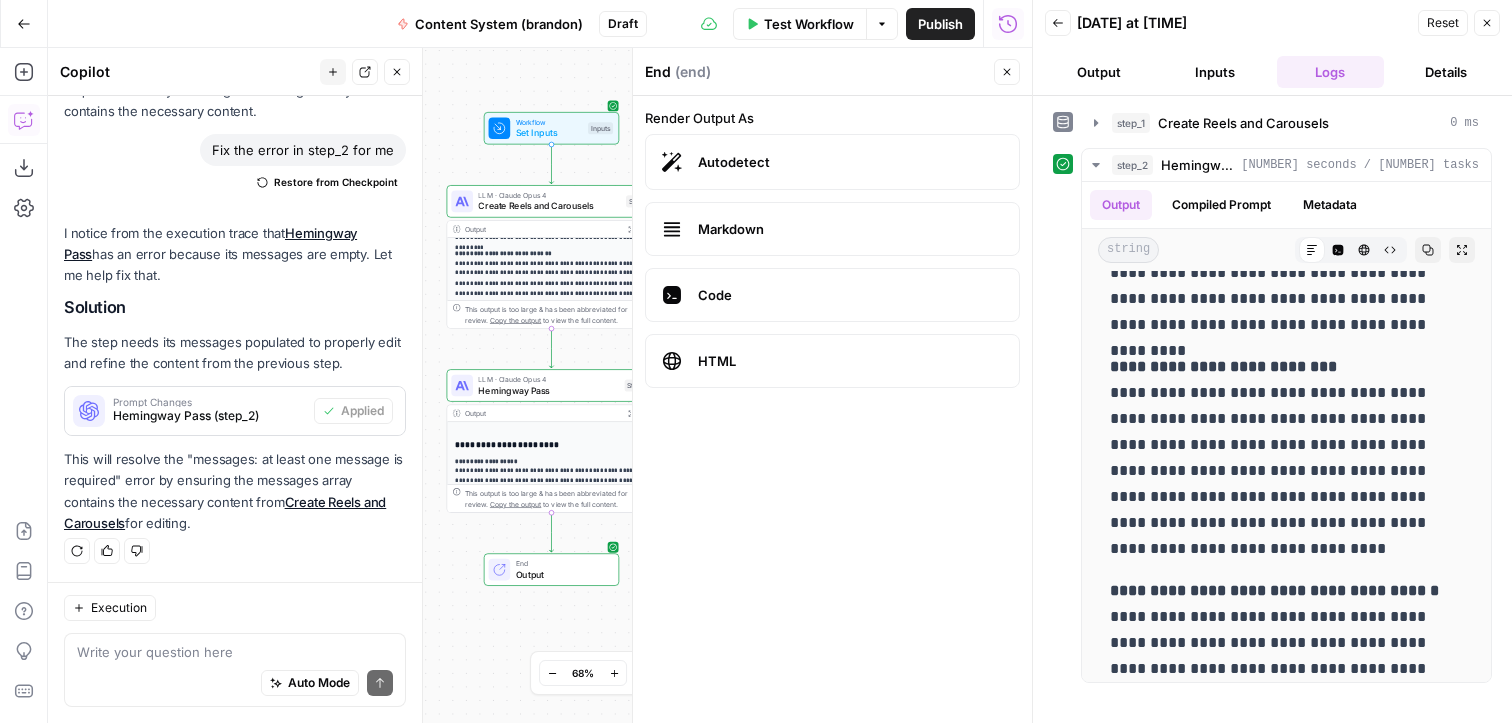click on "**********" at bounding box center (551, 278) 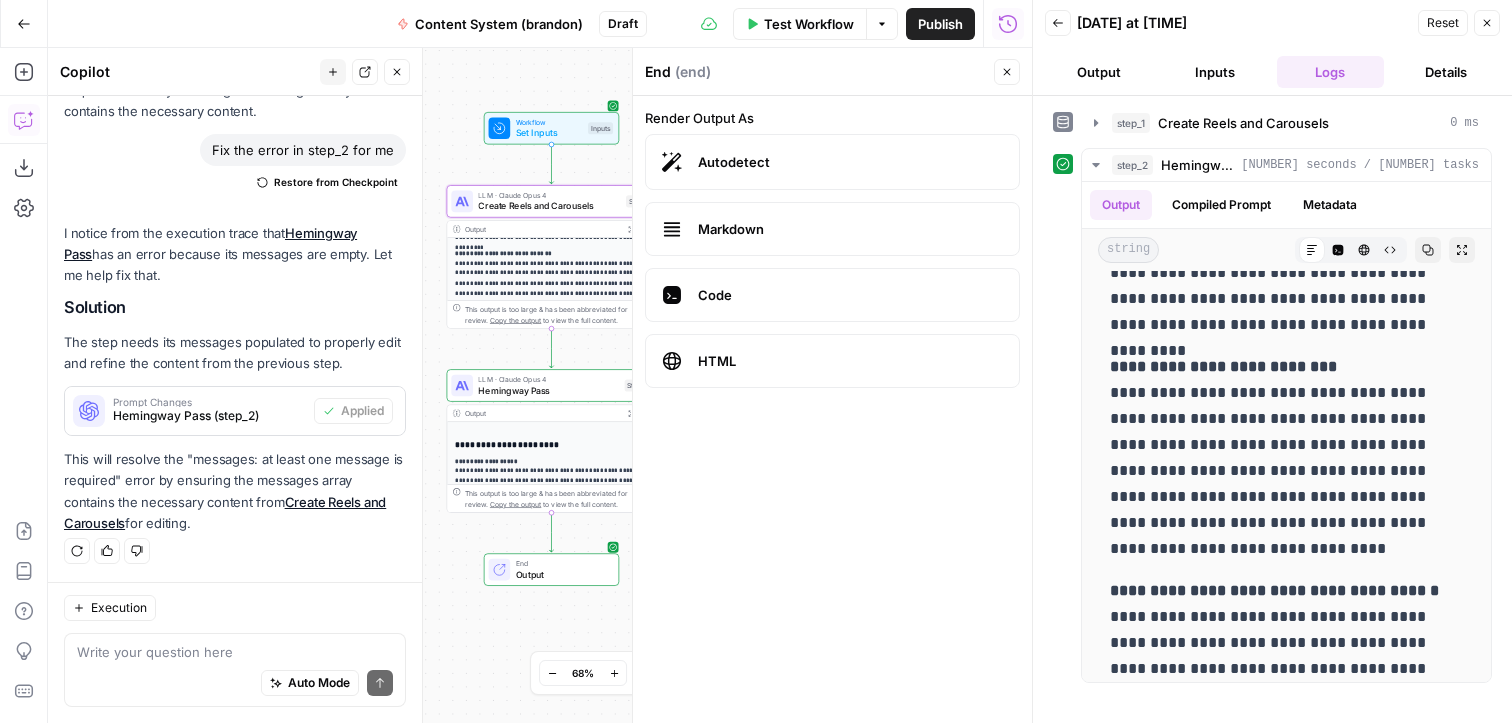 click on "**********" at bounding box center [551, 278] 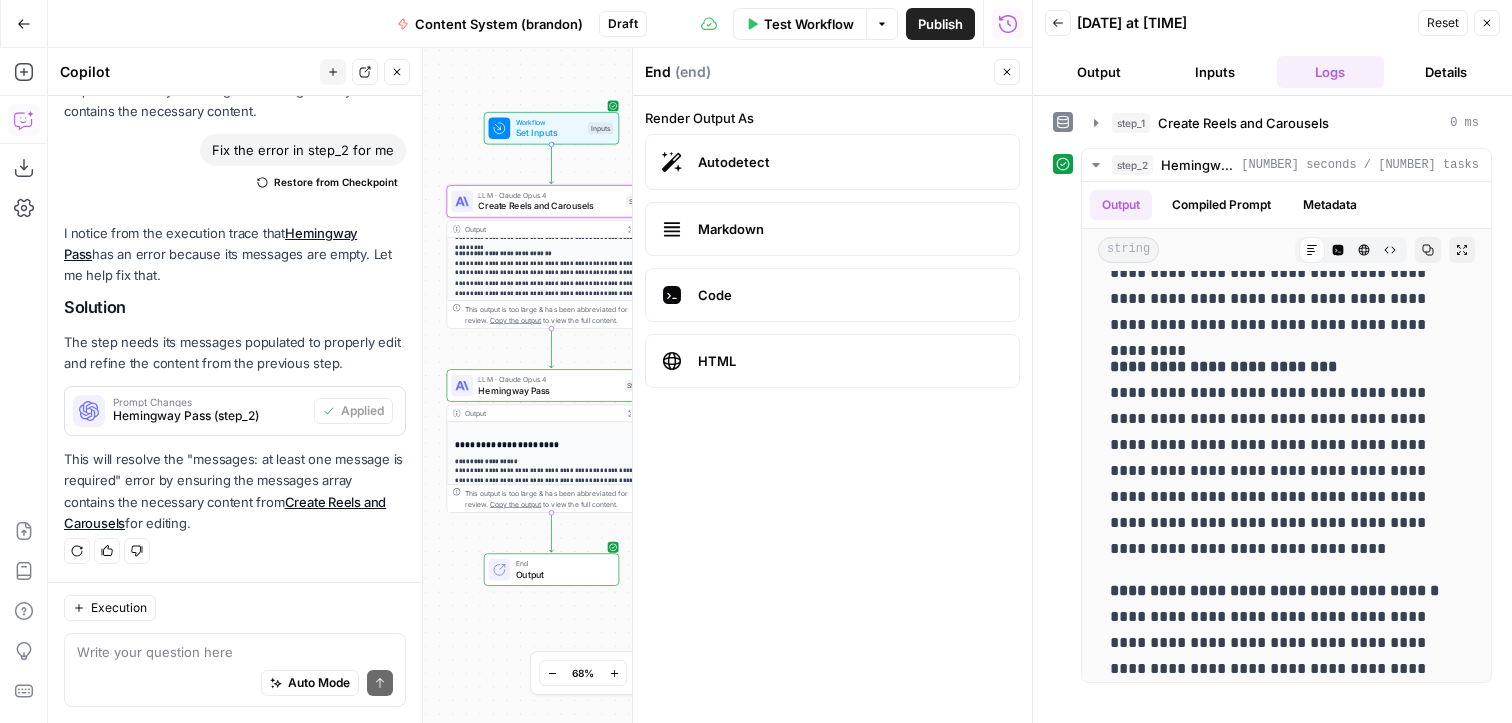 click 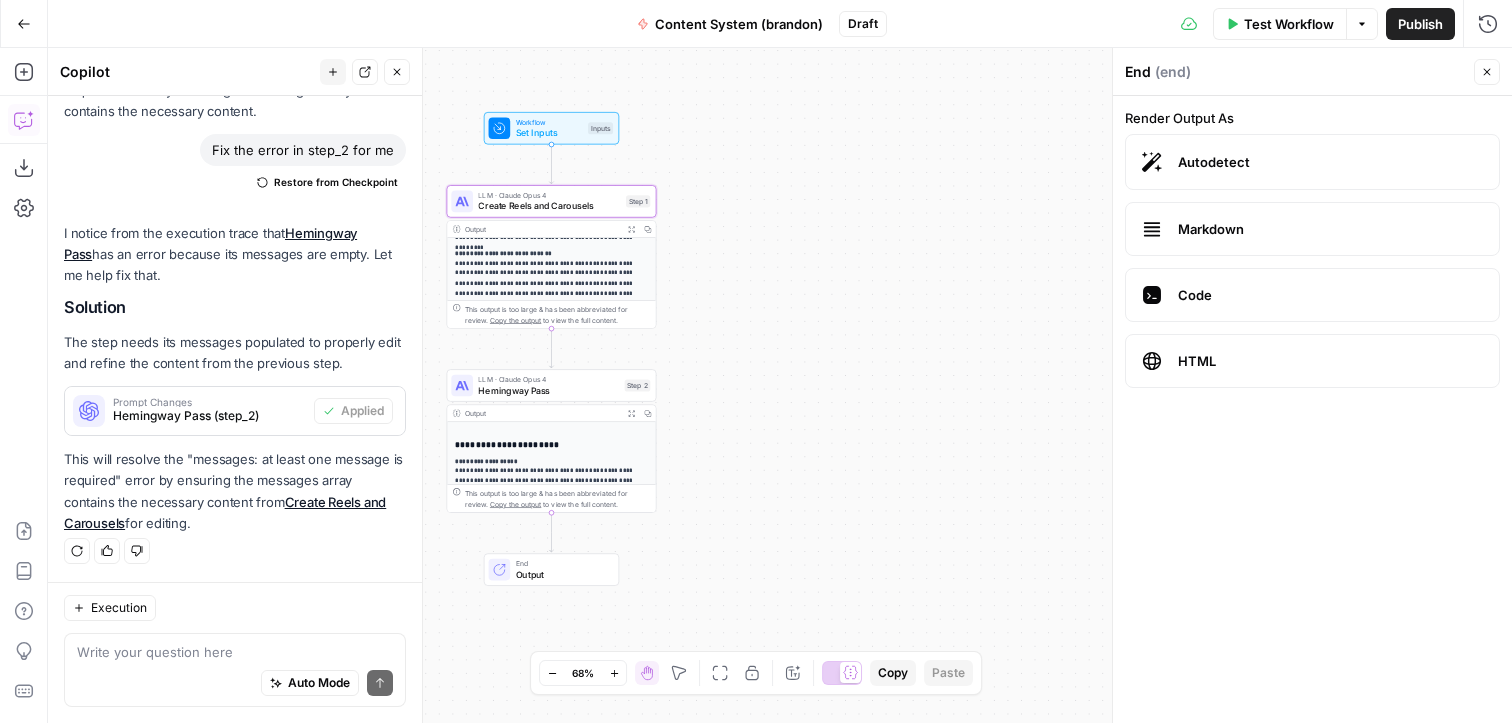 click on "**********" at bounding box center (551, 278) 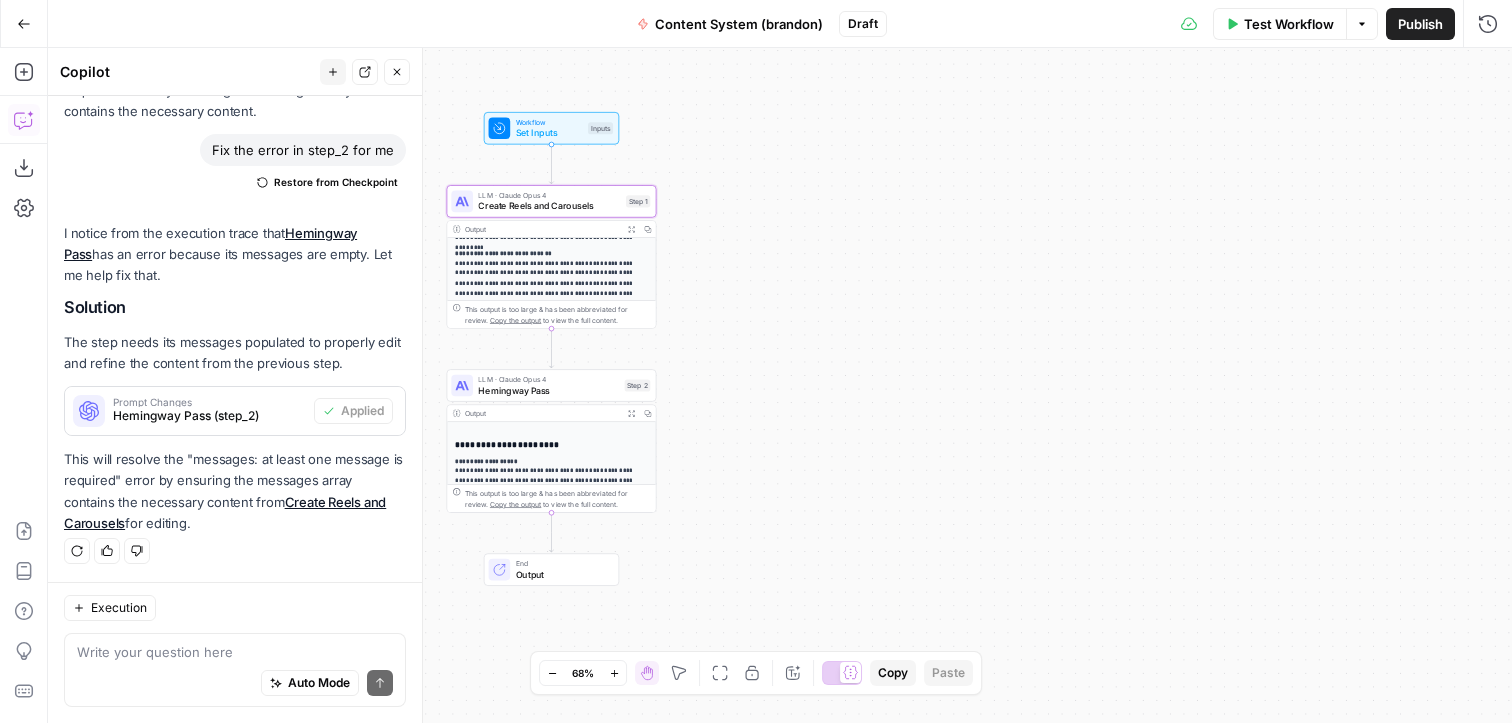 click on "**********" at bounding box center [551, 278] 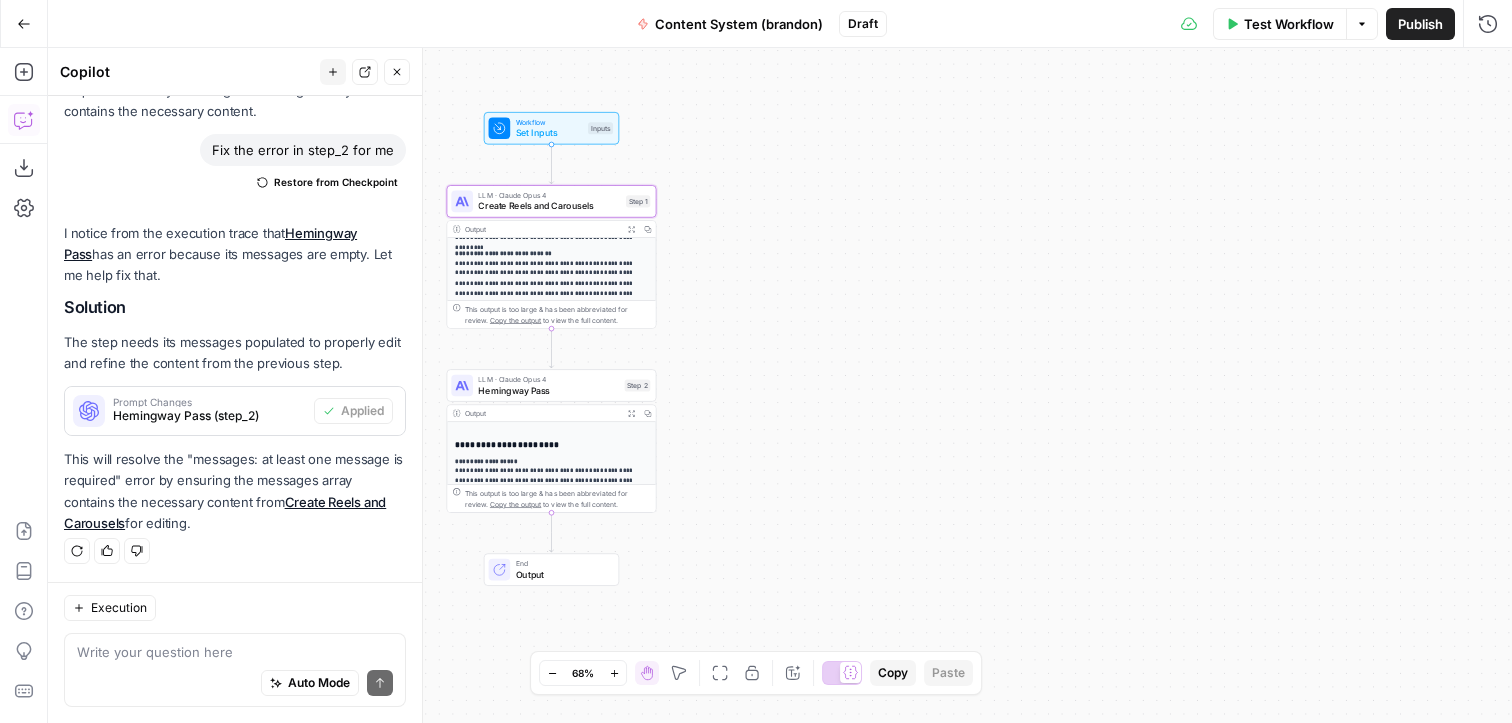 click on "Create Reels and Carousels" at bounding box center (549, 206) 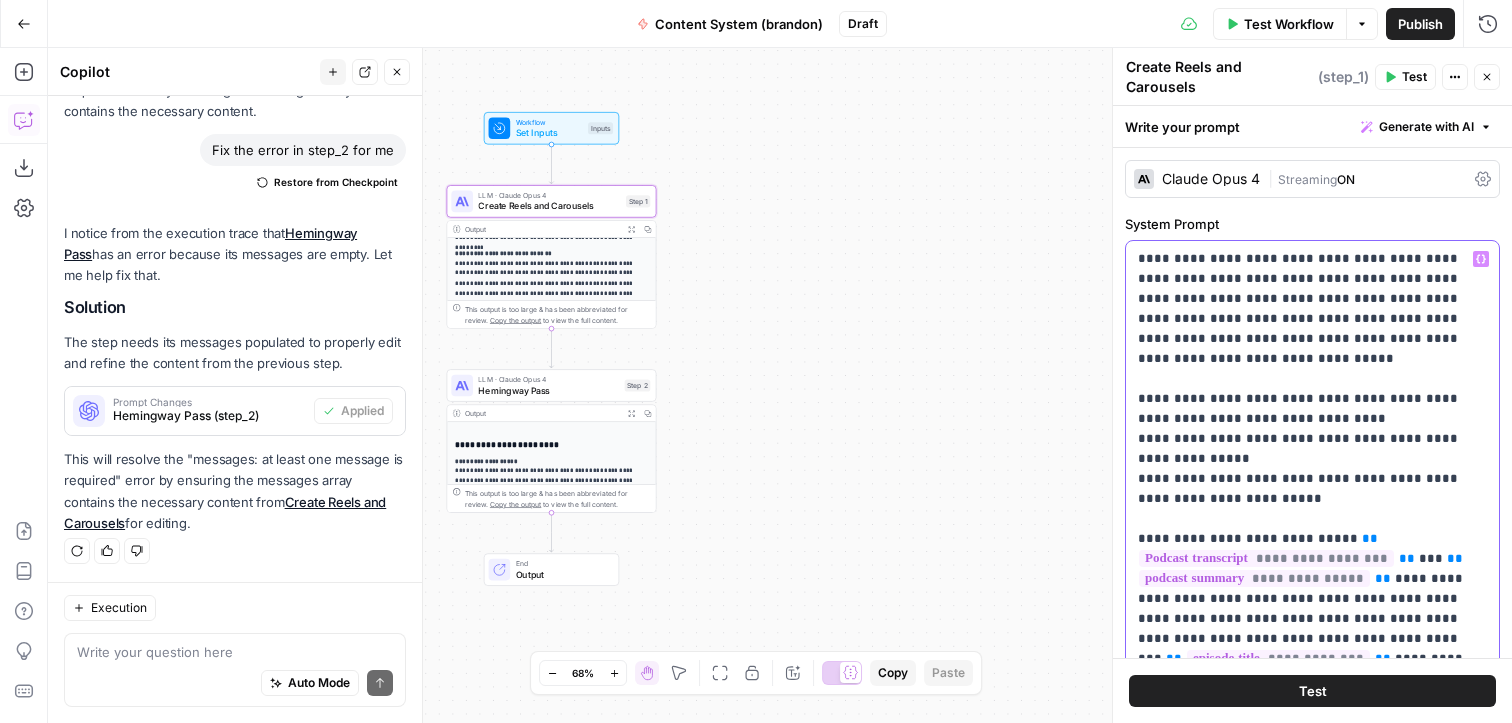 click on "**********" at bounding box center (1312, 1319) 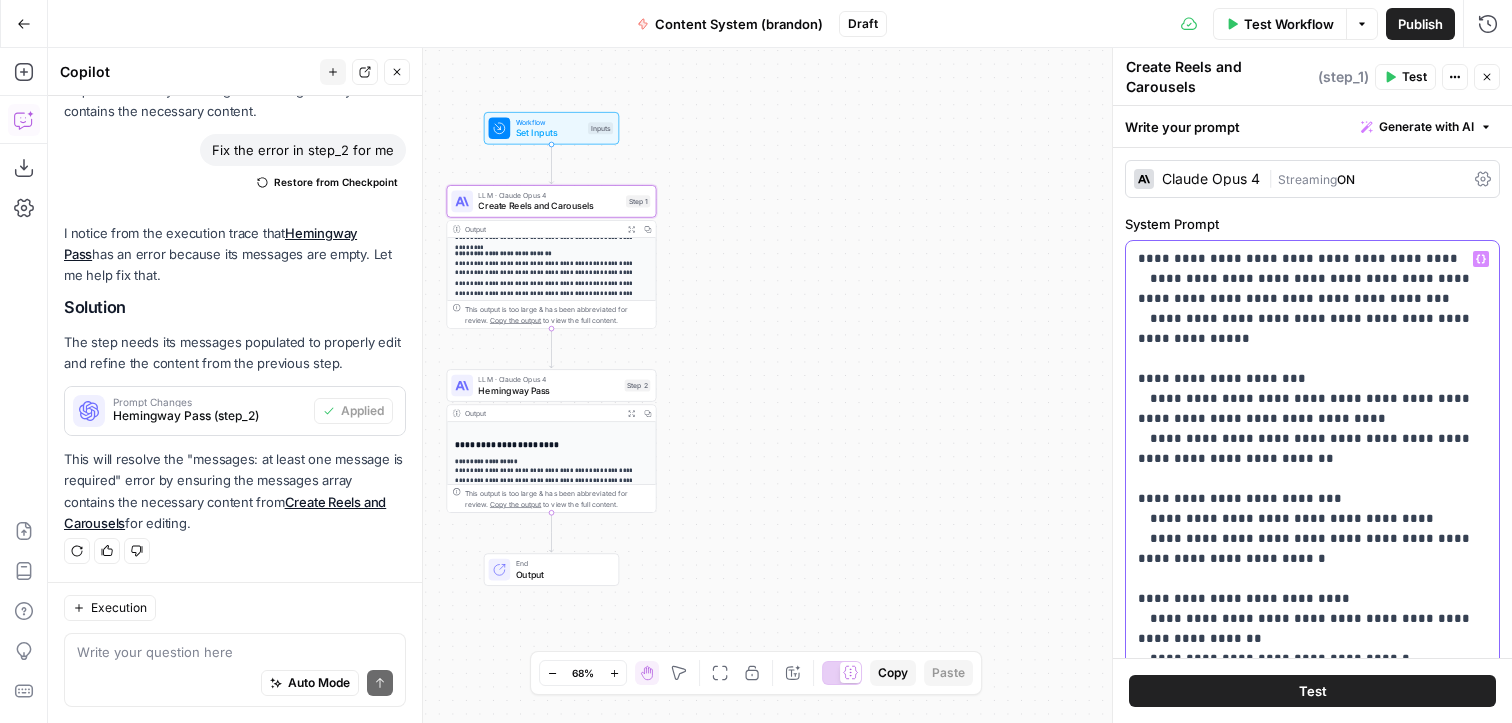 scroll, scrollTop: 706, scrollLeft: 0, axis: vertical 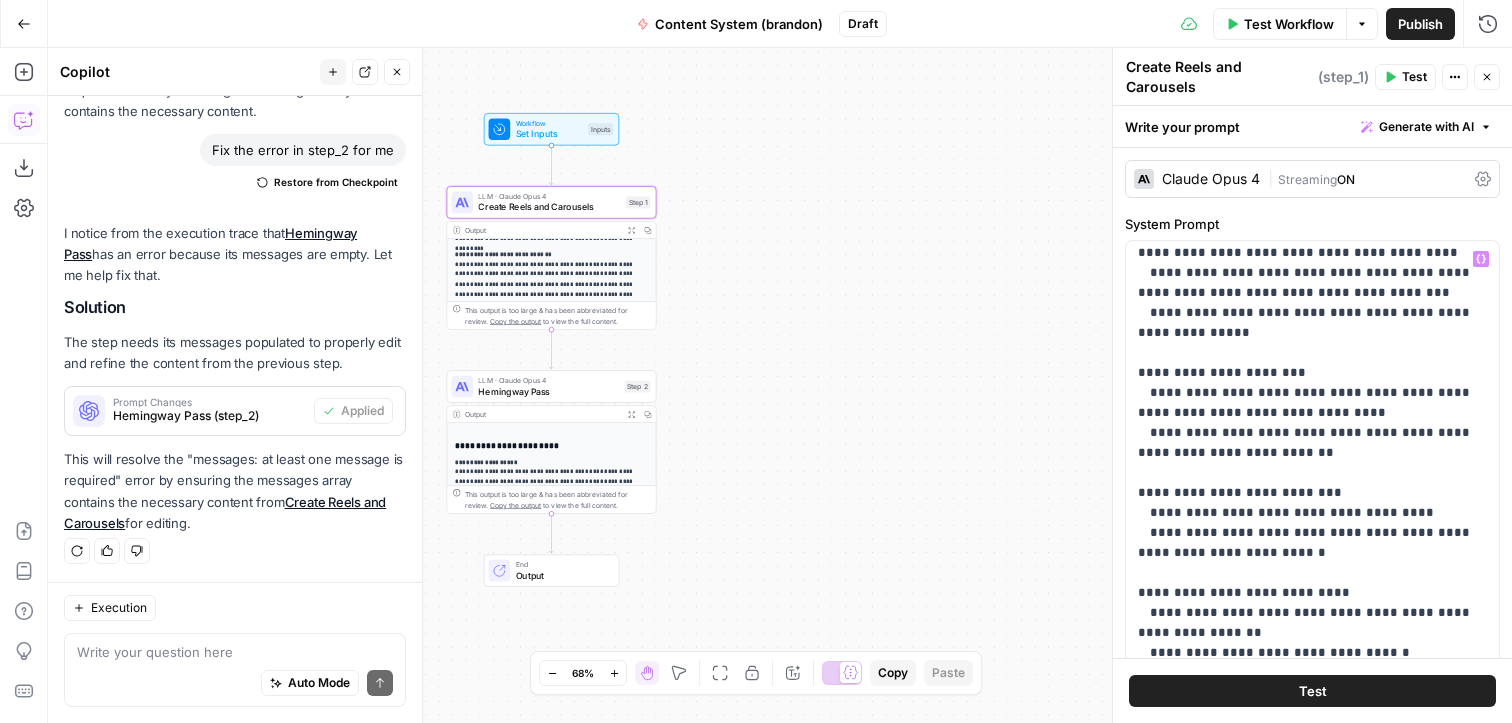 click on "**********" at bounding box center [780, 385] 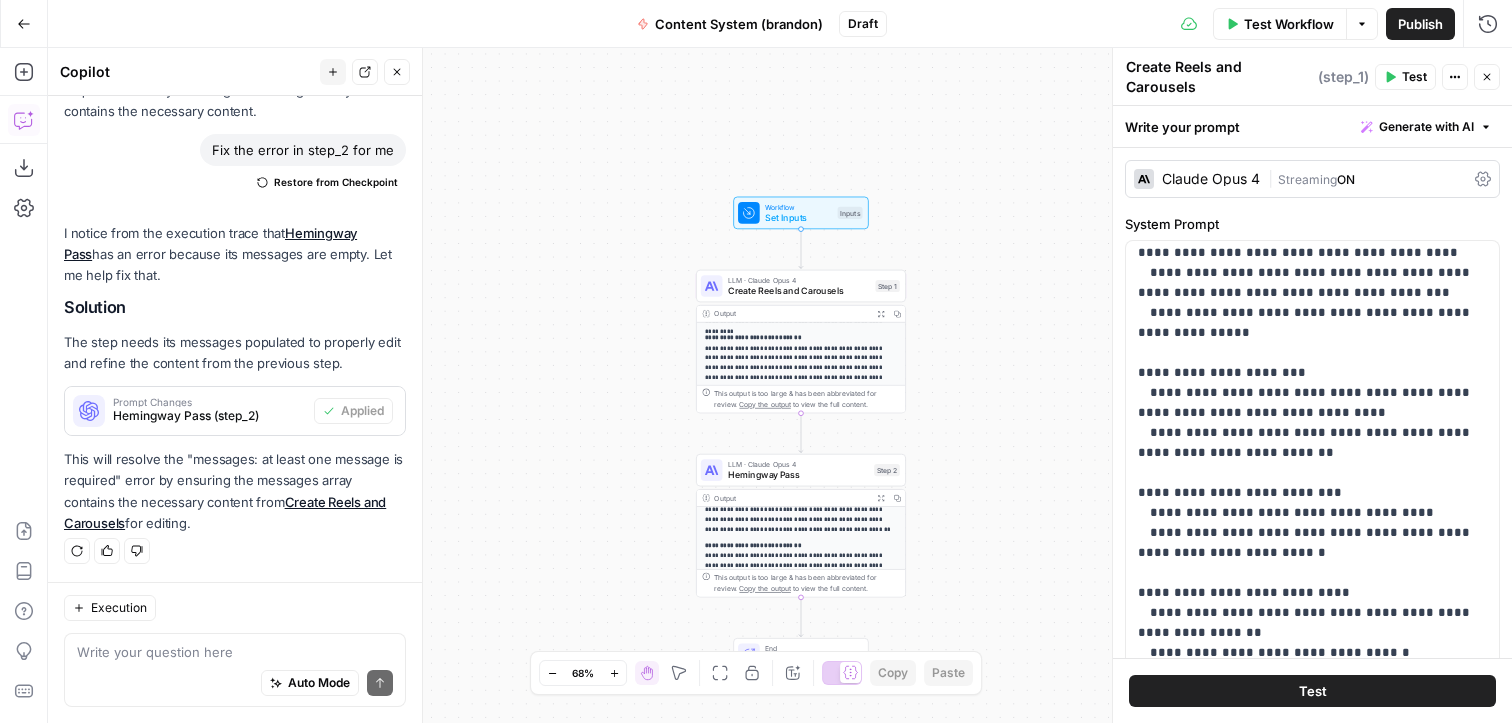 scroll, scrollTop: 240, scrollLeft: 0, axis: vertical 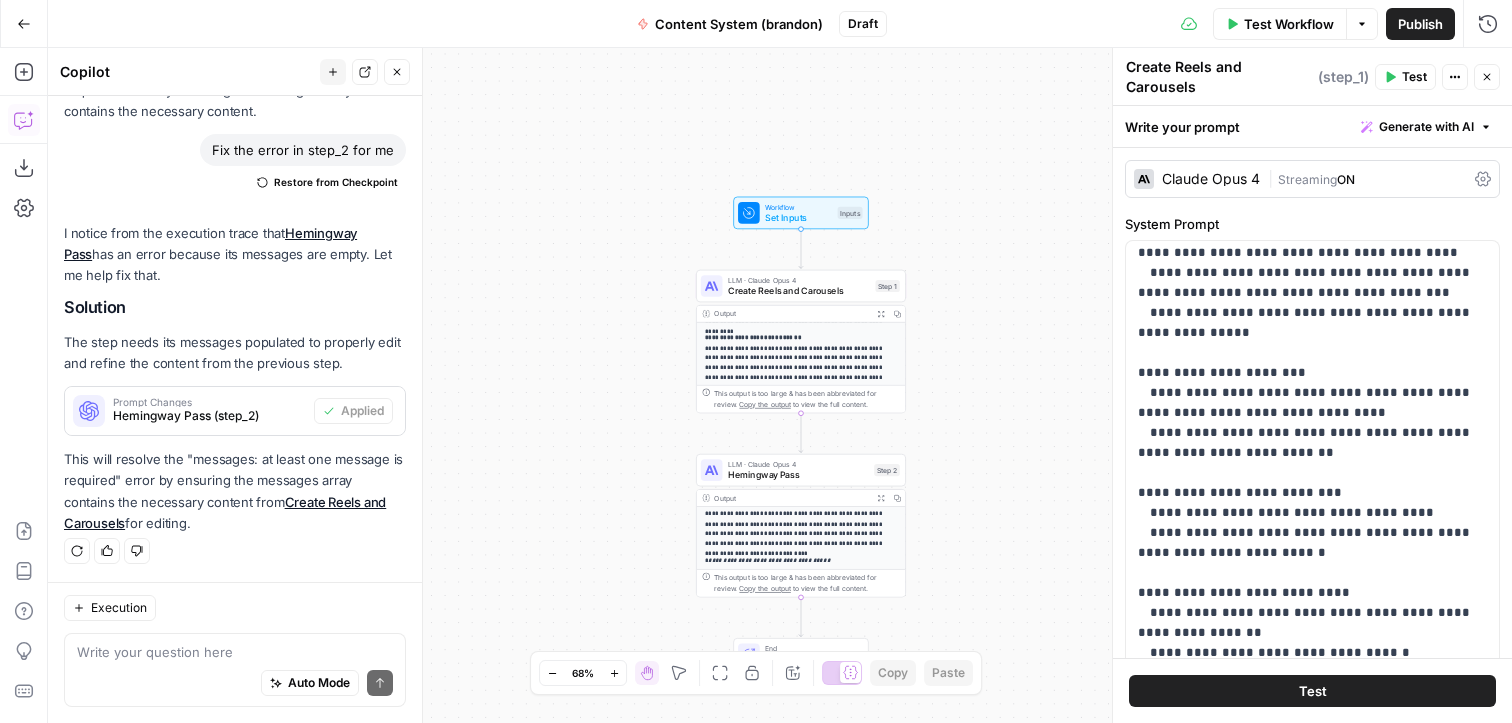 click on "**********" at bounding box center (801, 525) 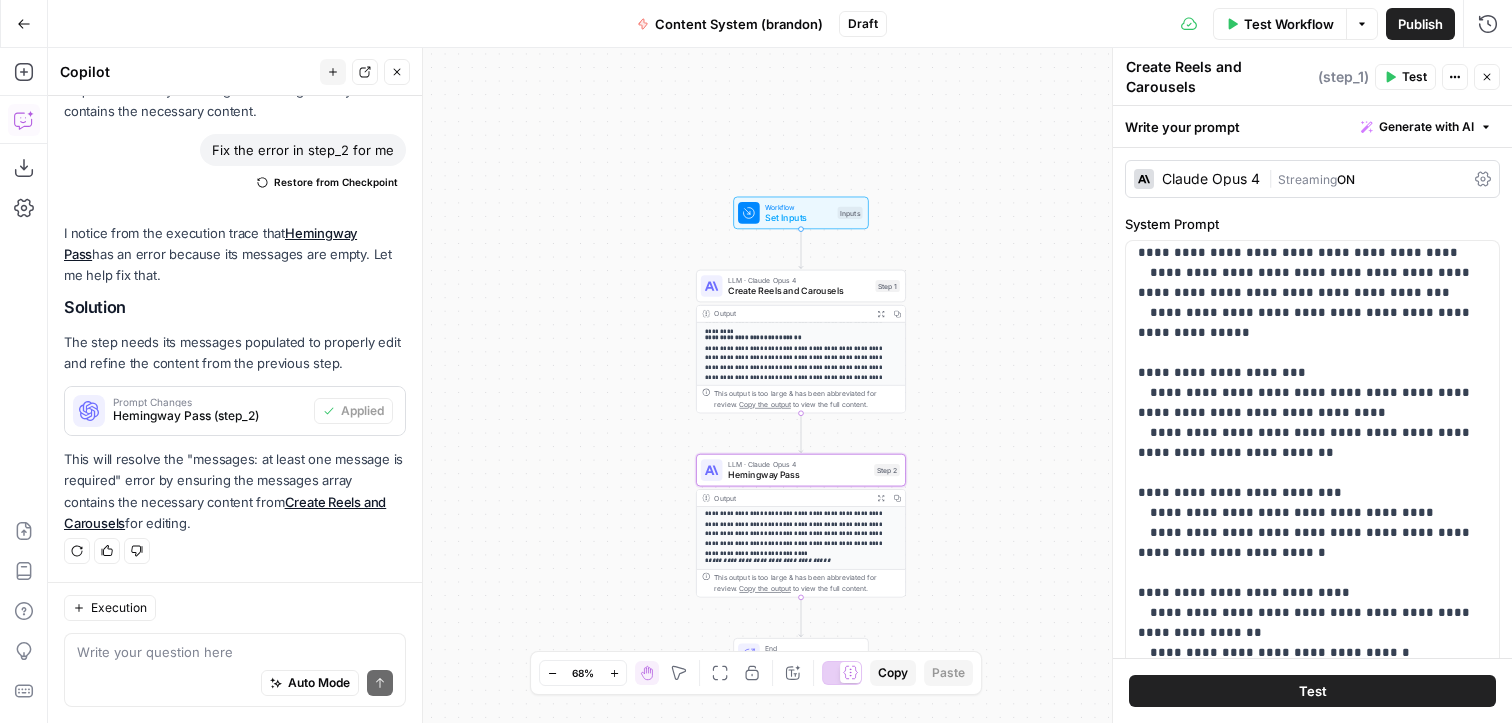 click on "LLM · Claude Opus 4 Hemingway Pass Step 2 Copy step Delete step Add Note Test" at bounding box center [801, 470] 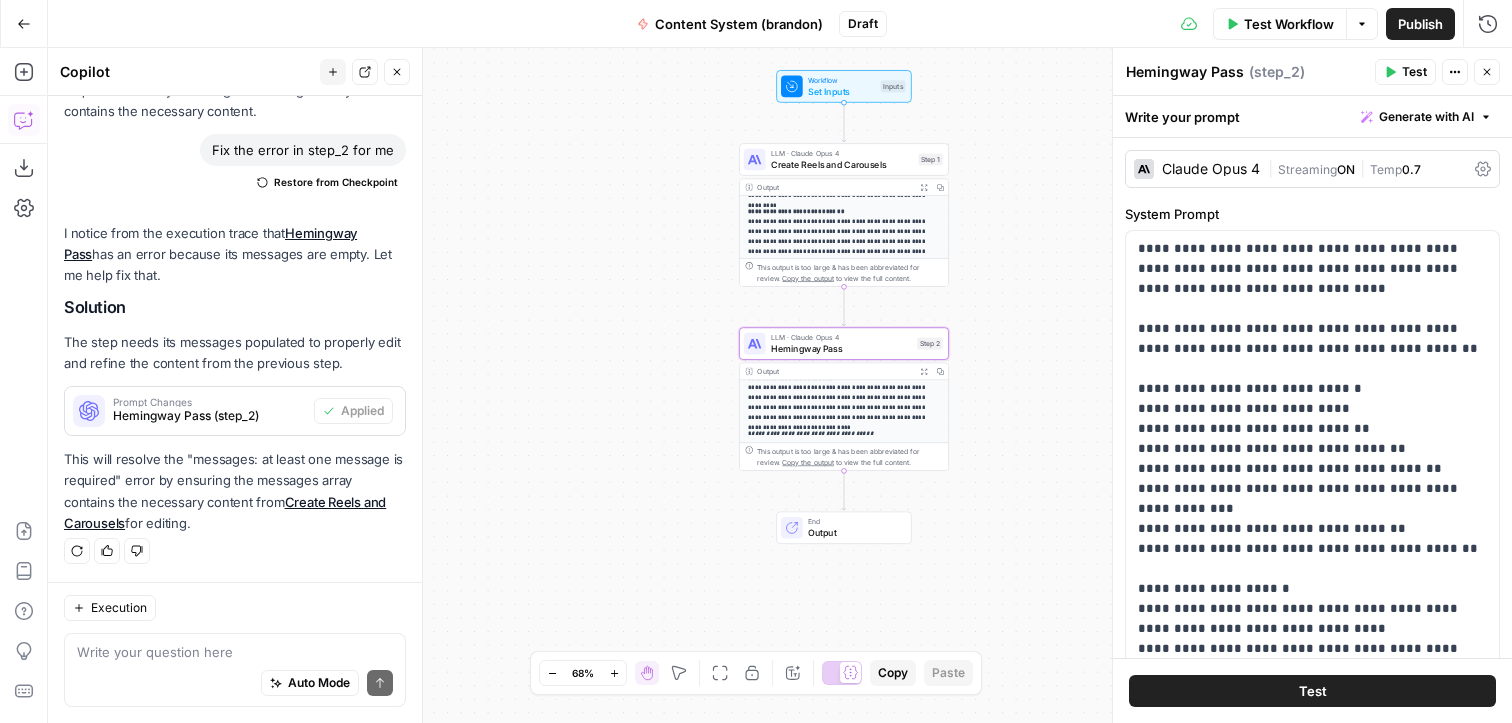 click on "This output is too large & has been abbreviated for review.   Copy the output   to view the full content." at bounding box center (849, 457) 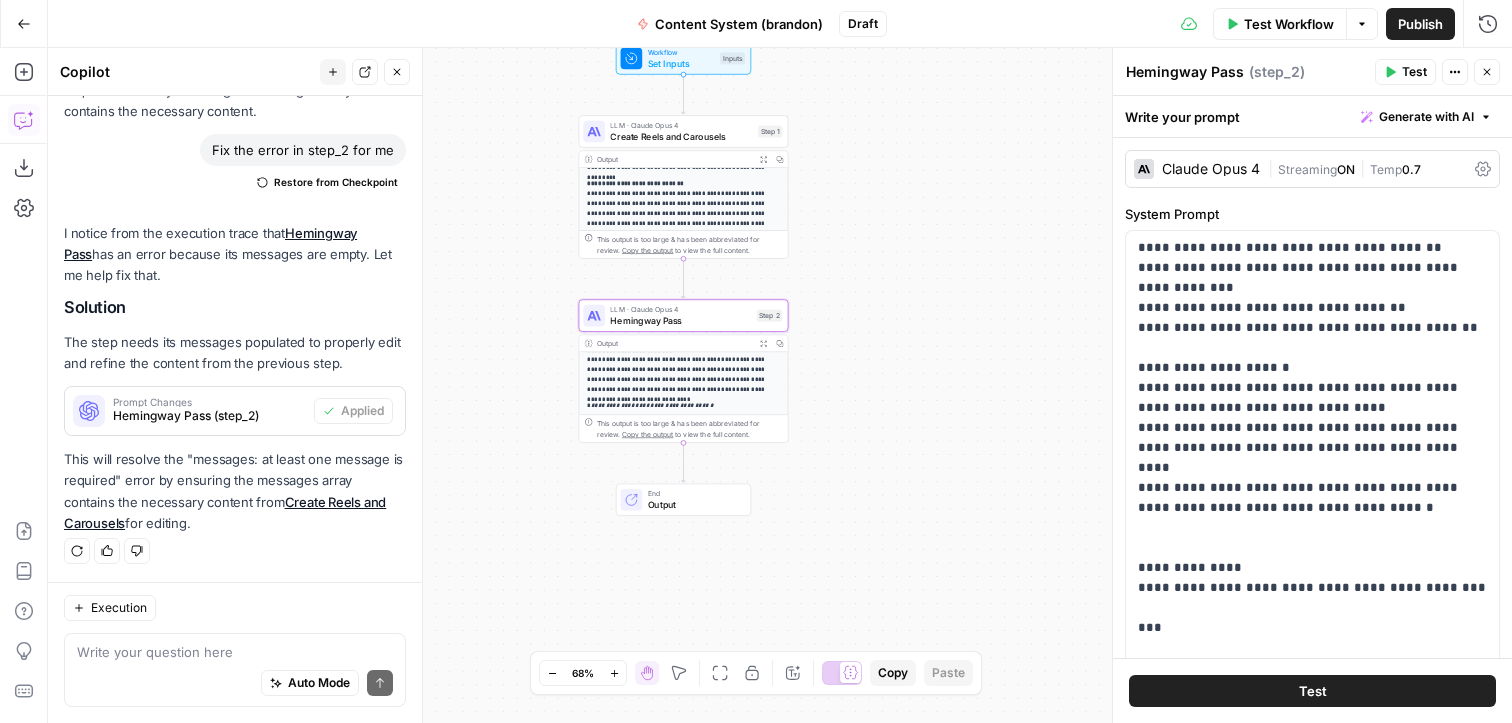 scroll, scrollTop: 281, scrollLeft: 0, axis: vertical 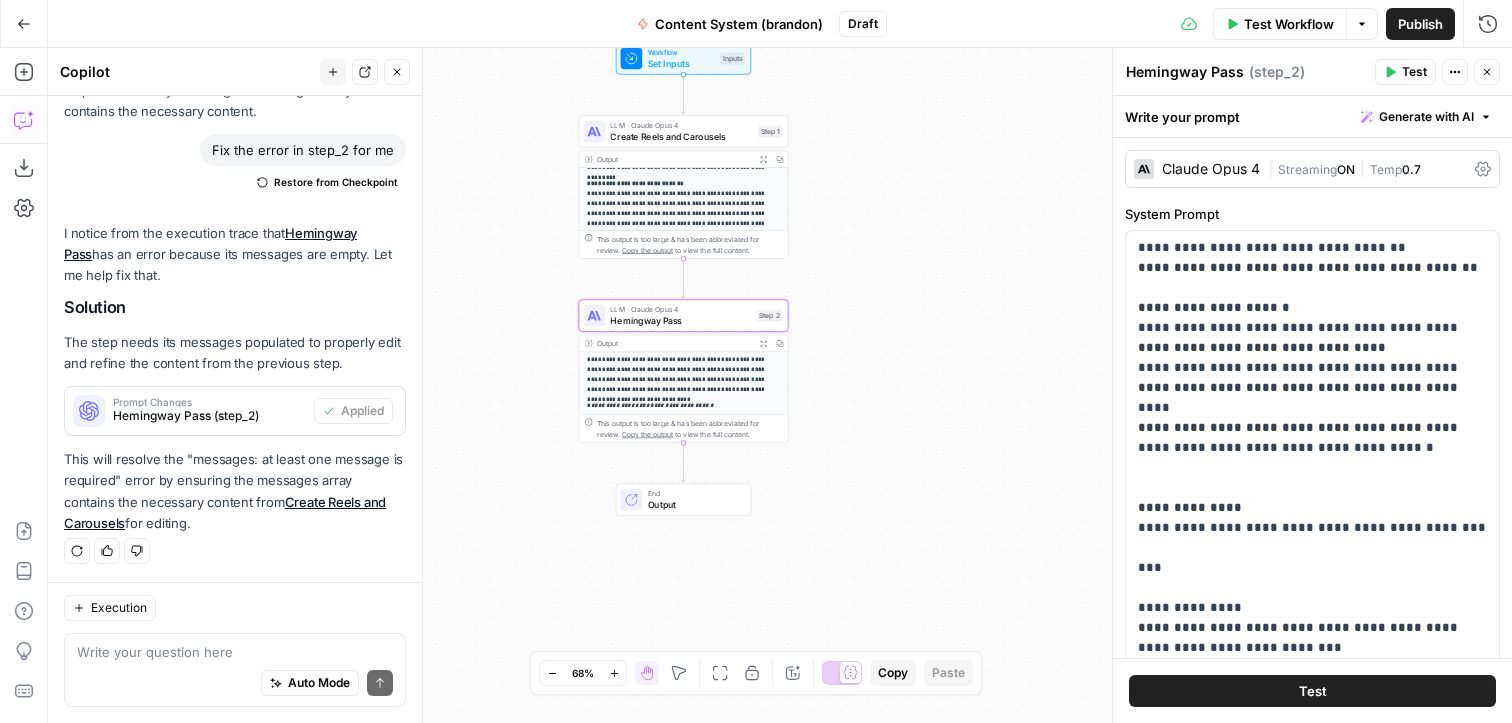 click on "Output" at bounding box center (694, 505) 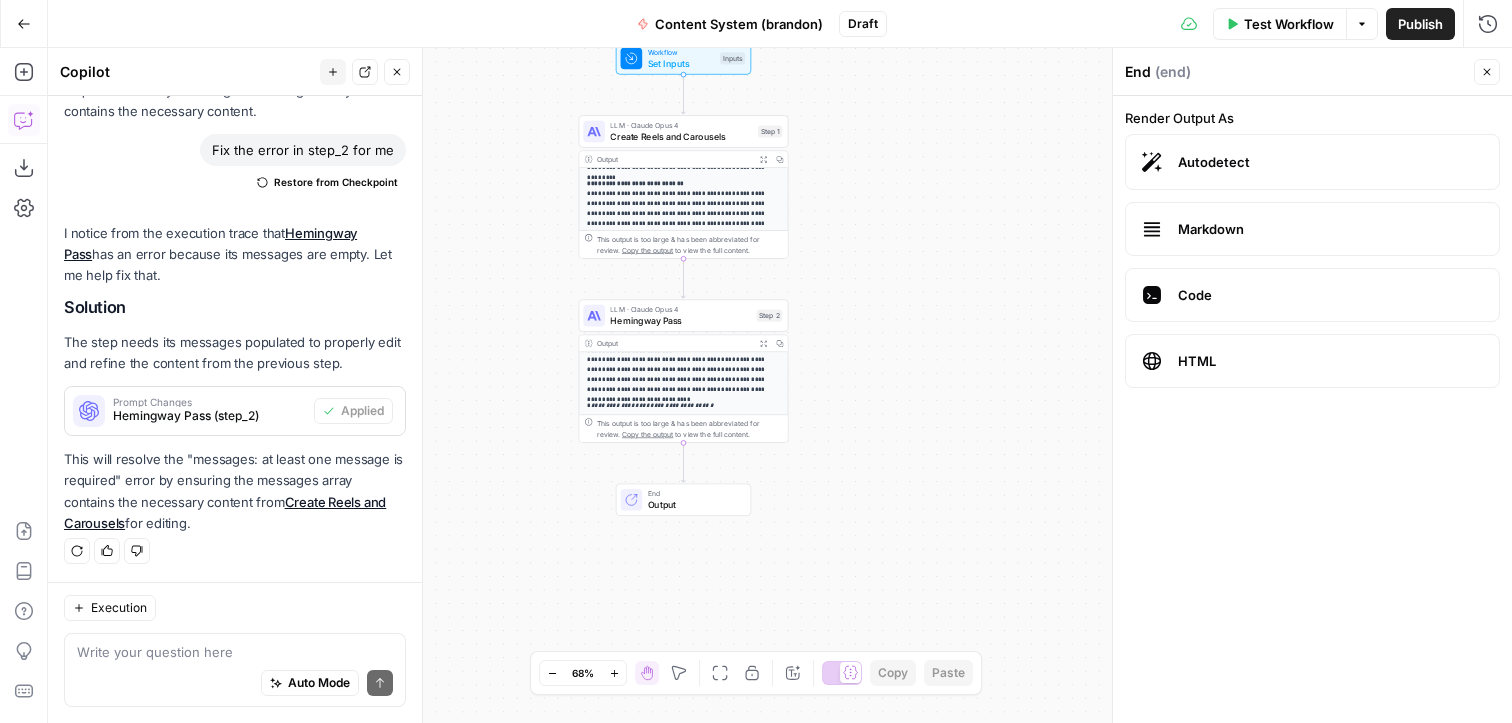 click on "This output is too large & has been abbreviated for review.   Copy the output   to view the full content." at bounding box center (689, 429) 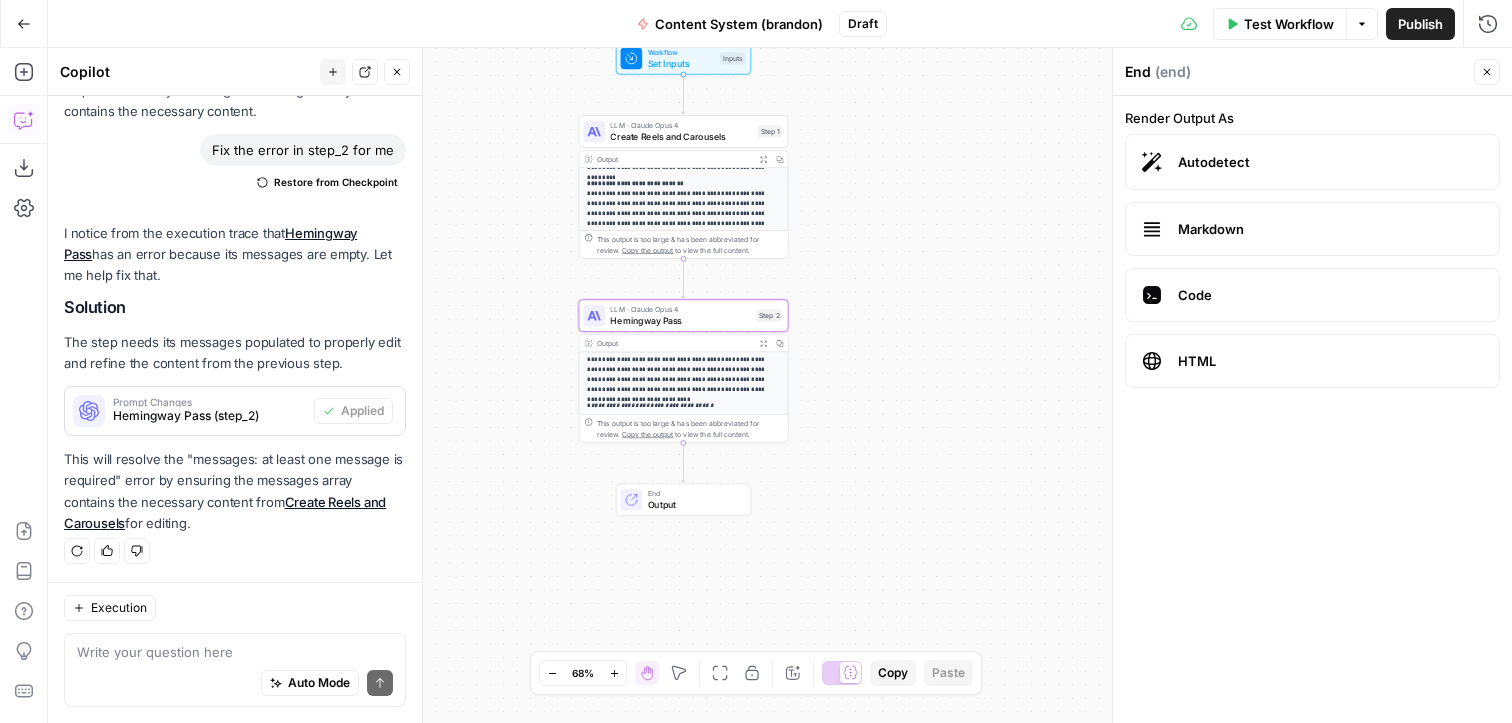 click on "This output is too large & has been abbreviated for review.   Copy the output   to view the full content." at bounding box center (689, 429) 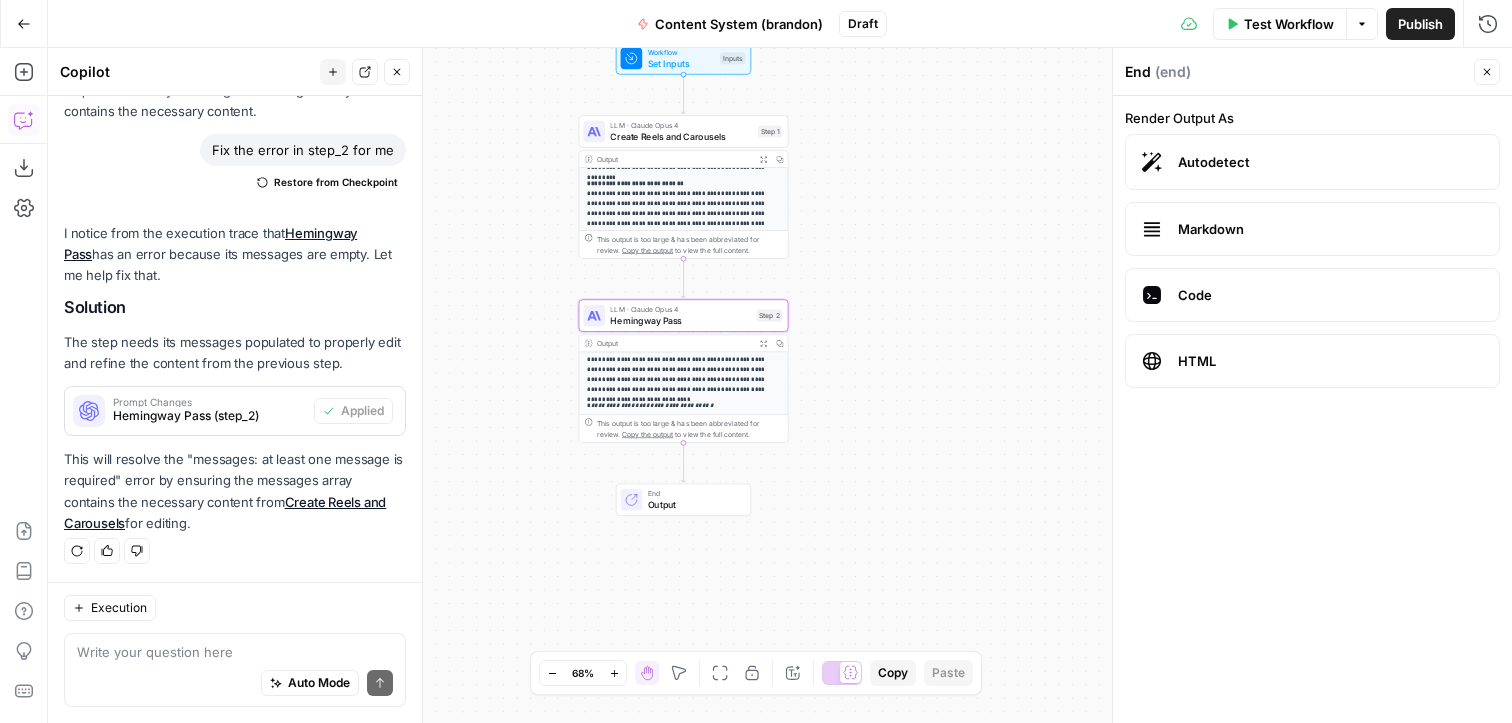 click on "LLM · Claude Opus 4" at bounding box center (680, 309) 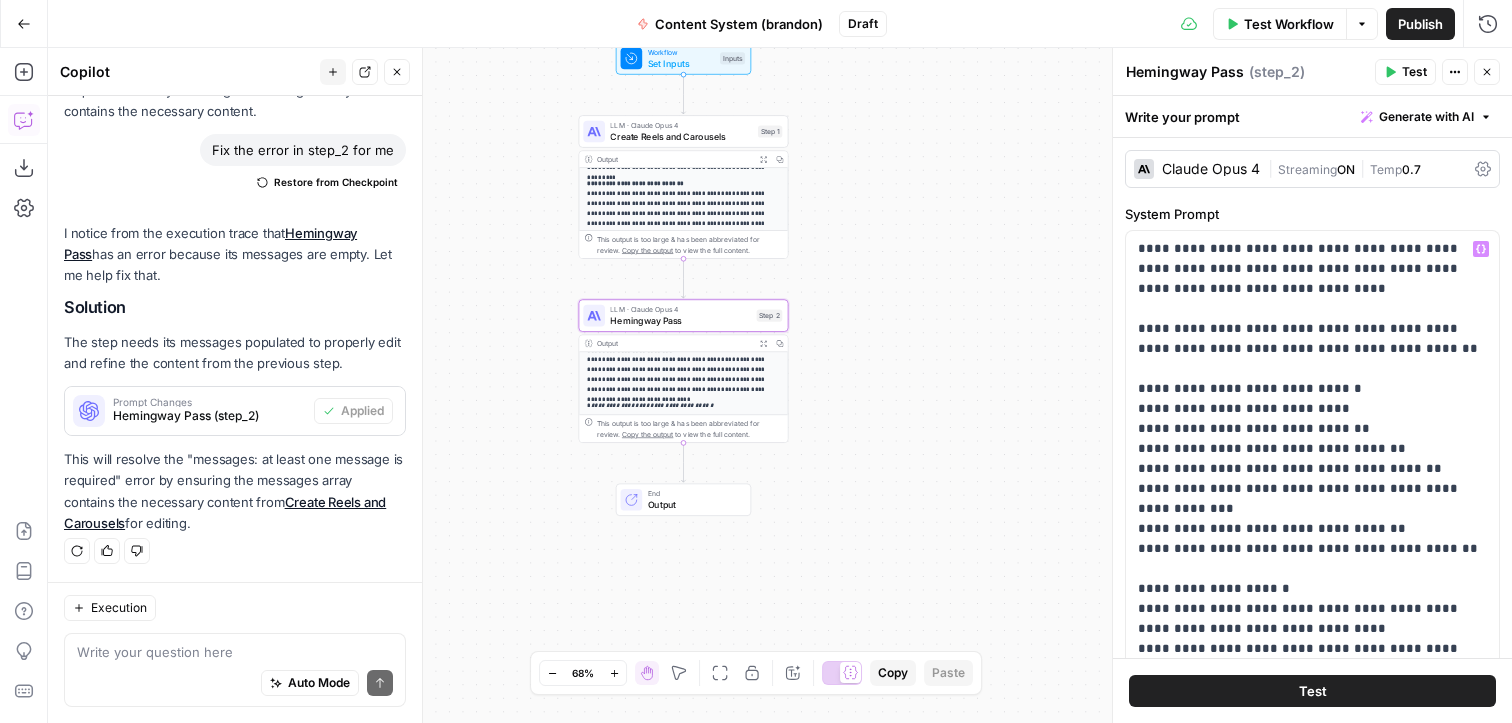 scroll, scrollTop: 281, scrollLeft: 0, axis: vertical 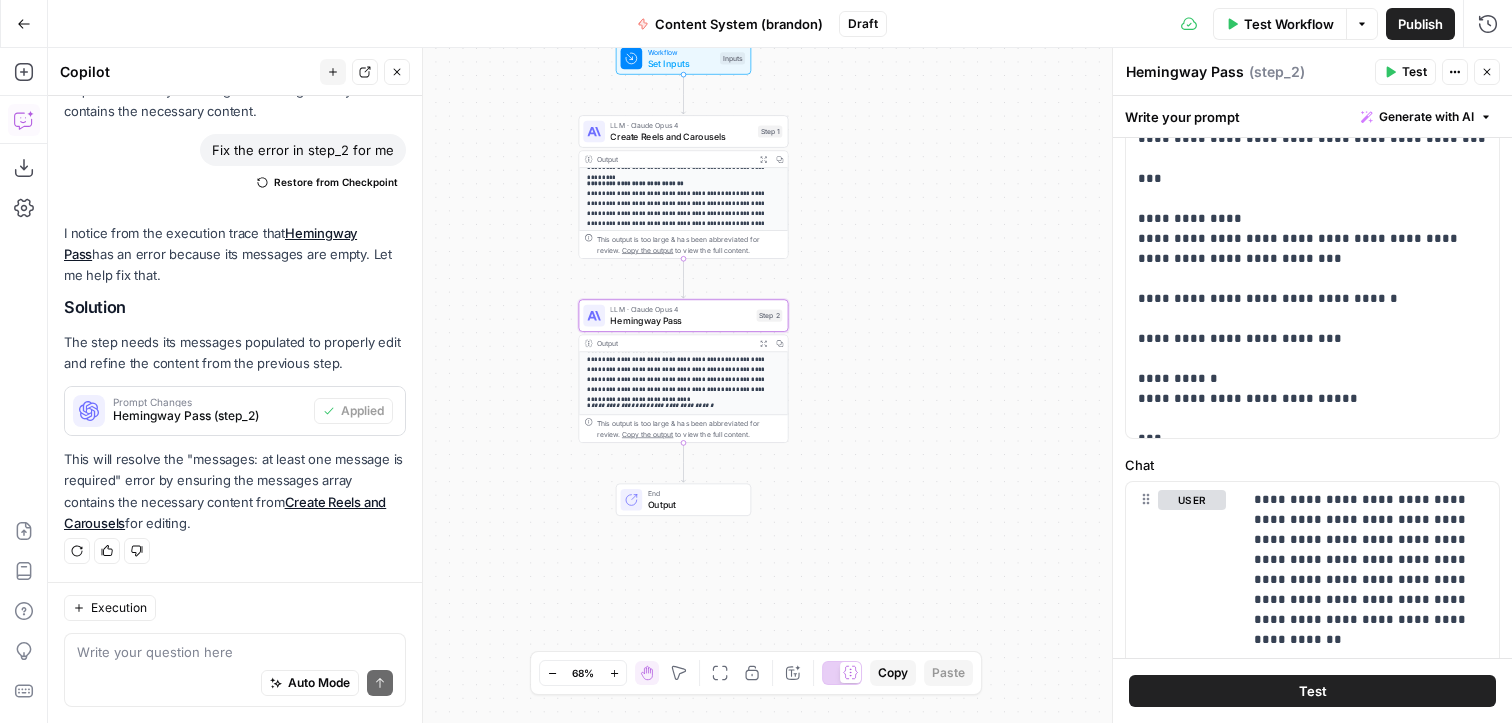 click on "**********" at bounding box center (683, 370) 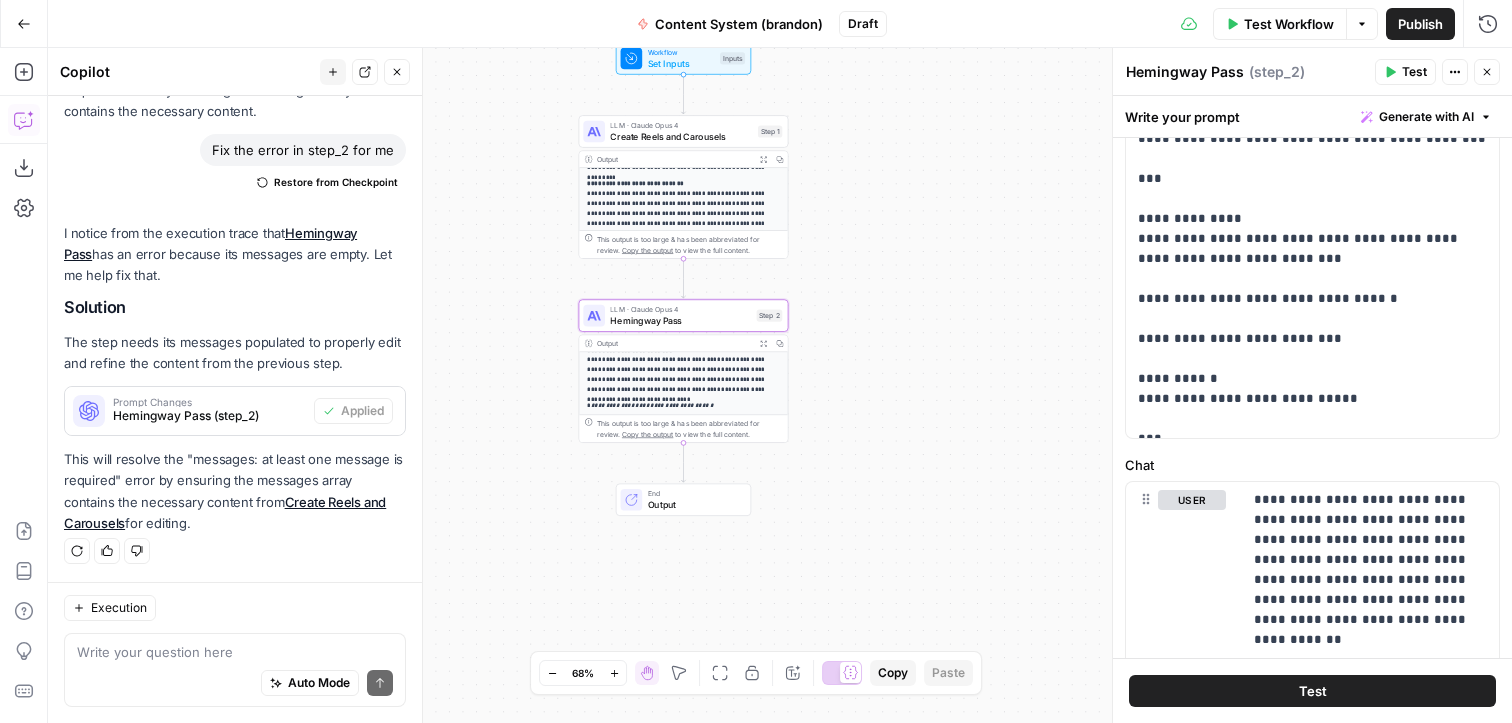 click on "Hemingway Pass" at bounding box center [680, 321] 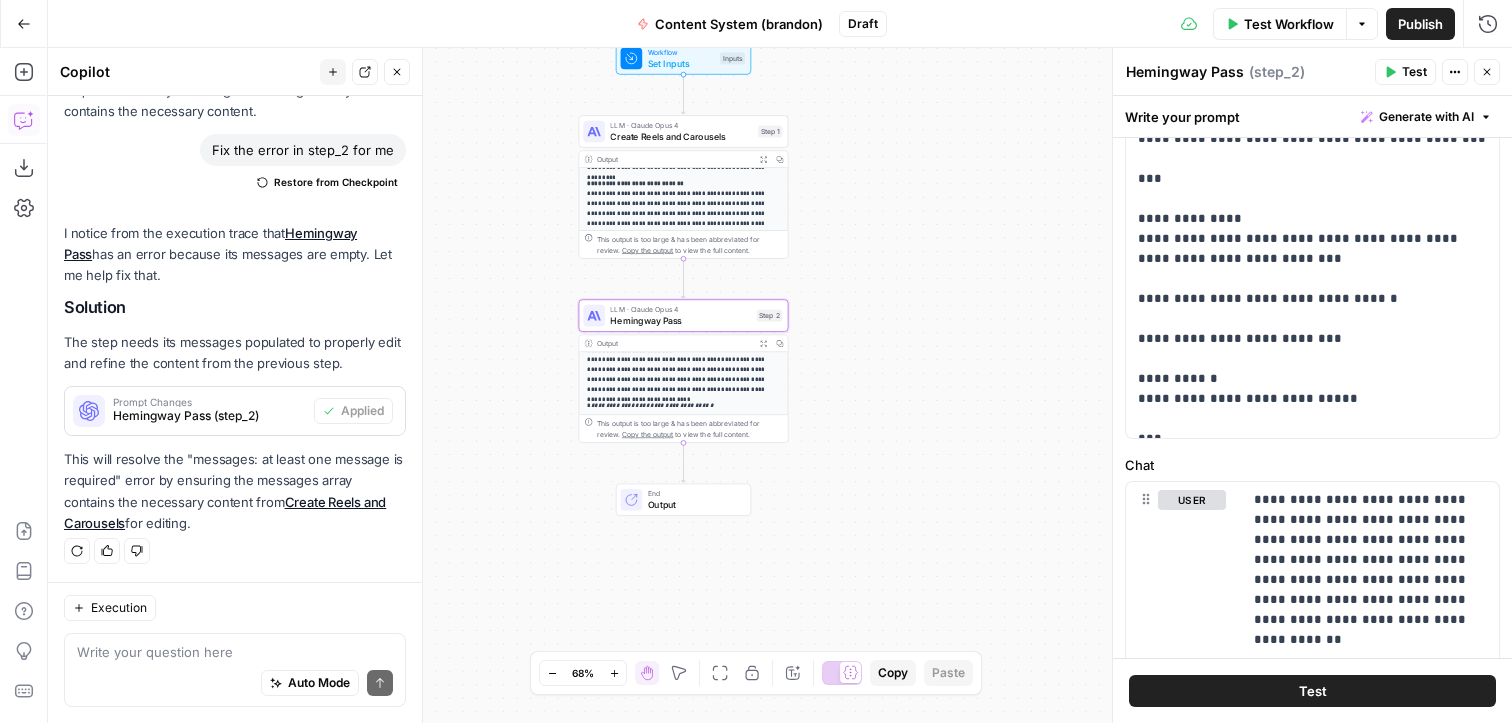 click 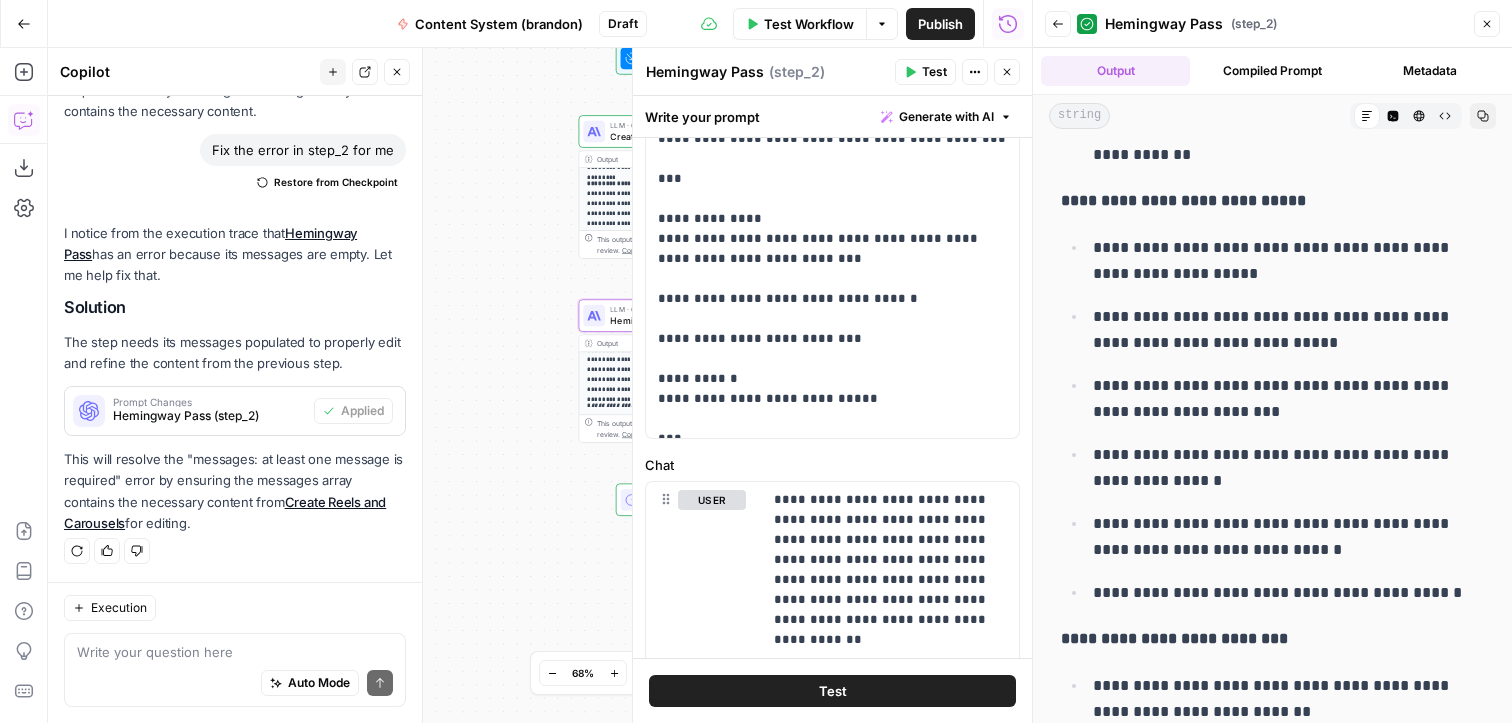 scroll, scrollTop: 1881, scrollLeft: 0, axis: vertical 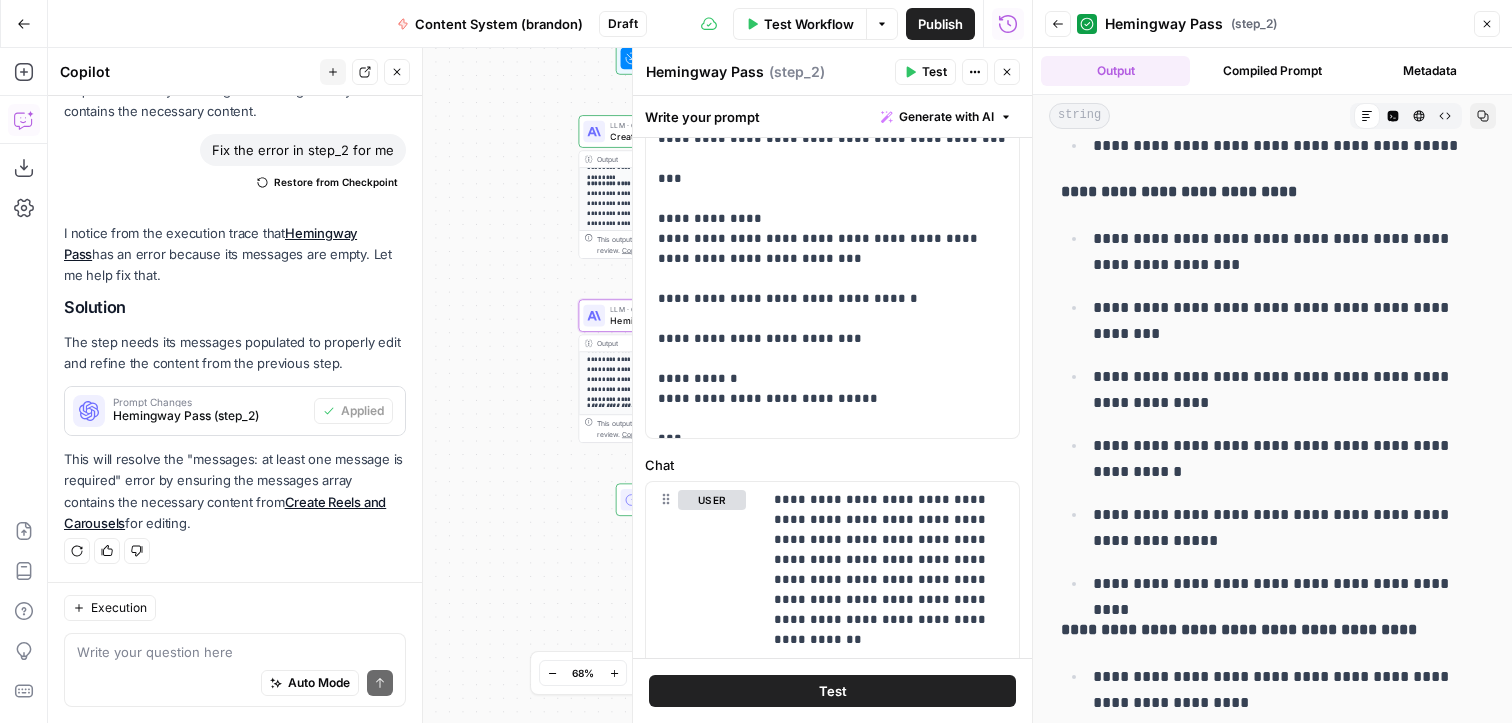 click on "**********" at bounding box center [1288, 252] 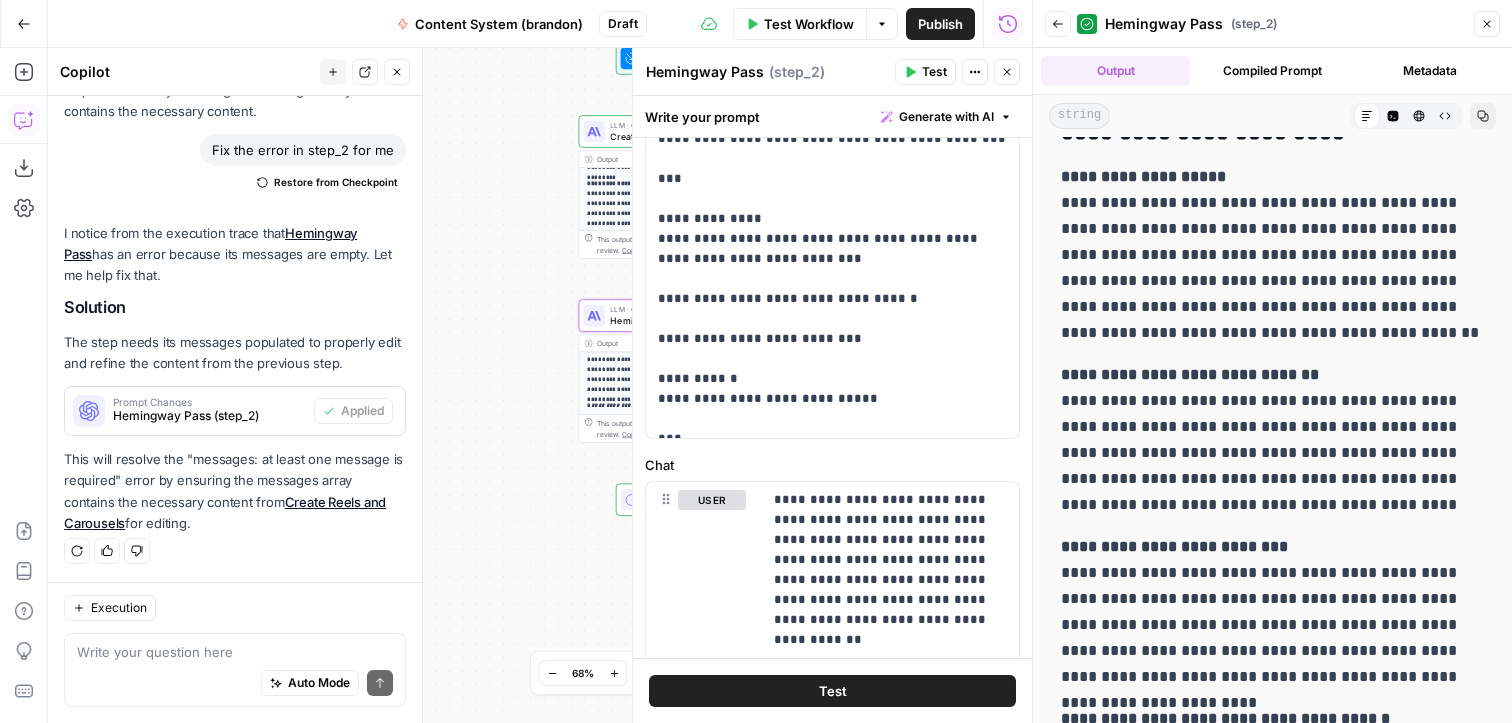 scroll, scrollTop: 0, scrollLeft: 0, axis: both 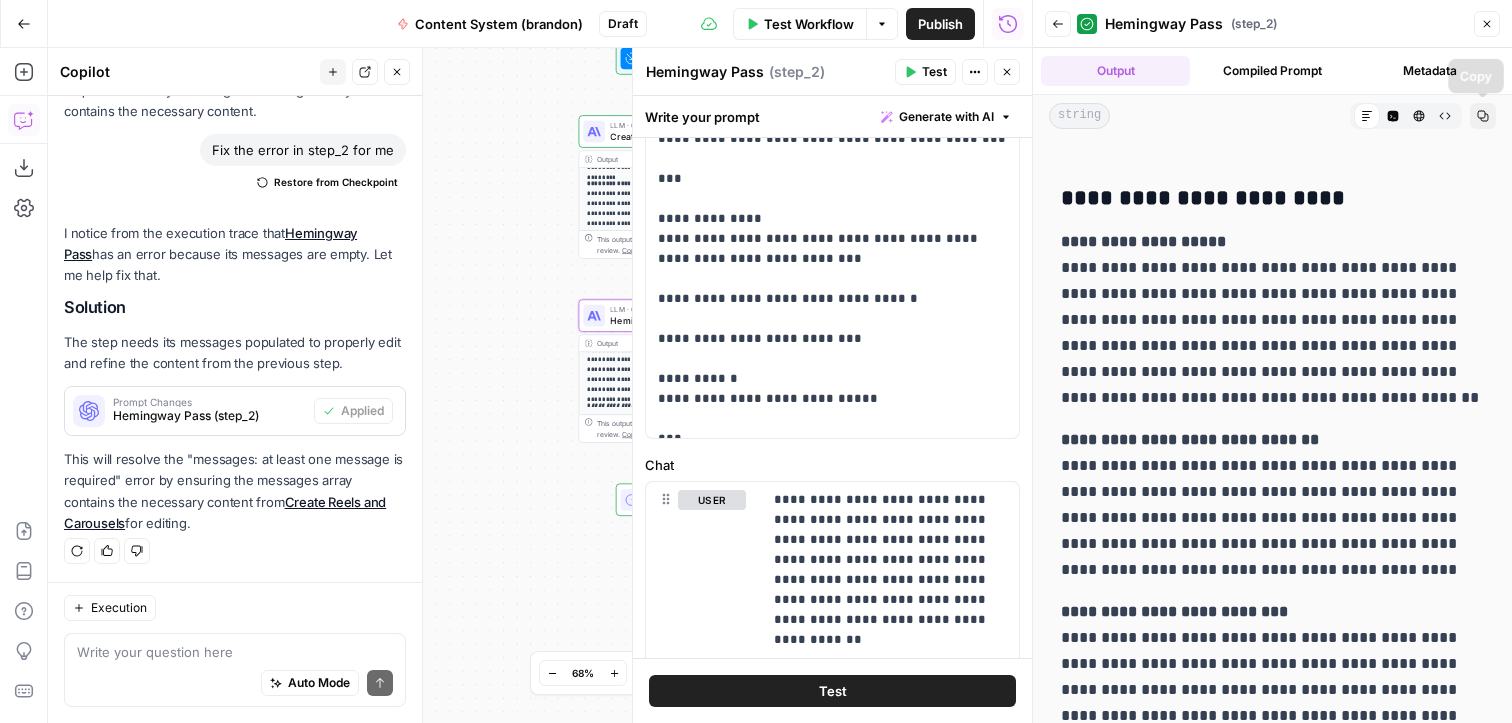 click 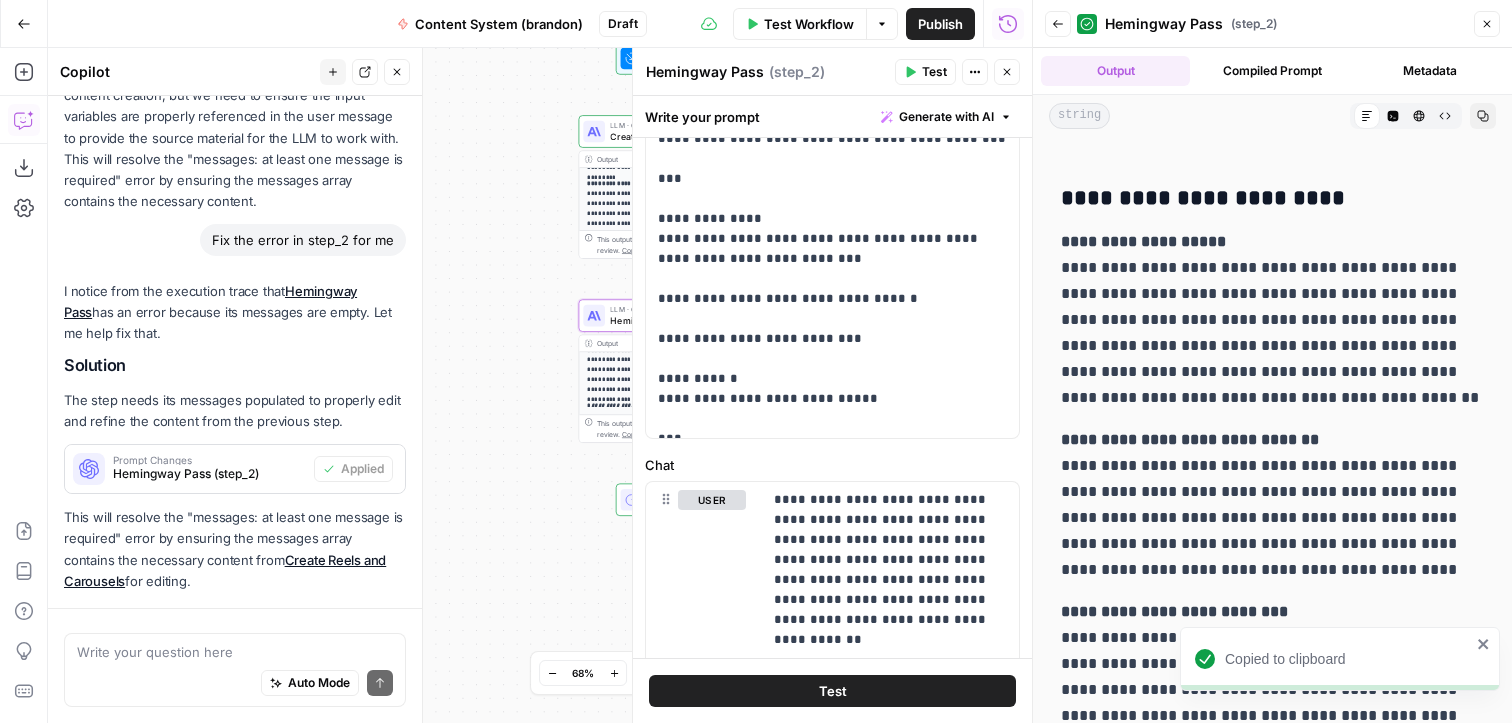 scroll, scrollTop: 673, scrollLeft: 0, axis: vertical 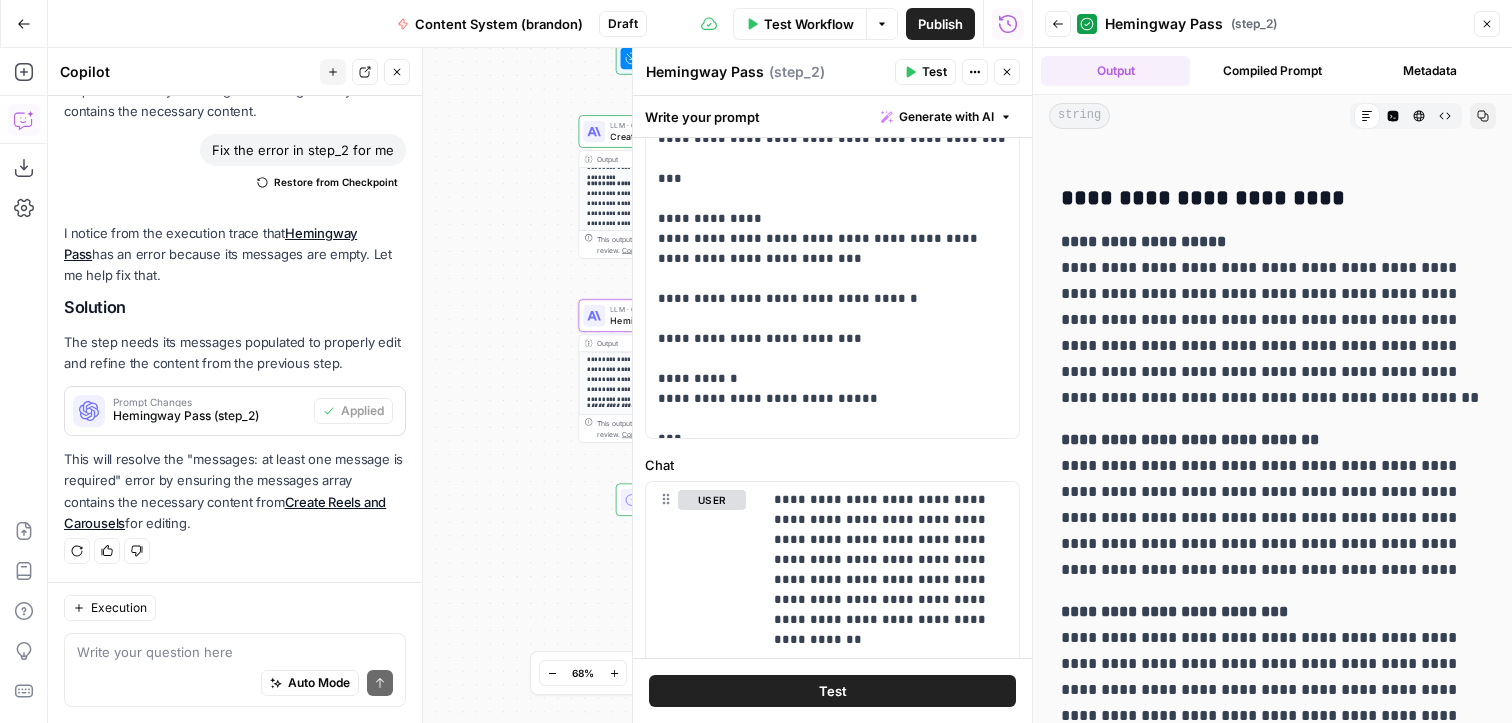click 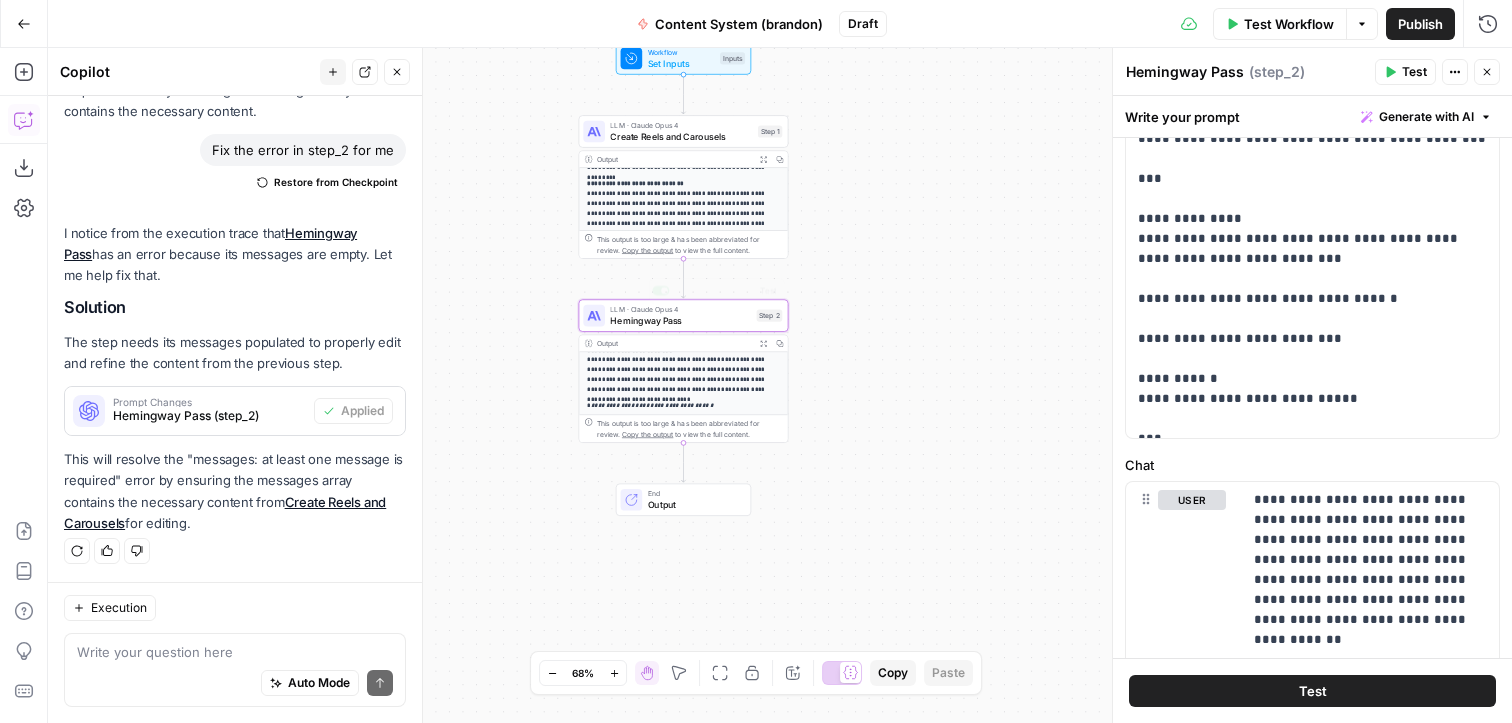 click on "**********" at bounding box center (780, 385) 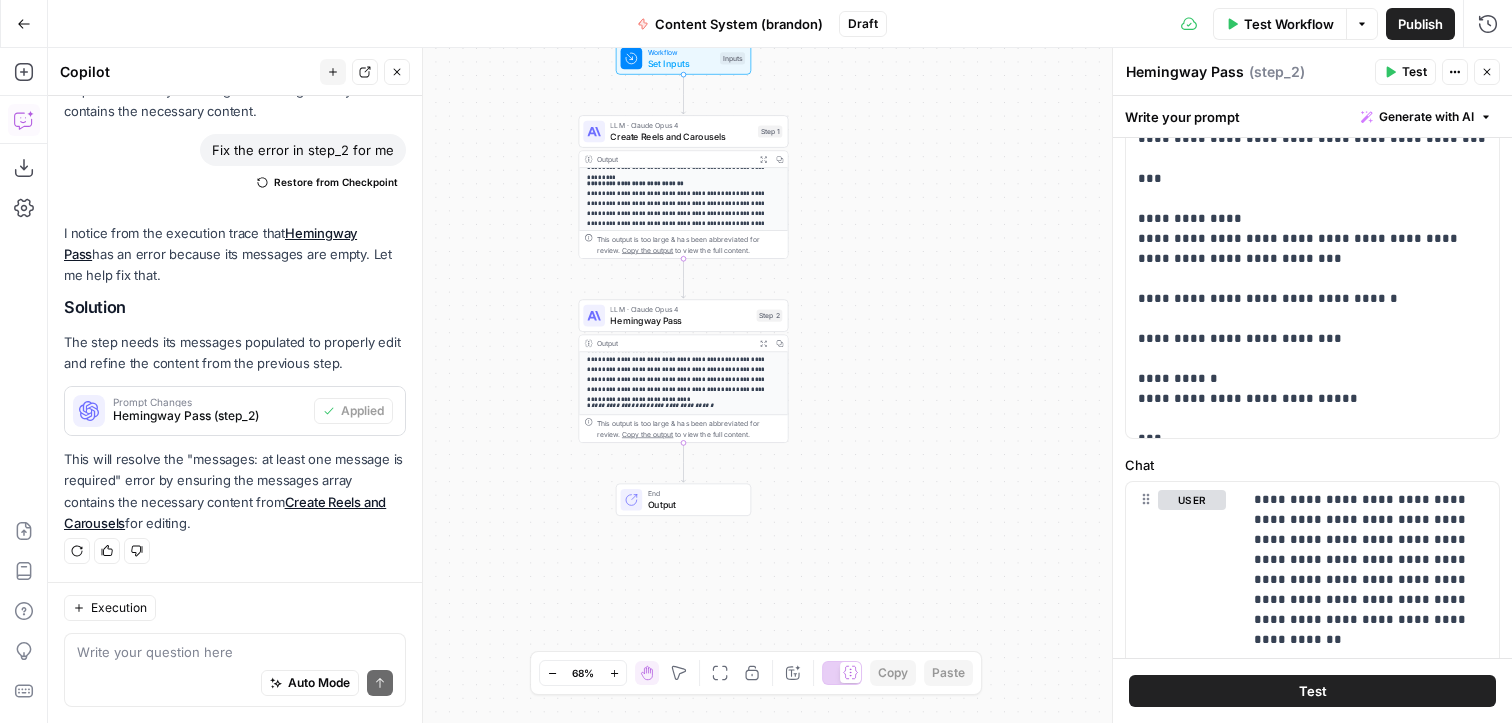 click on "Create Reels and Carousels" at bounding box center [681, 136] 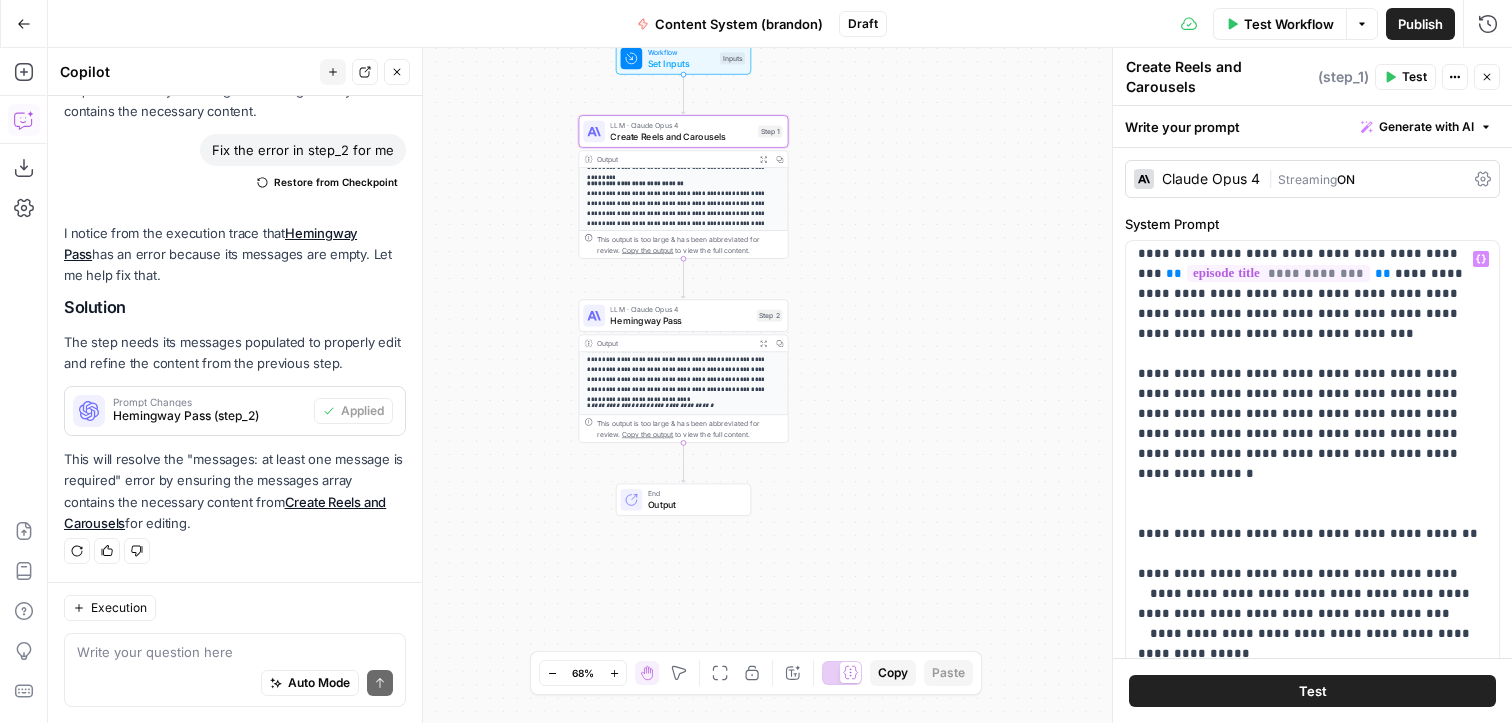scroll, scrollTop: 0, scrollLeft: 0, axis: both 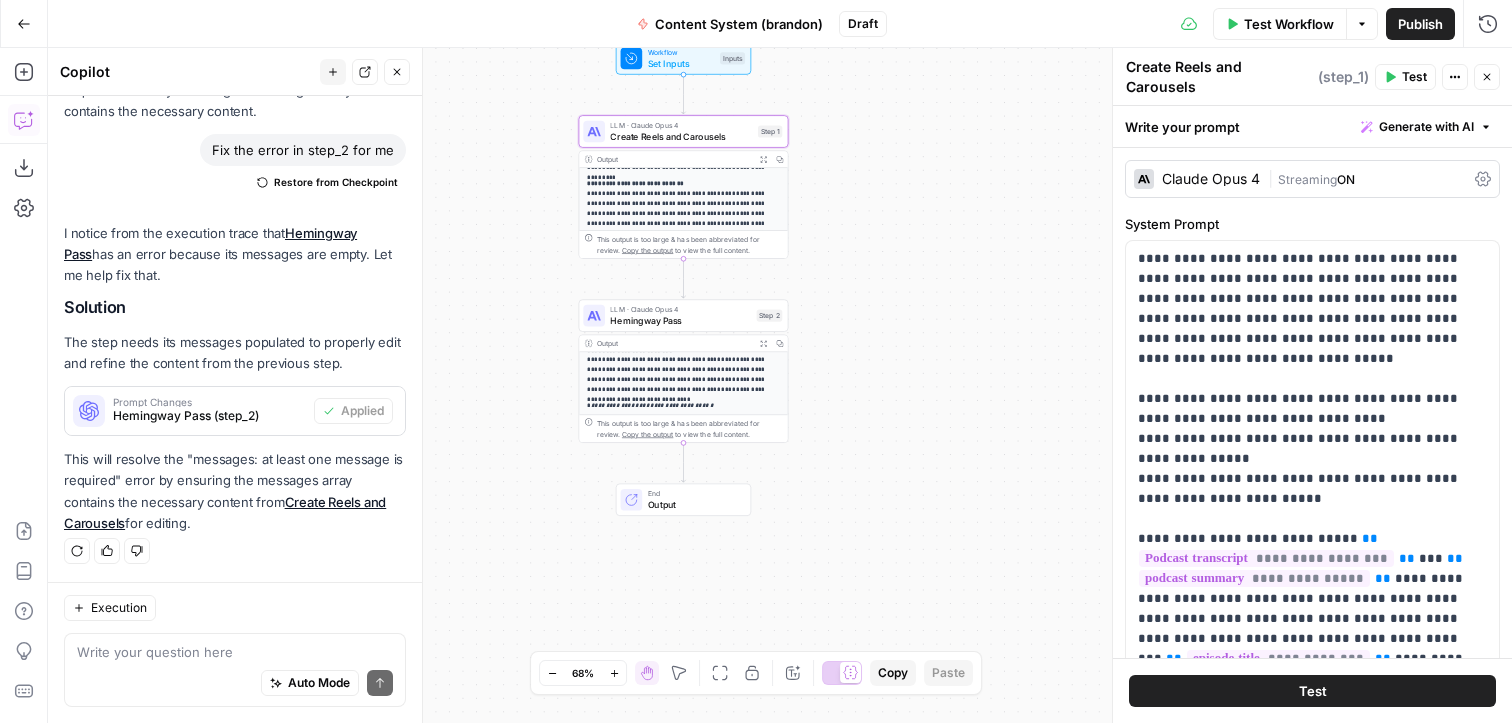 click on "LLM · Claude Opus 4" at bounding box center [680, 309] 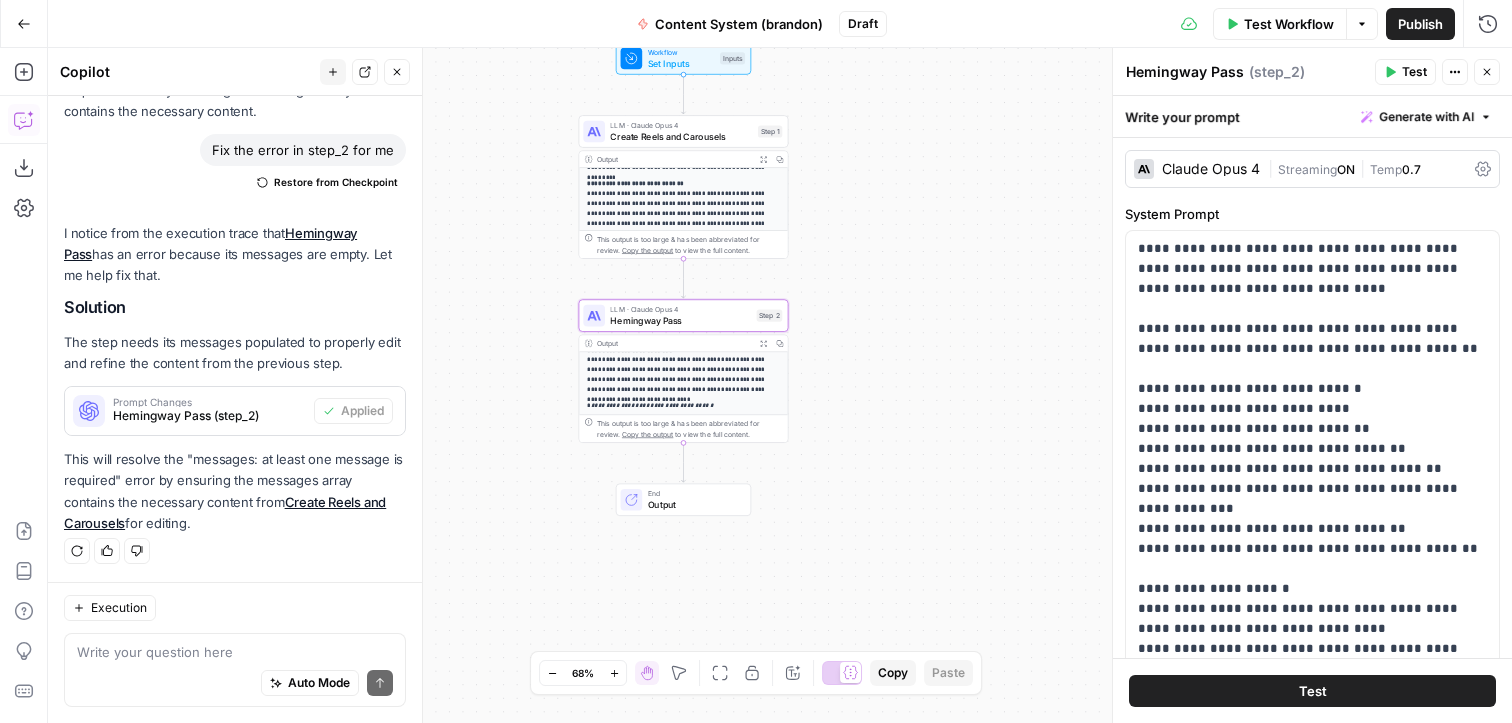 scroll, scrollTop: 673, scrollLeft: 0, axis: vertical 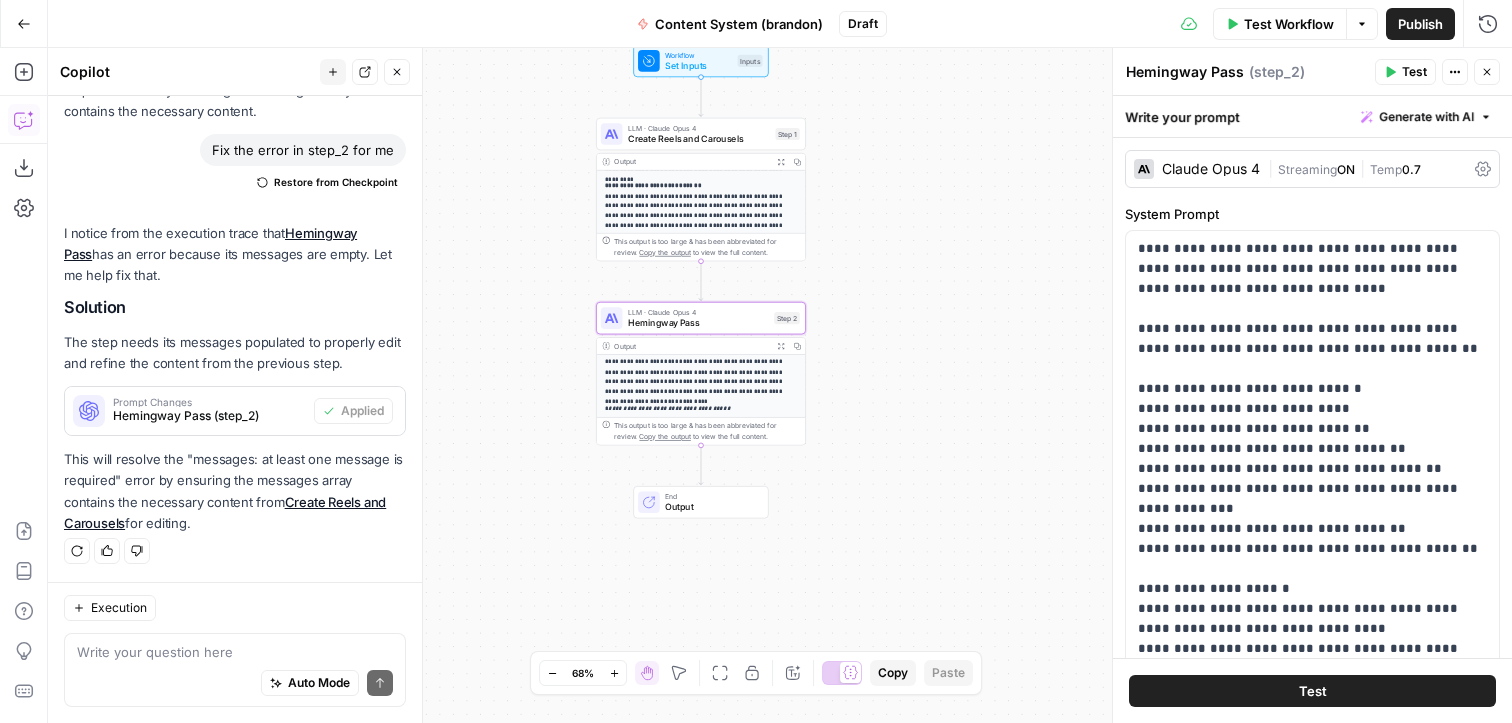 click on "**********" at bounding box center [780, 385] 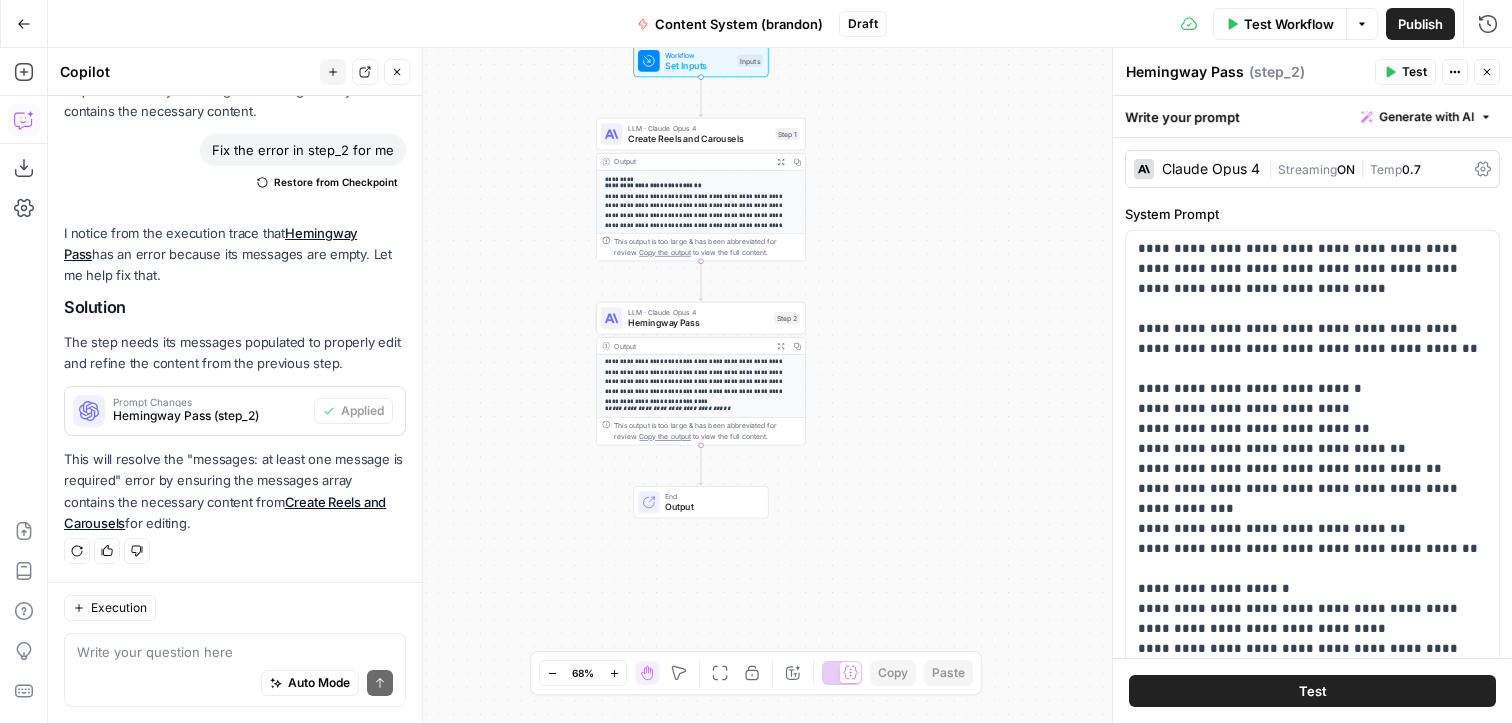 click on "**********" at bounding box center [780, 385] 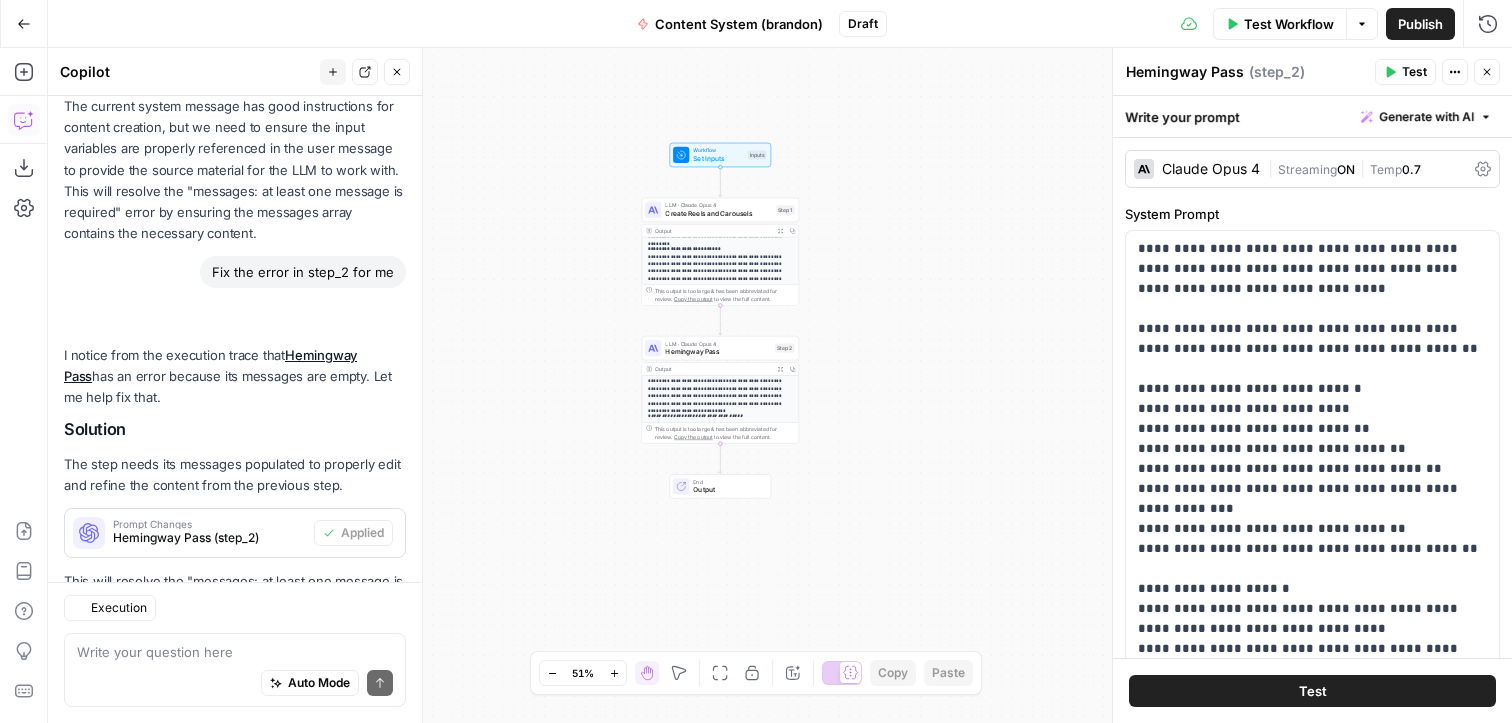 scroll, scrollTop: 673, scrollLeft: 0, axis: vertical 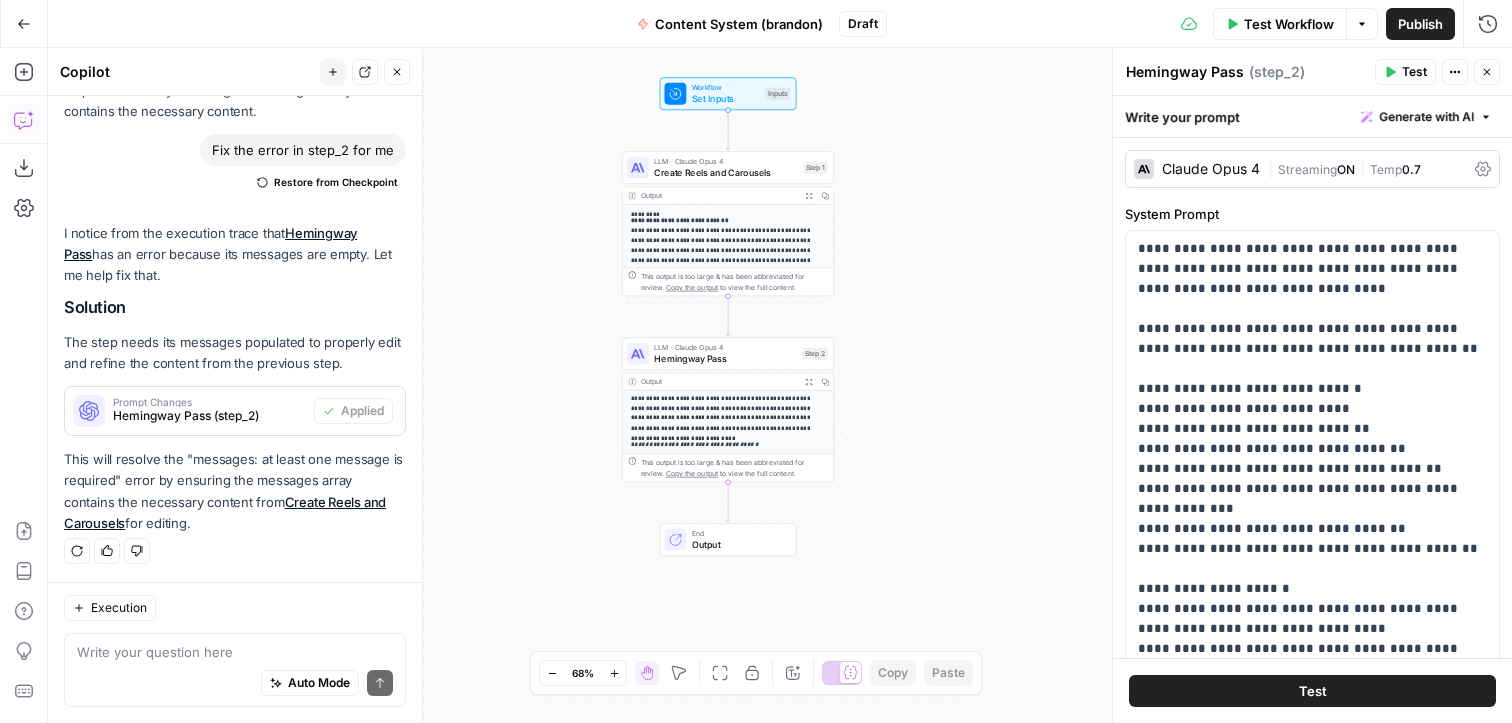 click on "**********" at bounding box center [728, 246] 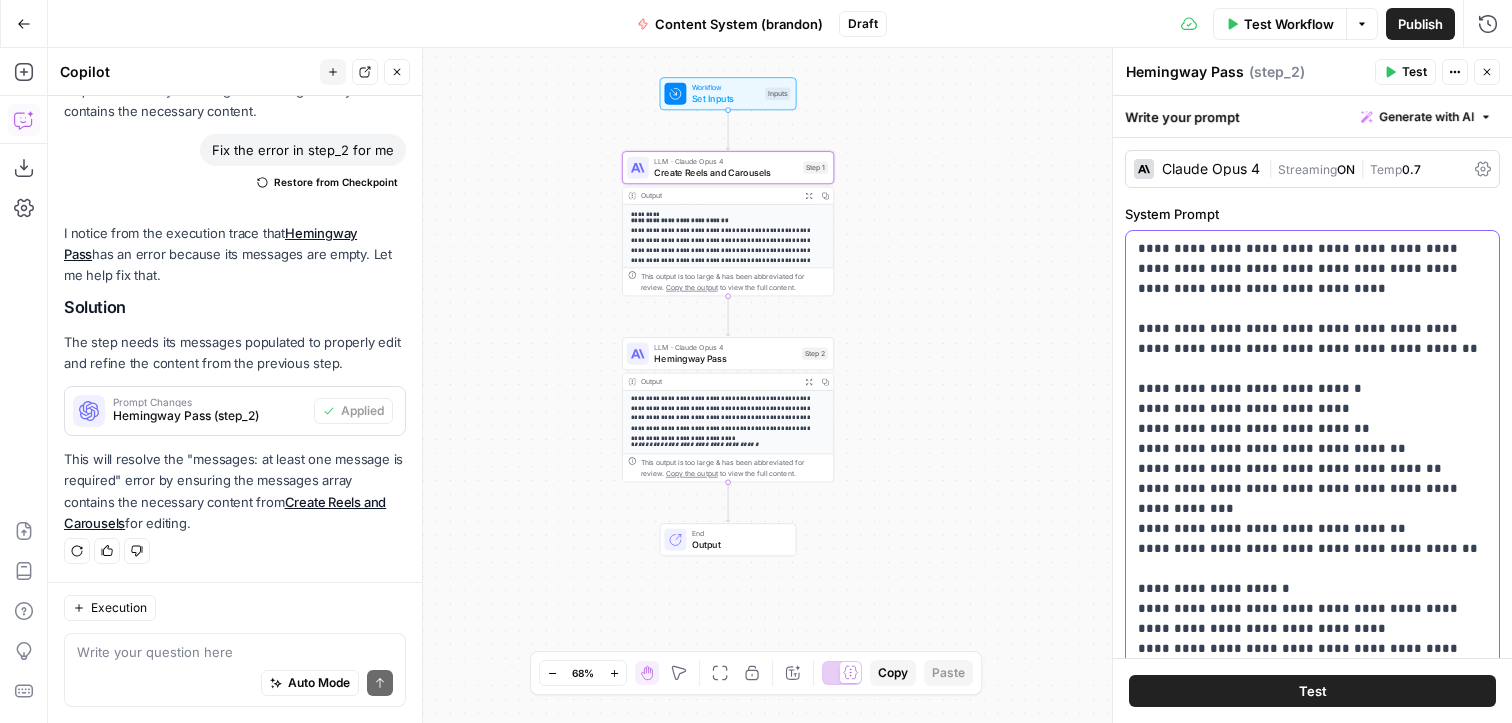 click on "**********" at bounding box center [1312, 779] 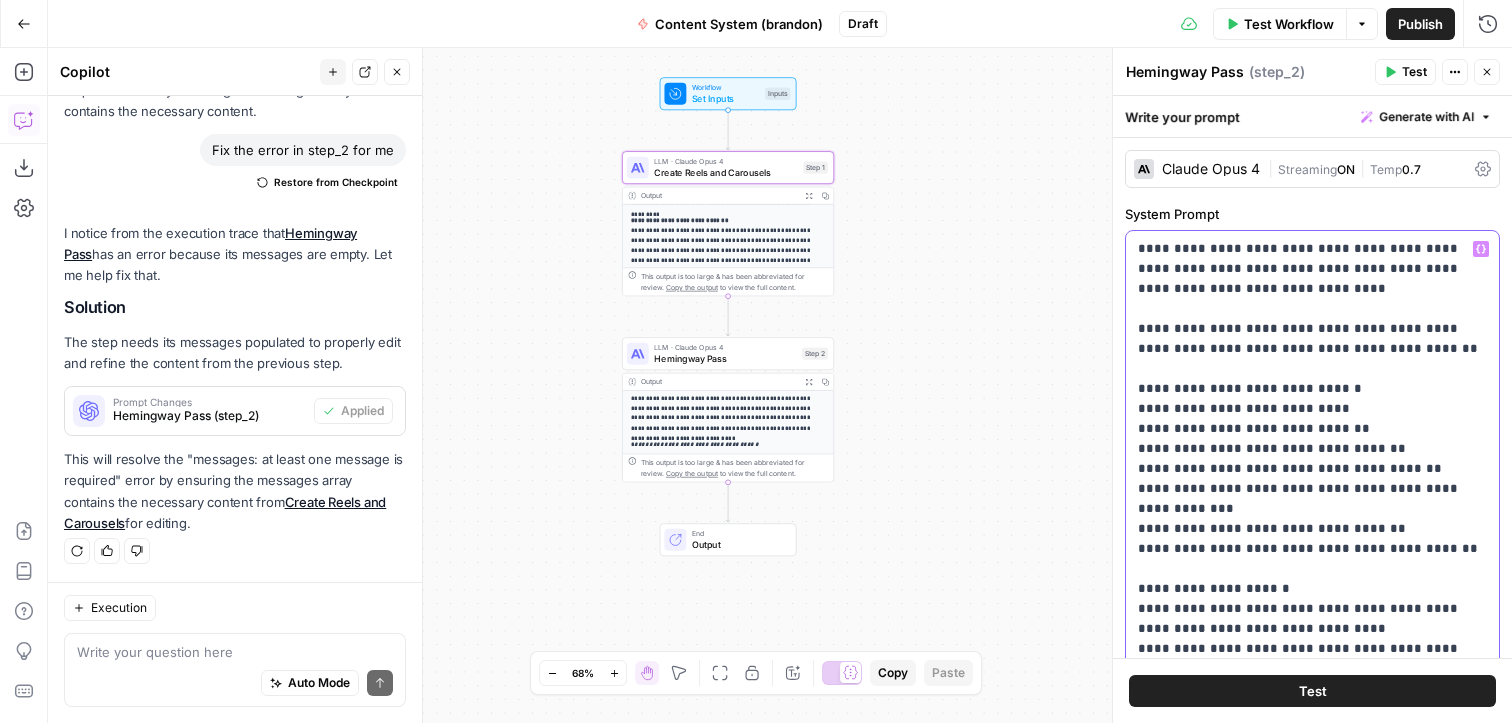 scroll, scrollTop: 281, scrollLeft: 0, axis: vertical 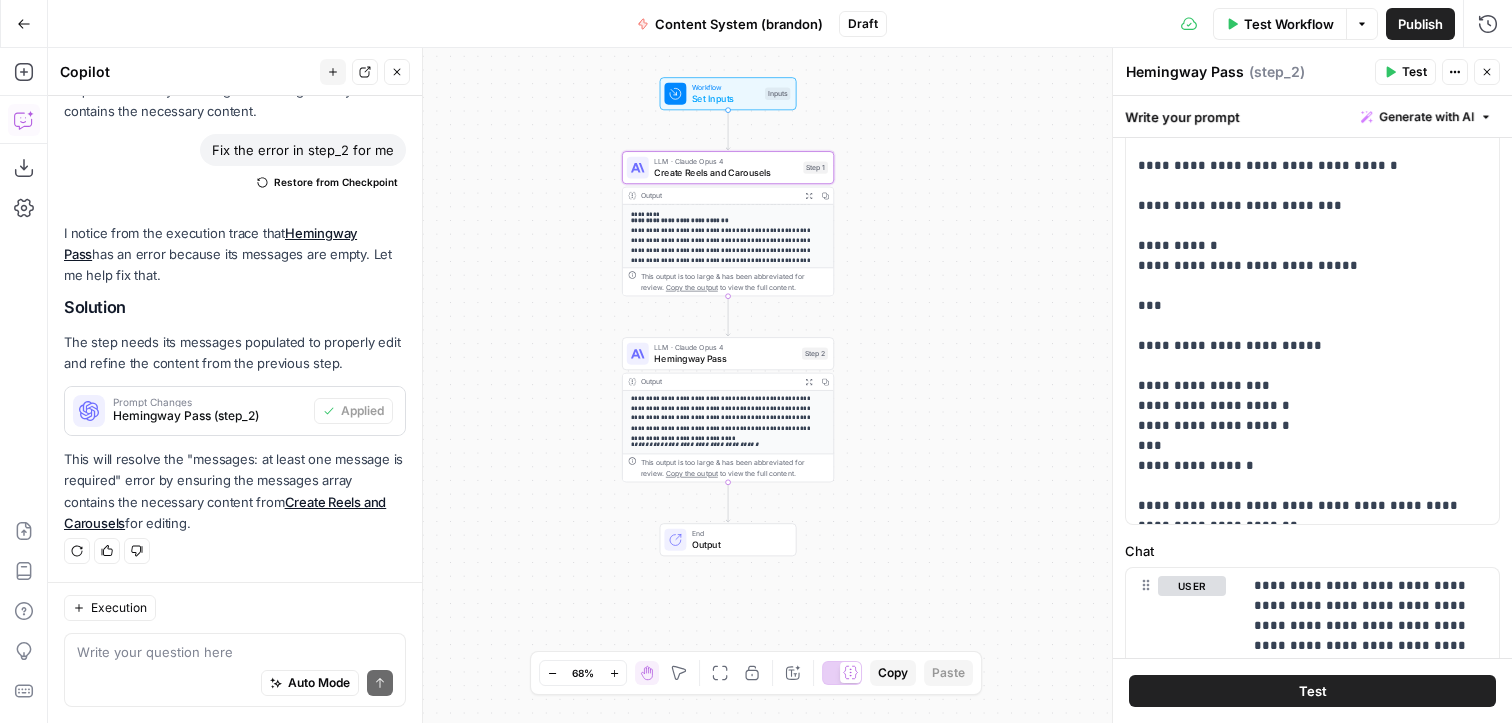 click on "This output is too large & has been abbreviated for review.   Copy the output   to view the full content." at bounding box center (734, 468) 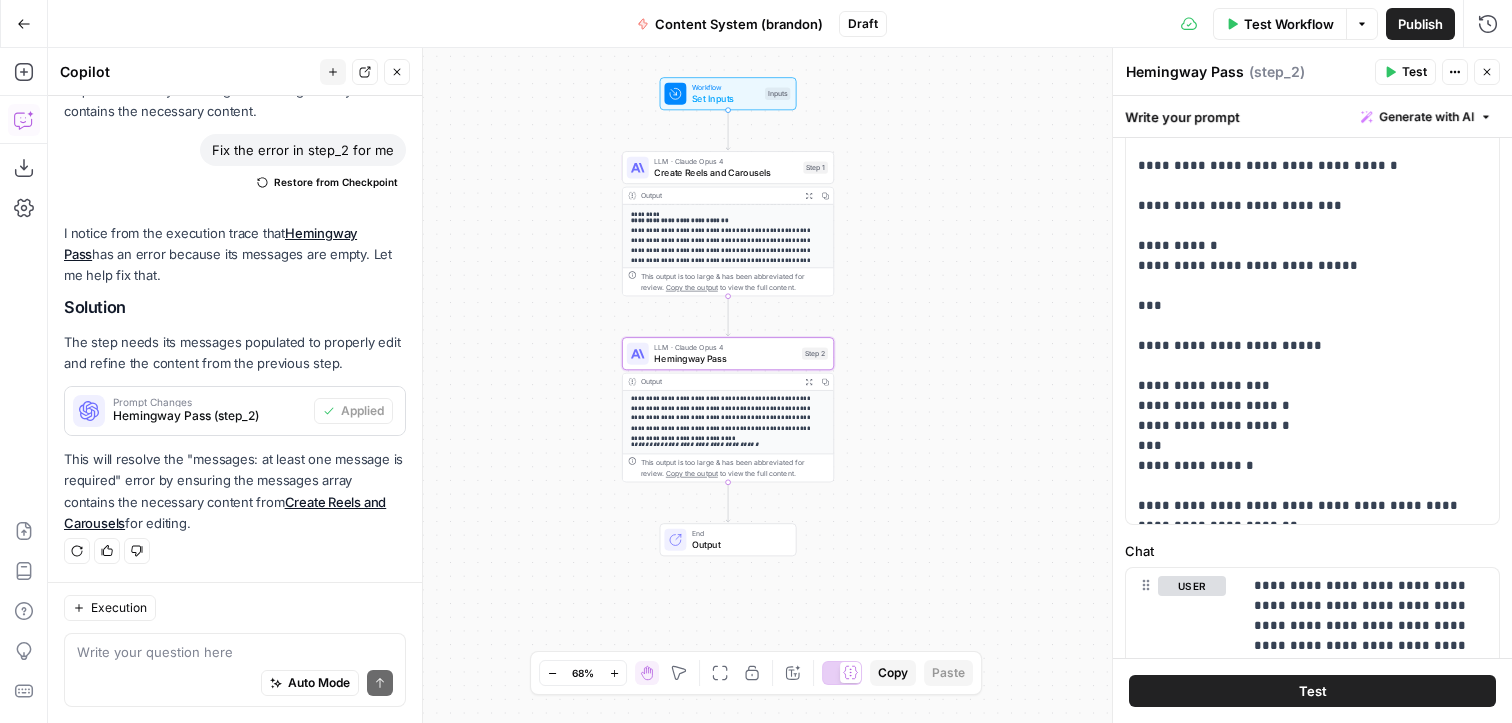 click on "This output is too large & has been abbreviated for review.   Copy the output   to view the full content." at bounding box center [734, 468] 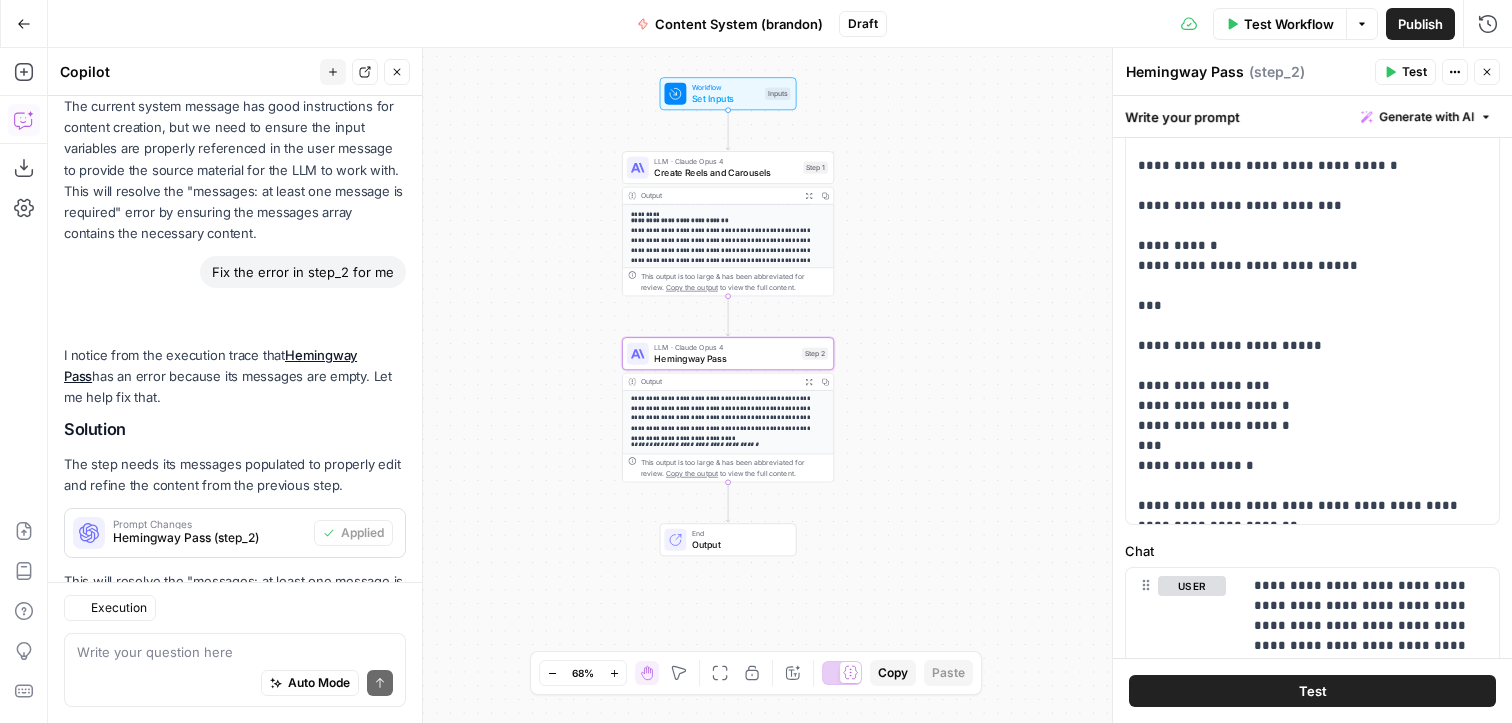 scroll, scrollTop: 673, scrollLeft: 0, axis: vertical 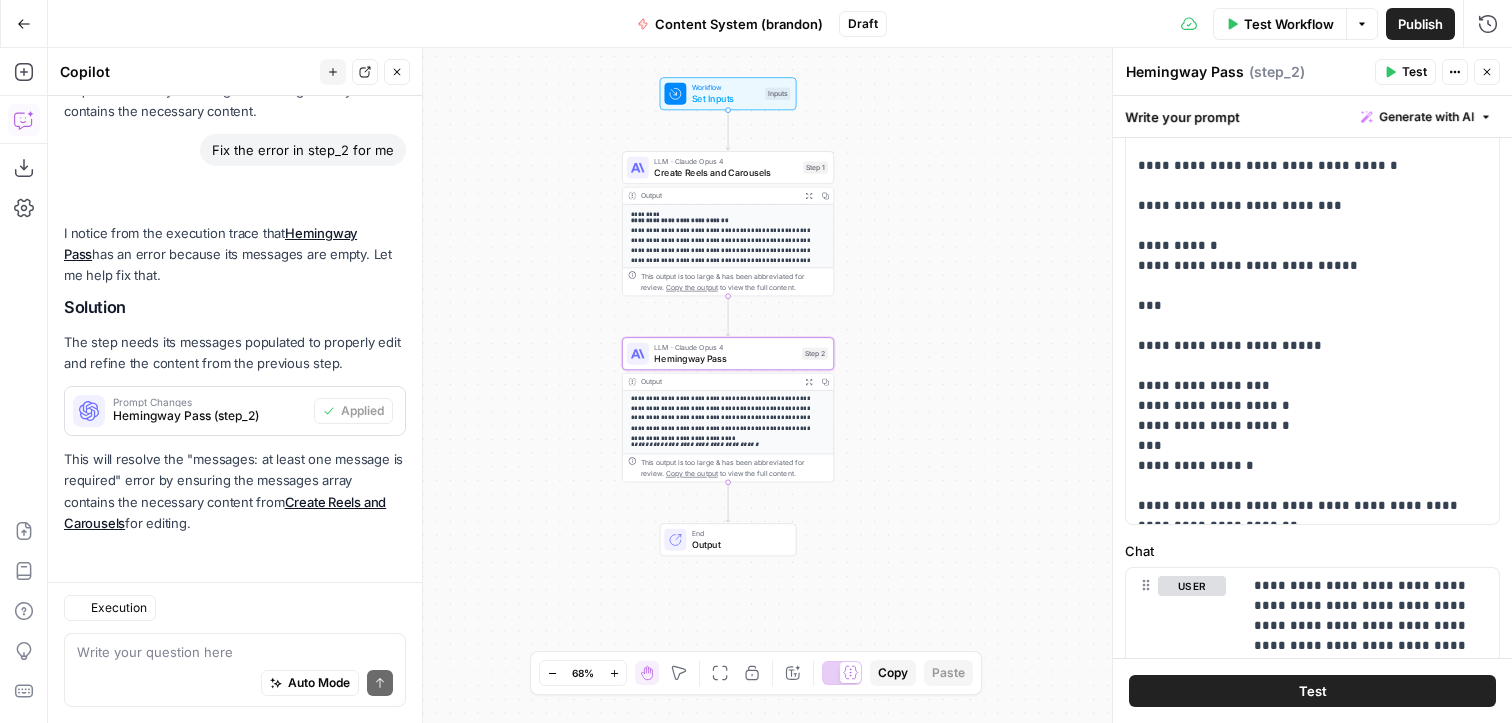 click on "**********" at bounding box center [728, 408] 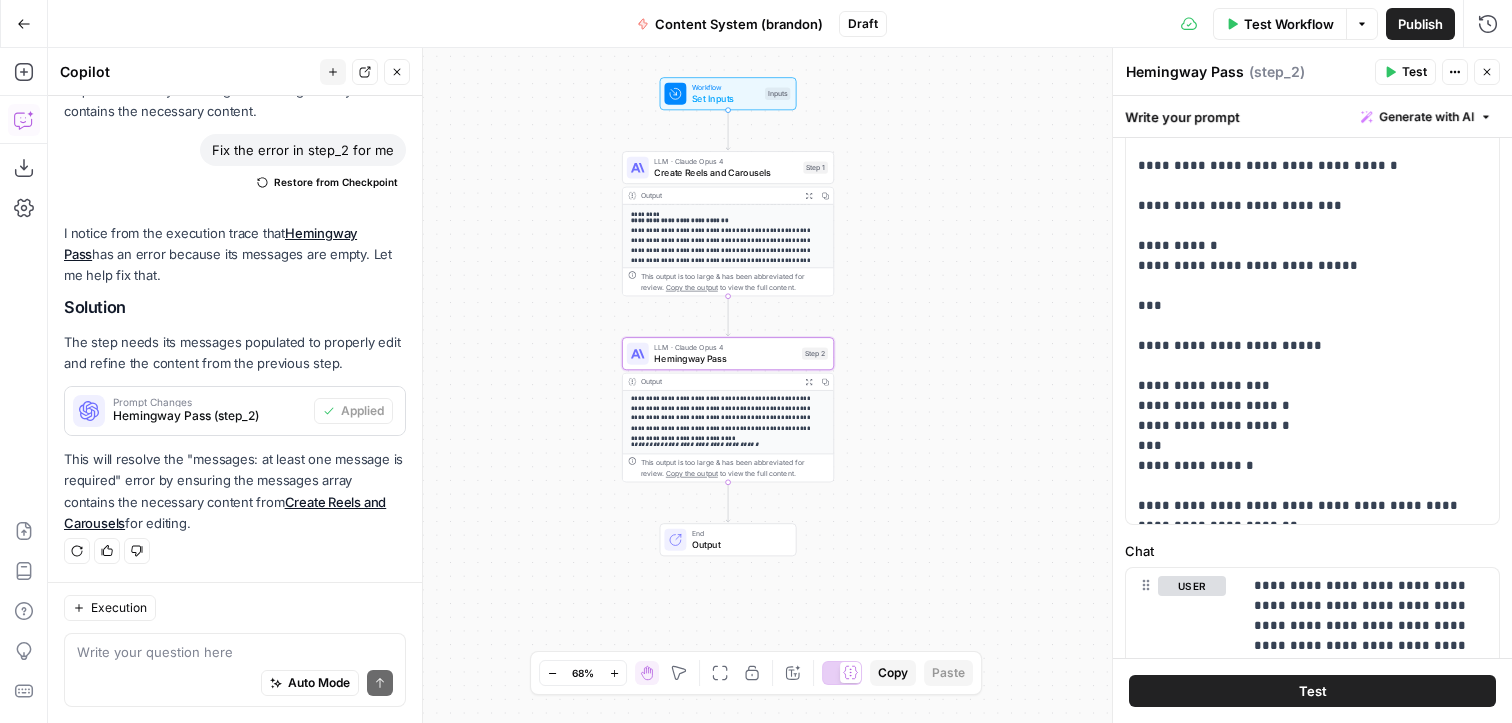 click on "**********" at bounding box center [728, 408] 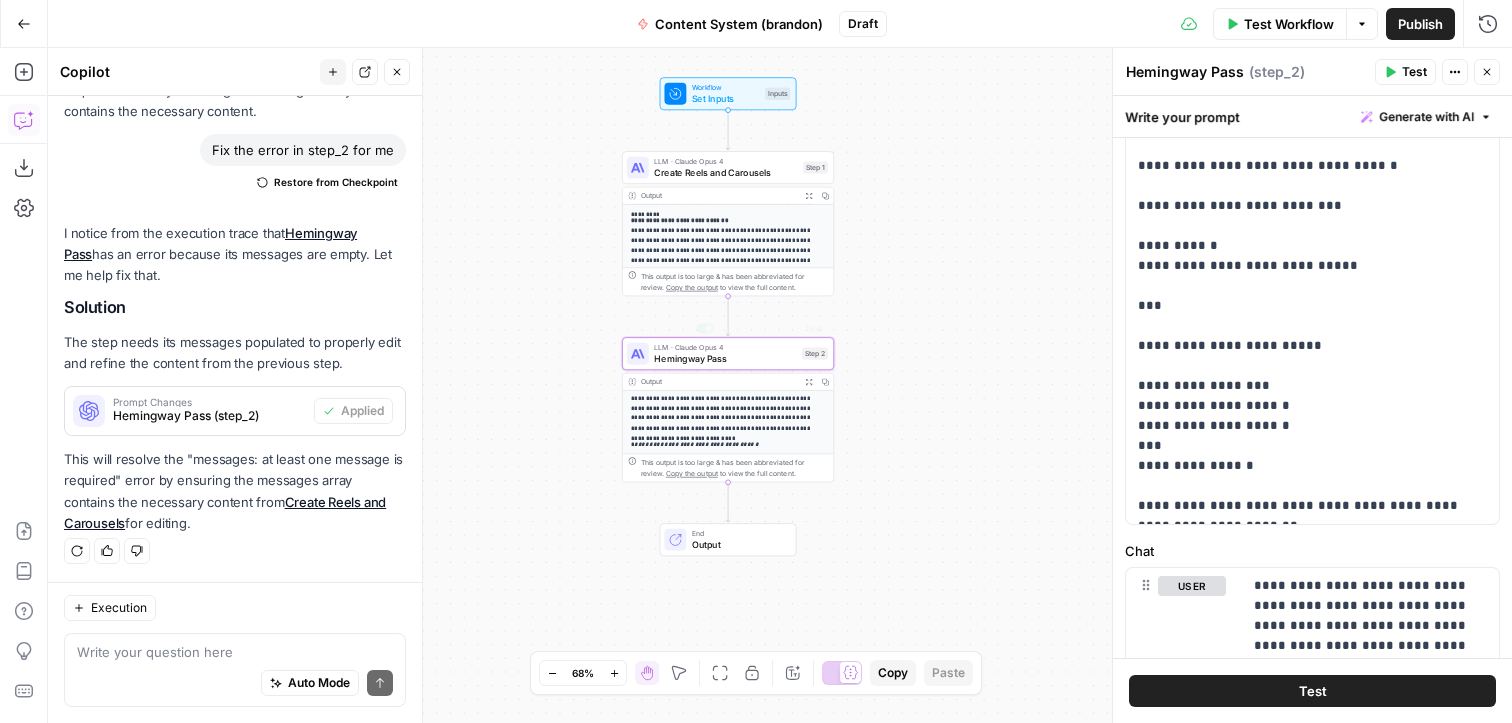 click on "**********" at bounding box center (728, 246) 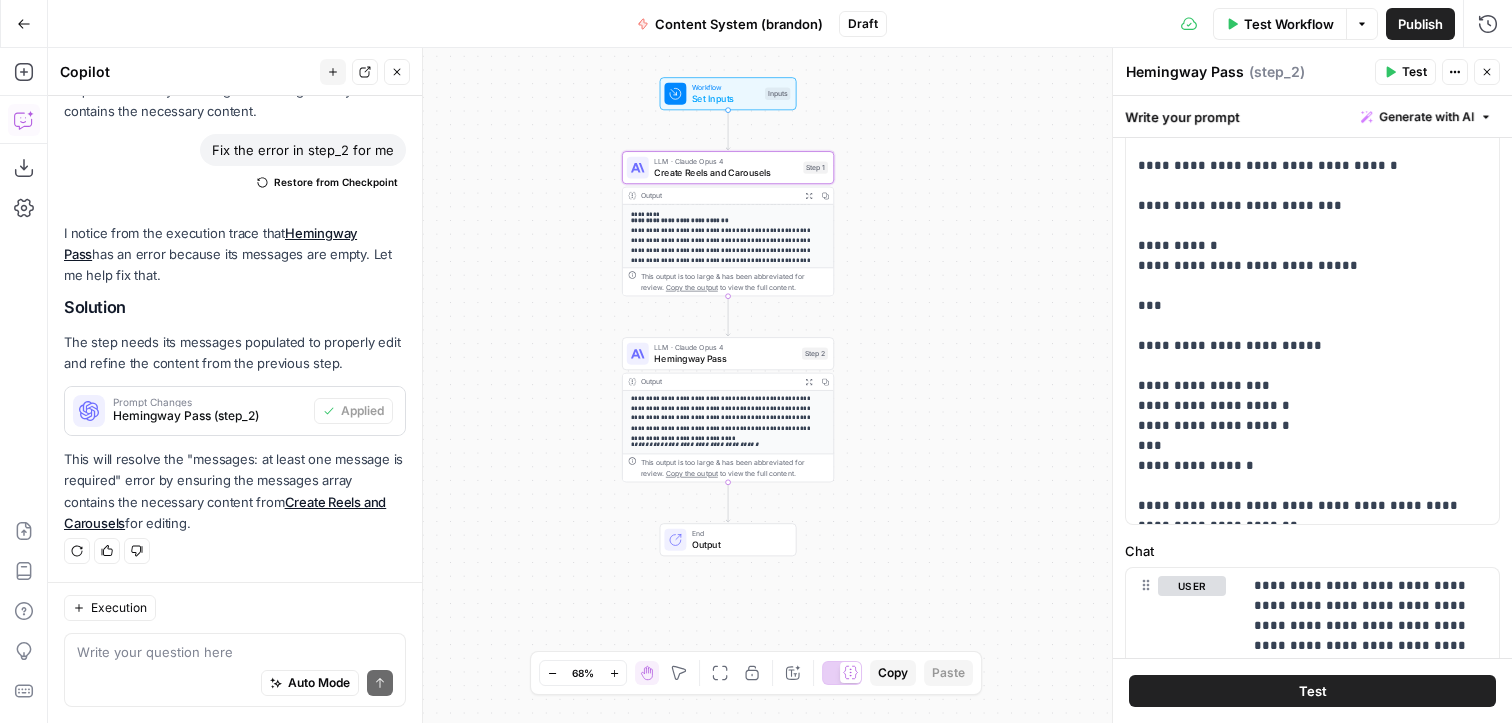 click on "**********" at bounding box center [728, 246] 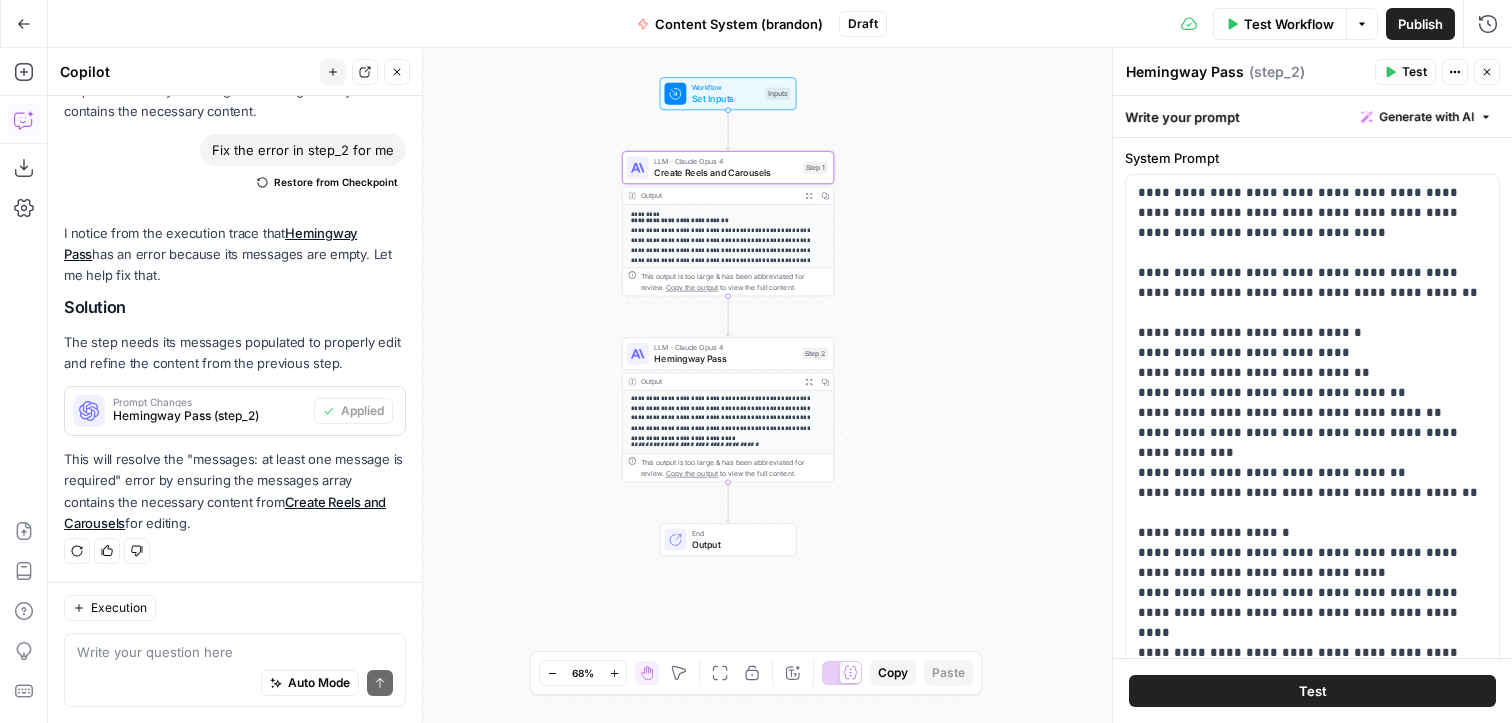 scroll, scrollTop: 0, scrollLeft: 0, axis: both 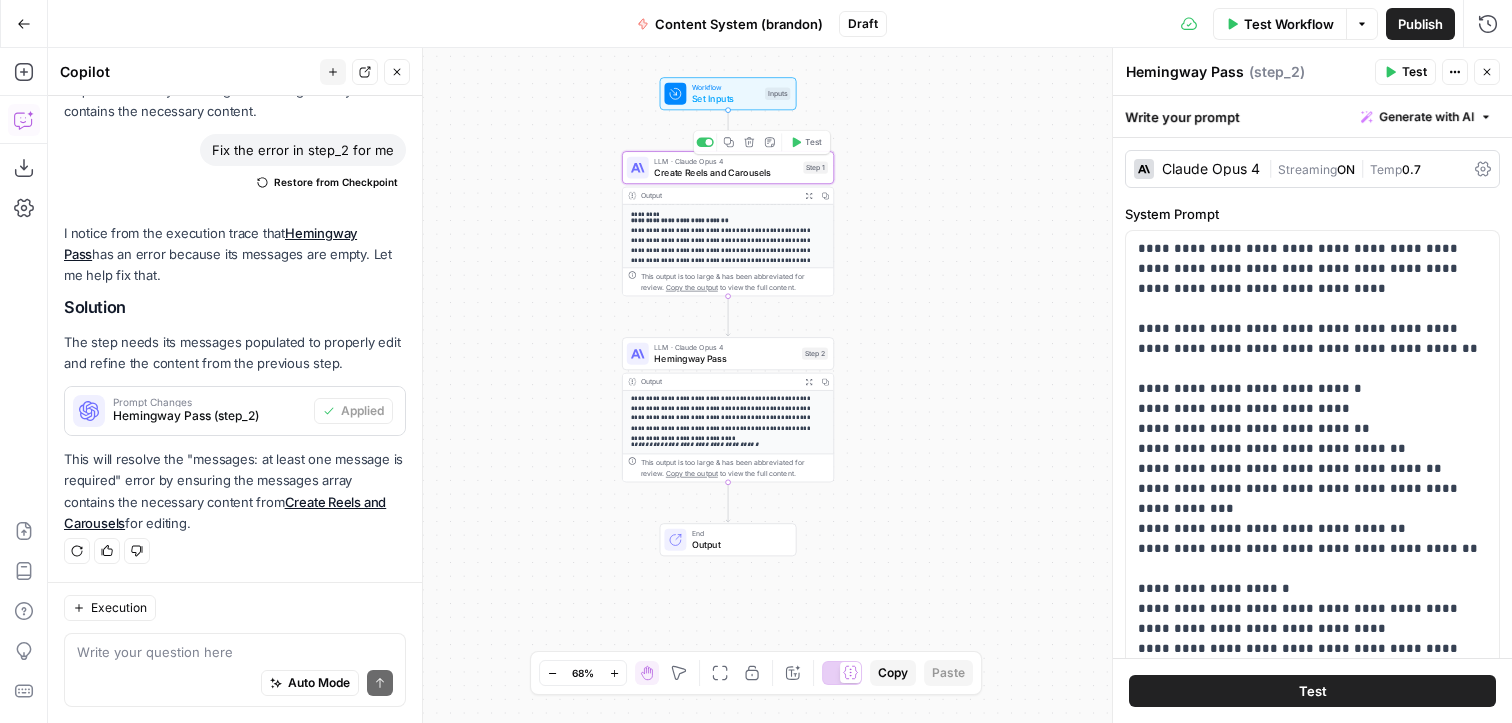 click on "**********" at bounding box center [728, 246] 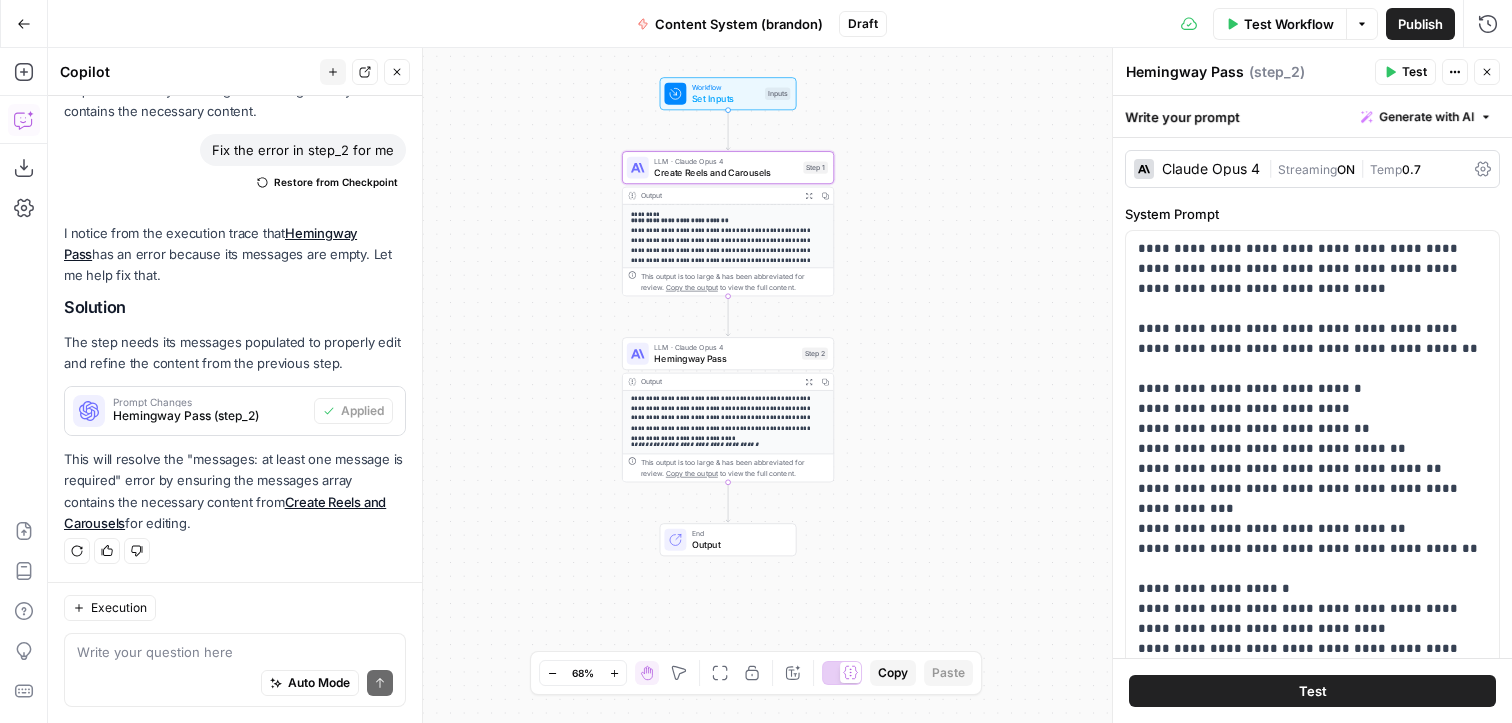click on "Create Reels and Carousels" at bounding box center [726, 173] 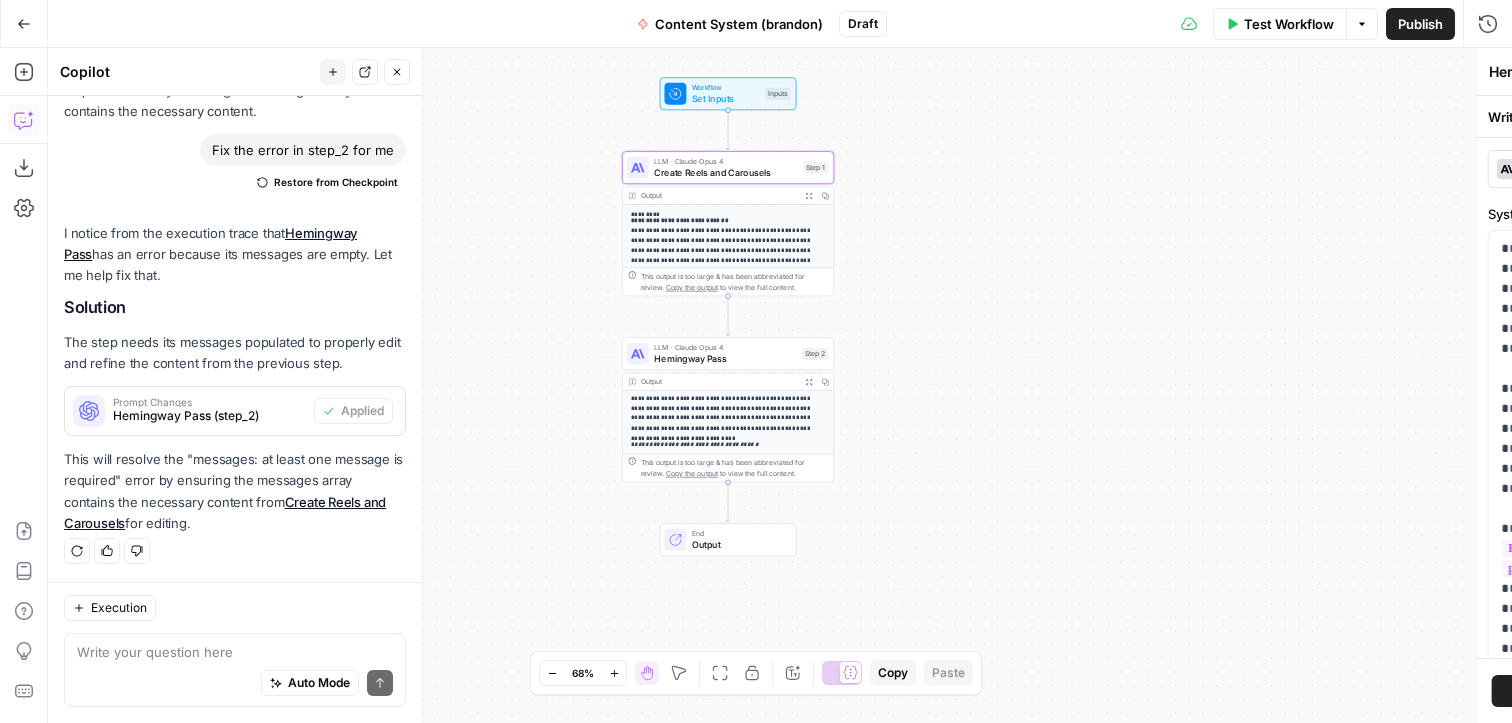 type on "Create Reels and Carousels" 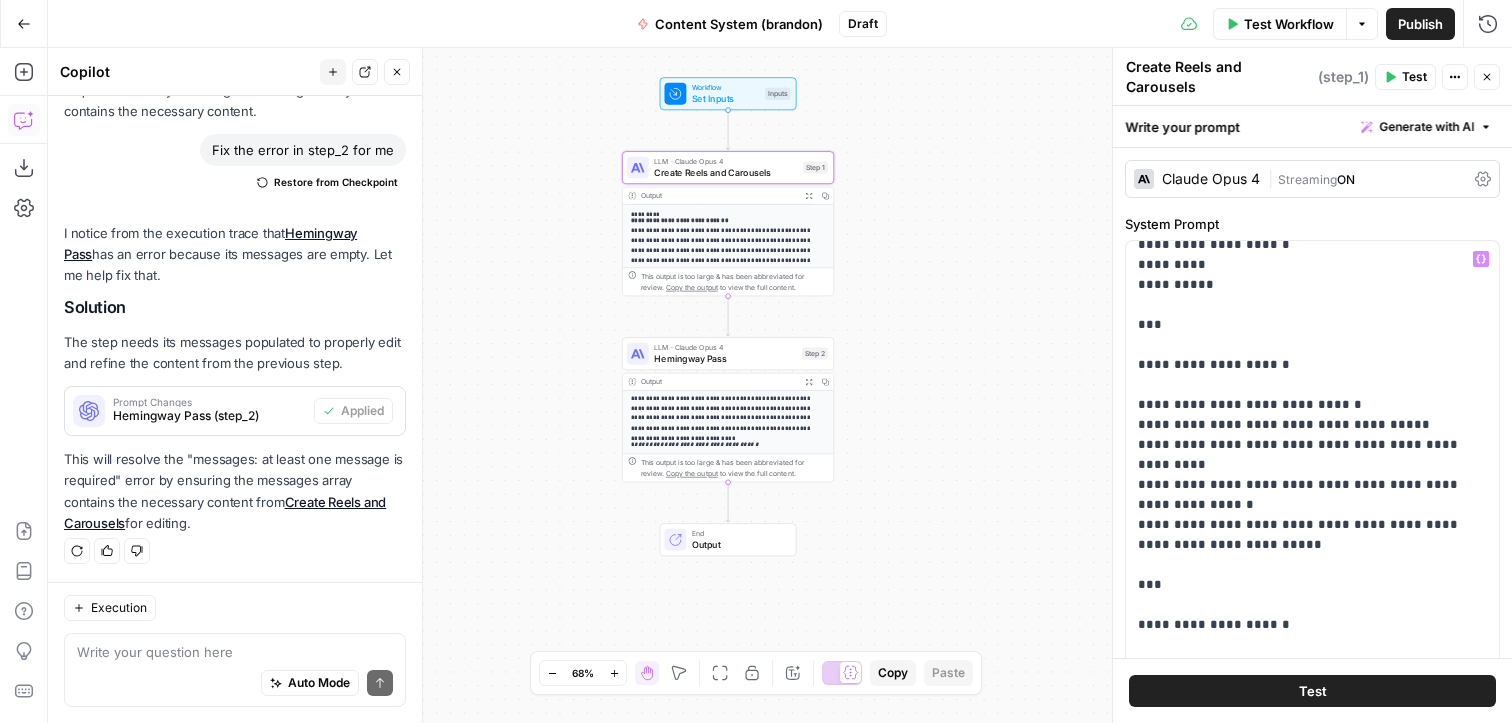 scroll, scrollTop: 1341, scrollLeft: 0, axis: vertical 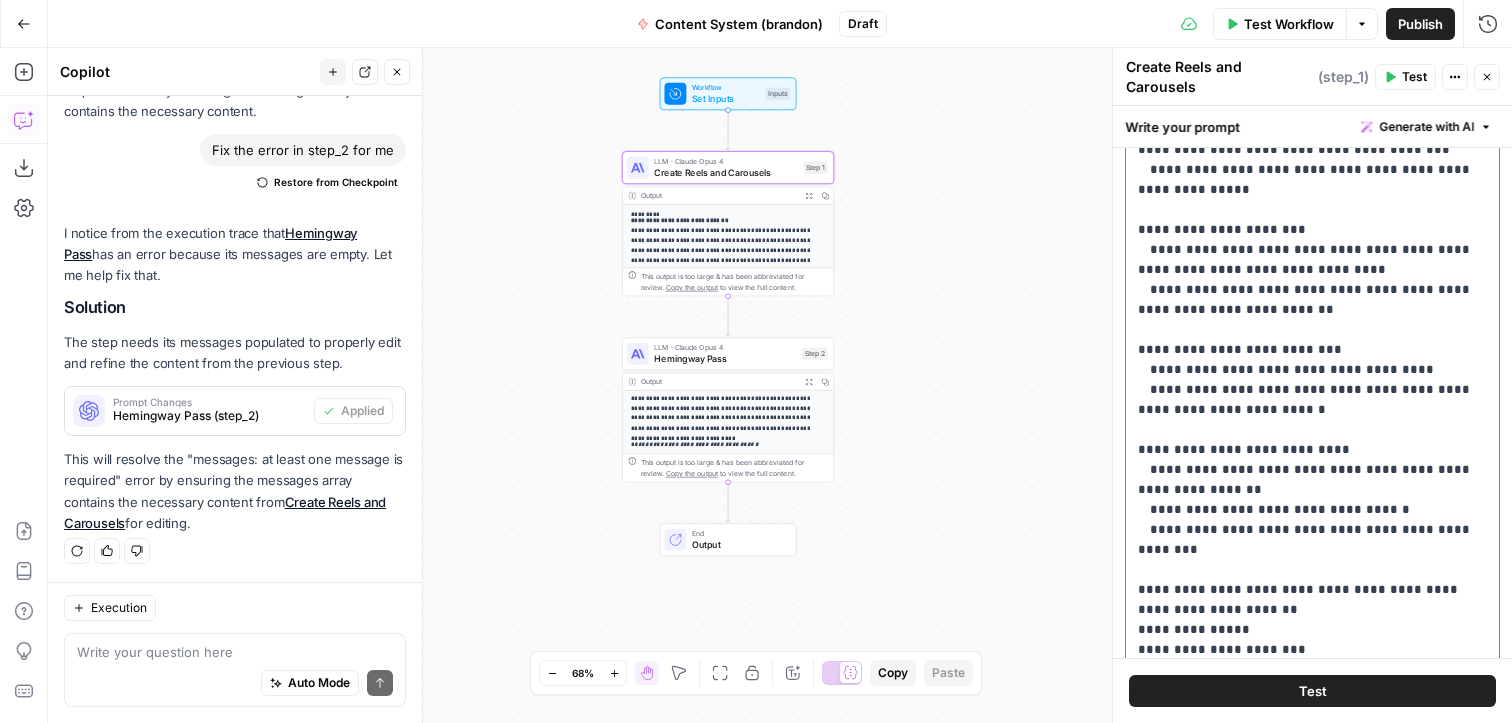 drag, startPoint x: 1273, startPoint y: 360, endPoint x: 1144, endPoint y: 362, distance: 129.0155 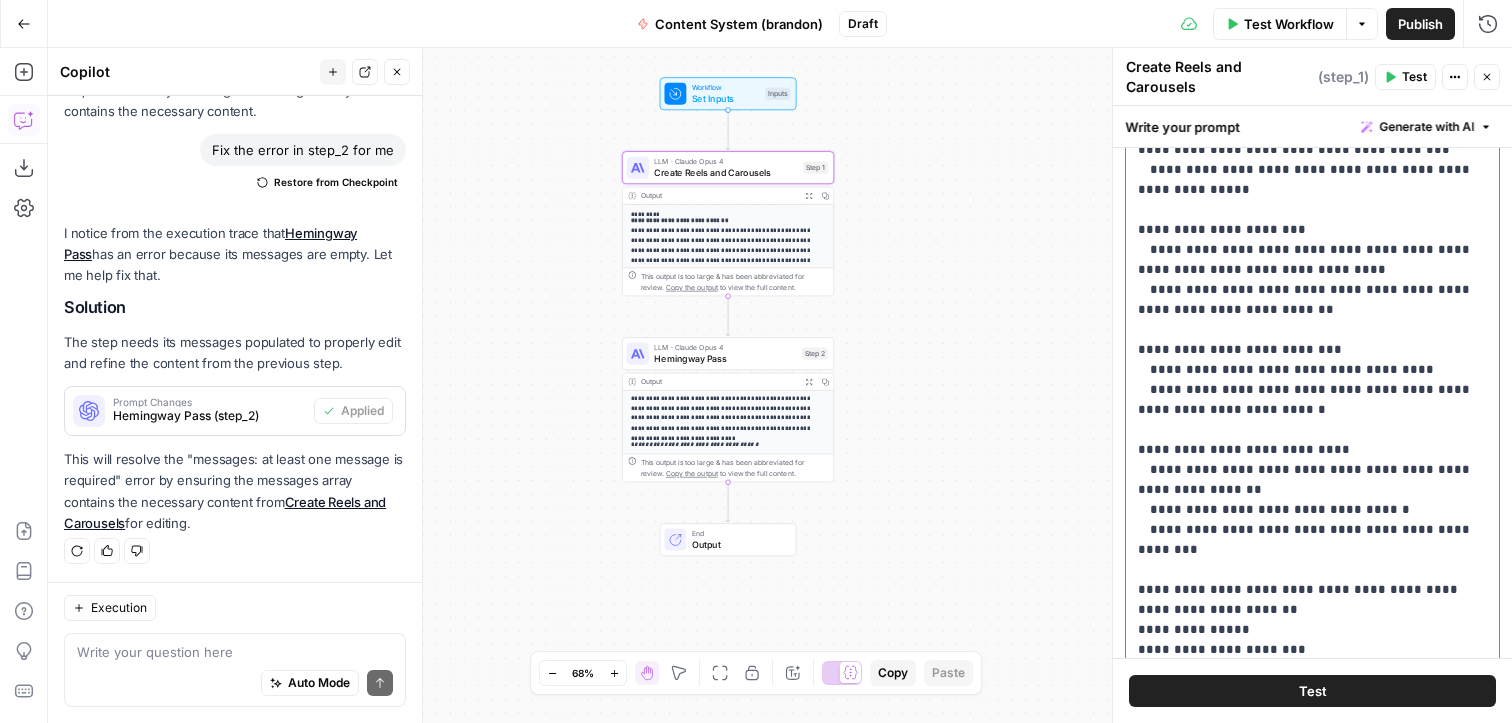 click on "**********" at bounding box center (1312, 470) 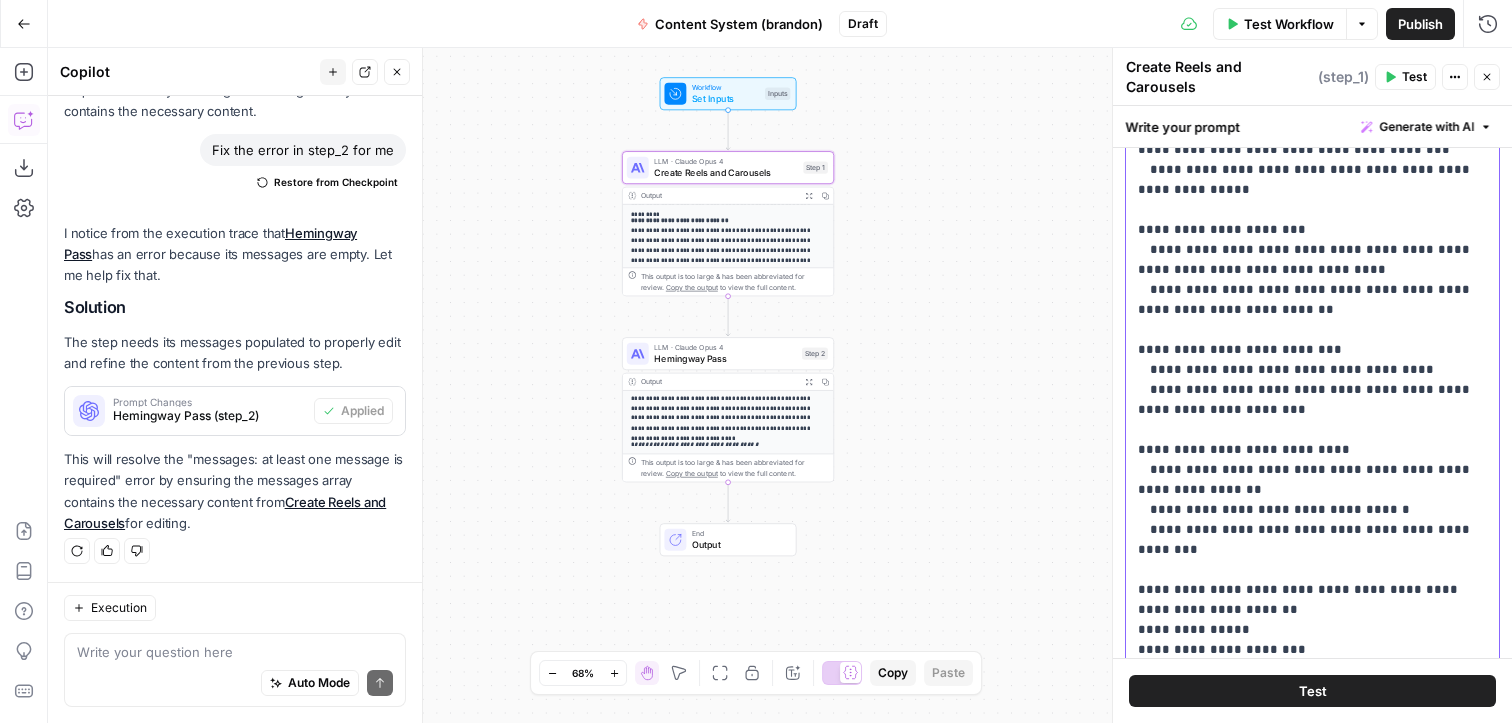 drag, startPoint x: 1282, startPoint y: 366, endPoint x: 1130, endPoint y: 364, distance: 152.01315 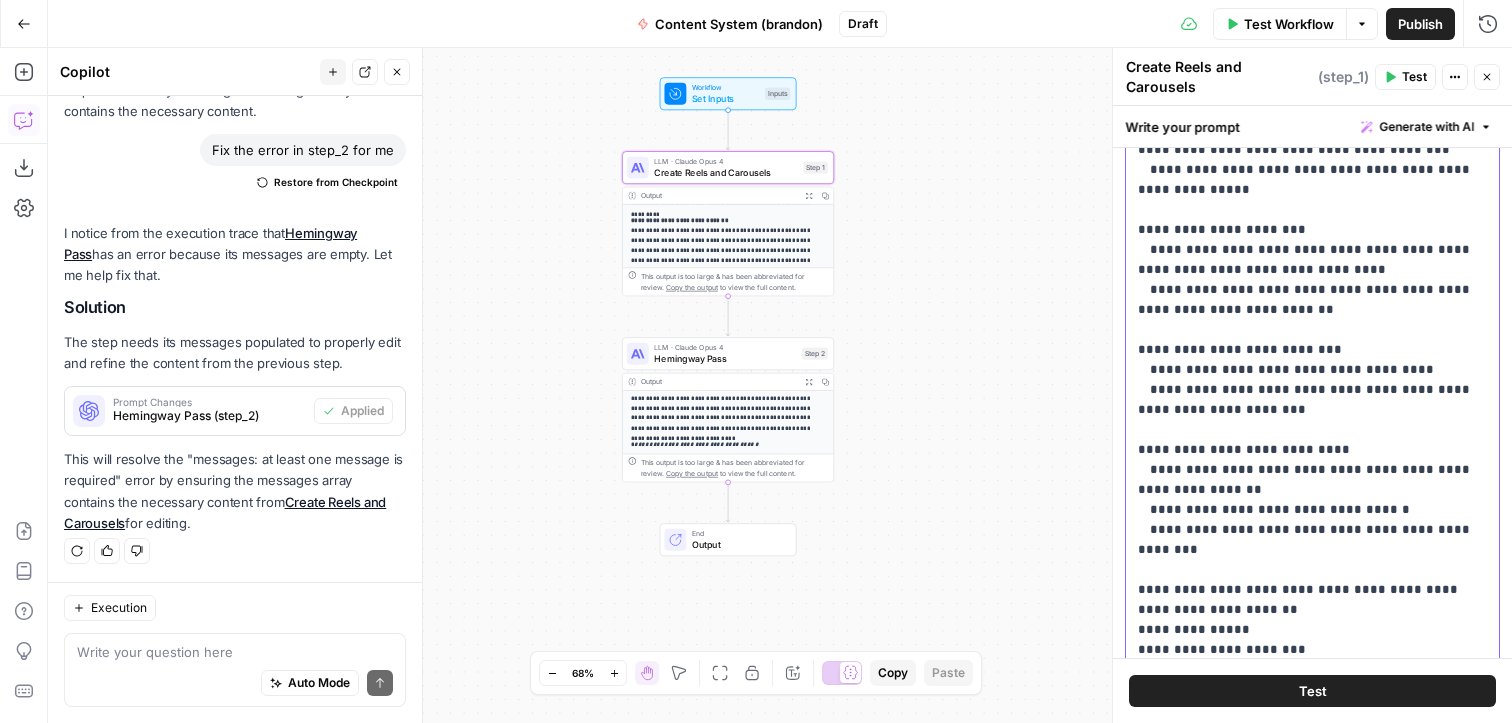 click on "**********" at bounding box center [1312, 447] 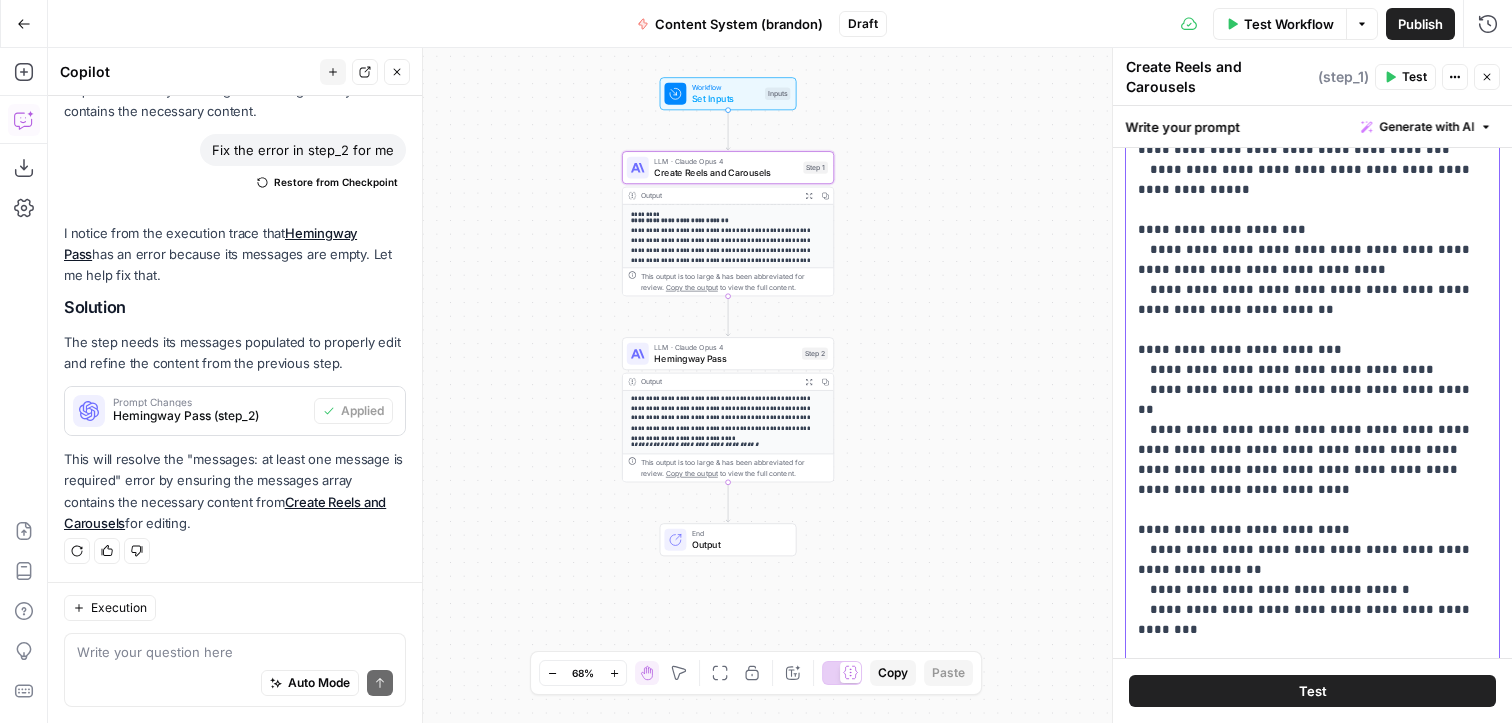 click on "**********" at bounding box center [1312, 500] 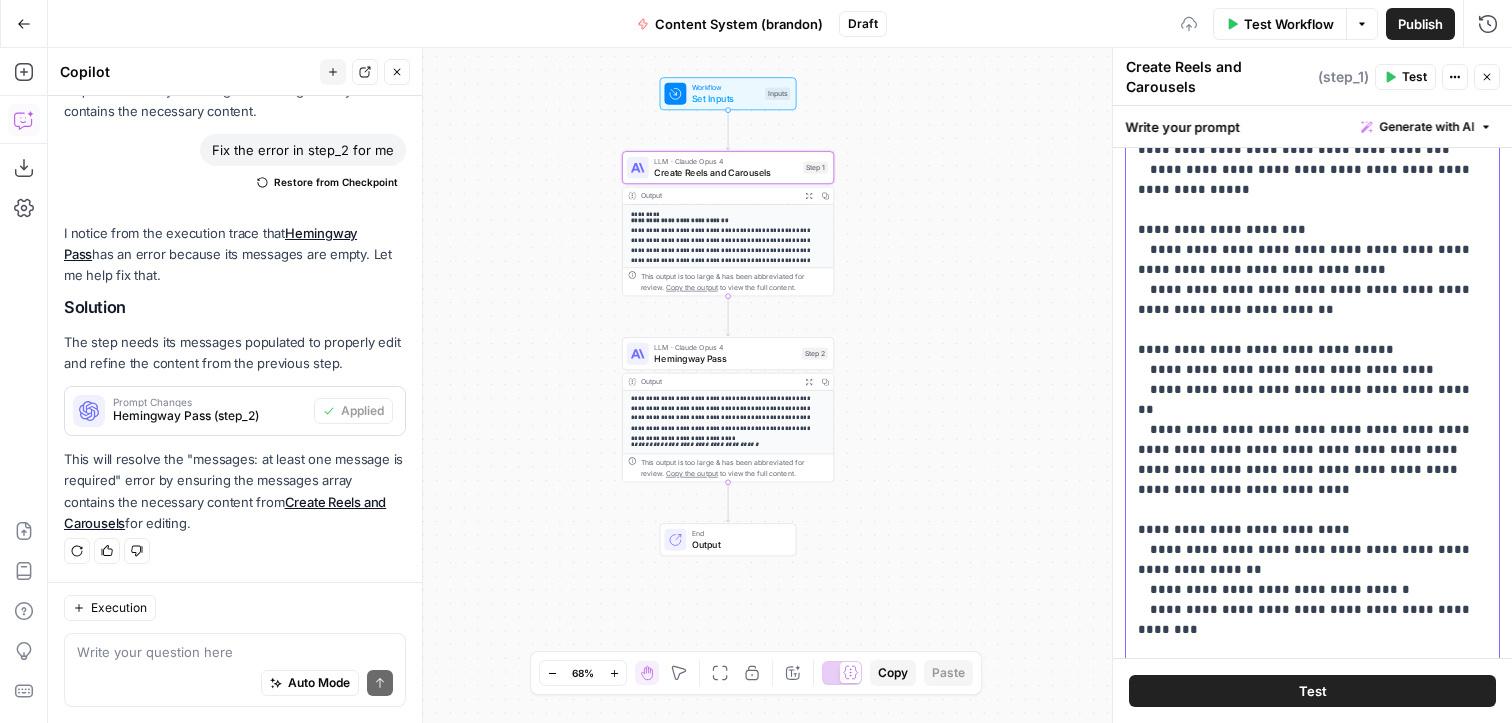 click on "**********" at bounding box center (1312, 500) 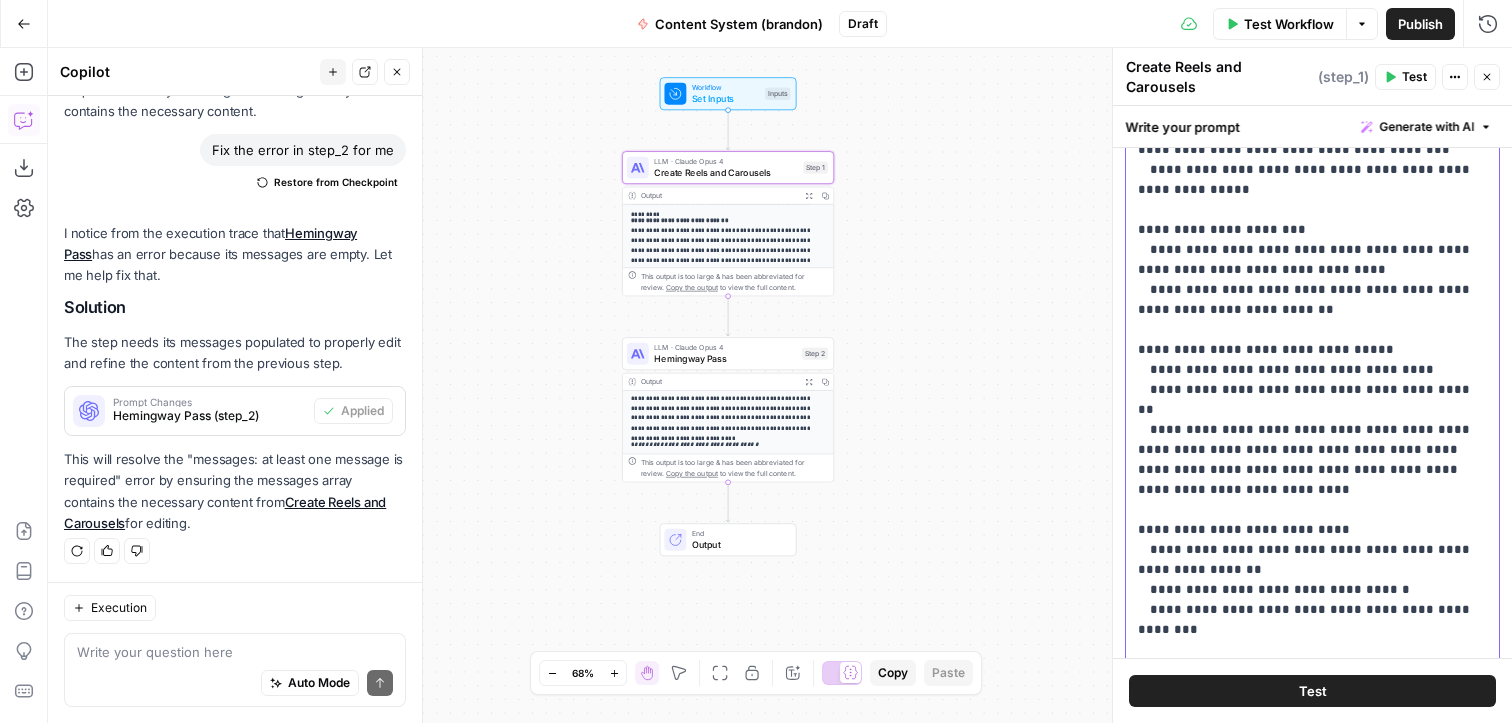 drag, startPoint x: 1280, startPoint y: 300, endPoint x: 1185, endPoint y: 300, distance: 95 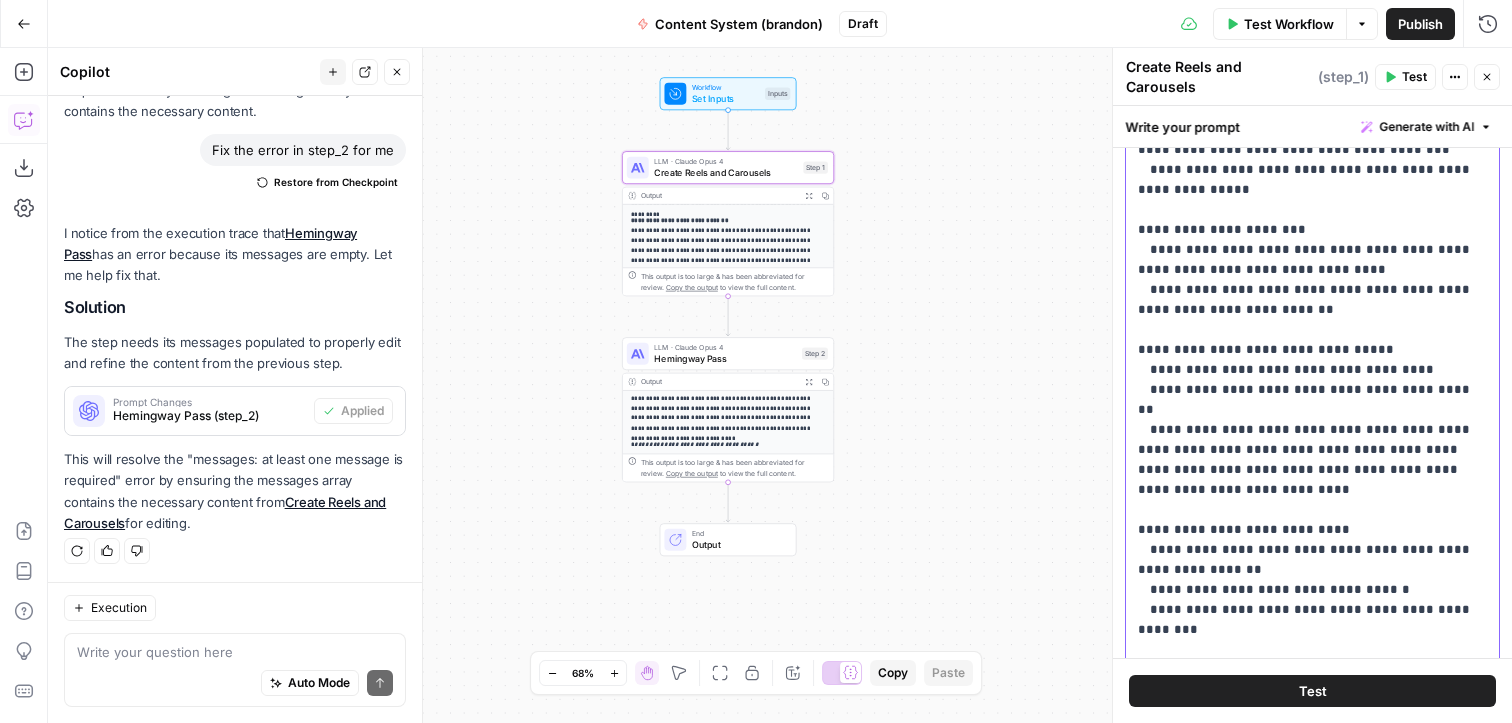 click on "**********" at bounding box center [1312, 500] 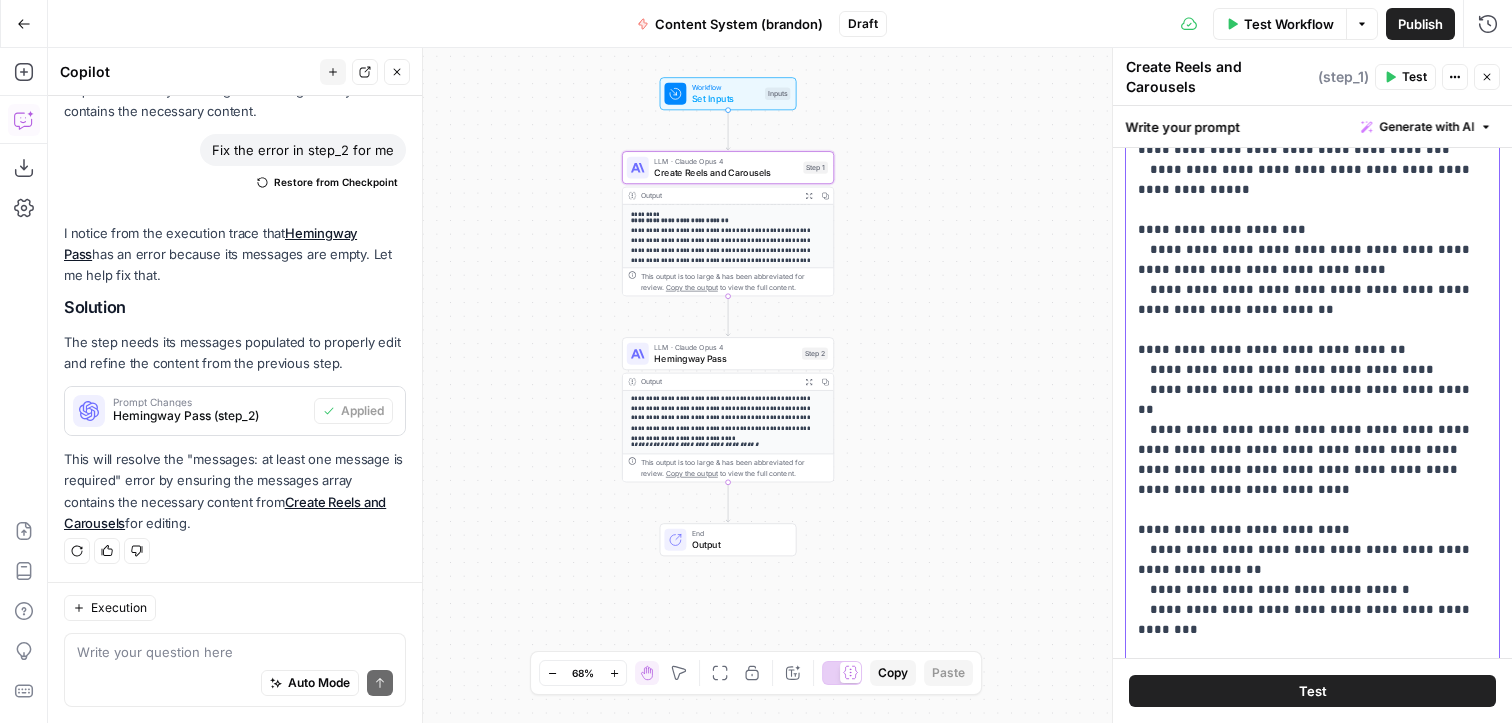click on "**********" at bounding box center [1312, 500] 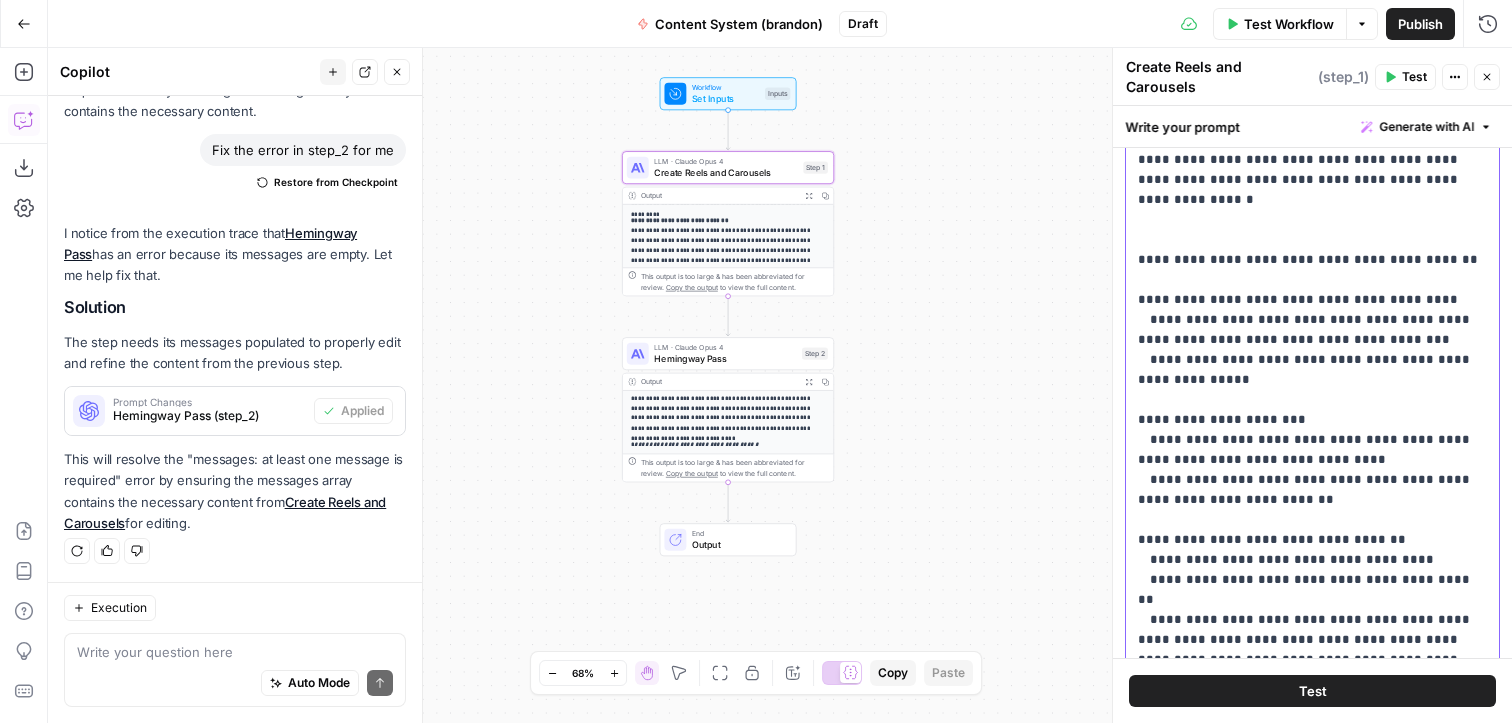 scroll, scrollTop: 461, scrollLeft: 0, axis: vertical 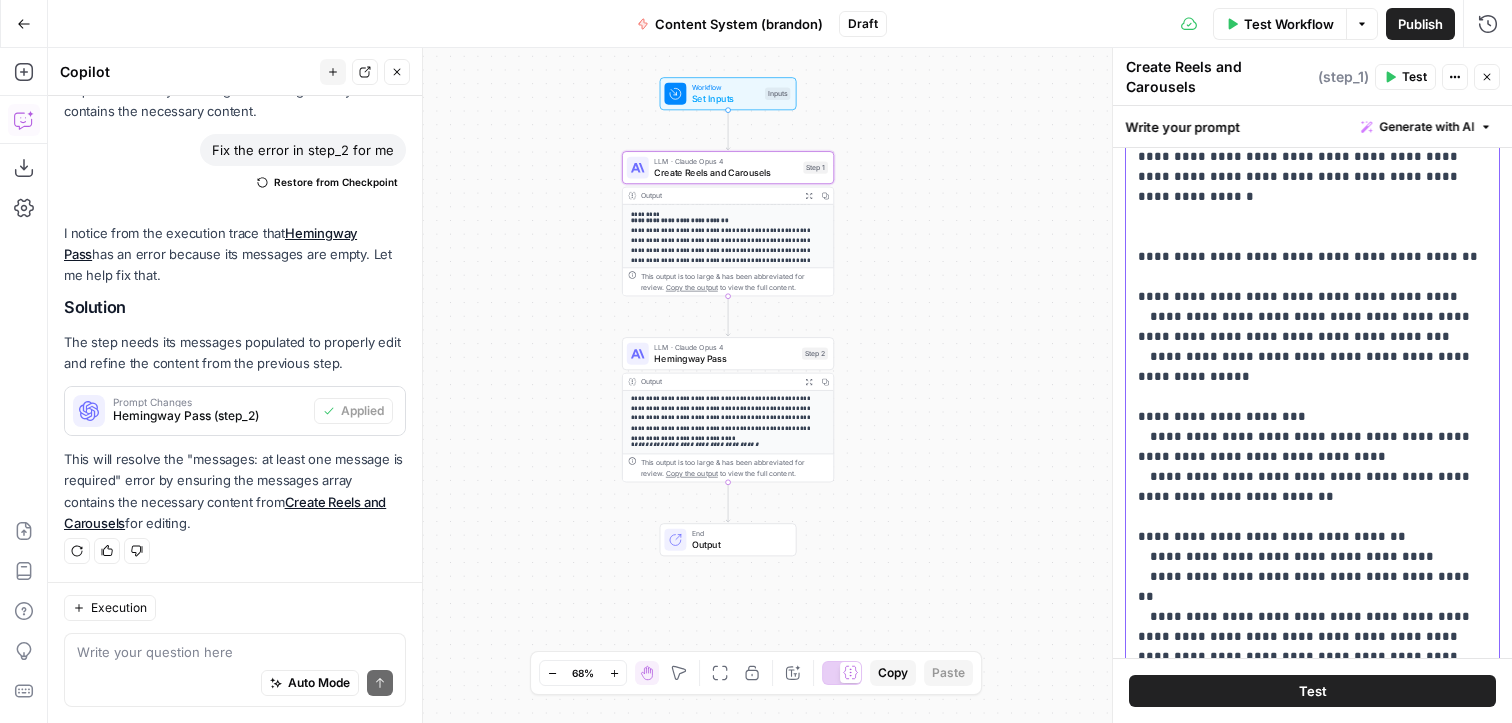 click on "**********" at bounding box center (1312, 687) 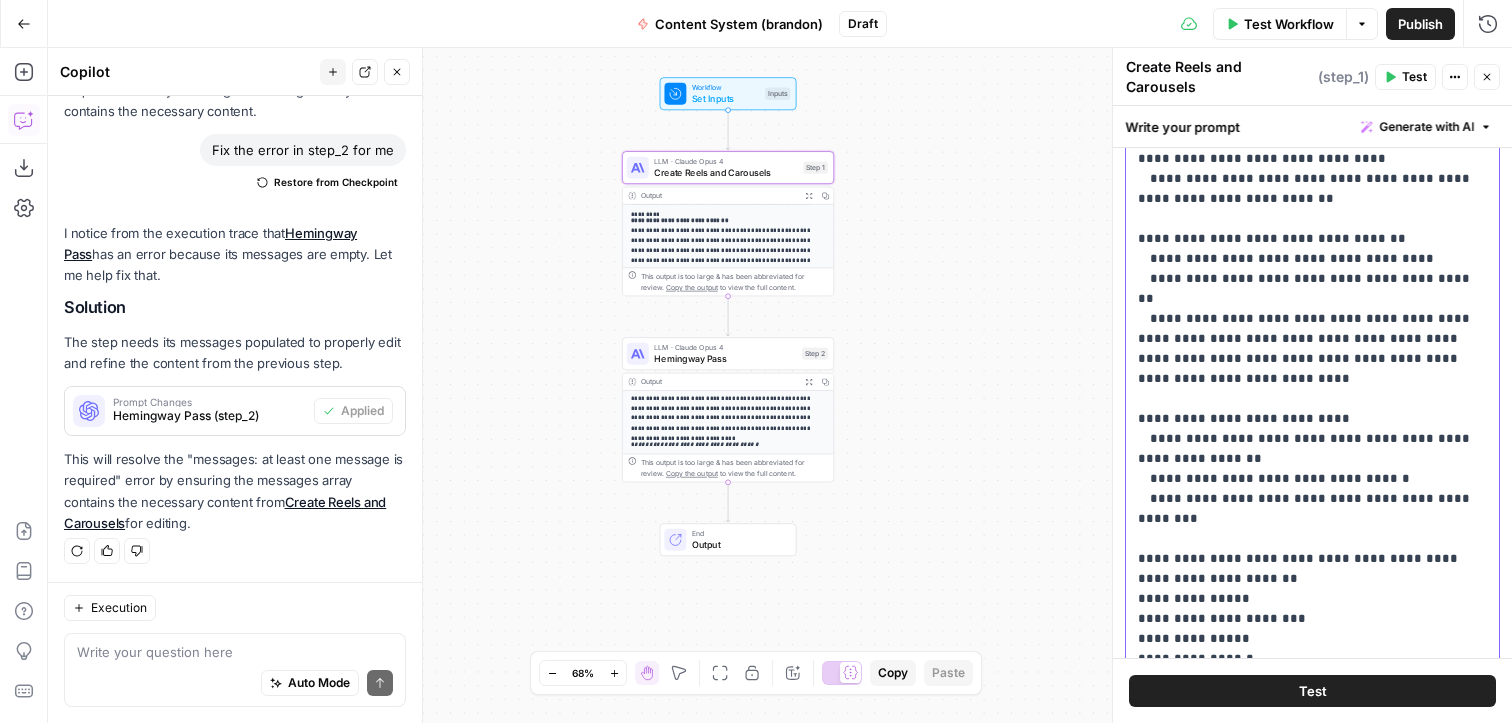 scroll, scrollTop: 744, scrollLeft: 0, axis: vertical 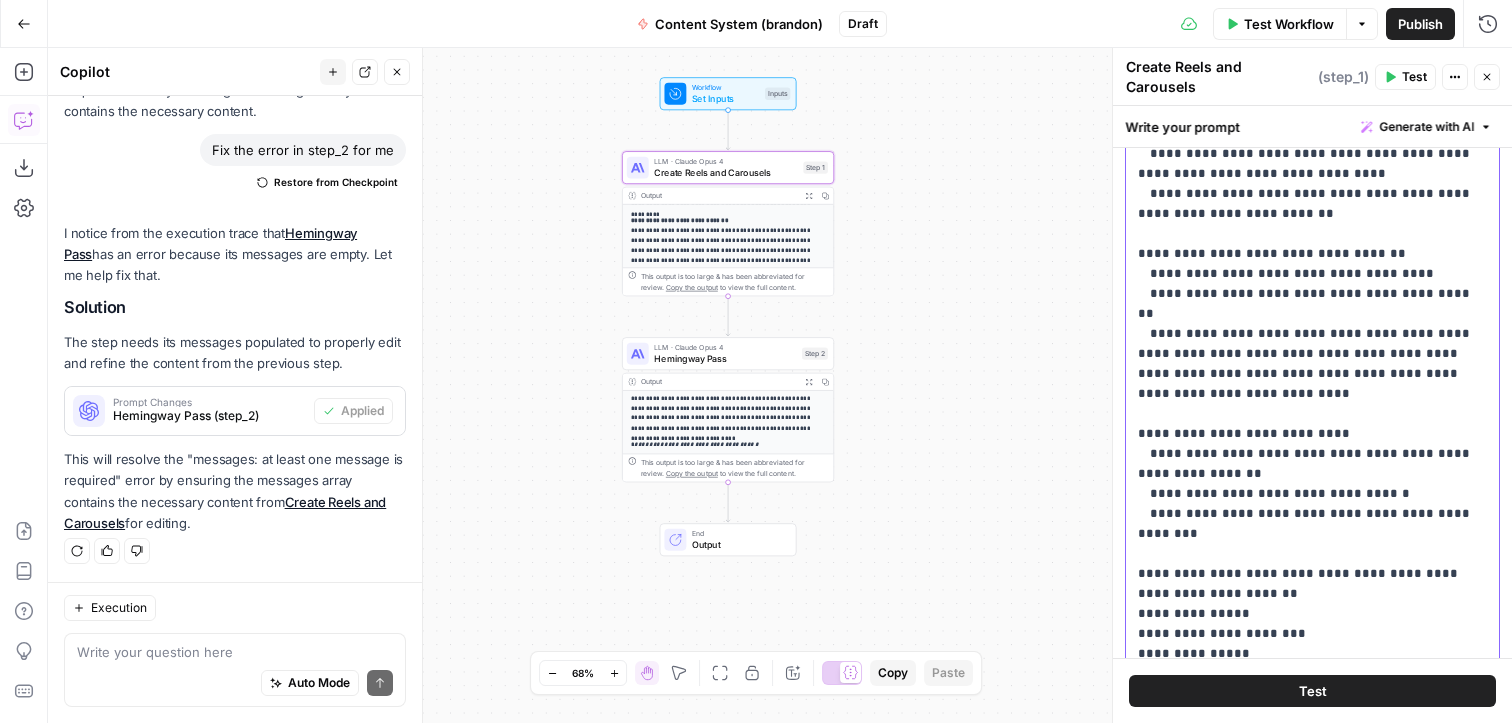 click on "**********" at bounding box center [1312, 404] 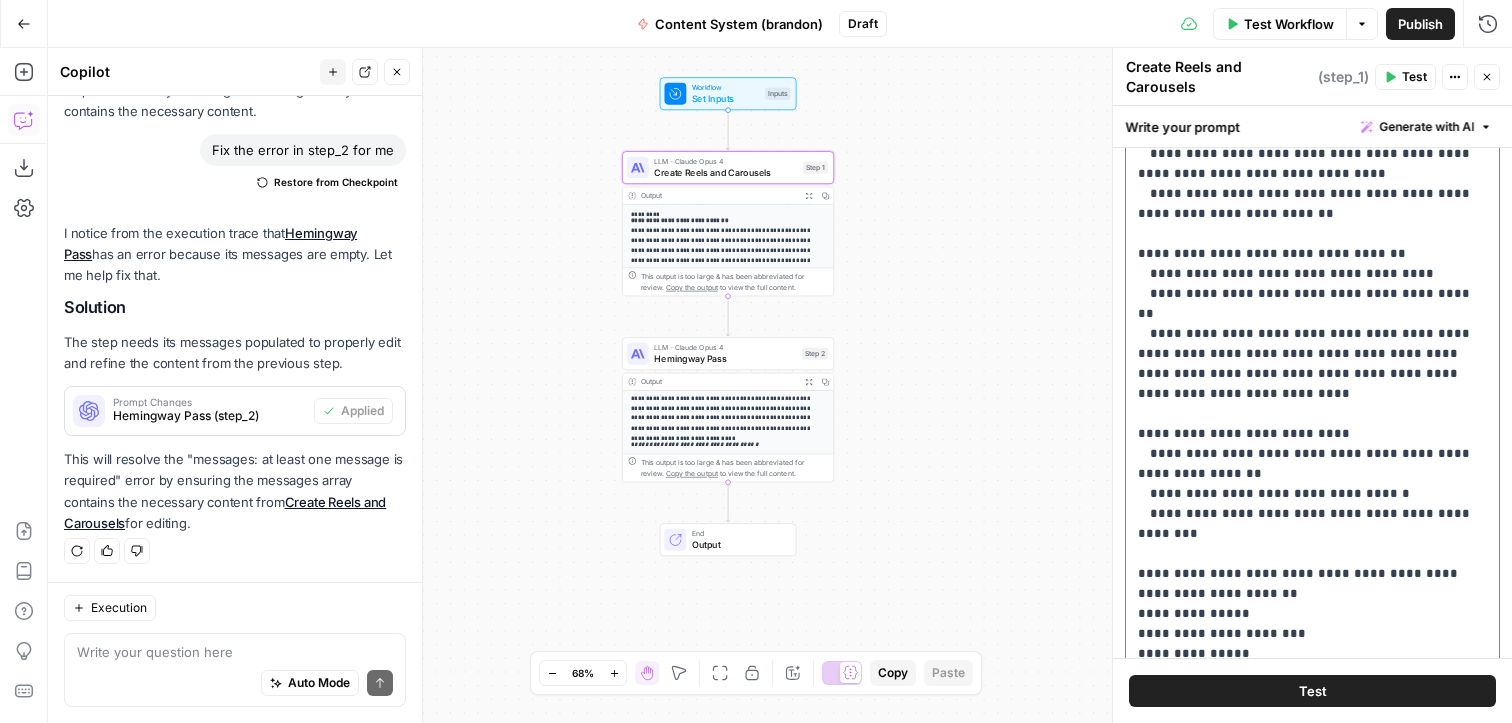 click on "**********" at bounding box center [1312, 404] 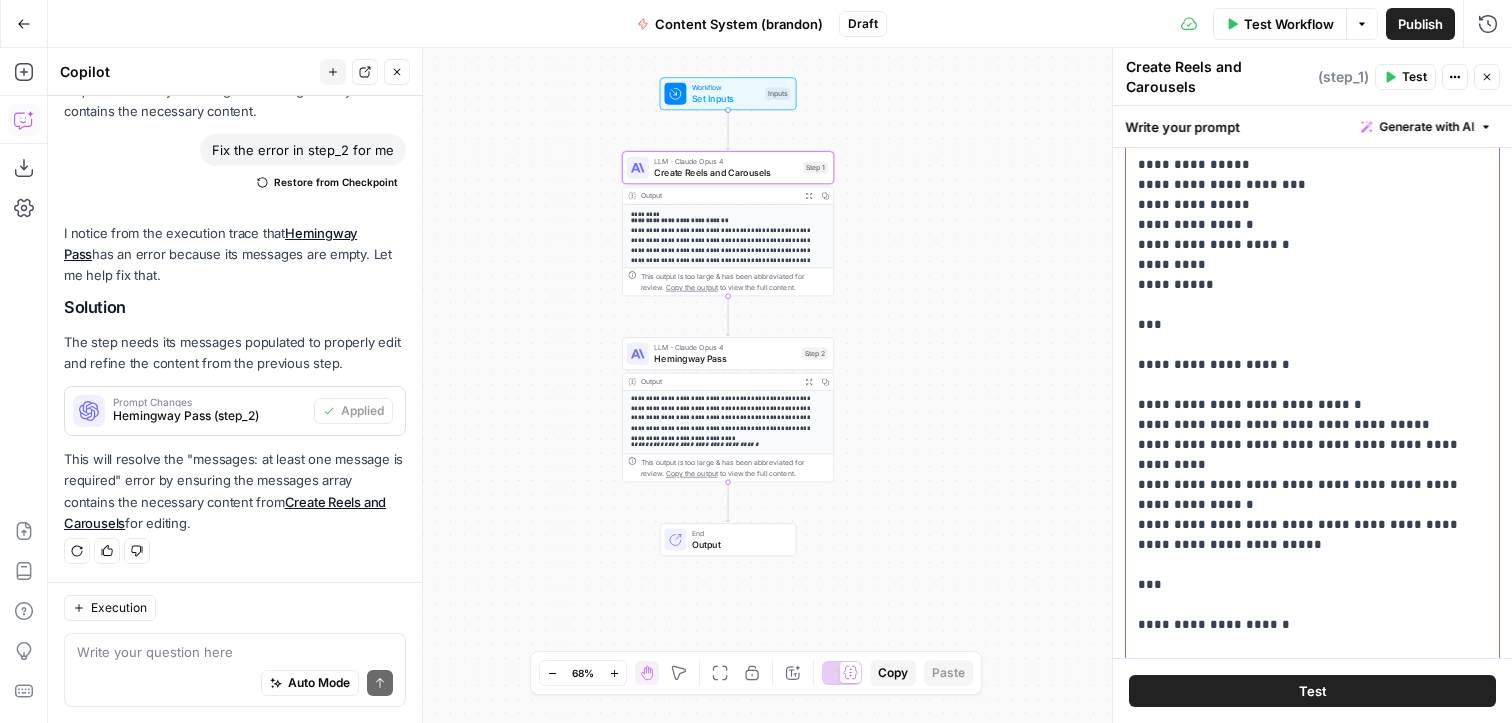 scroll, scrollTop: 1186, scrollLeft: 0, axis: vertical 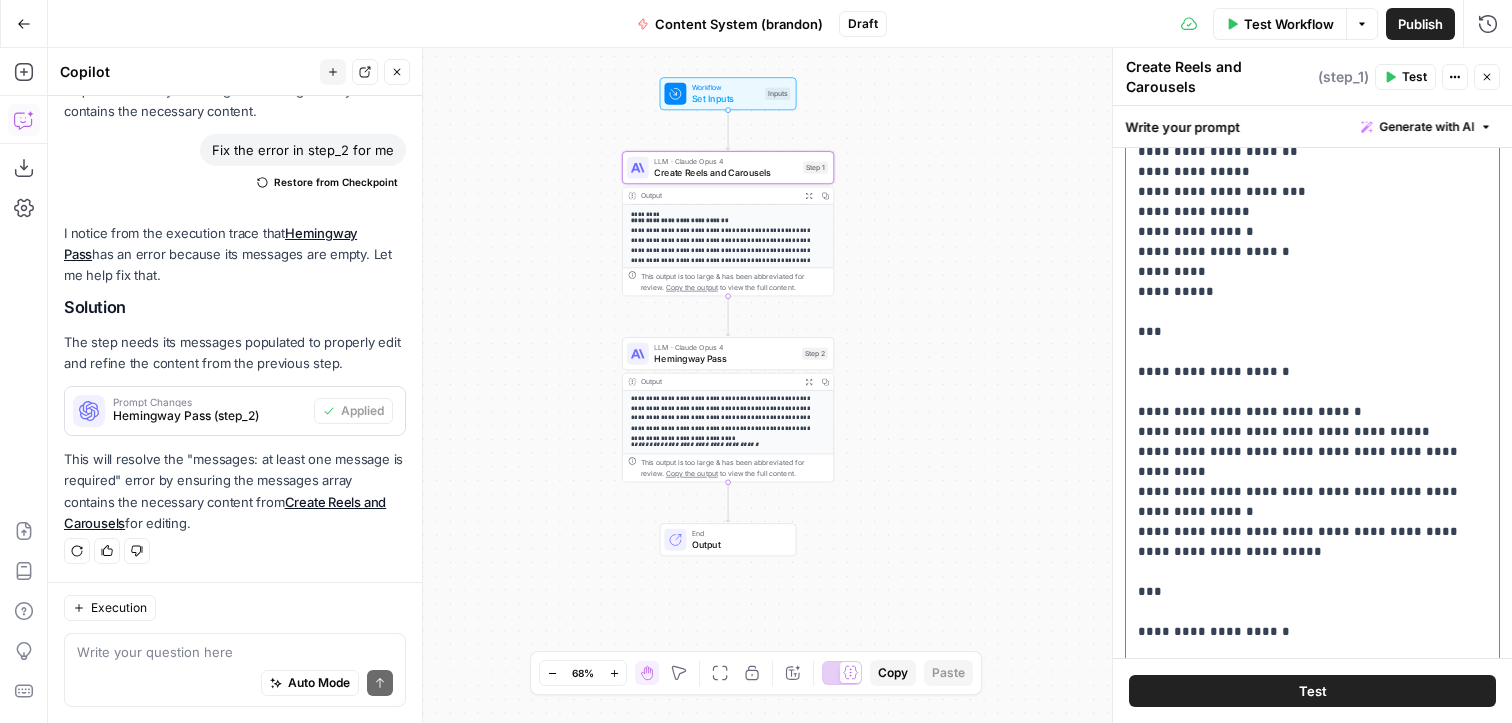 click on "**********" at bounding box center (1312, -38) 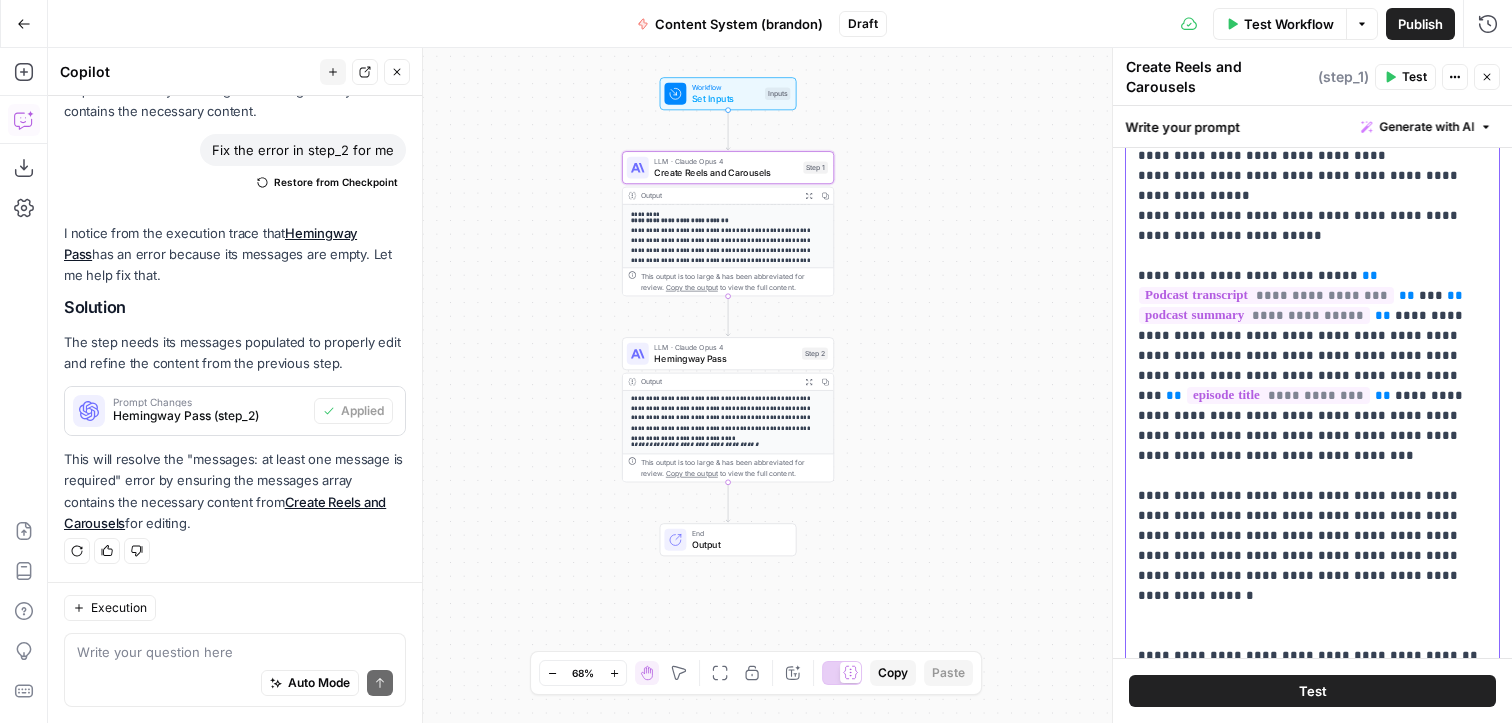 scroll, scrollTop: 0, scrollLeft: 0, axis: both 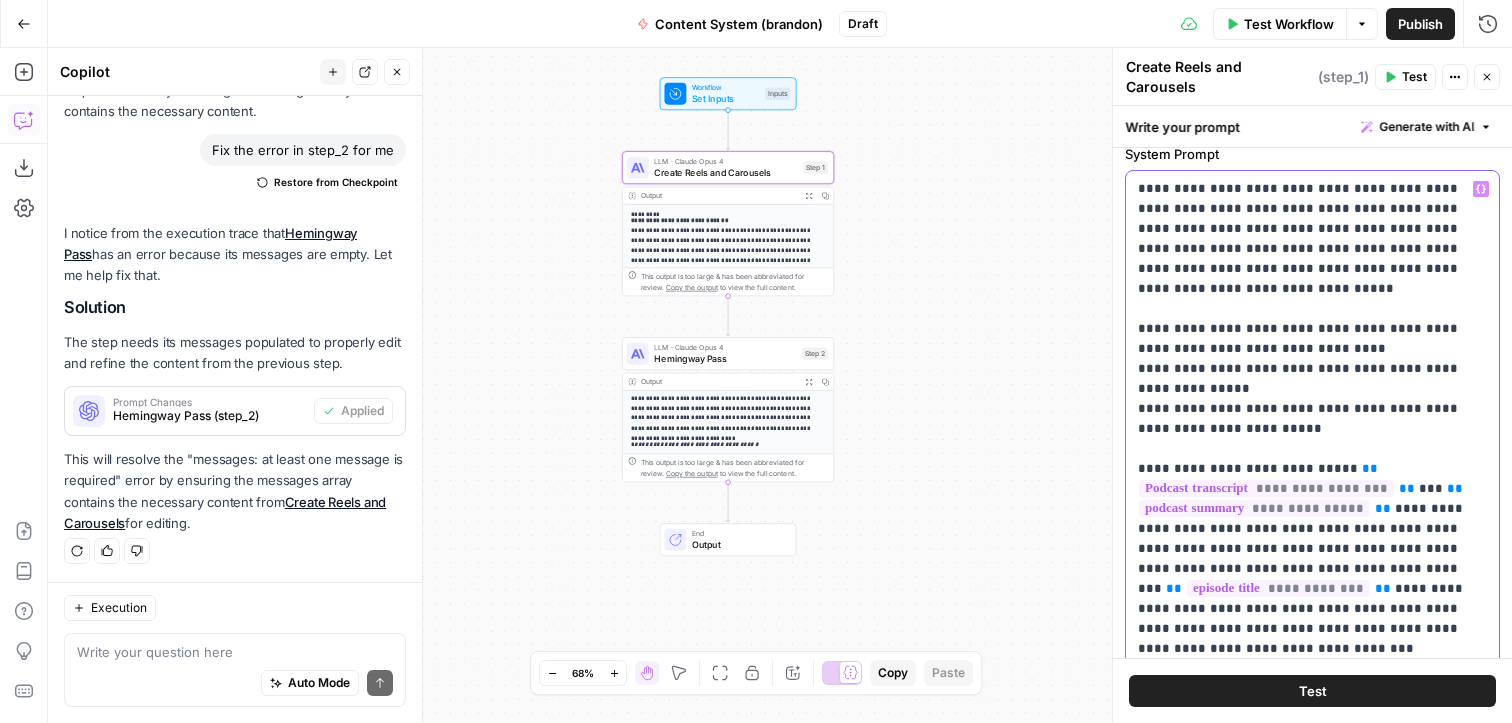 click on "**********" at bounding box center [1312, 1279] 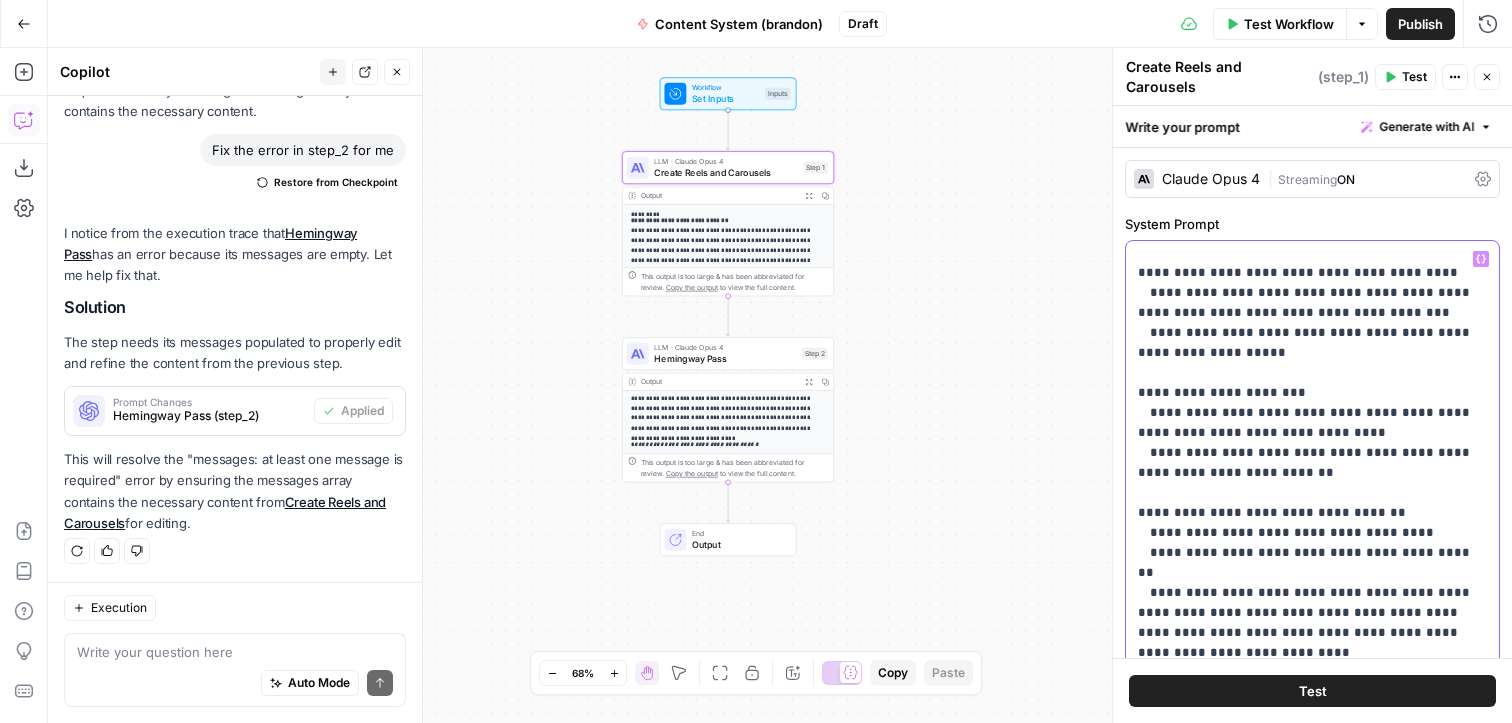 scroll, scrollTop: 691, scrollLeft: 0, axis: vertical 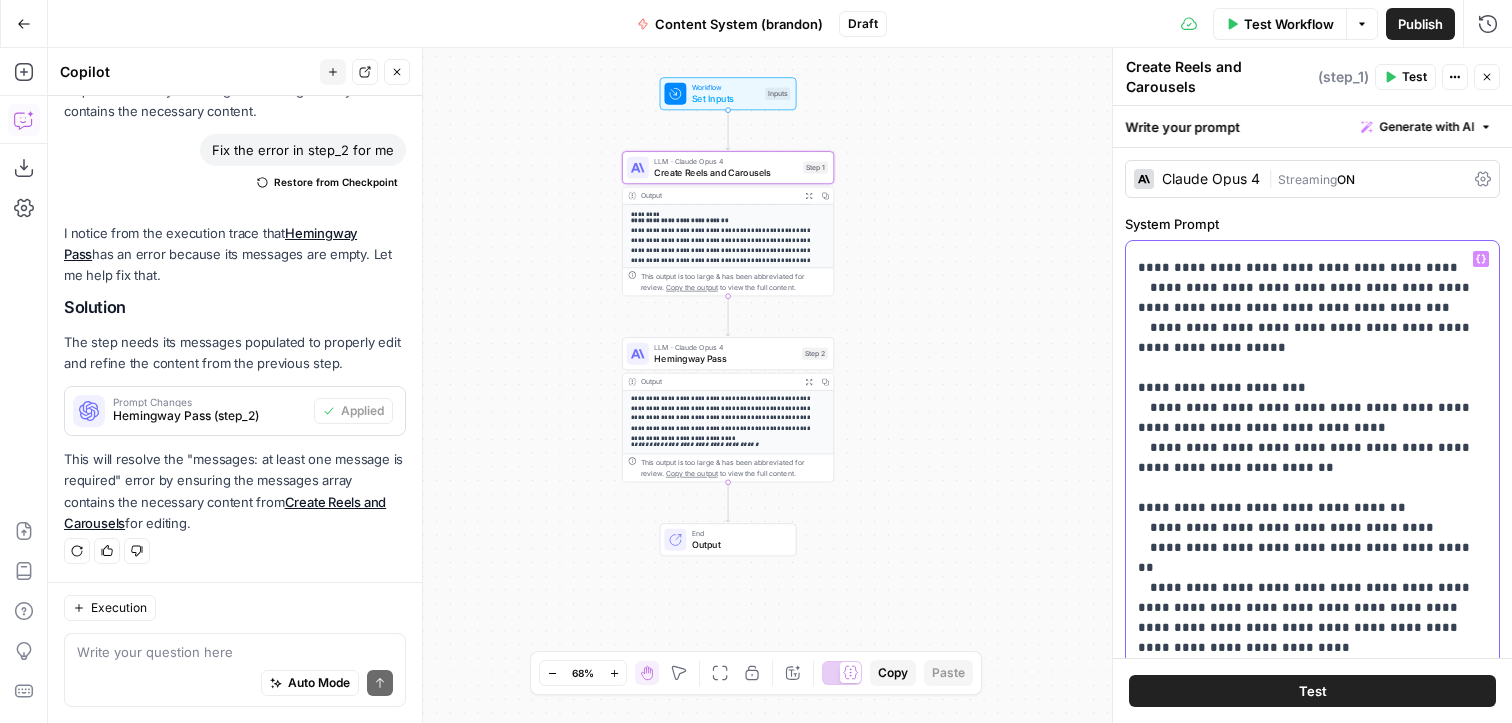 click on "**********" at bounding box center (1312, 658) 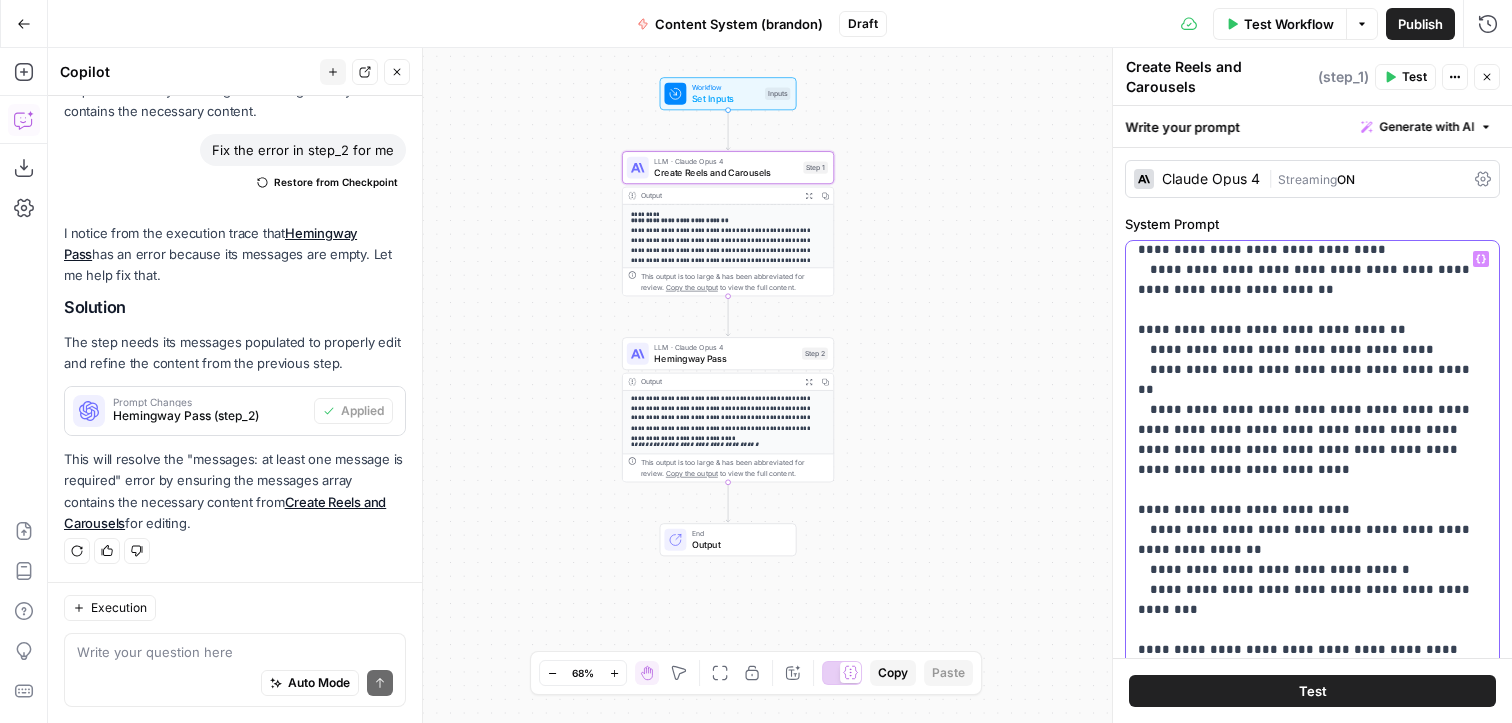 scroll, scrollTop: 875, scrollLeft: 0, axis: vertical 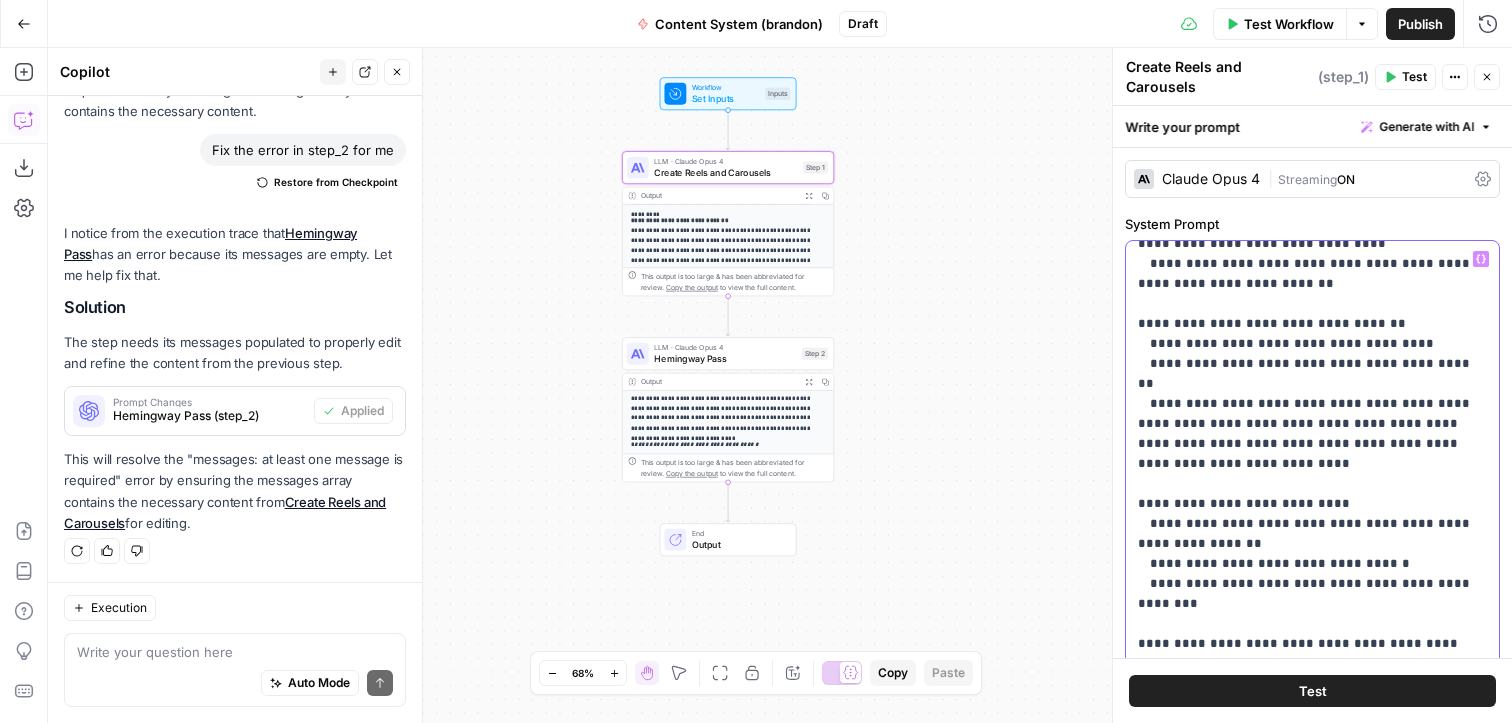 click on "**********" at bounding box center [1312, 474] 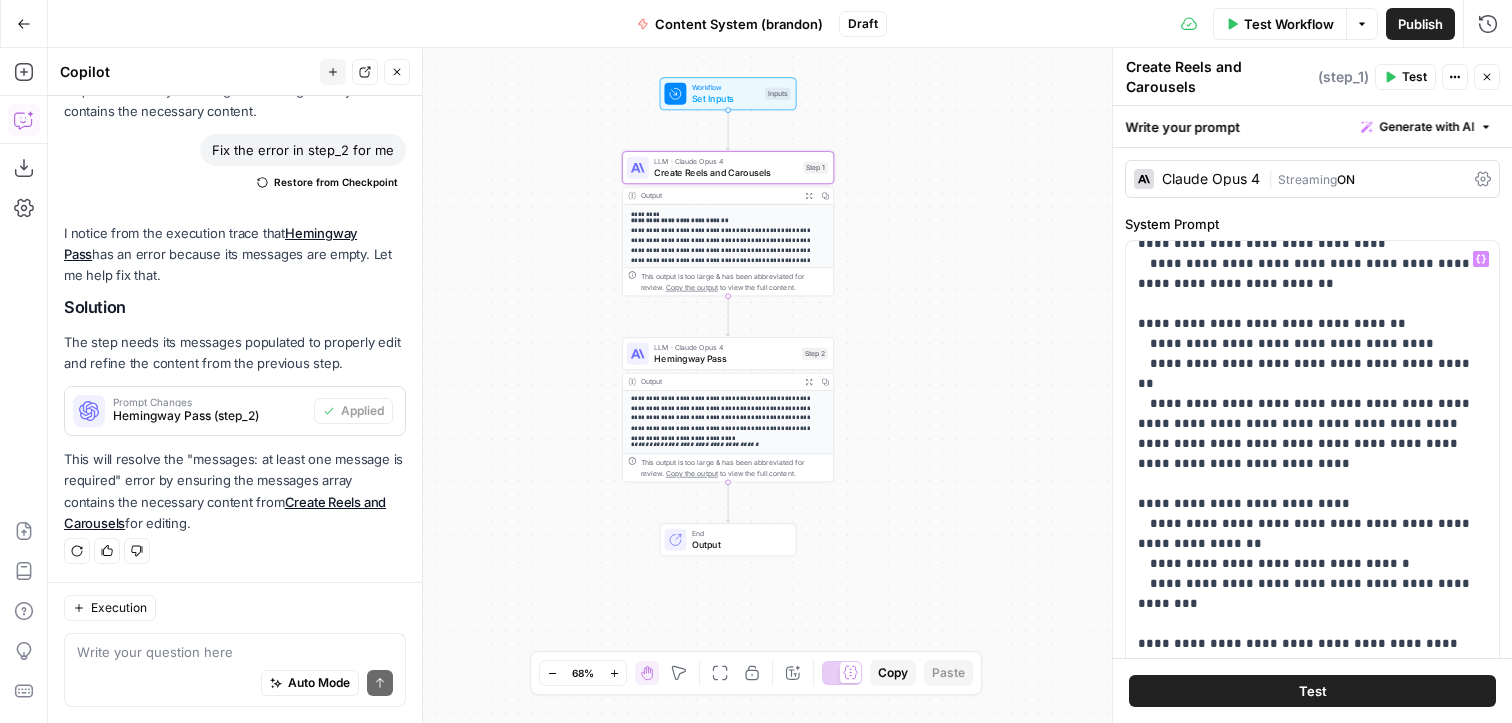 click on "Test" at bounding box center (1313, 691) 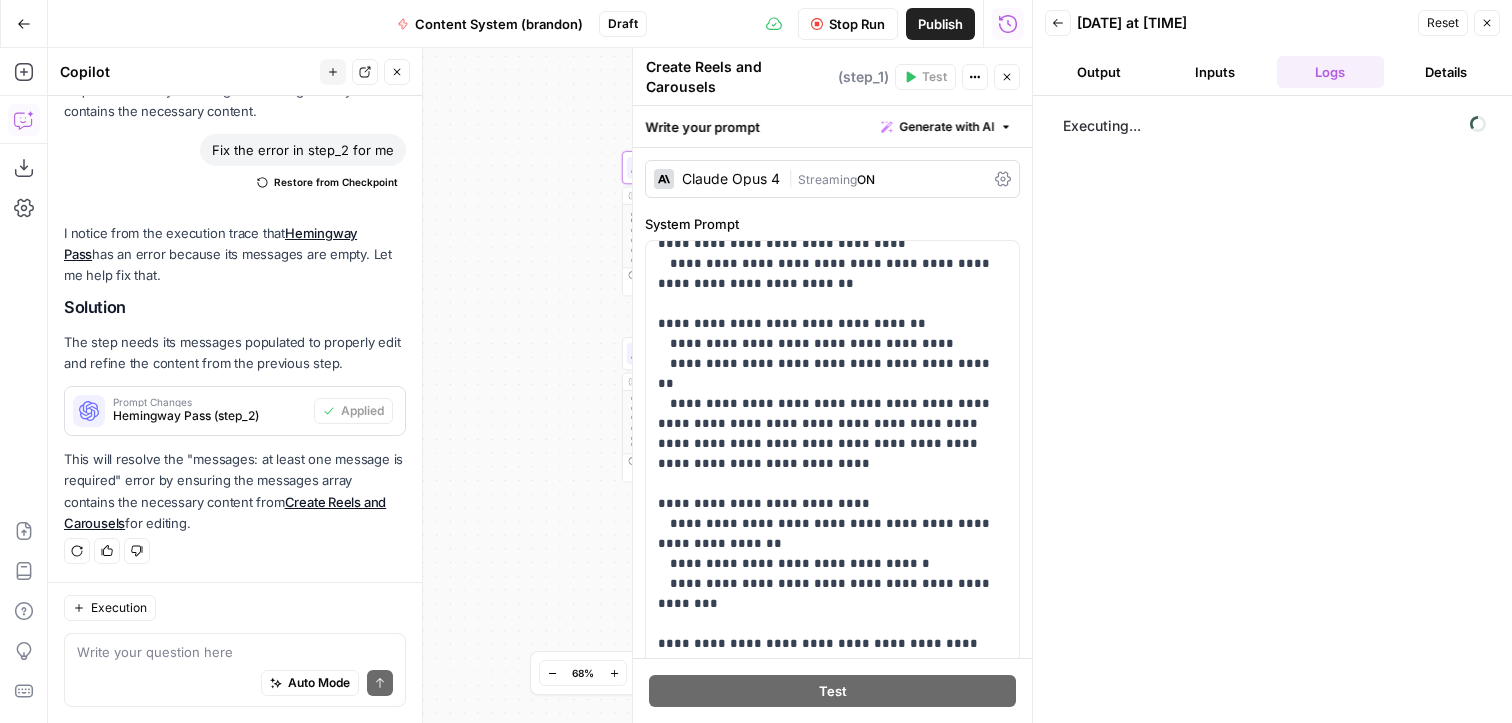 click on "Executing..." at bounding box center (1272, 409) 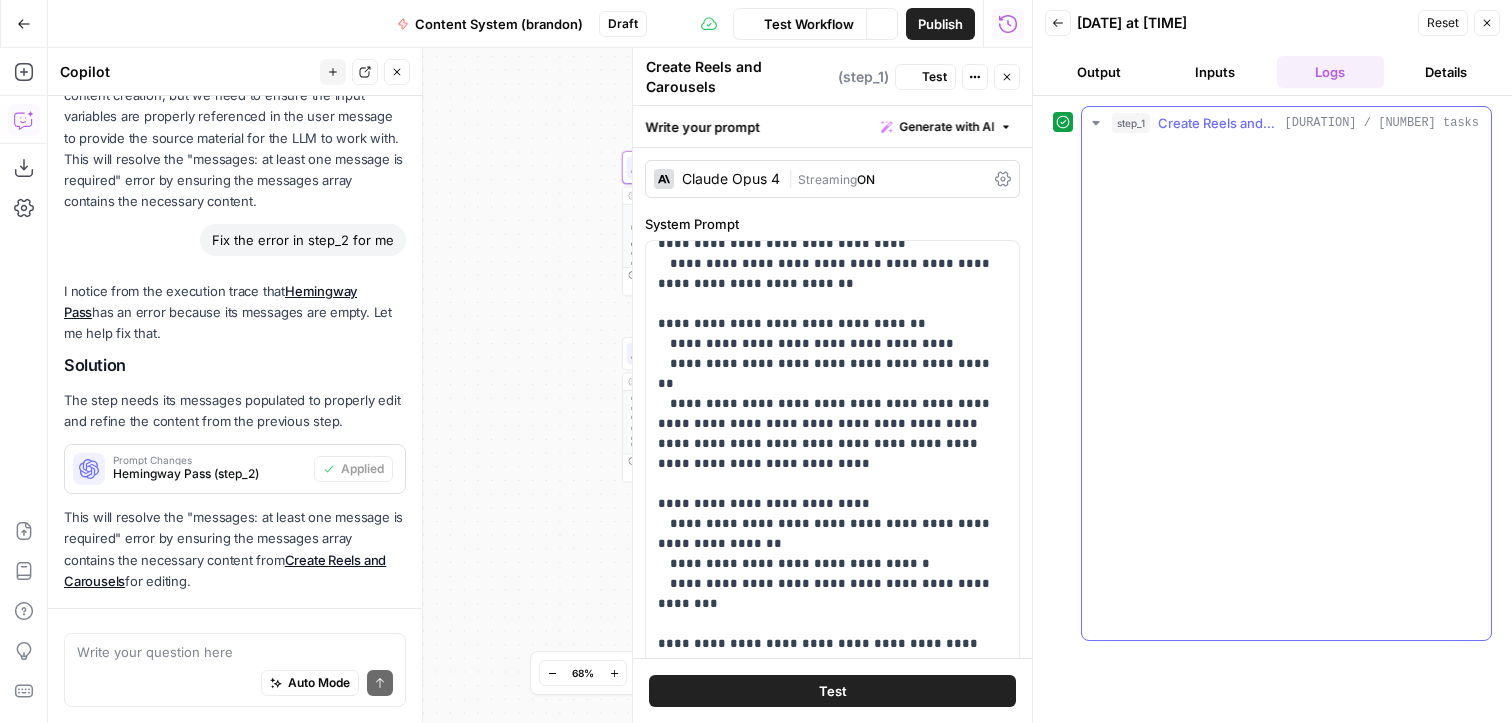 scroll, scrollTop: 673, scrollLeft: 0, axis: vertical 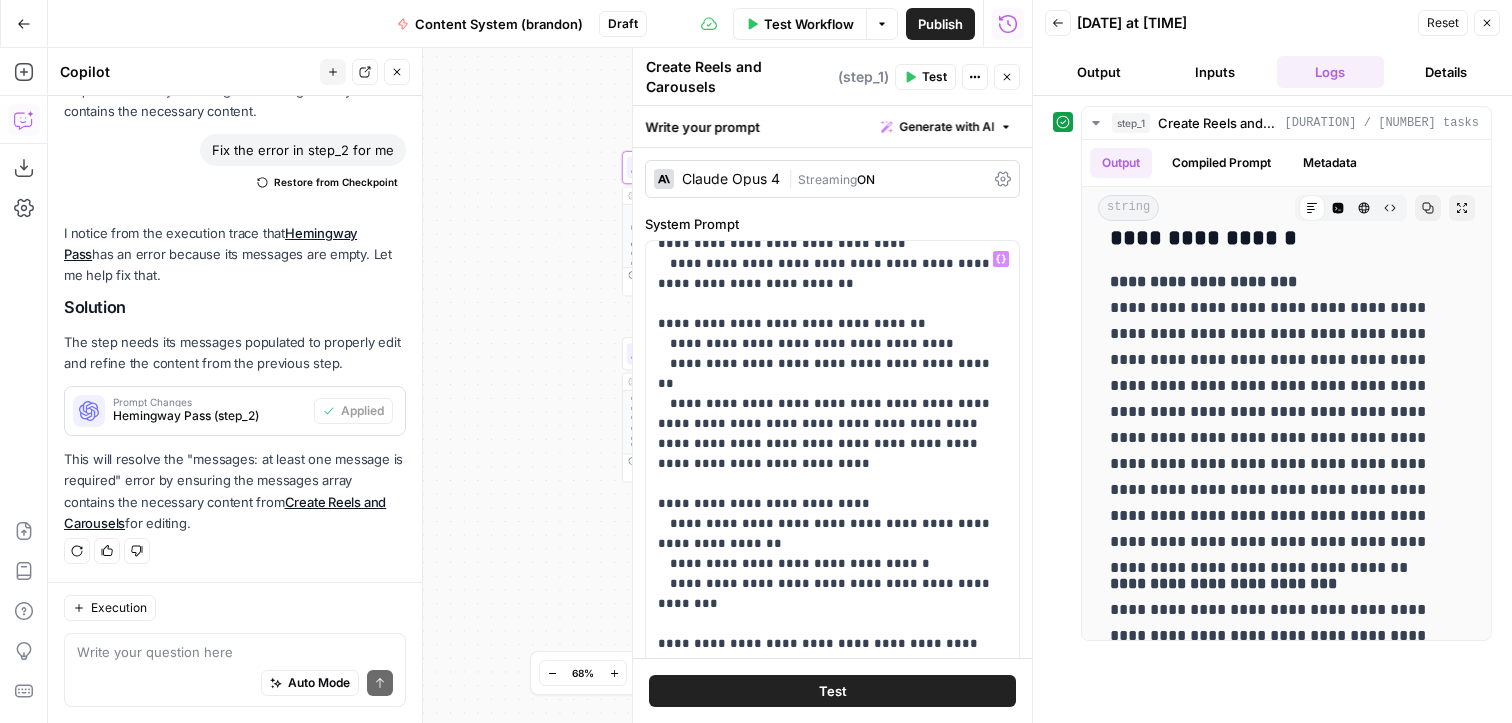 click on "**********" at bounding box center (540, 385) 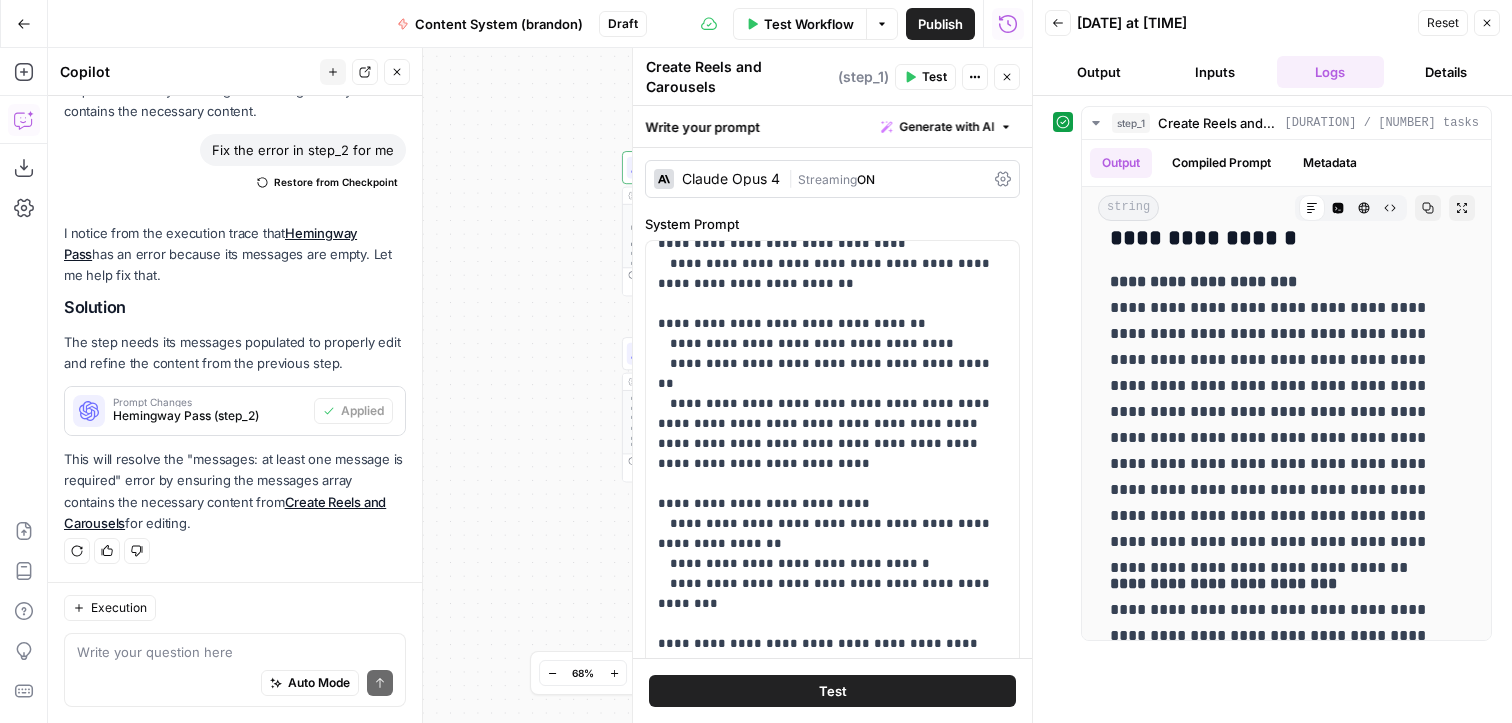 click 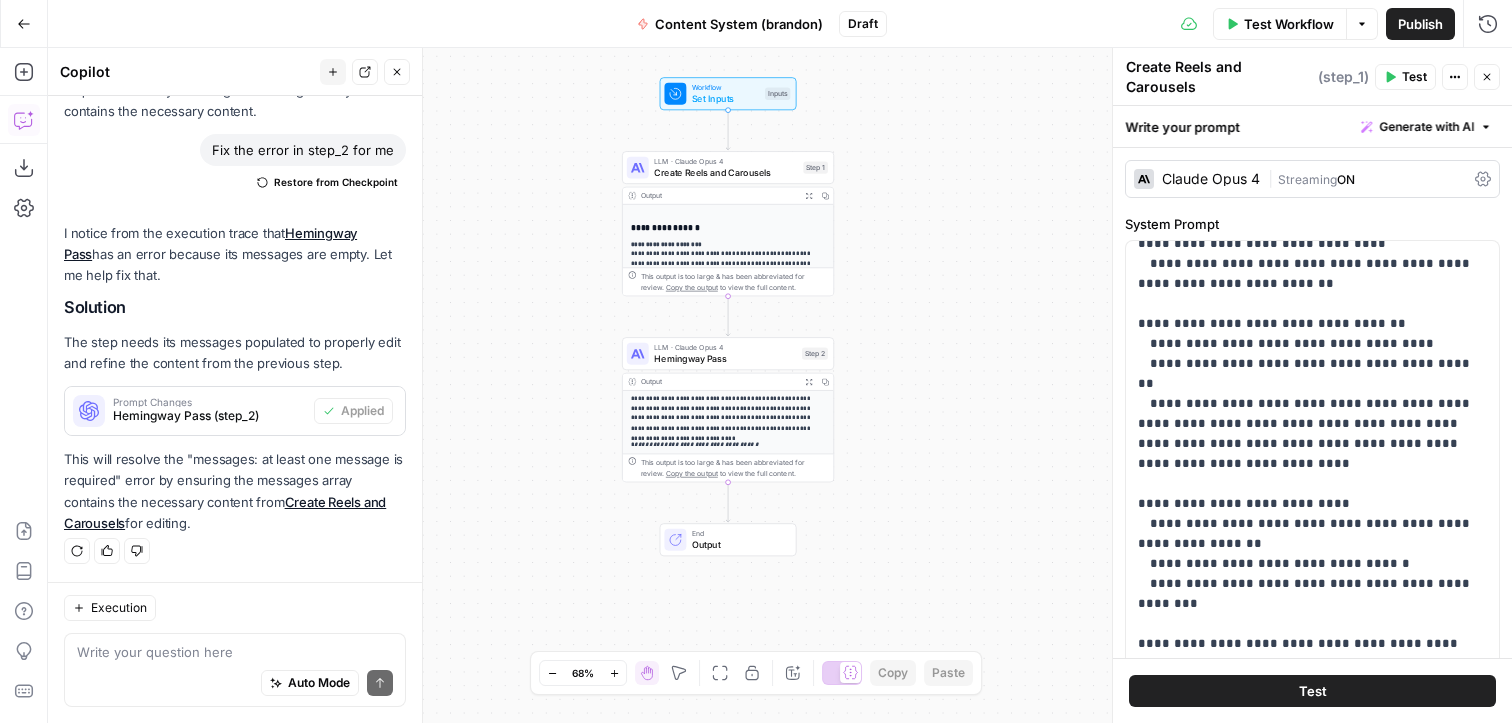 click on "Test Workflow" at bounding box center (1289, 24) 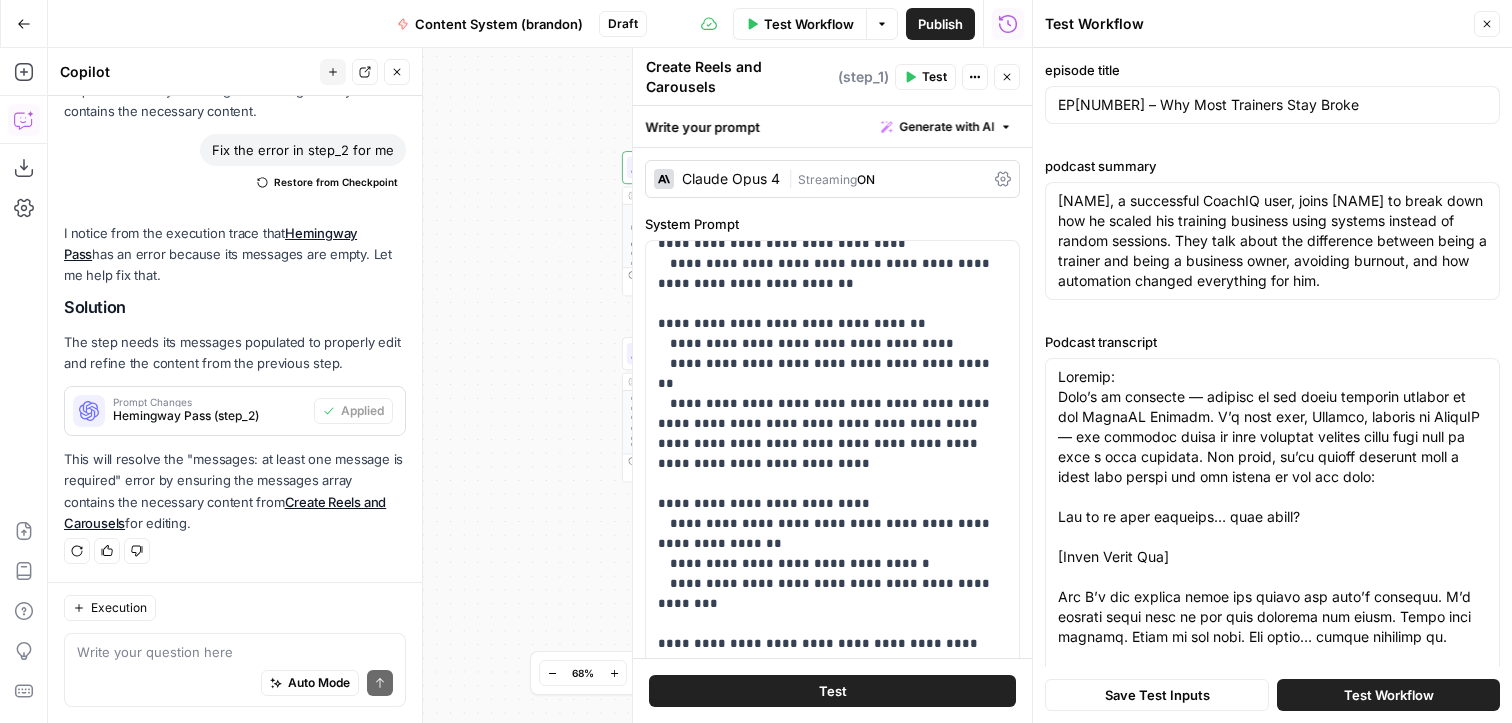 click on "Test Workflow" at bounding box center (1389, 695) 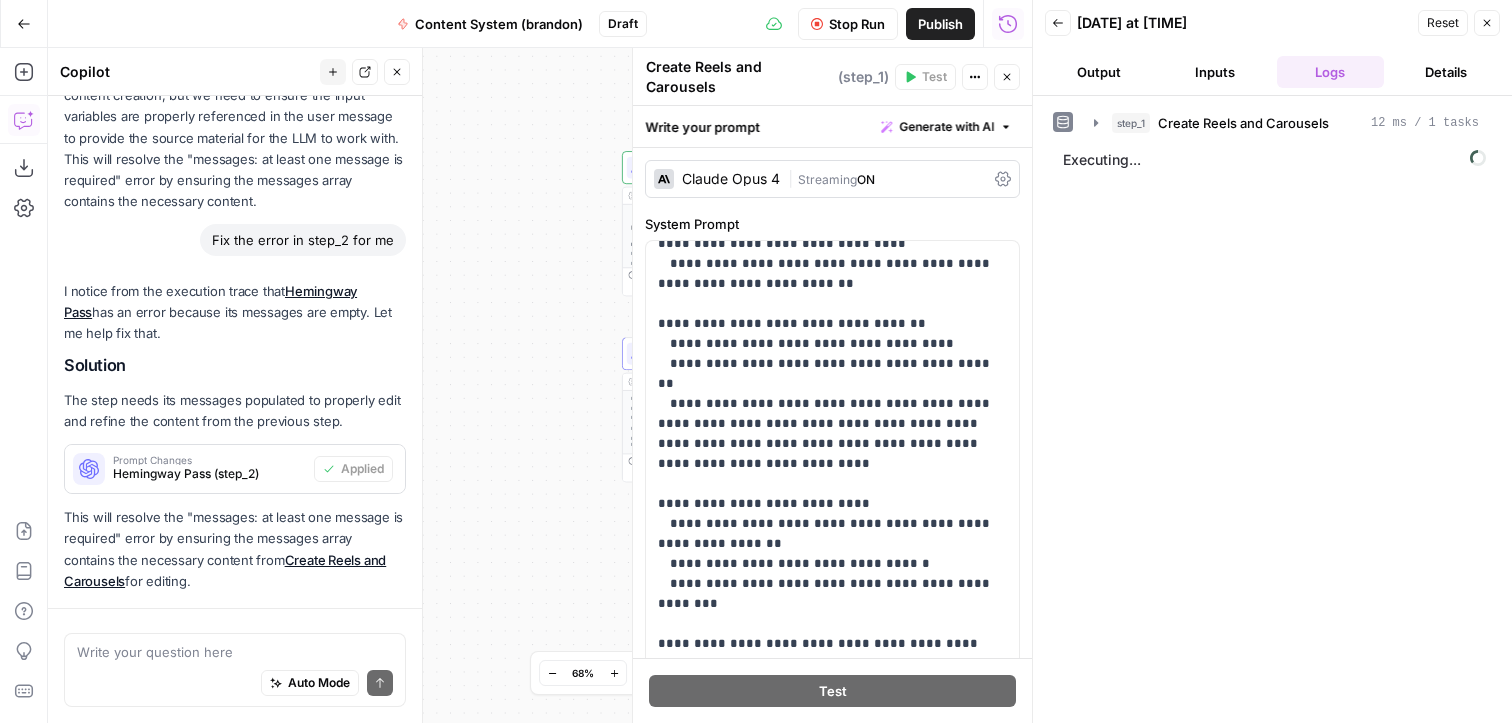 scroll, scrollTop: 673, scrollLeft: 0, axis: vertical 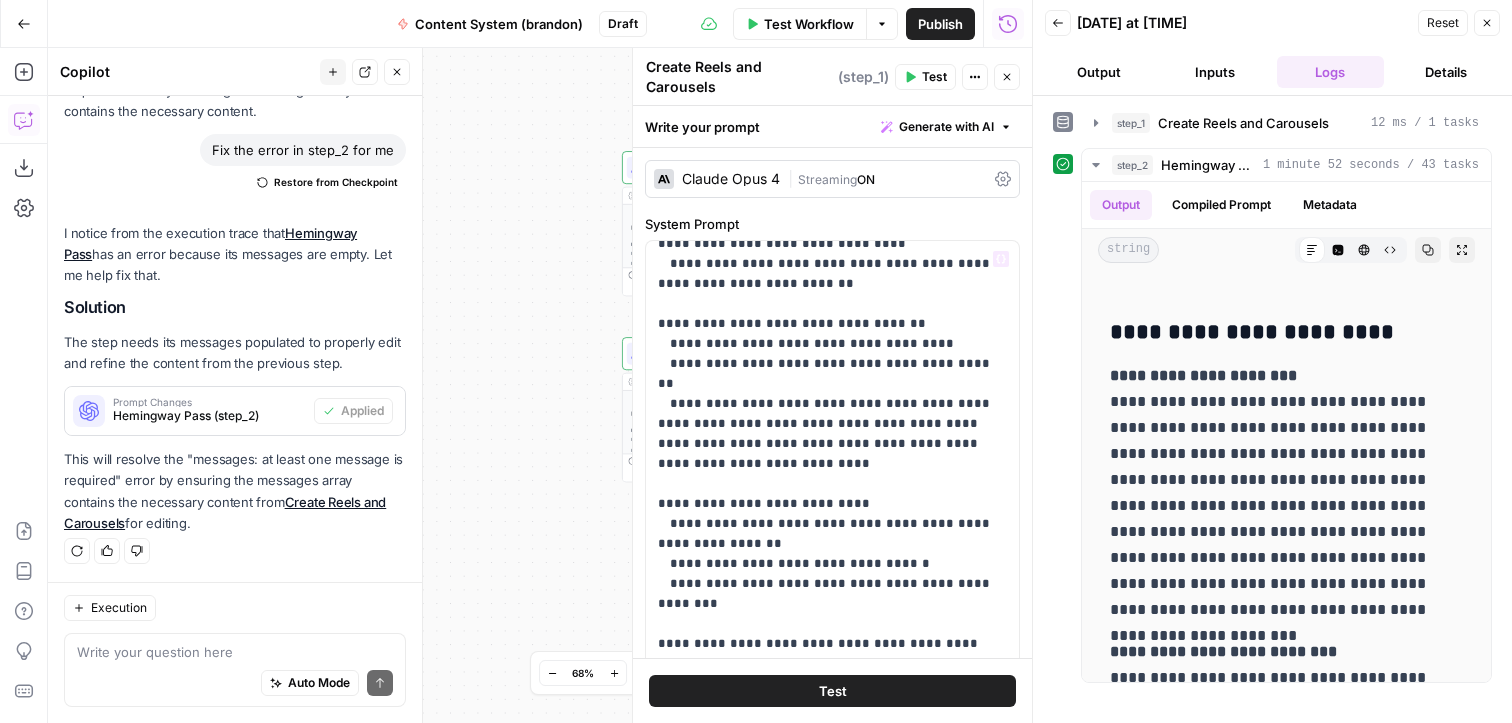 click on "**********" at bounding box center (540, 385) 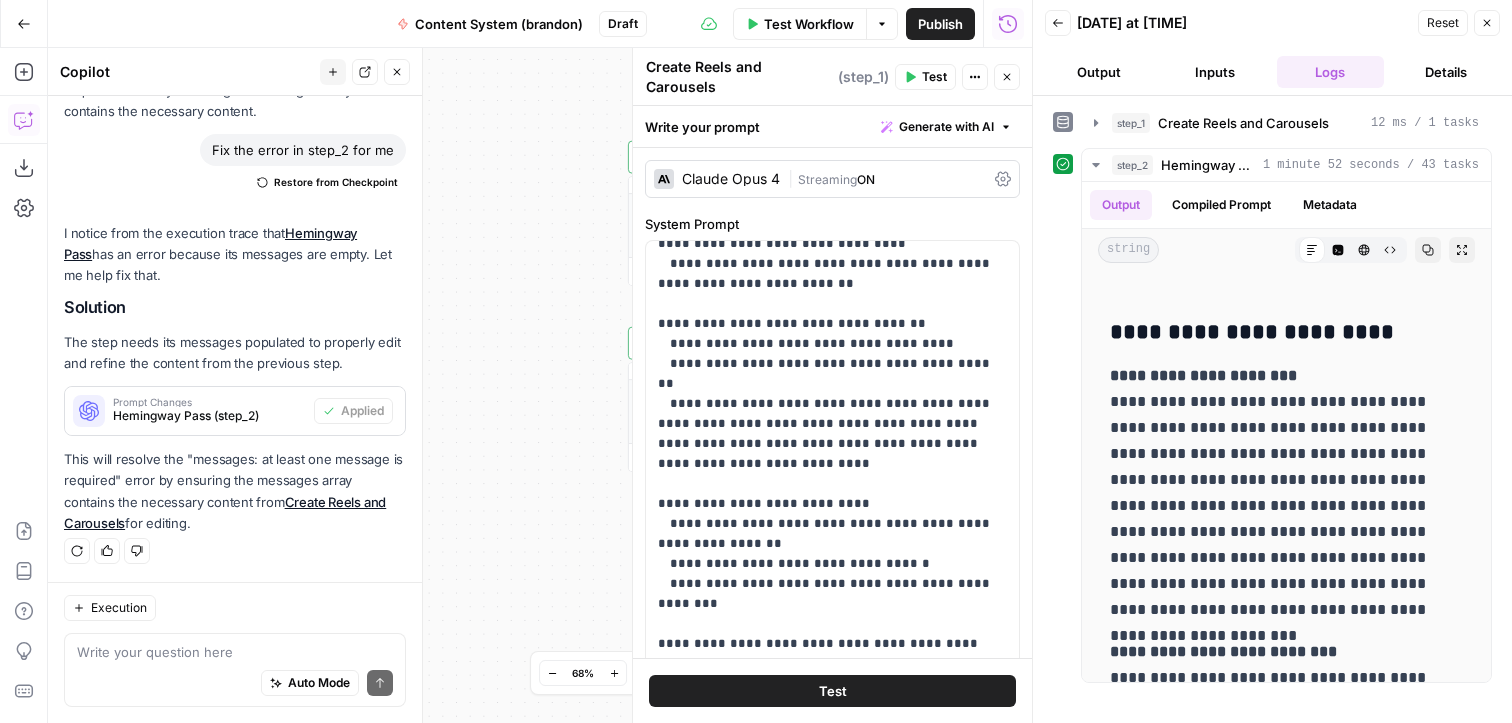 click 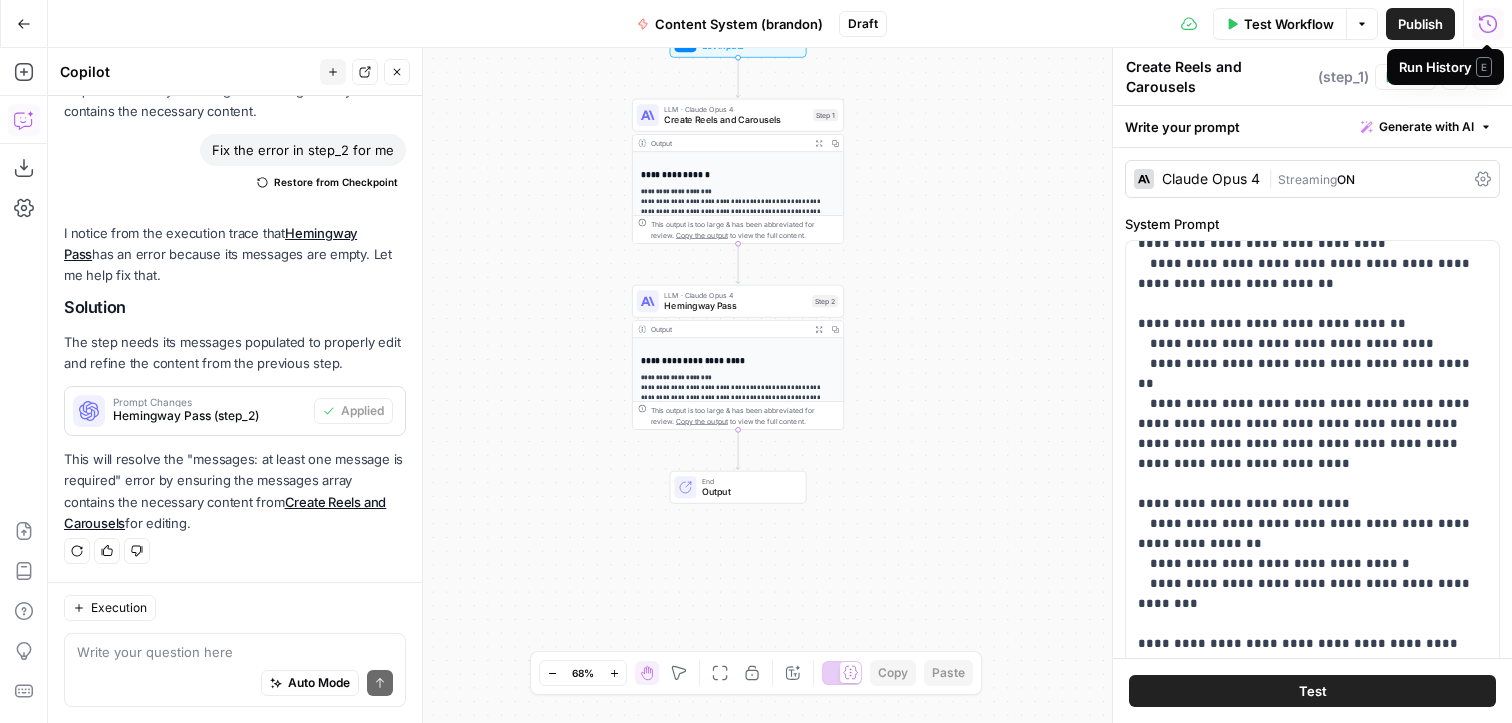 click on "This output is too large & has been abbreviated for review.   Copy the output   to view the full content." at bounding box center [738, 415] 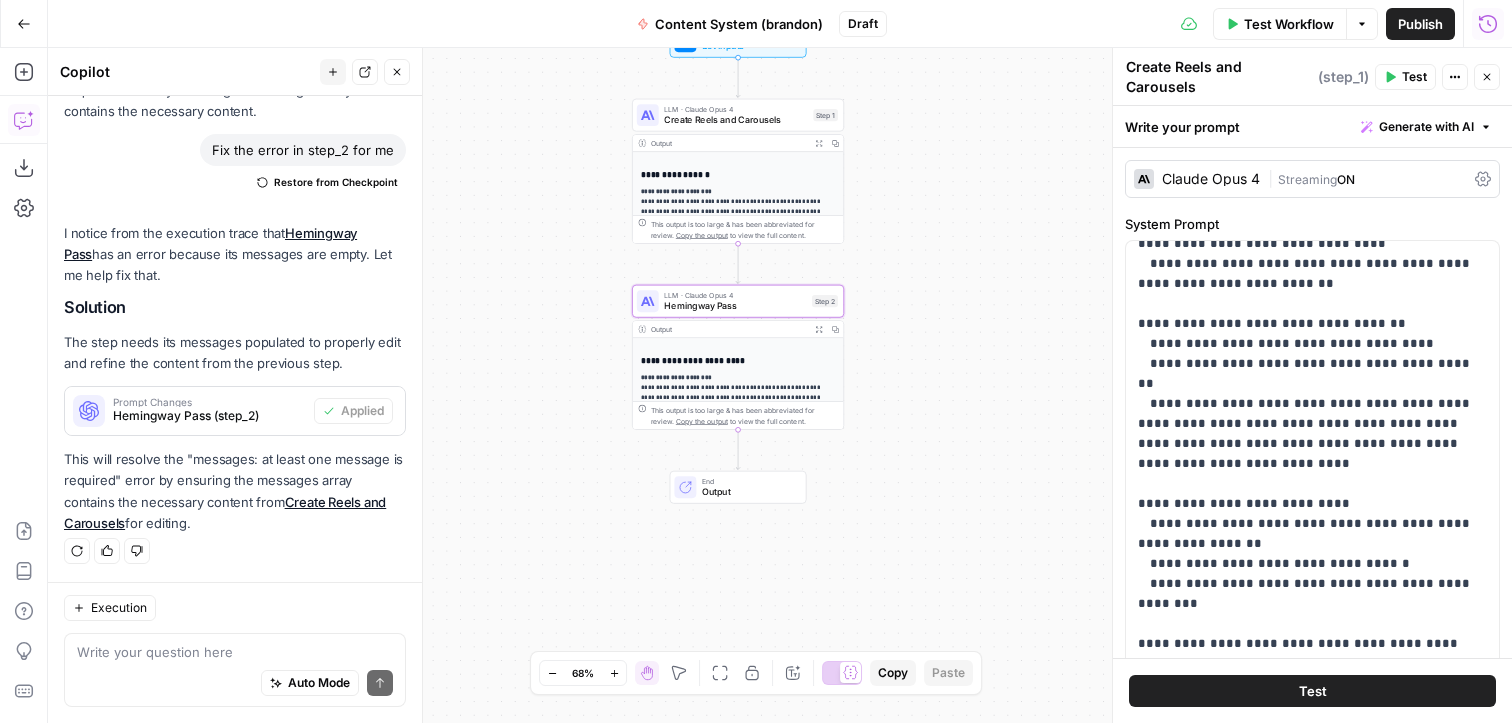 click on "**********" at bounding box center [738, 408] 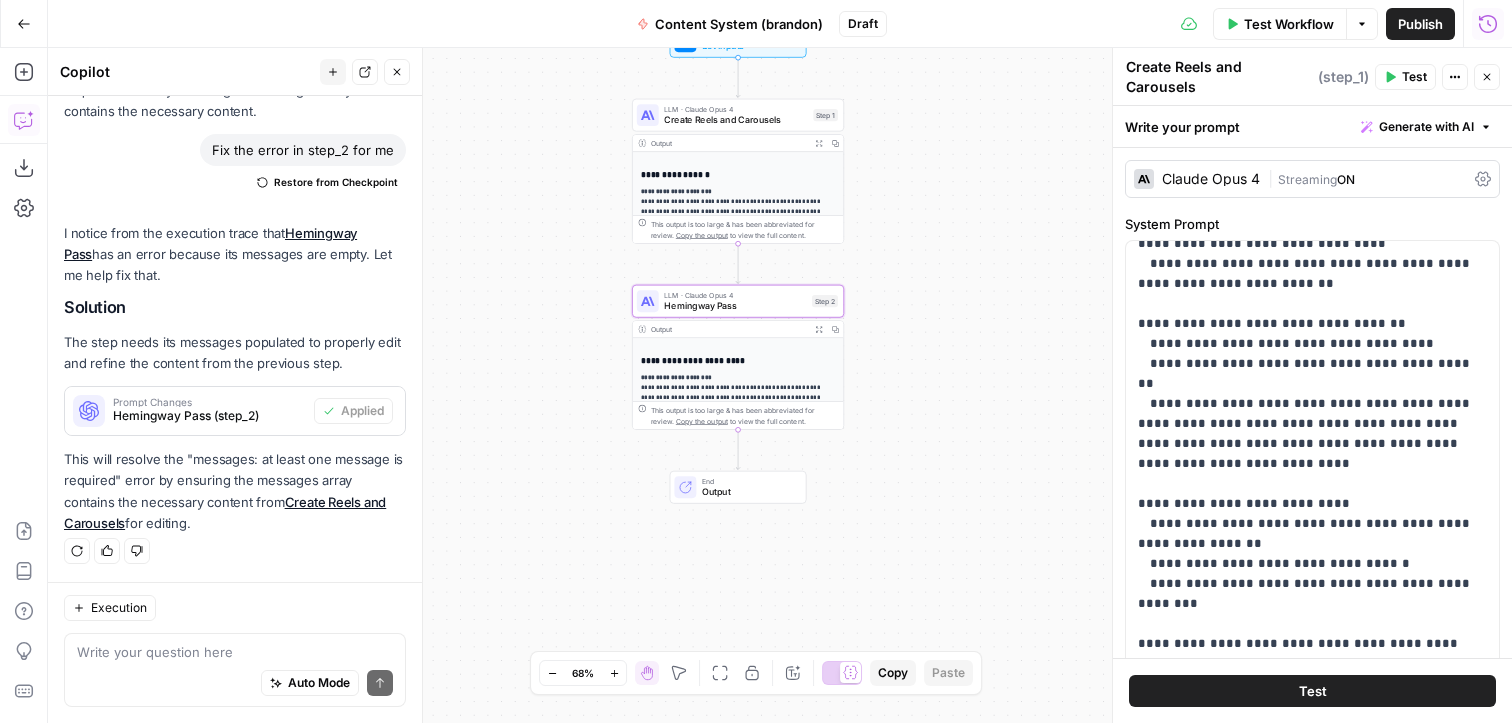click on "End" at bounding box center (748, 481) 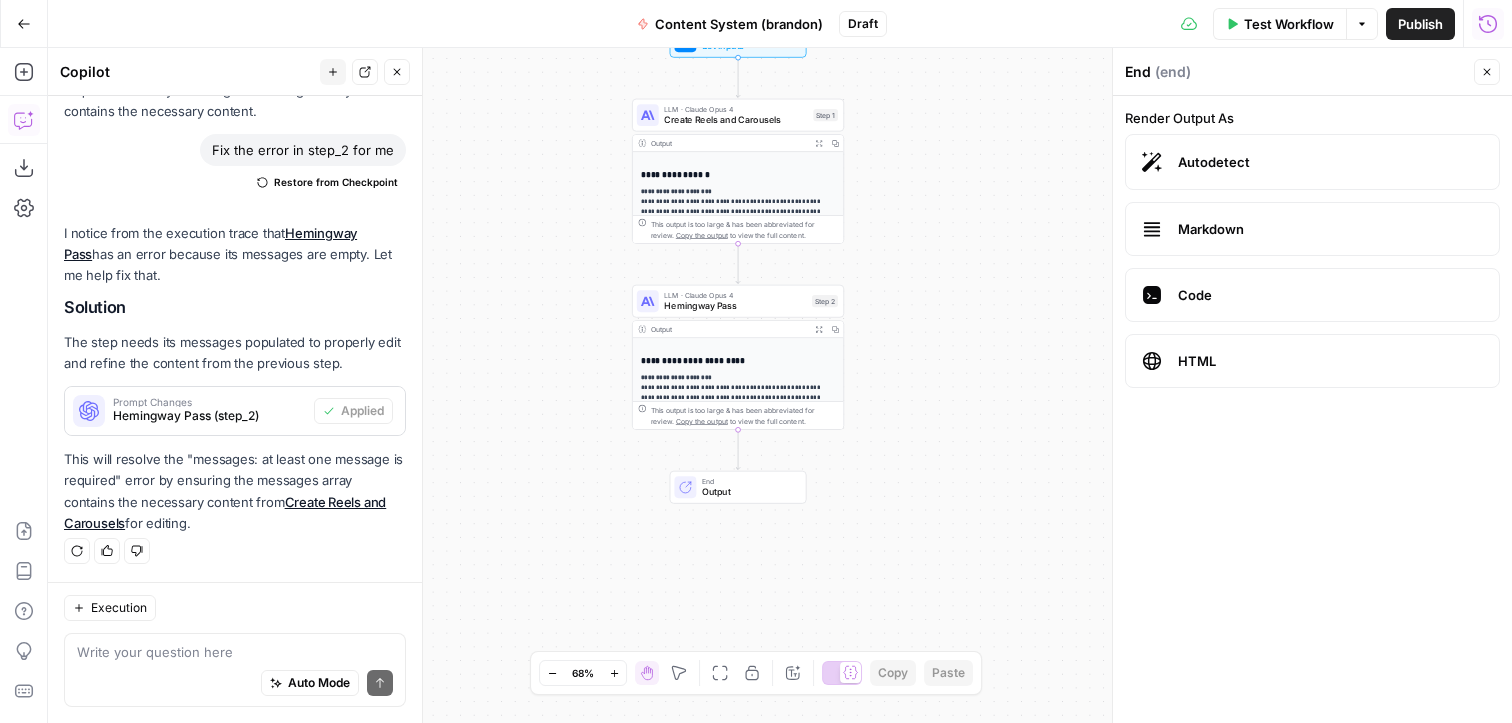 click on "This output is too large & has been abbreviated for review.   Copy the output   to view the full content." at bounding box center [744, 415] 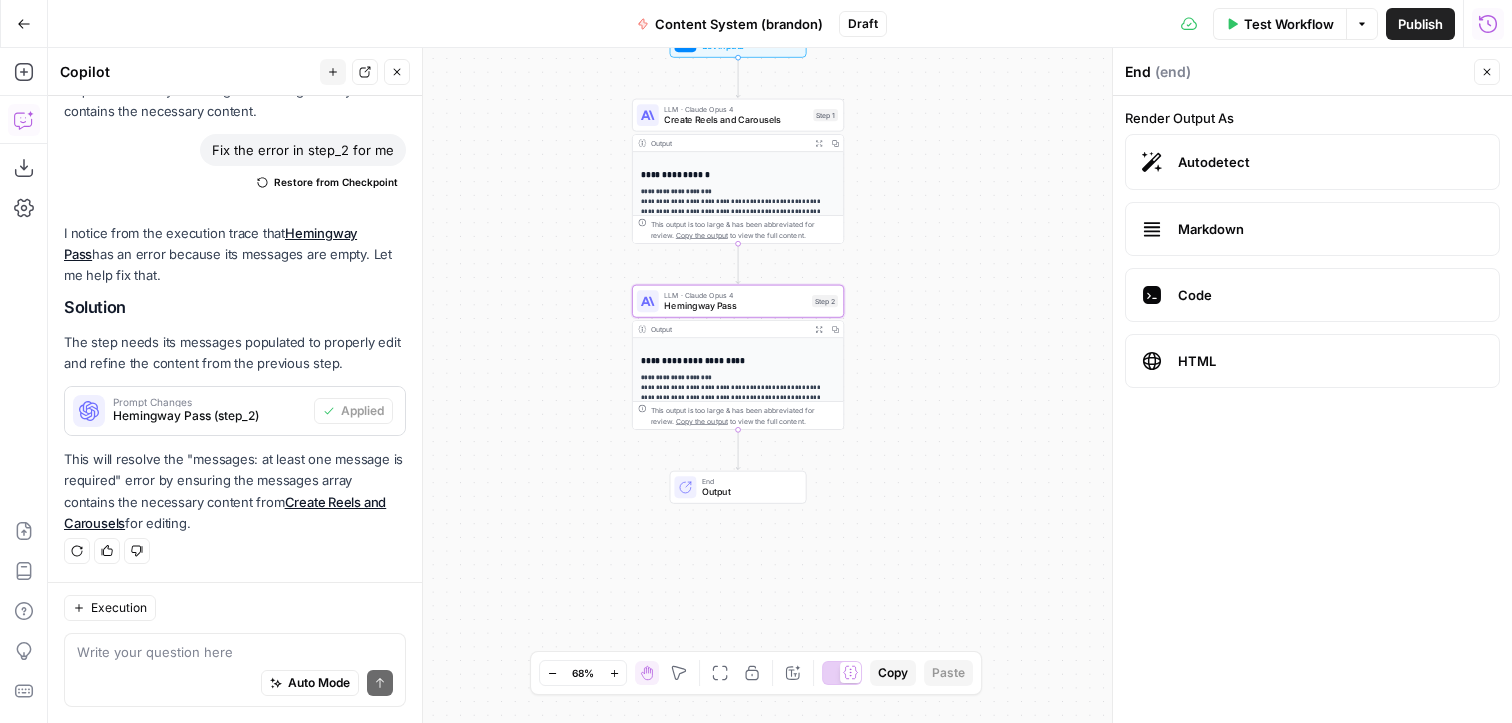 click on "This output is too large & has been abbreviated for review.   Copy the output   to view the full content." at bounding box center [744, 415] 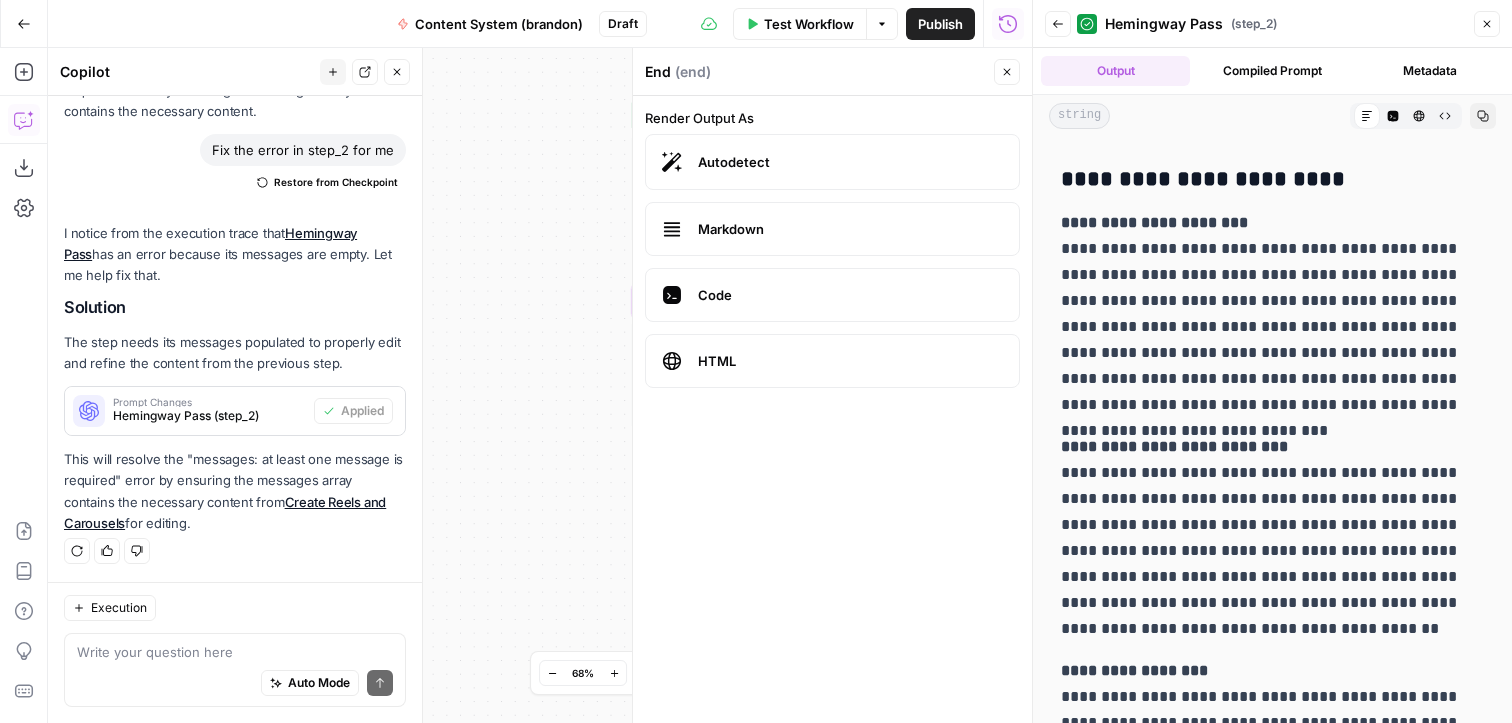 scroll, scrollTop: 21, scrollLeft: 0, axis: vertical 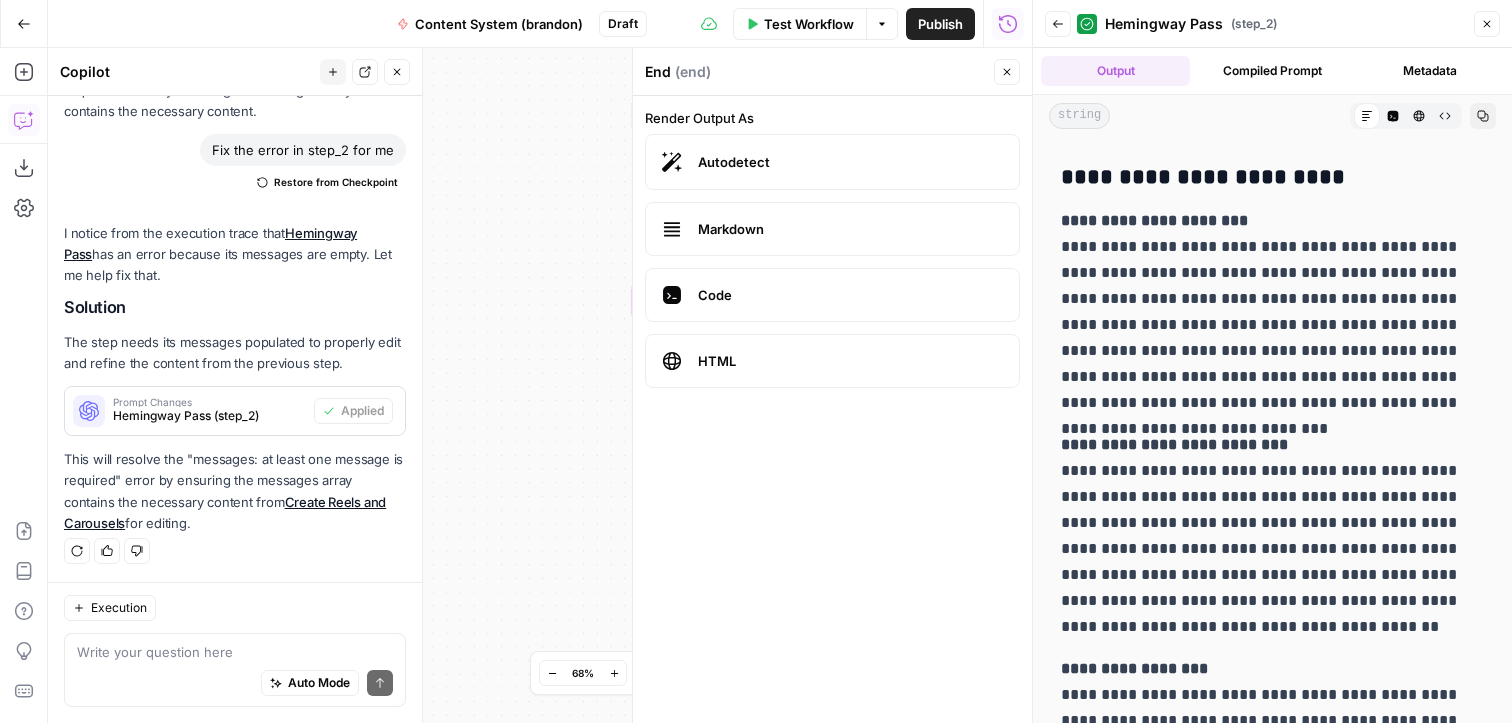 drag, startPoint x: 1466, startPoint y: 406, endPoint x: 1110, endPoint y: 241, distance: 392.37863 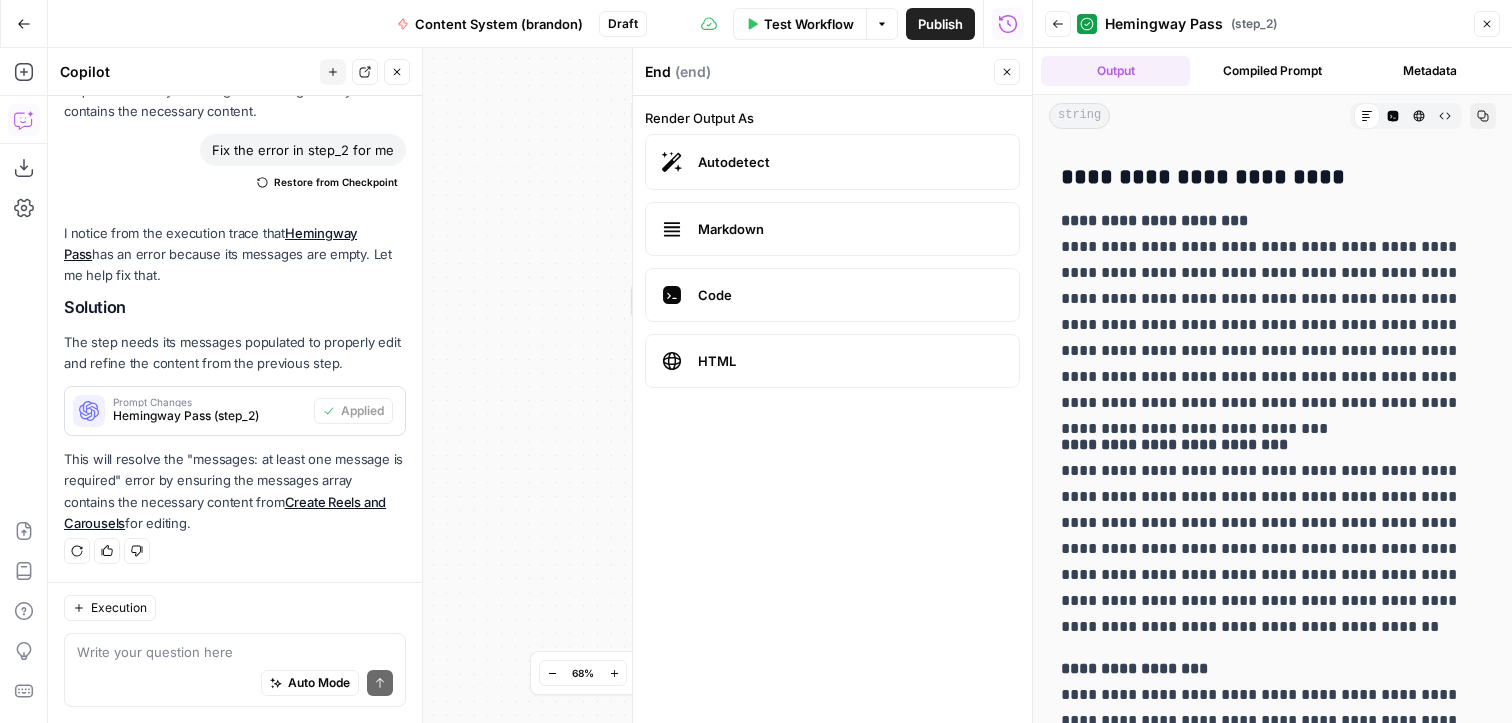click on "**********" at bounding box center [1272, 312] 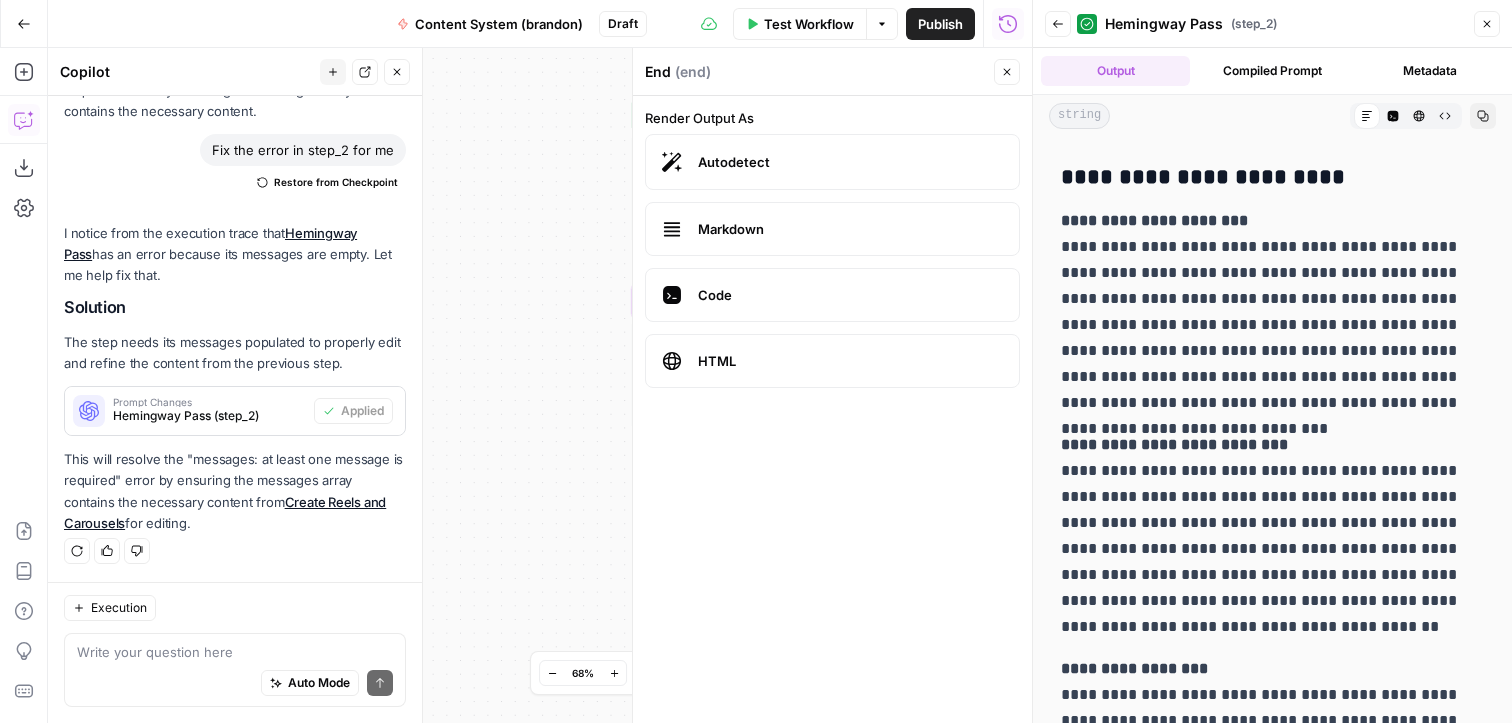 copy on "**********" 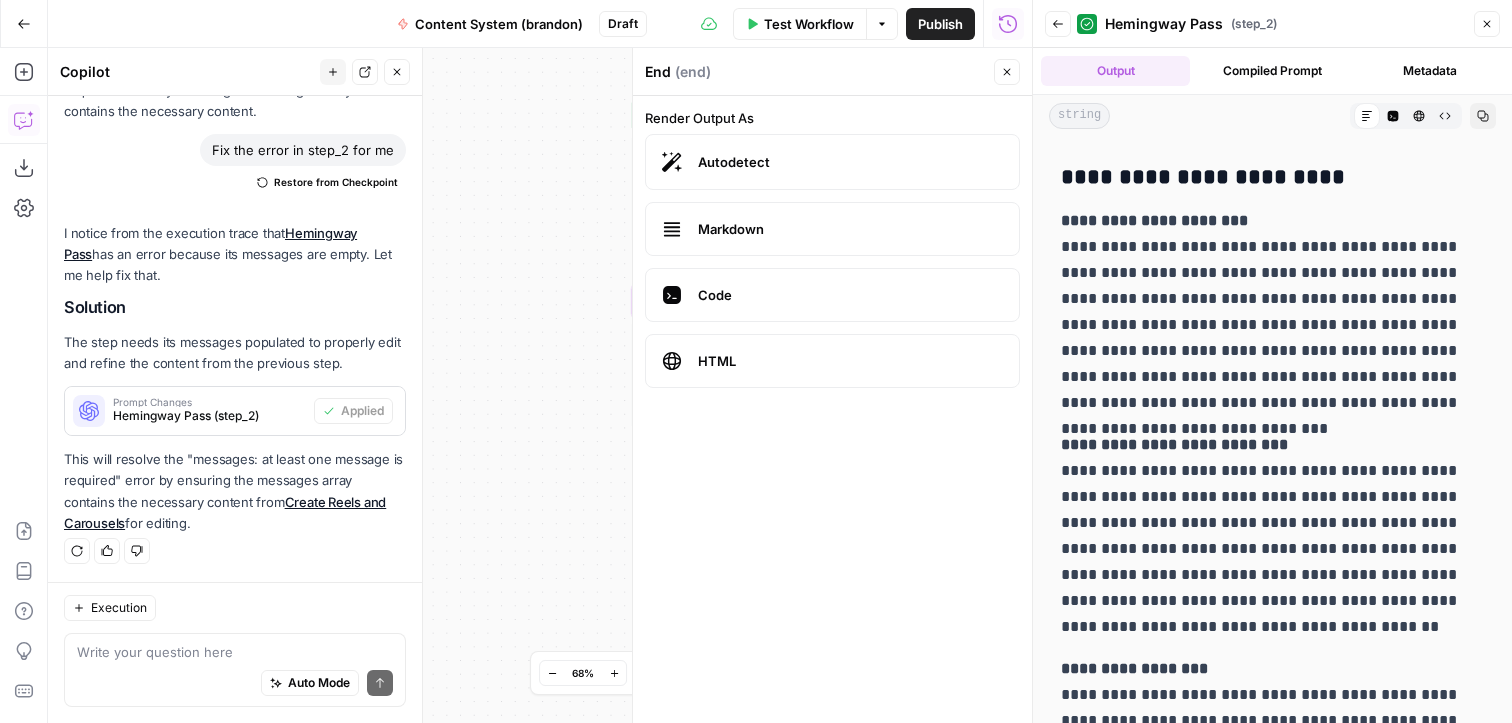 click on "Close" at bounding box center [1487, 24] 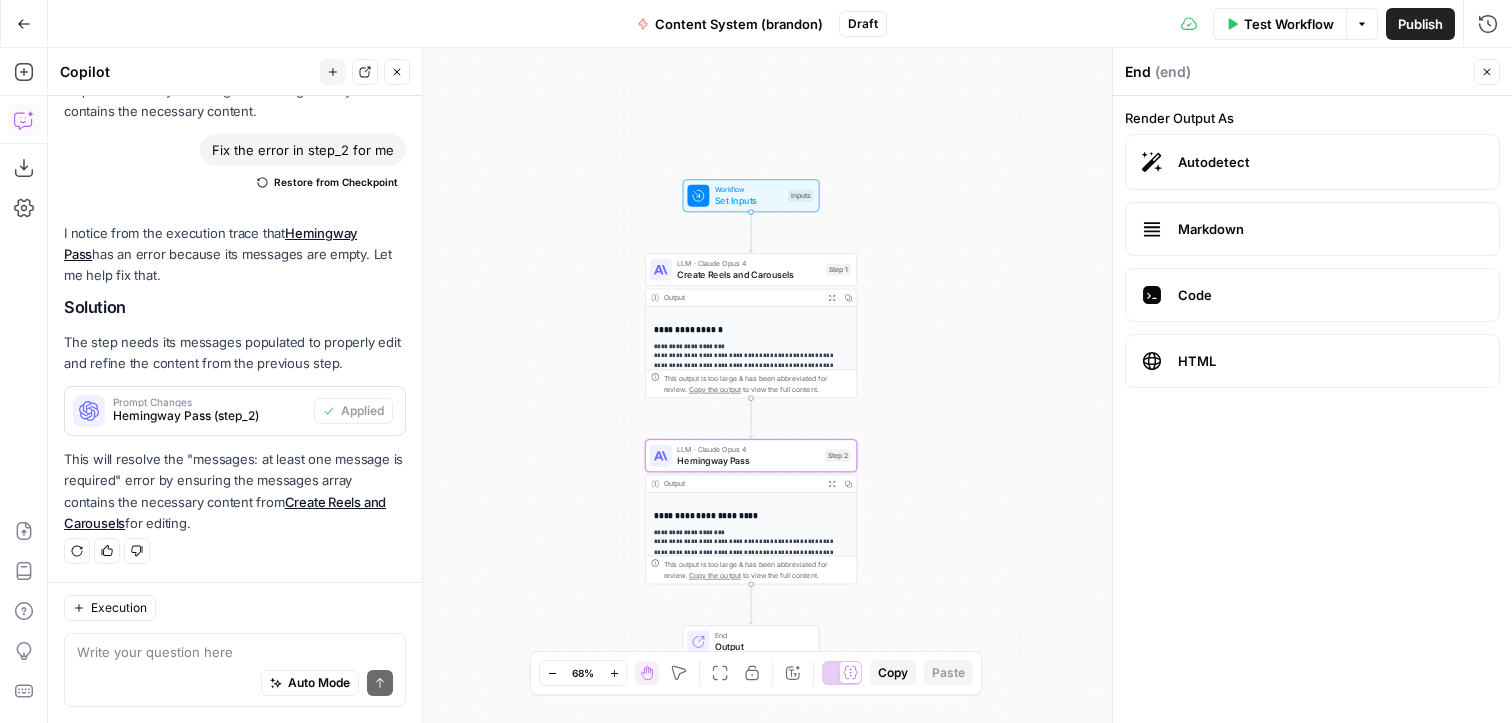 click on "Test Step" at bounding box center (781, 170) 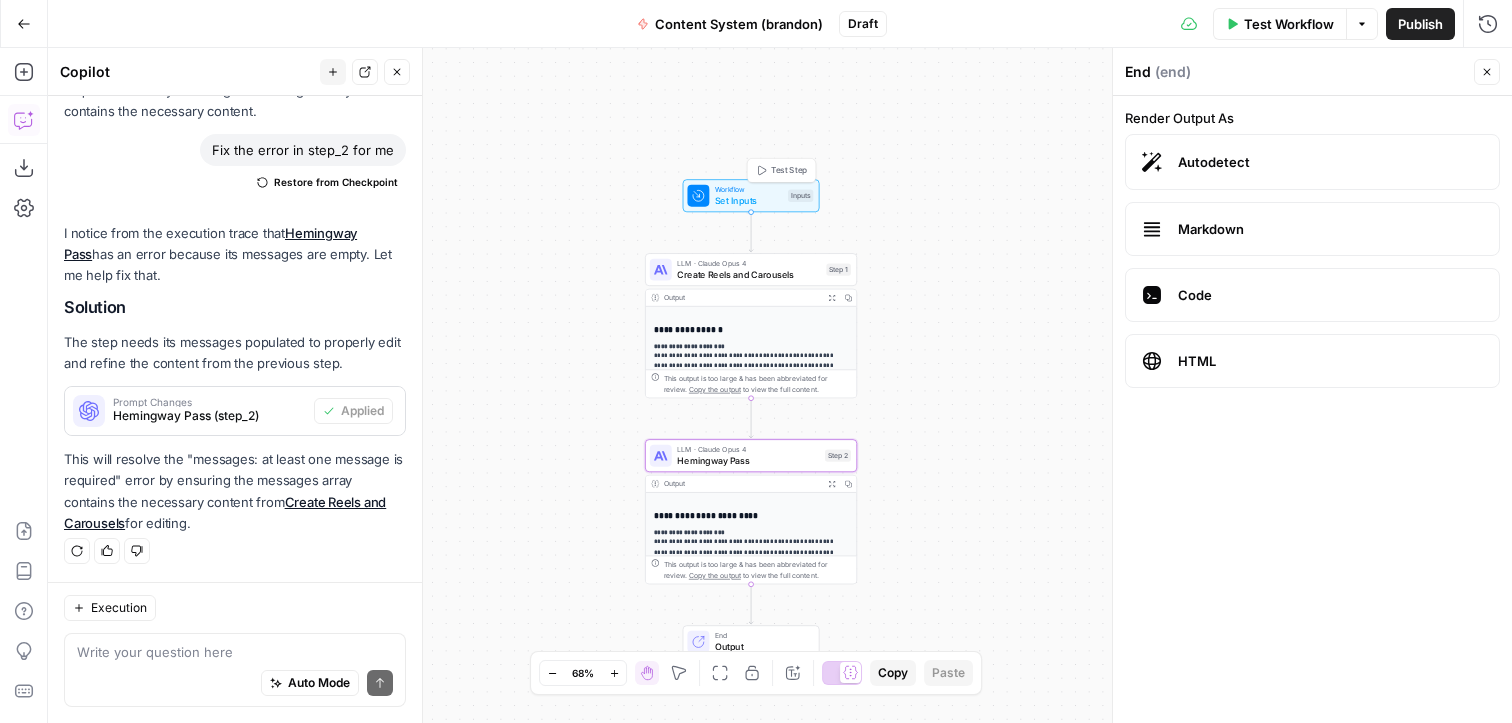 click on "Workflow" at bounding box center [749, 189] 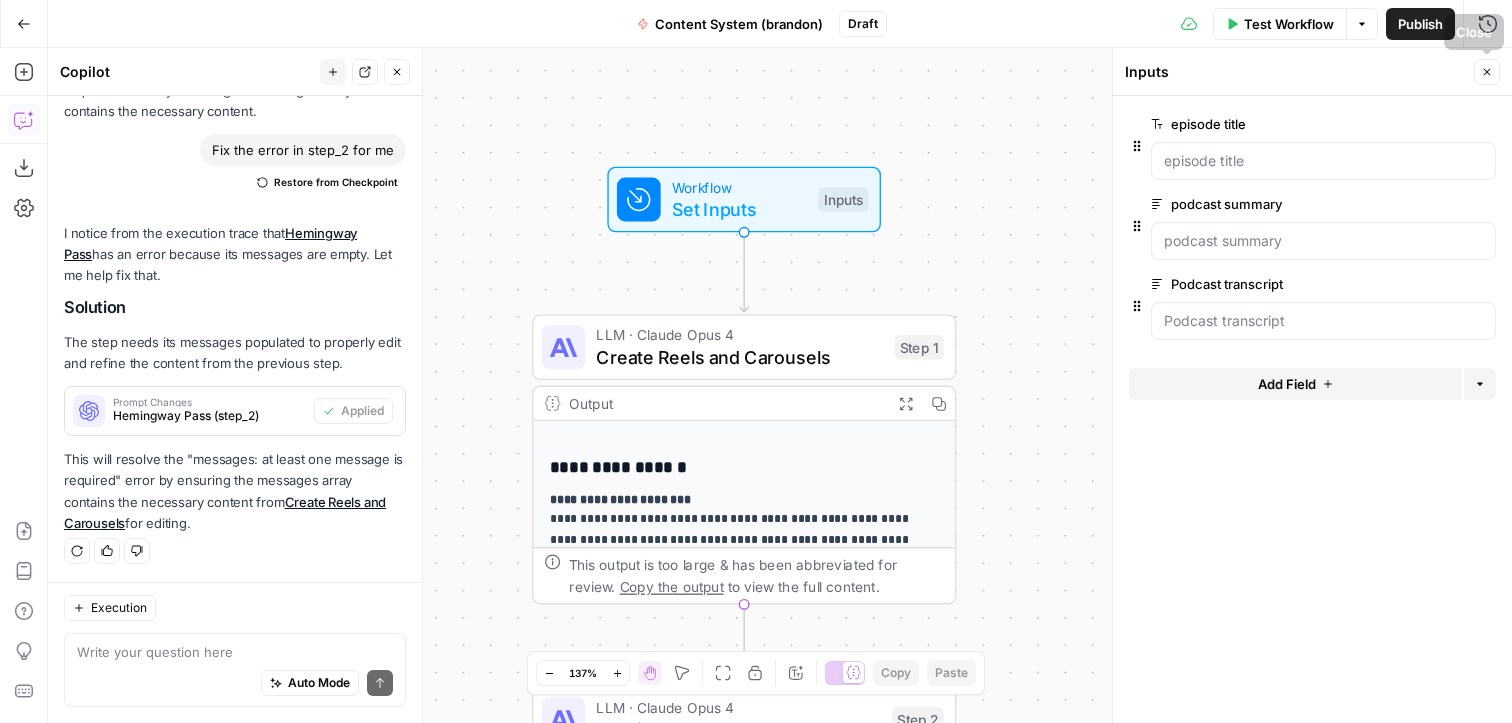 click at bounding box center [1323, 161] 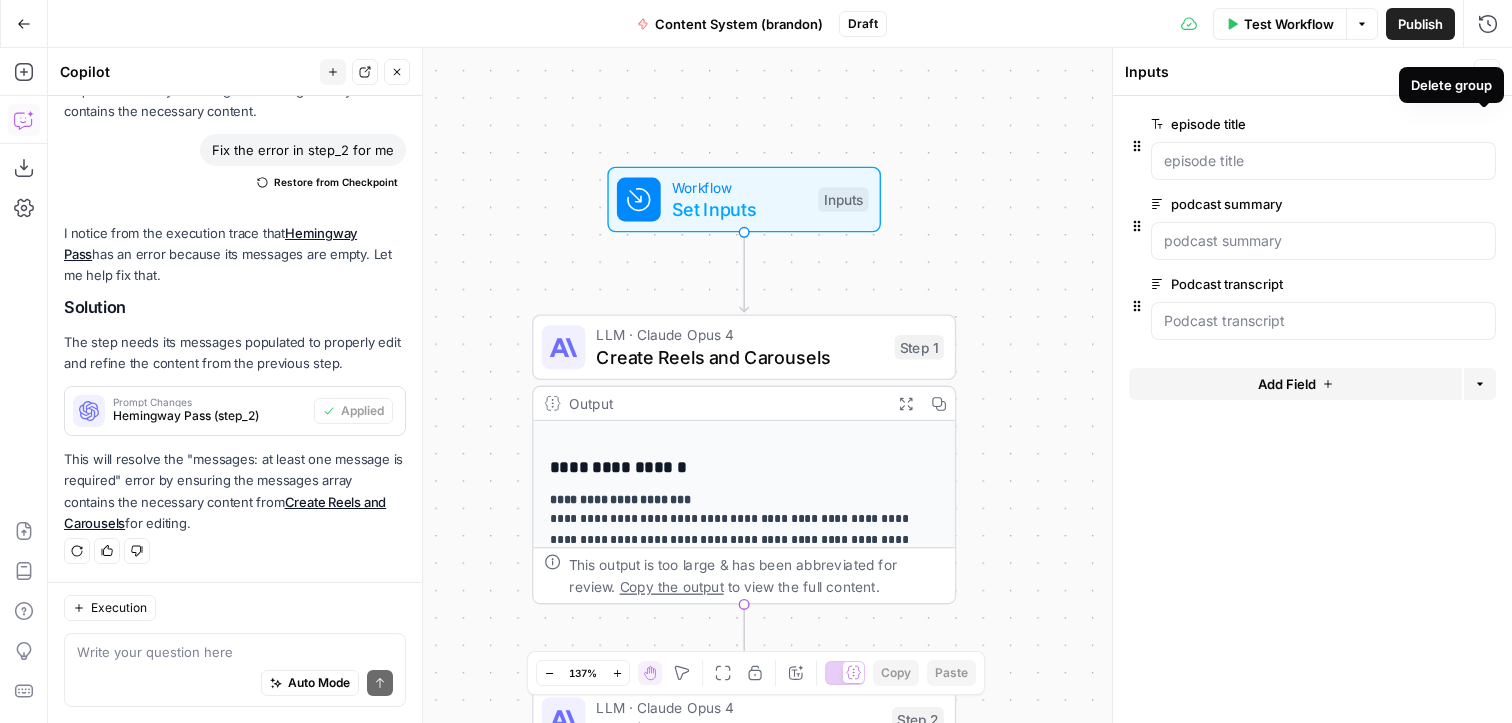 click 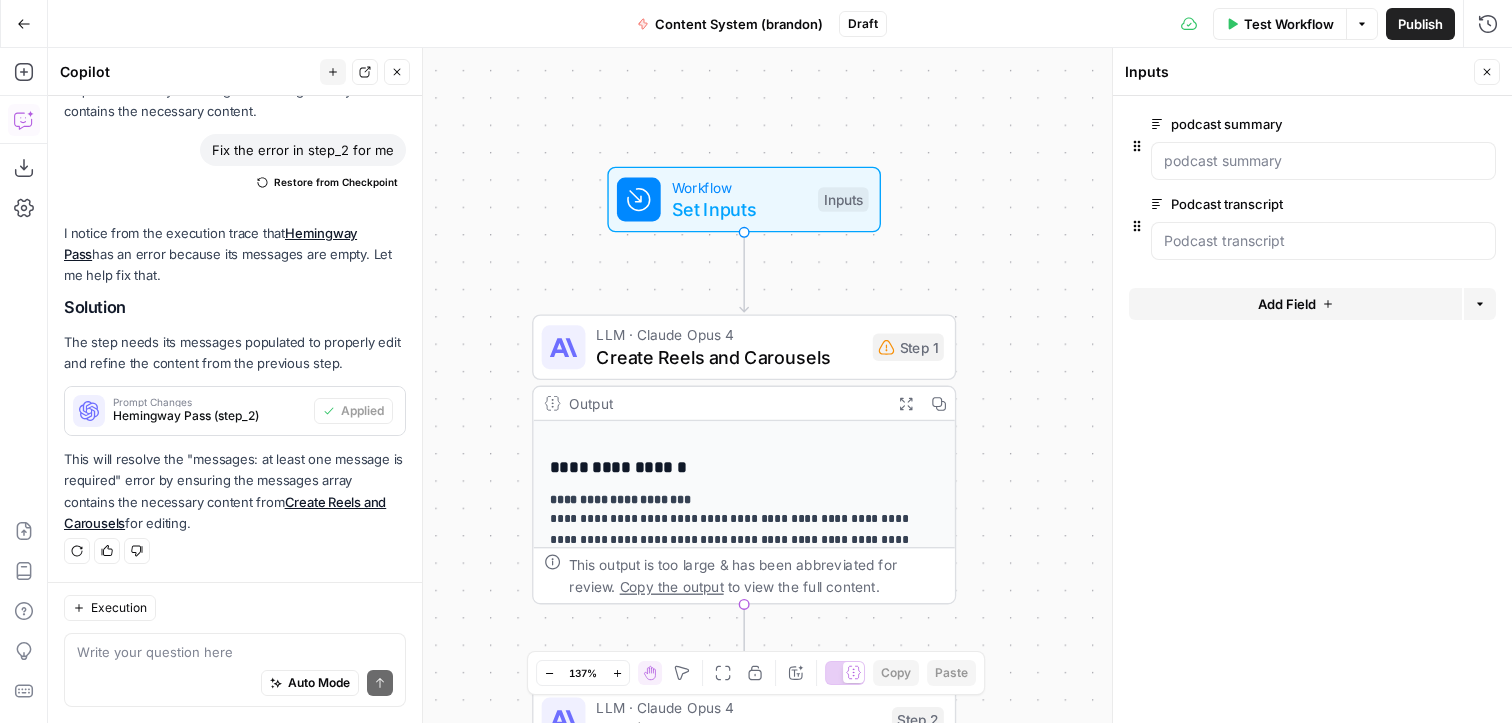 click 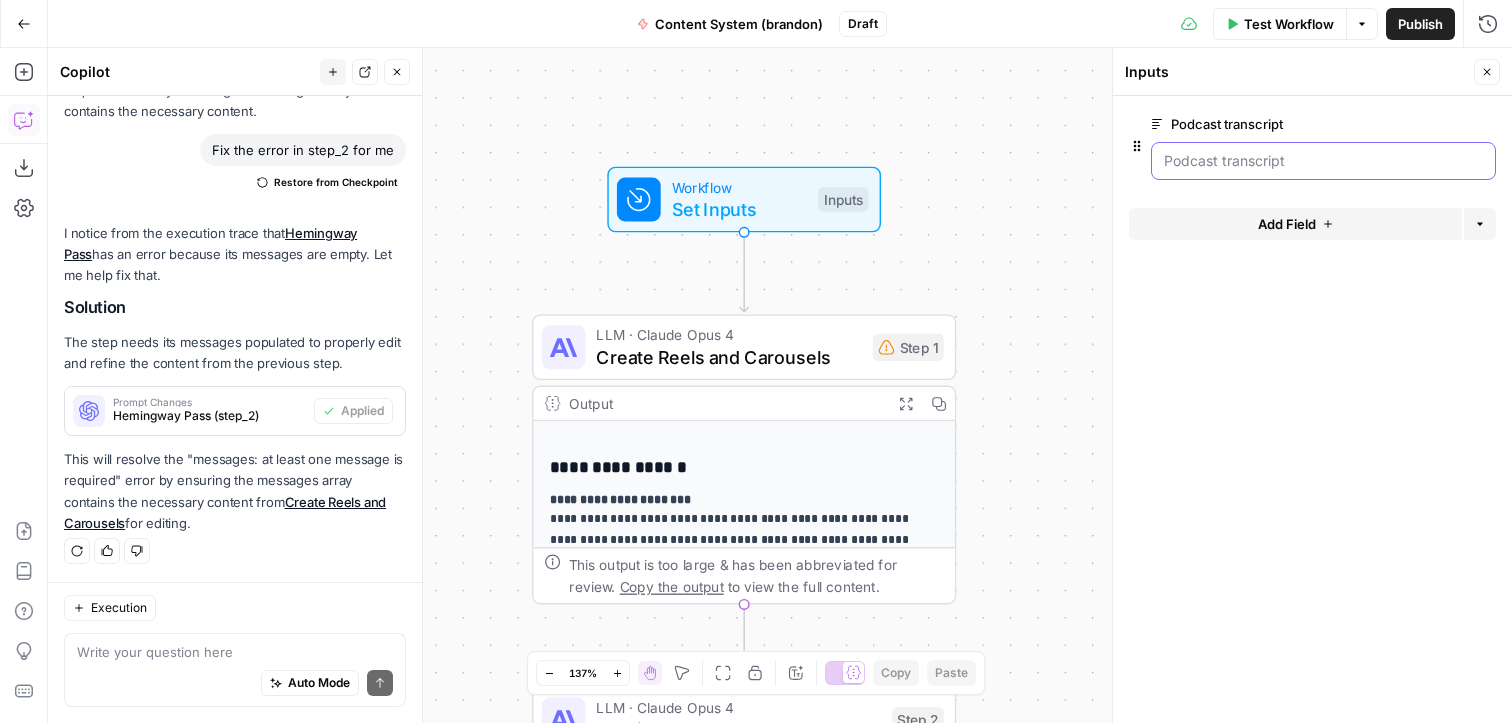 click on "Podcast transcript" at bounding box center [1323, 161] 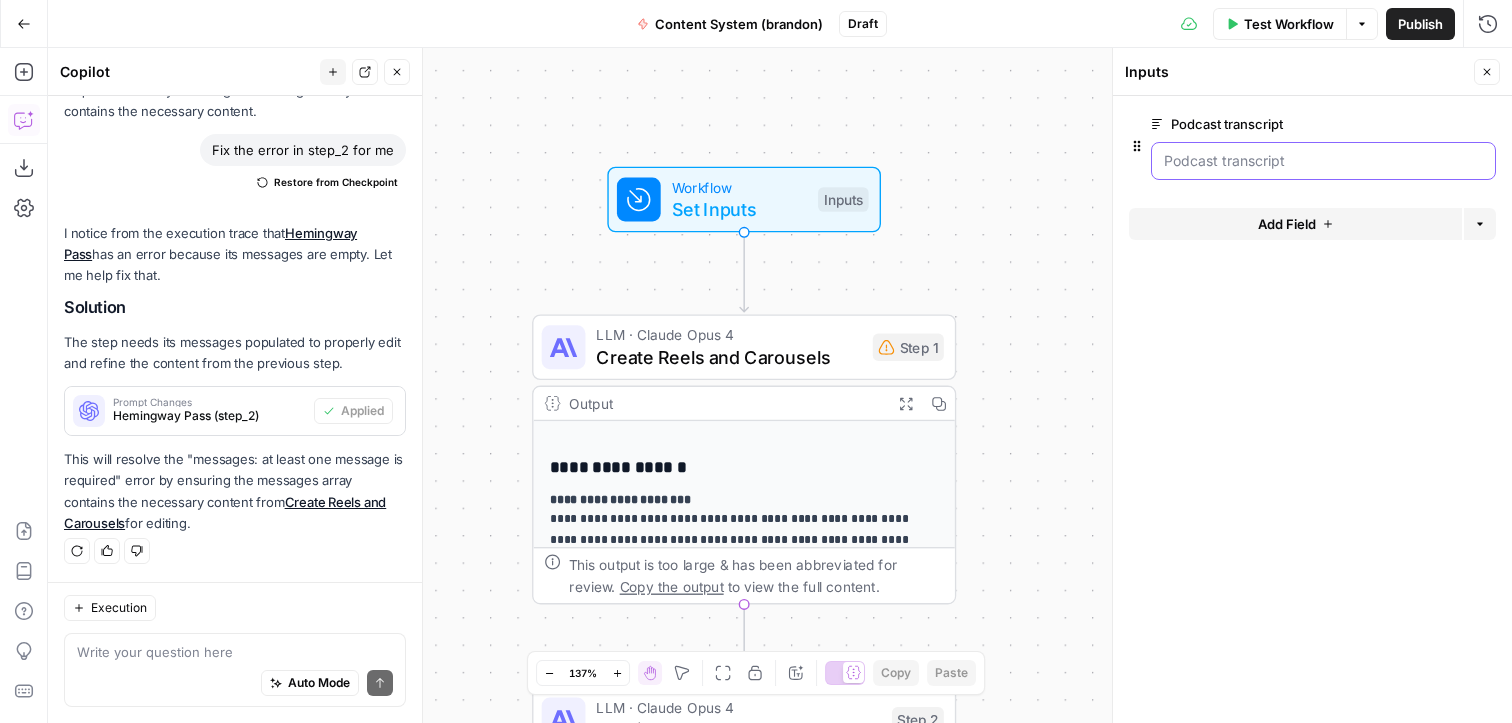 click on "Podcast transcript" at bounding box center [1323, 161] 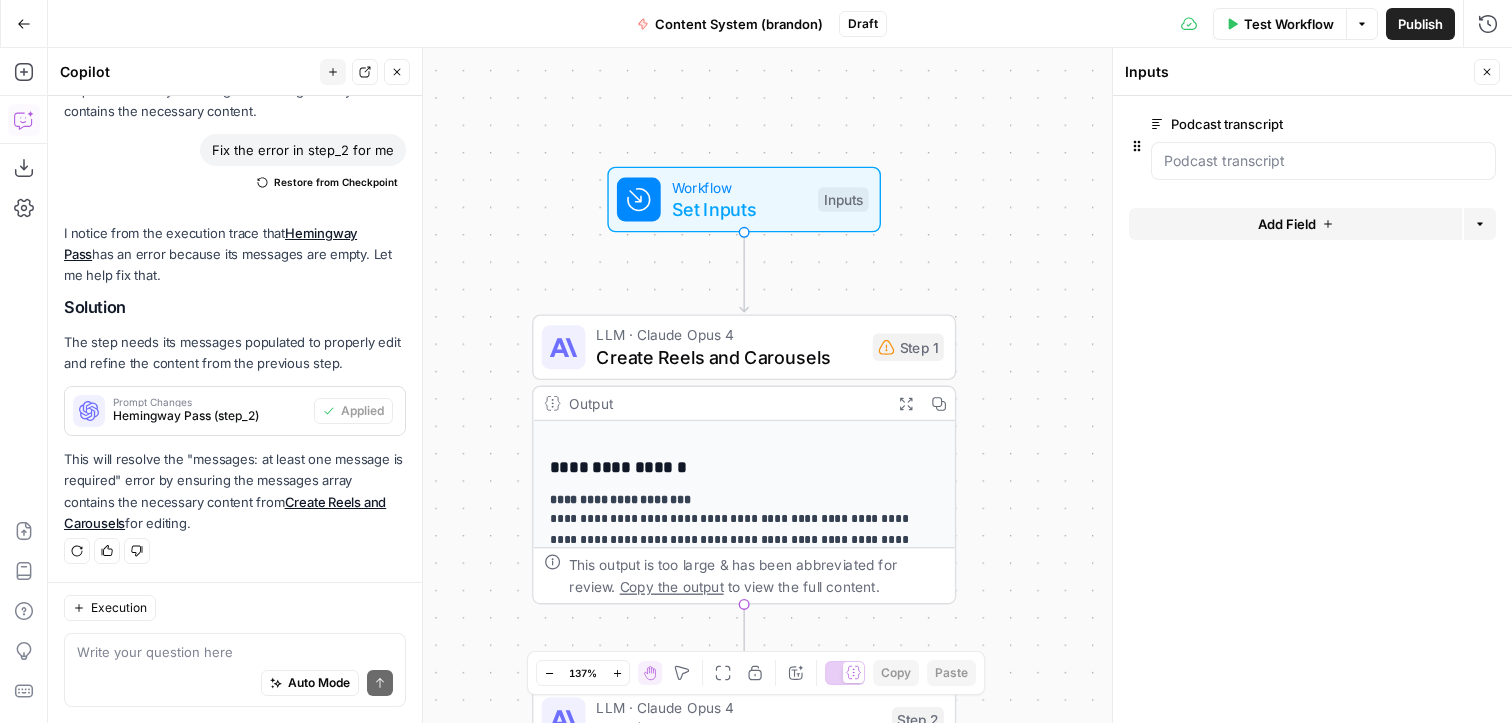 click on "Podcast transcript" at bounding box center [1267, 124] 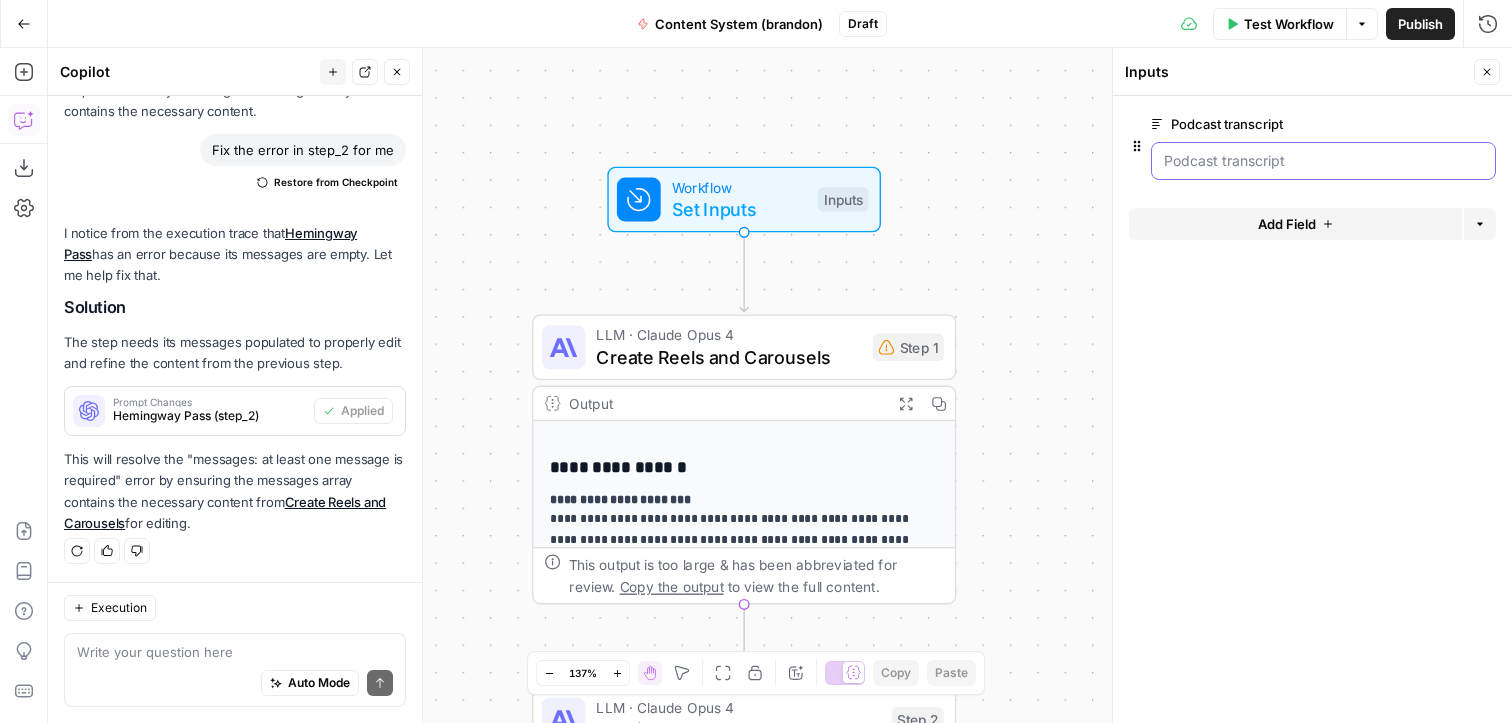 click on "Podcast transcript" at bounding box center (1323, 161) 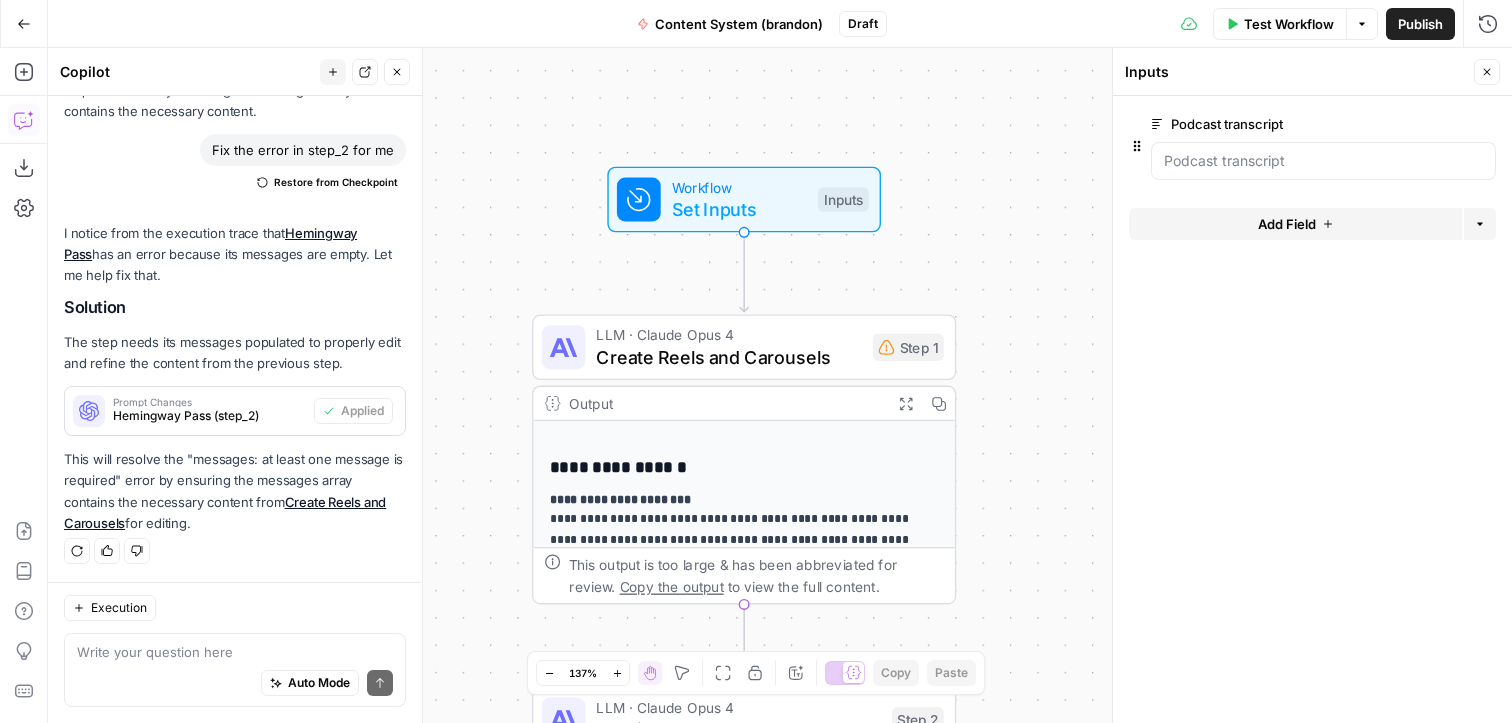 click on "Test Workflow Options Publish Run History" at bounding box center [1199, 23] 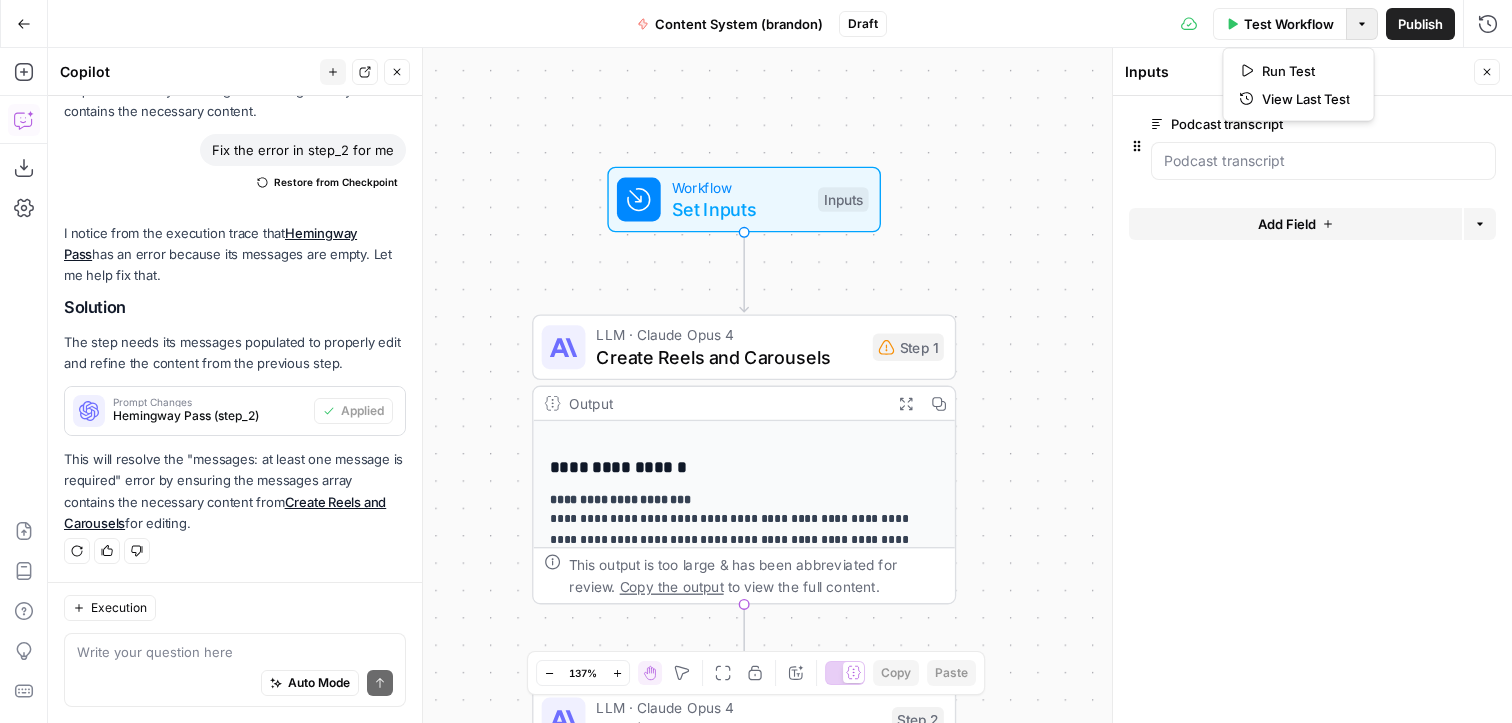 click 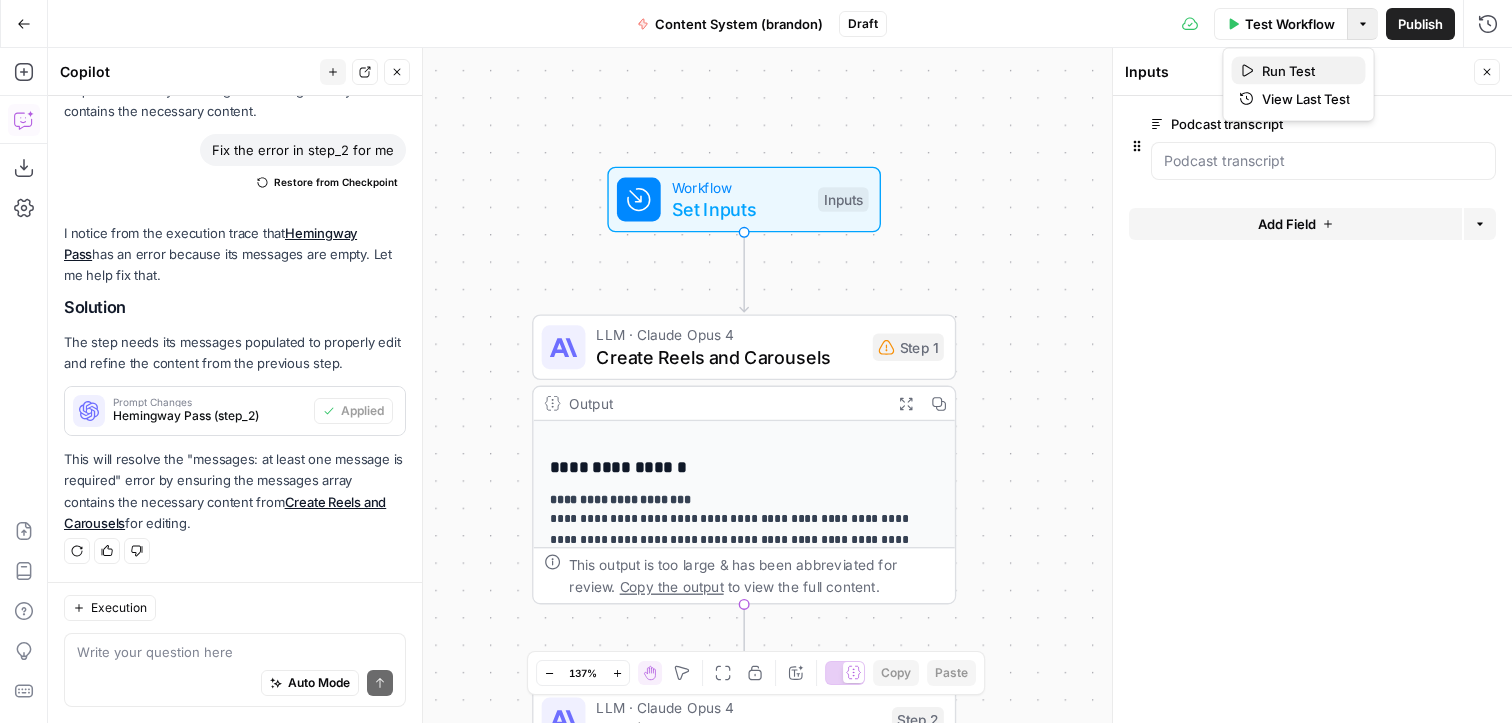 click on "Run Test" at bounding box center [1306, 71] 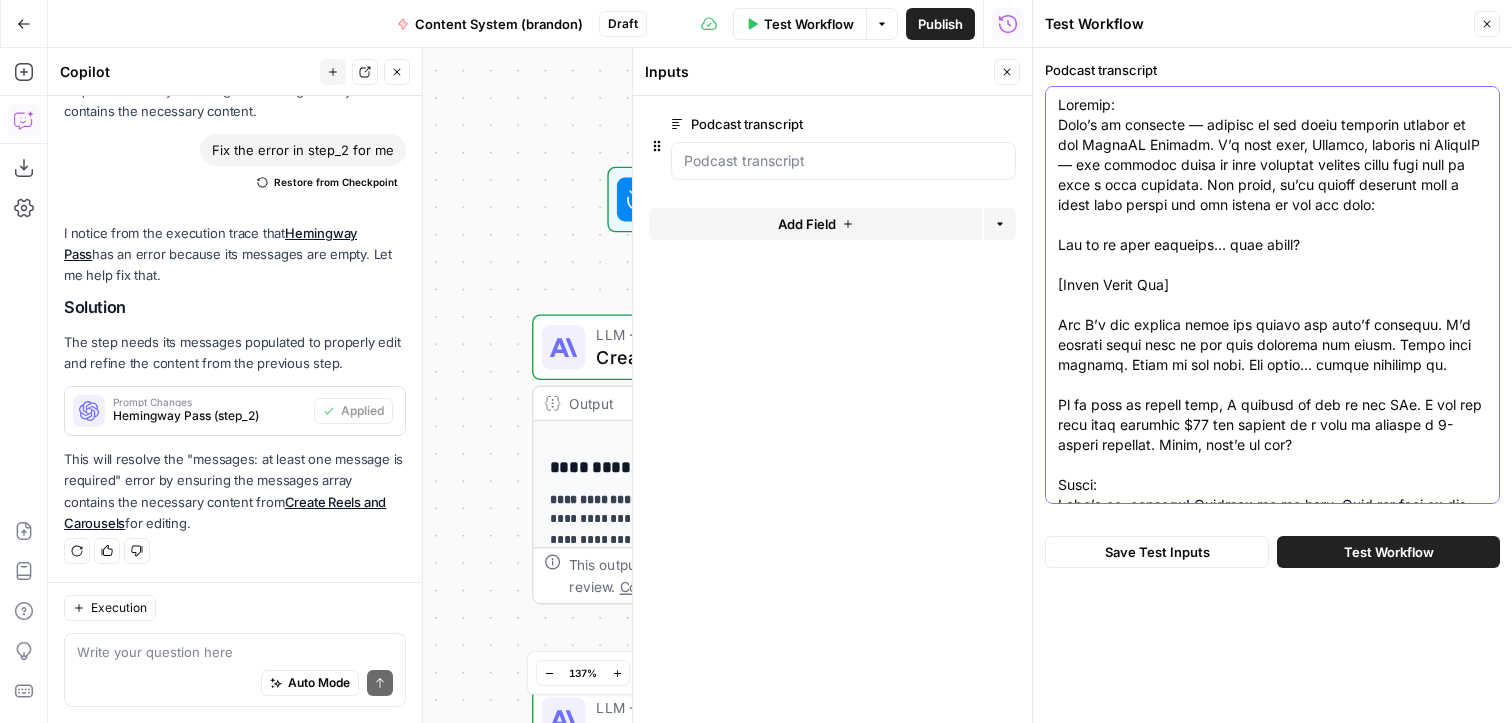 click on "Podcast transcript" at bounding box center [1272, 1975] 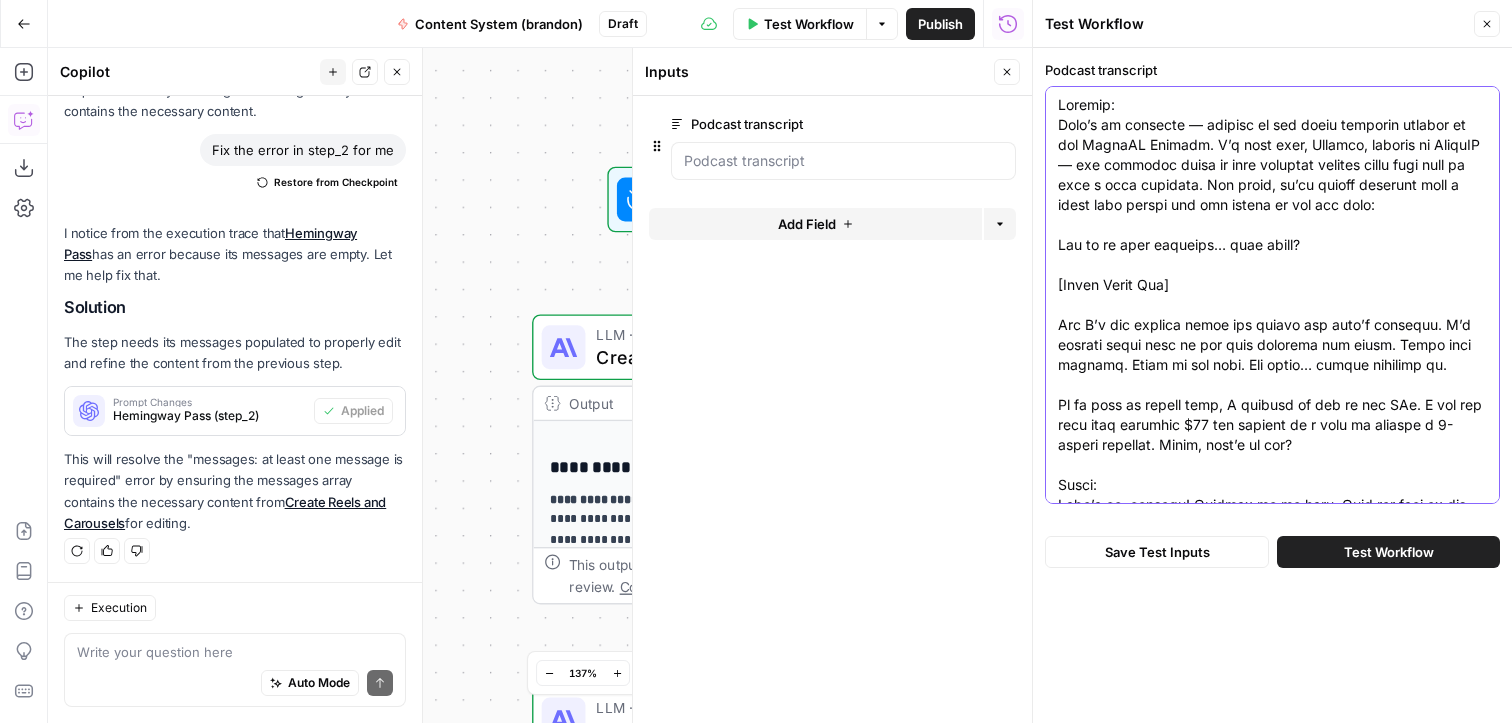 paste on "Mitchell Kirsch (00:00.432)
podcast, like we could just throw it up. Um, and I think I explained, this is like via coach IQ, I'm hosting it for them, but it's really just anything that a coach or a private trainer would find interesting. So, um, we can keep it as free flowing as possible. Um, but your question was towards like the organization of, of material that it, definitely need a better system for it because.
Drew Dunlop (00:23.372)
Yeah.
Mitchell Kirsch (00:29.755)
There's just, there's an abundance of information out there. And I think what I've found myself going towards is like a lot of the information. I like intentionally curate who I want to follow on what sources. And I know they're going to be putting out, putting stuff on certain topics. So like right now I'm loving ecological coaching. Rob Gray has a ton of great stuff in his book that he just came out with, I think is so spot on.
And the reason I like really like his stuff is because I think he's one of the best curators. So I don't ne..." 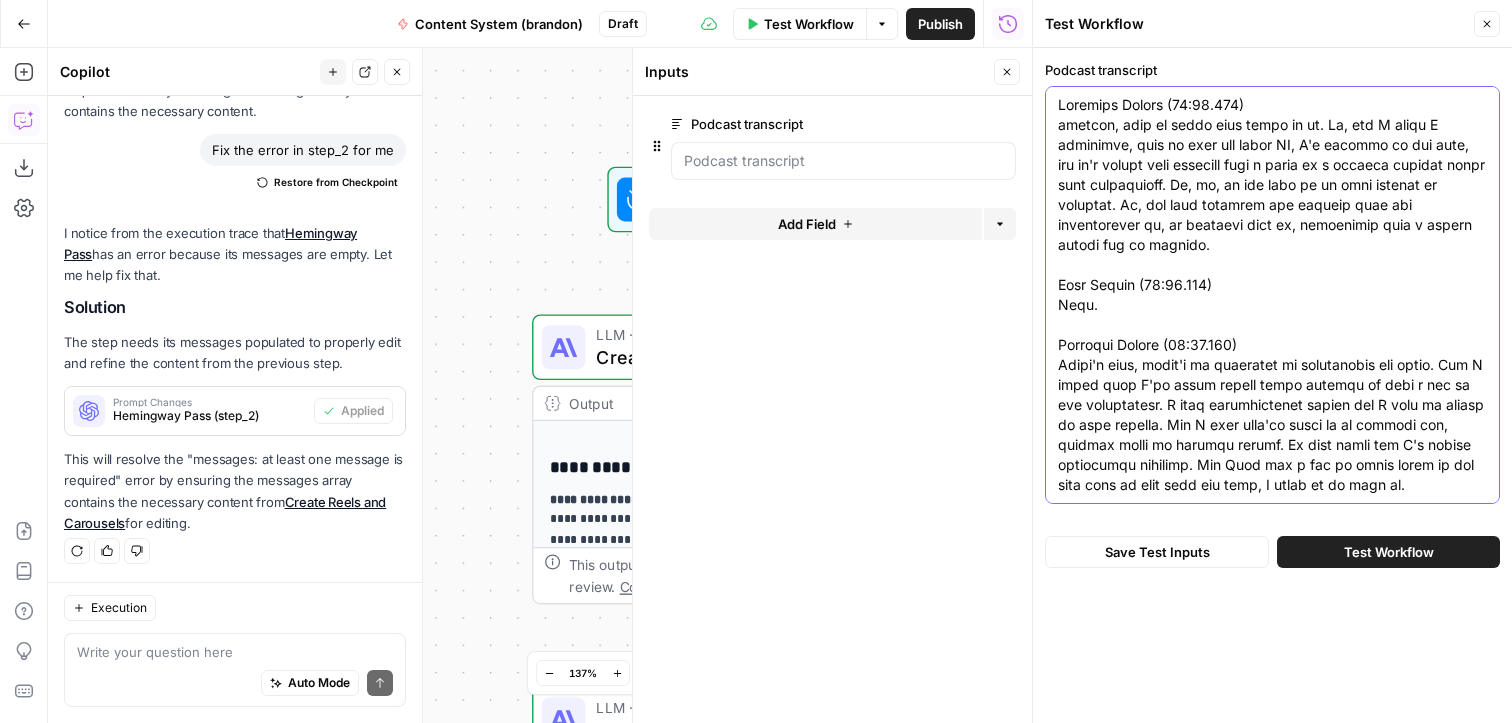 scroll, scrollTop: 17110, scrollLeft: 0, axis: vertical 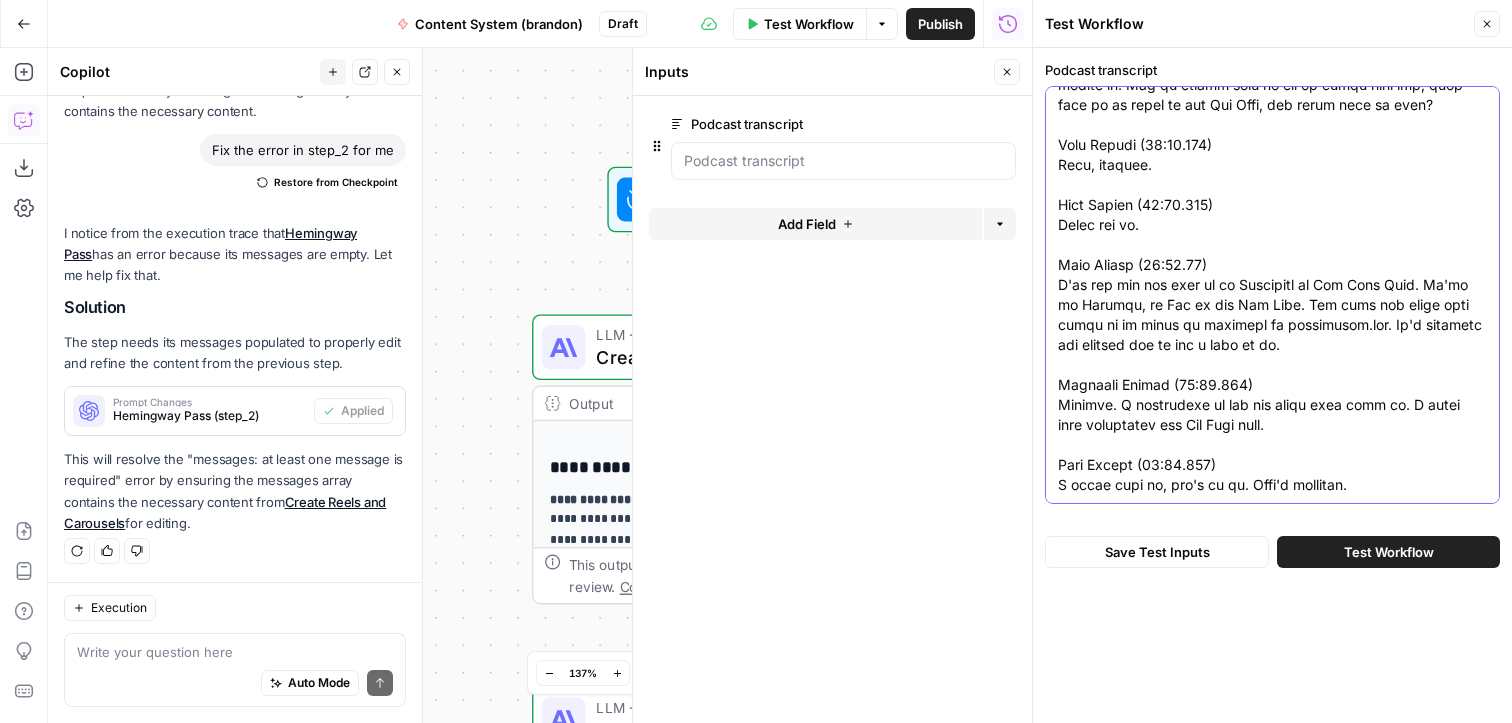 type on "Mitchell Kirsch (00:00.432)
podcast, like we could just throw it up. Um, and I think I explained, this is like via coach IQ, I'm hosting it for them, but it's really just anything that a coach or a private trainer would find interesting. So, um, we can keep it as free flowing as possible. Um, but your question was towards like the organization of, of material that it, definitely need a better system for it because.
Drew Dunlop (00:23.372)
Yeah.
Mitchell Kirsch (00:29.755)
There's just, there's an abundance of information out there. And I think what I've found myself going towards is like a lot of the information. I like intentionally curate who I want to follow on what sources. And I know they're going to be putting out, putting stuff on certain topics. So like right now I'm loving ecological coaching. Rob Gray has a ton of great stuff in his book that he just came out with, I think is so spot on.
And the reason I like really like his stuff is because I think he's one of the best curators. So I don't ne..." 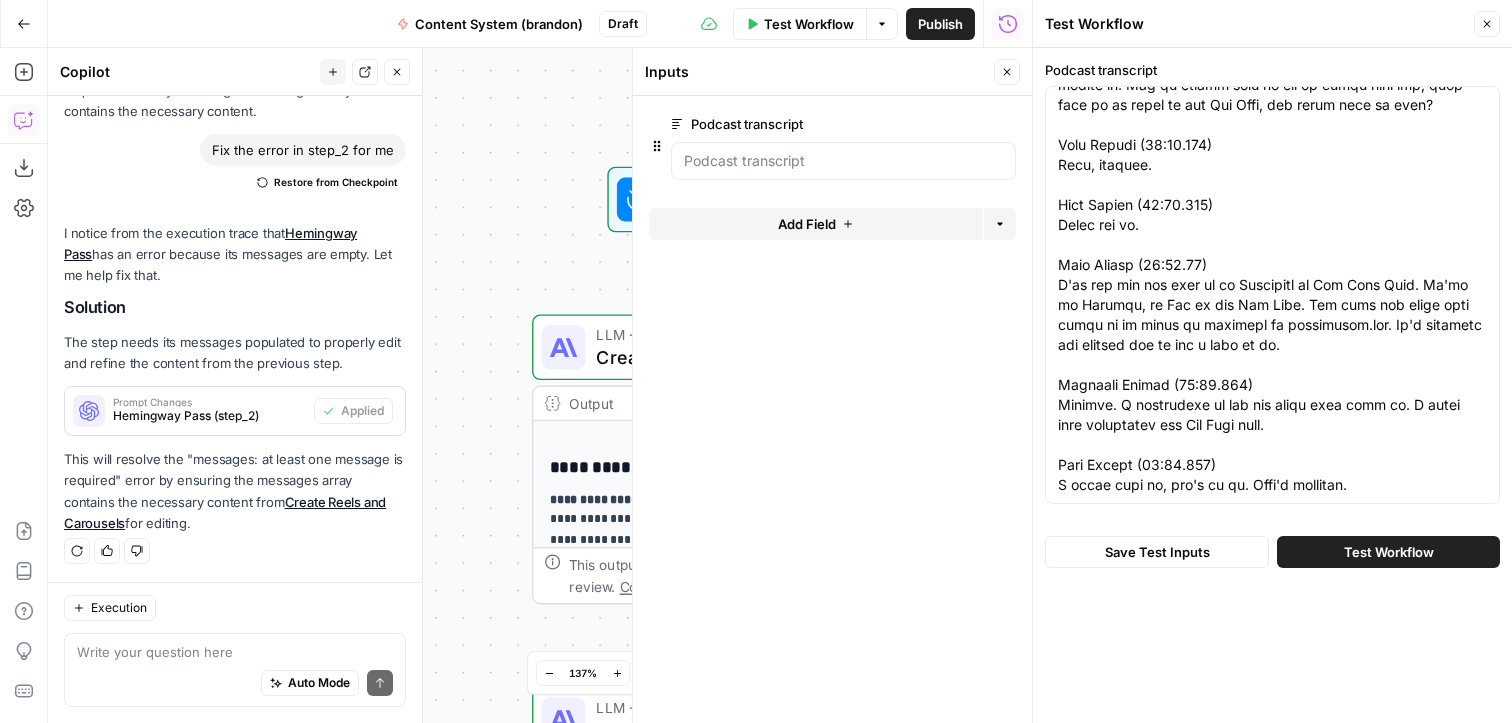 scroll, scrollTop: 0, scrollLeft: 0, axis: both 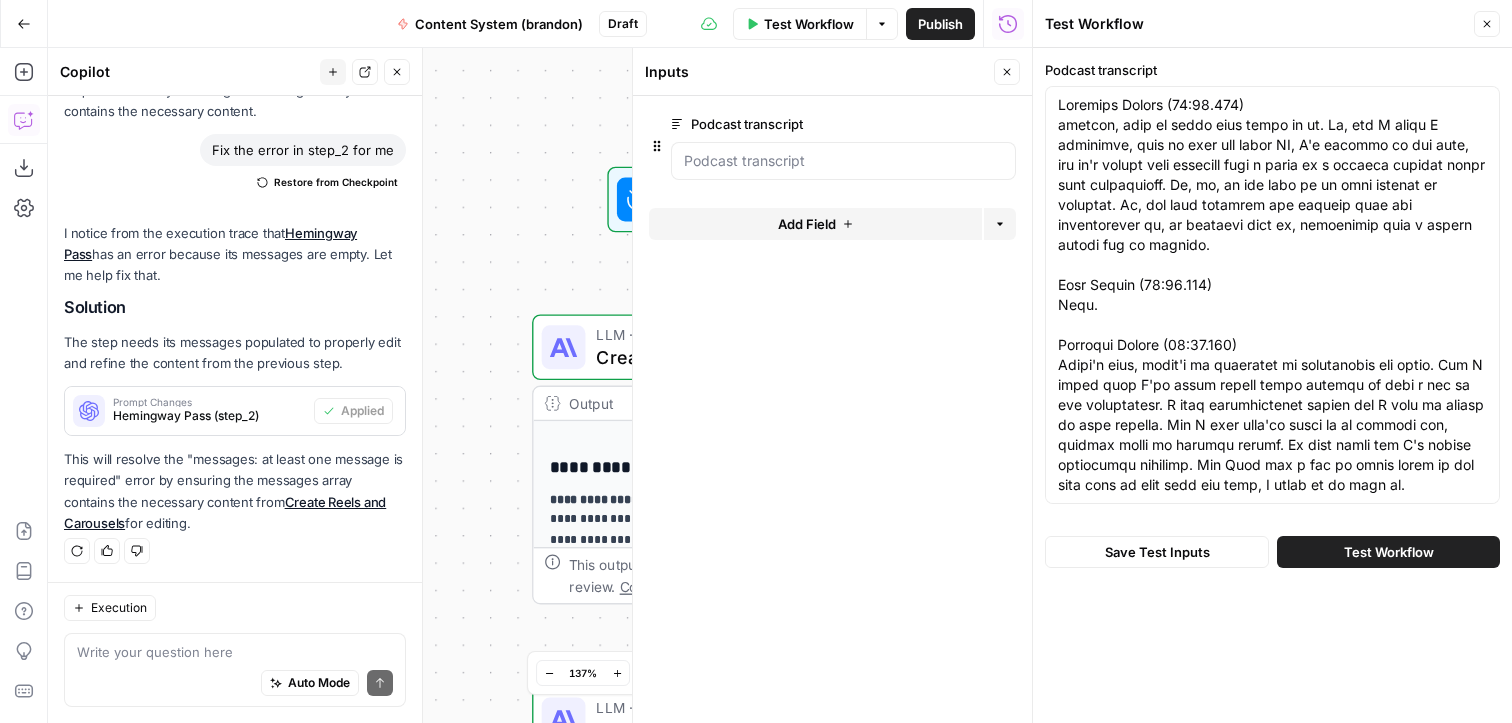 click on "Test Workflow" at bounding box center [1388, 552] 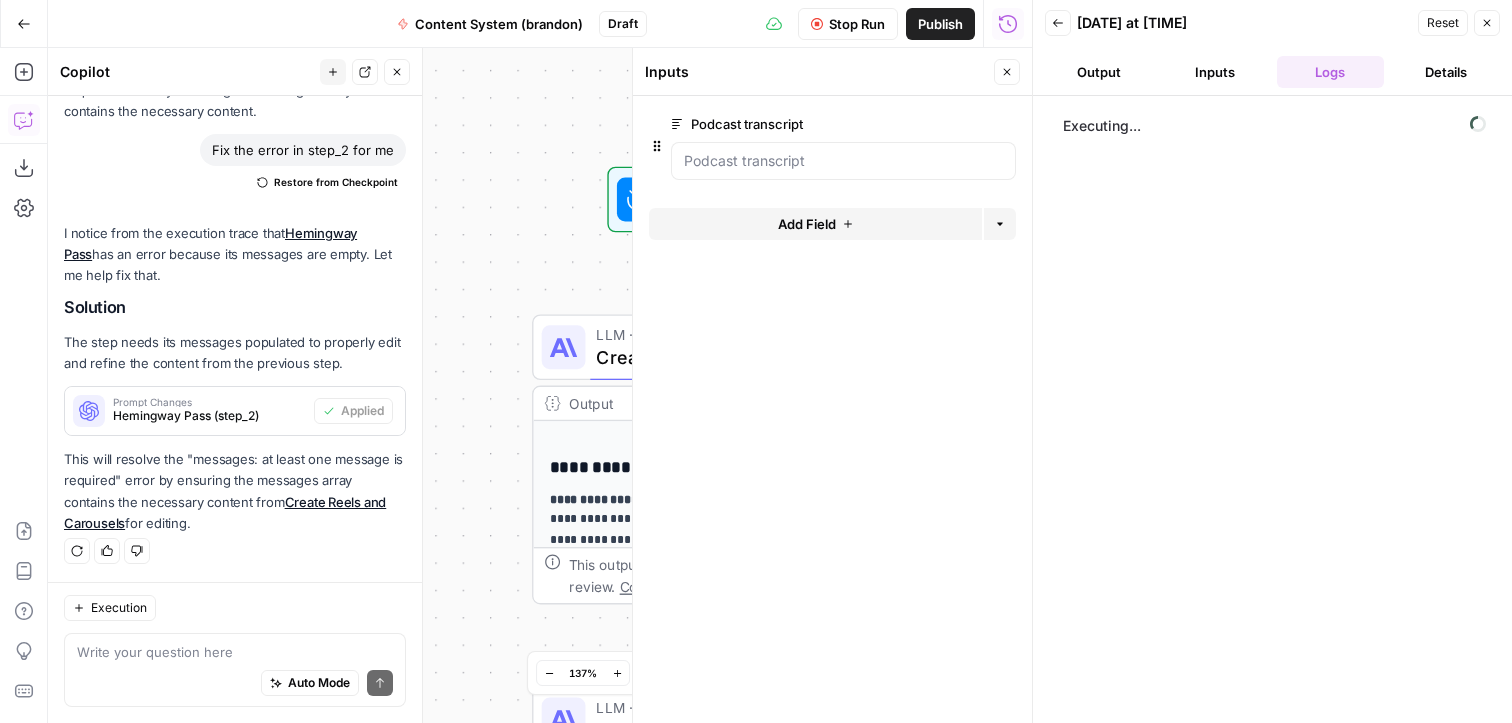 click on "**********" at bounding box center (540, 385) 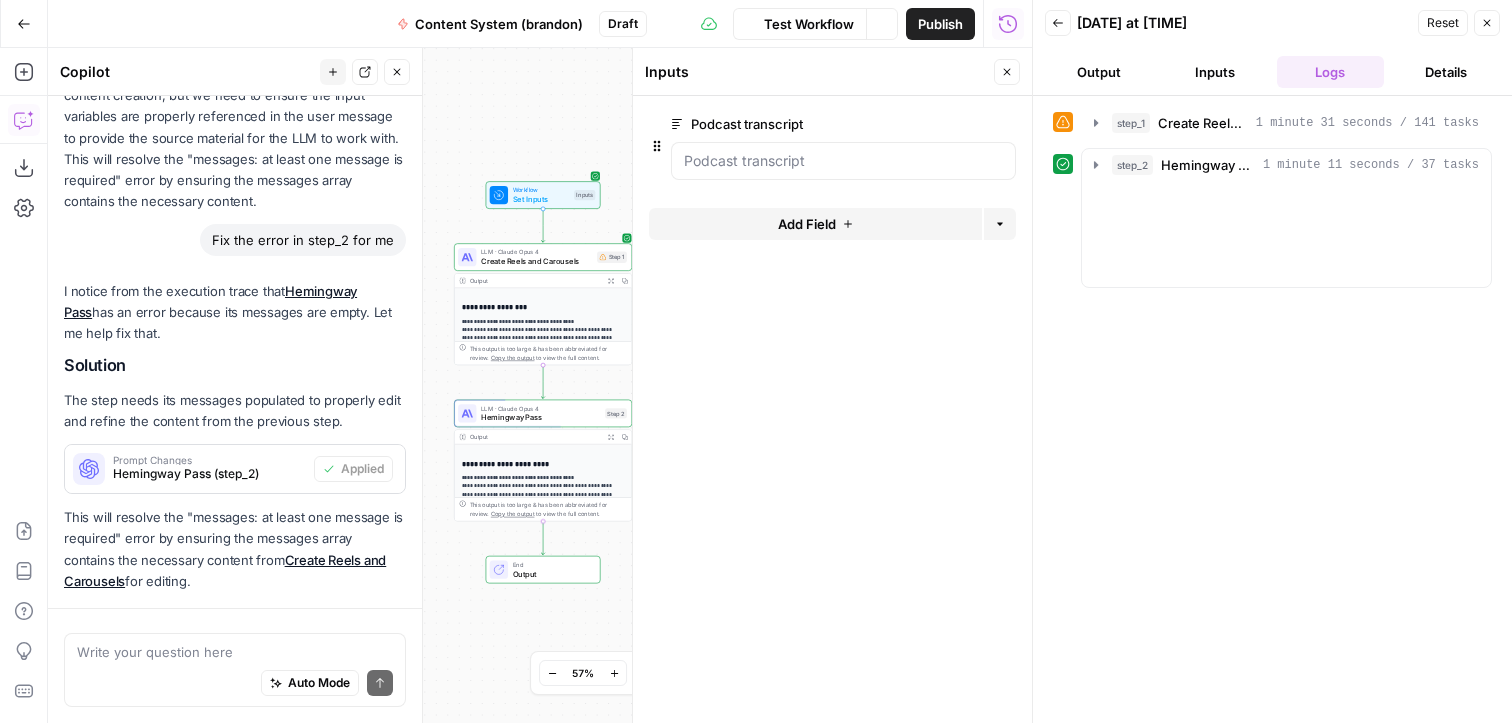 scroll, scrollTop: 673, scrollLeft: 0, axis: vertical 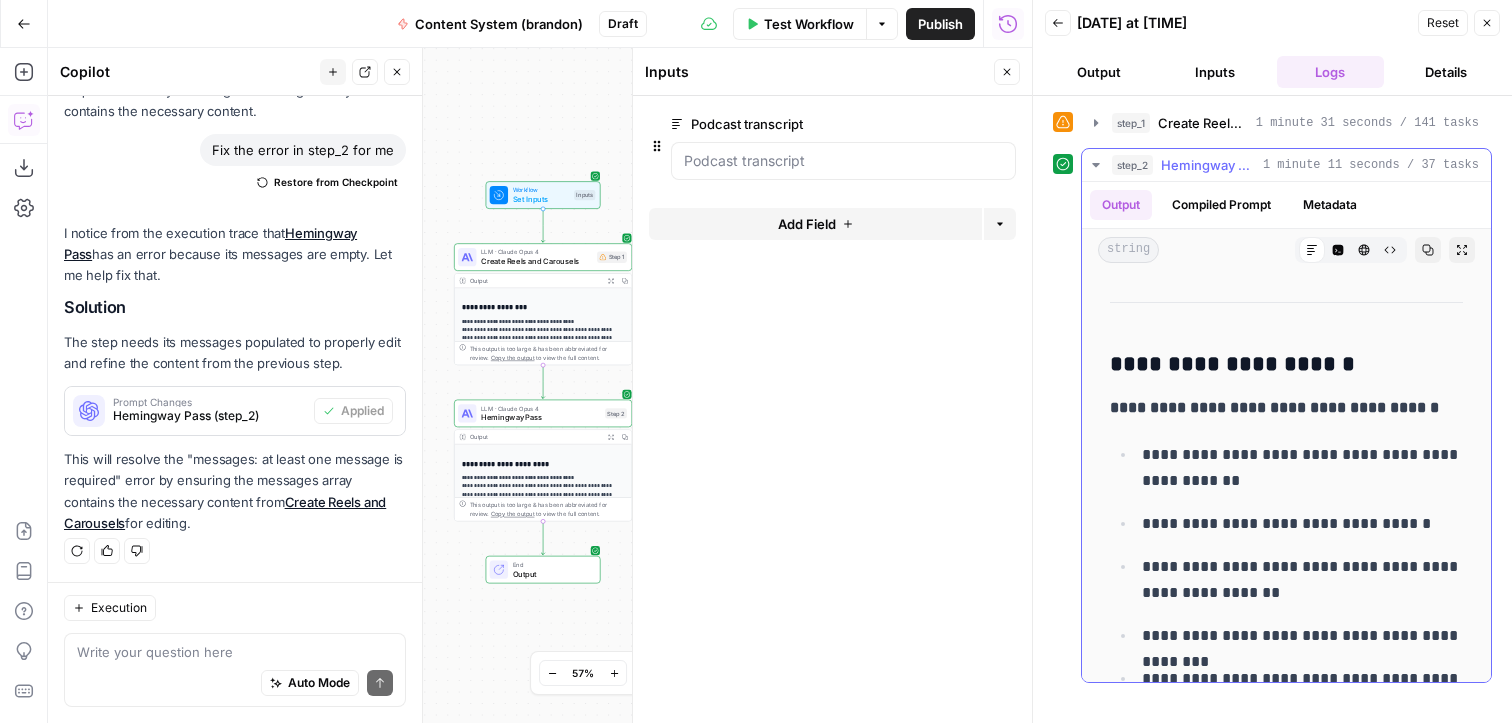 click on "**********" at bounding box center (1302, 468) 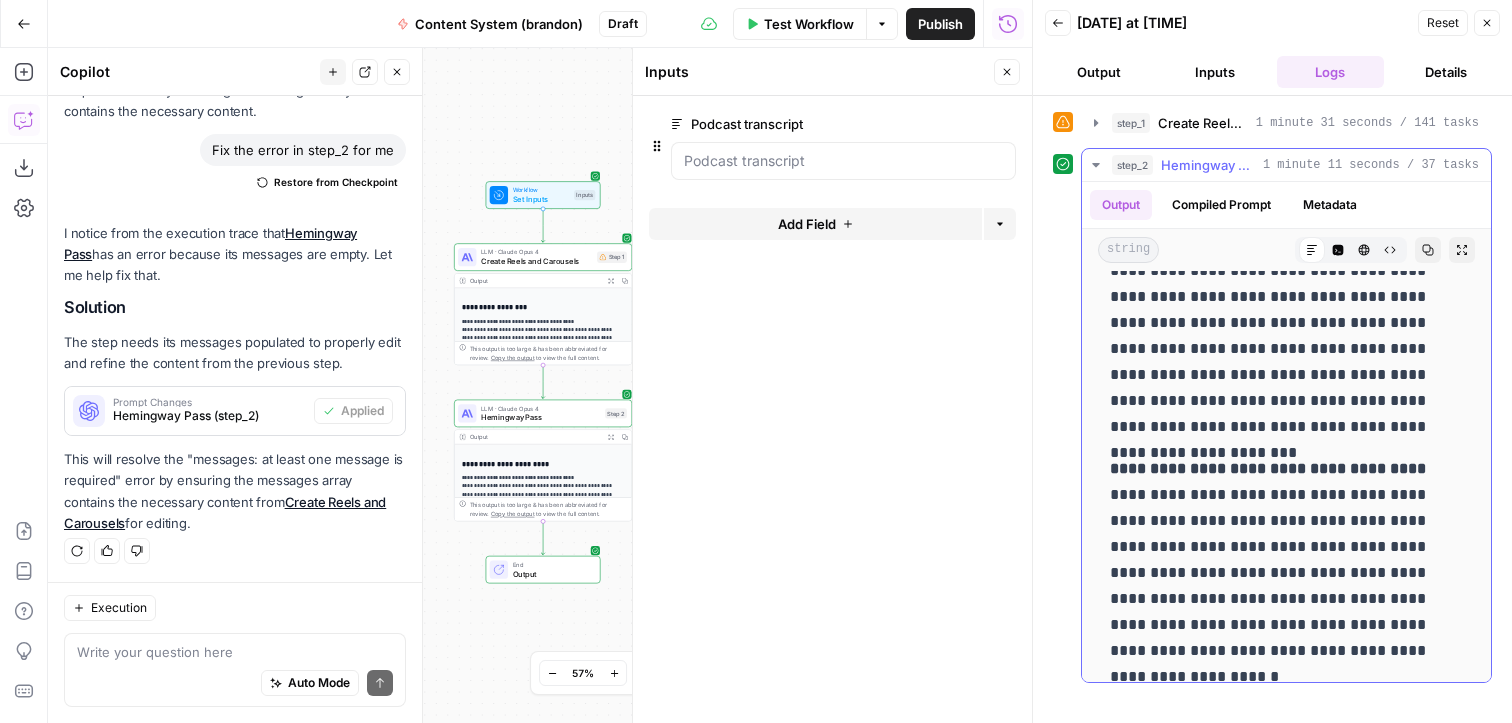 scroll, scrollTop: 0, scrollLeft: 0, axis: both 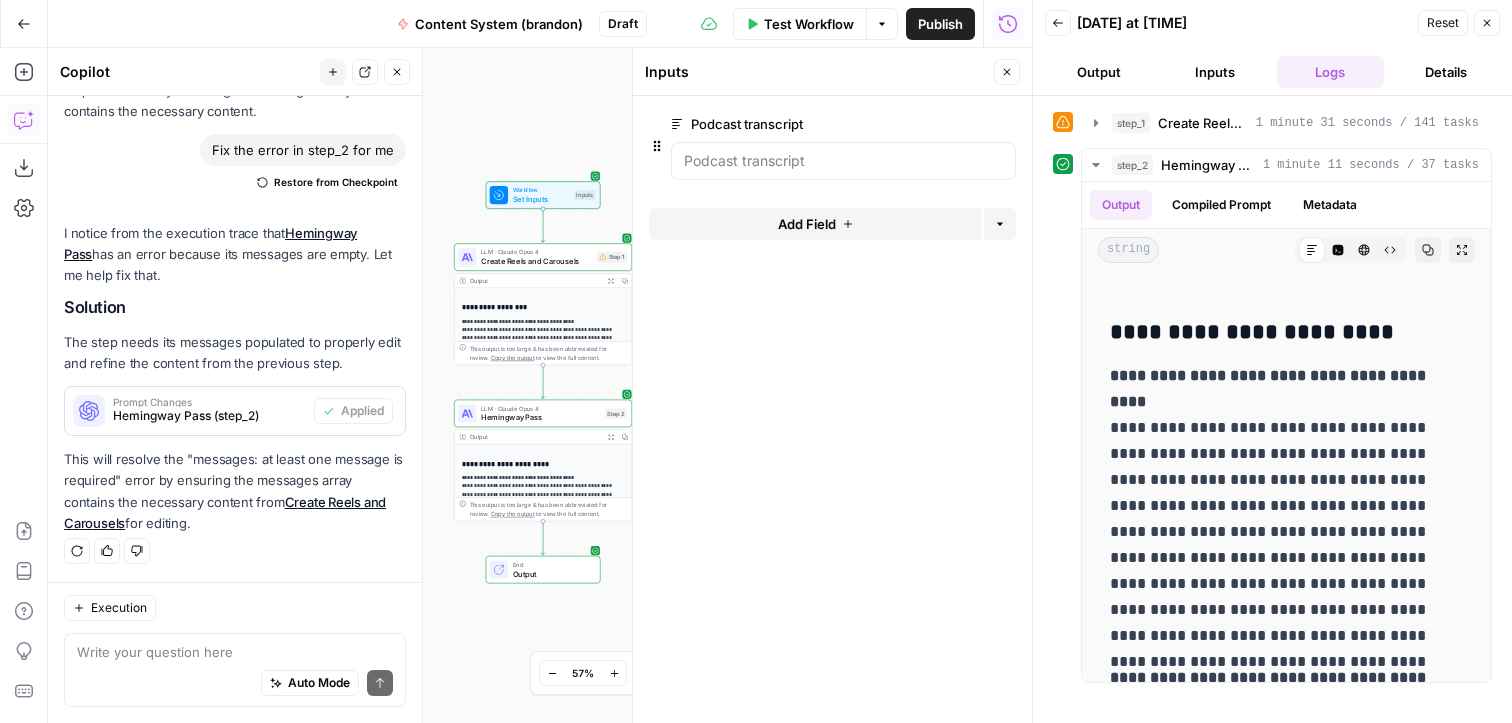 click on "**********" at bounding box center (544, 350) 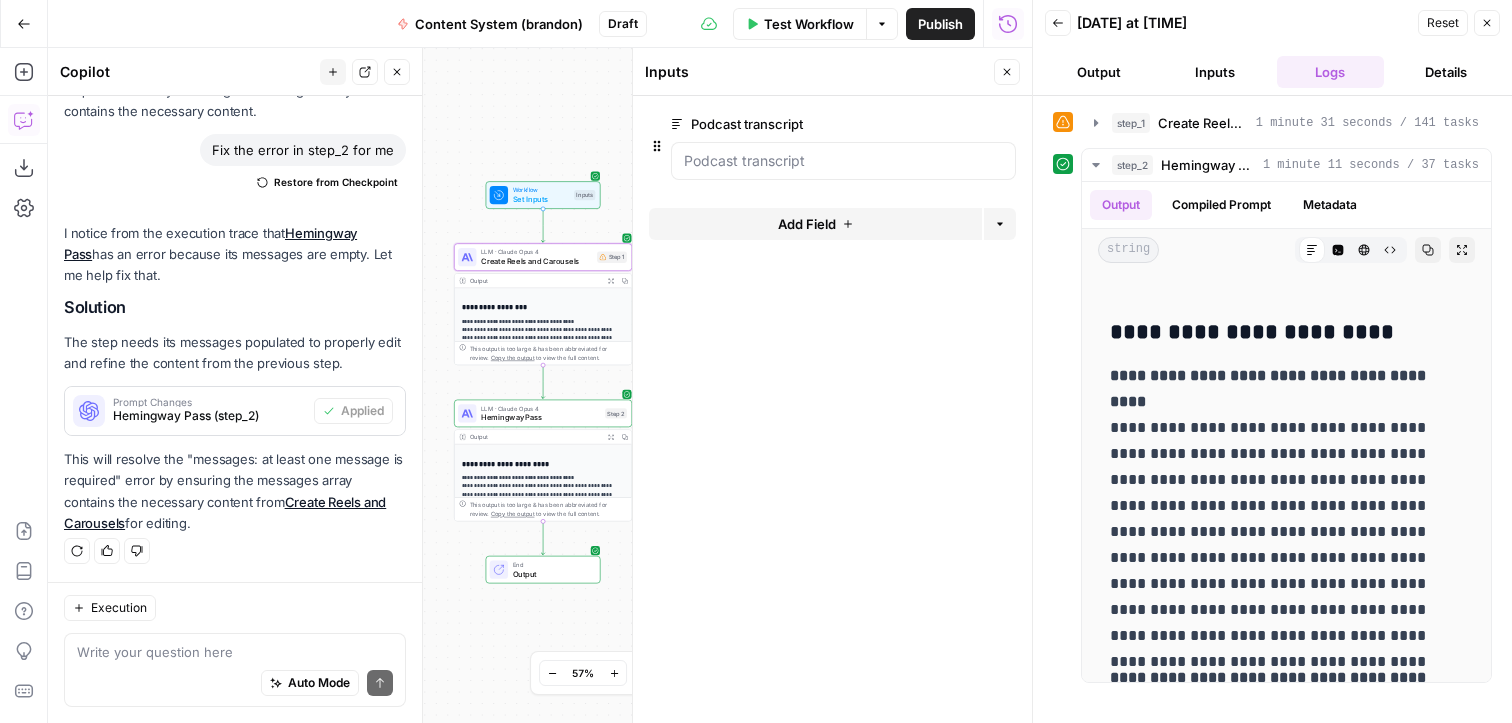 click on "**********" at bounding box center [543, 381] 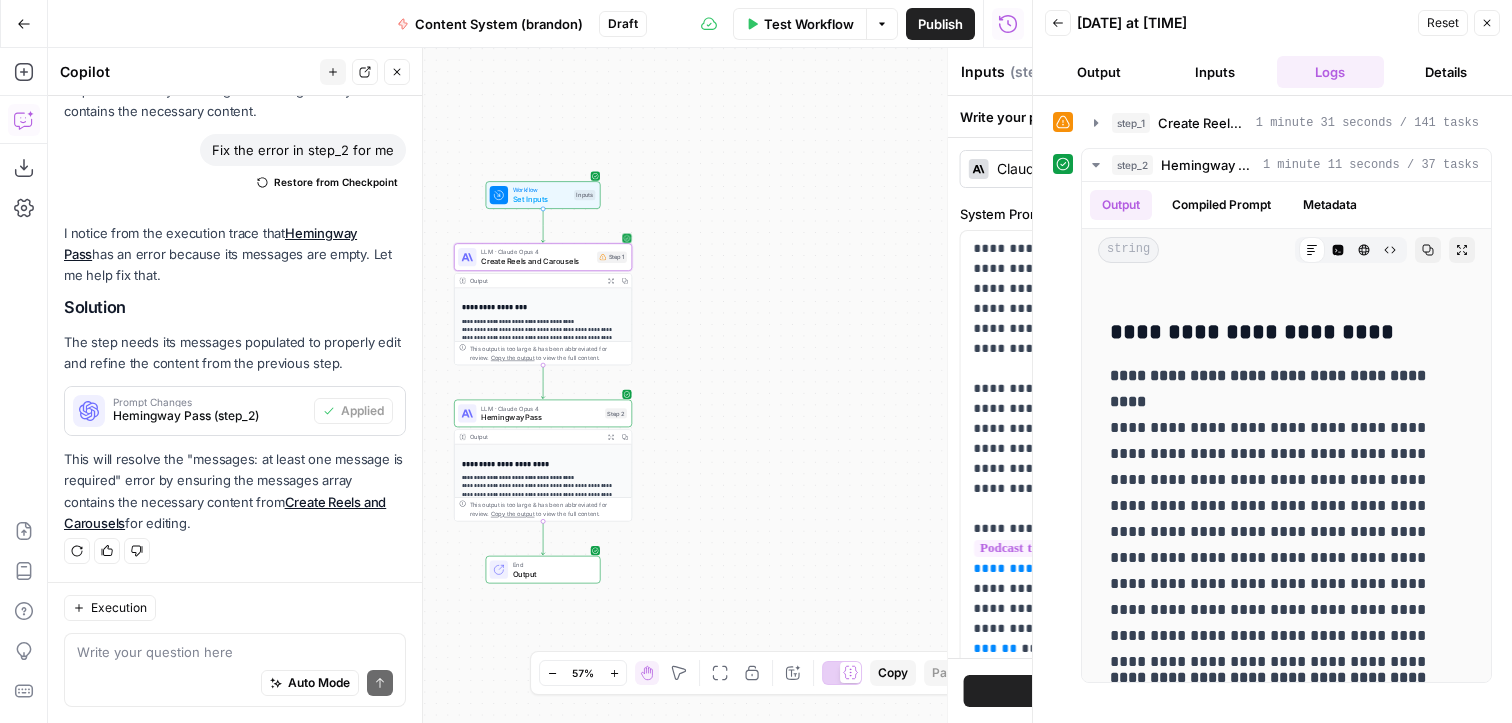 type on "Create Reels and Carousels" 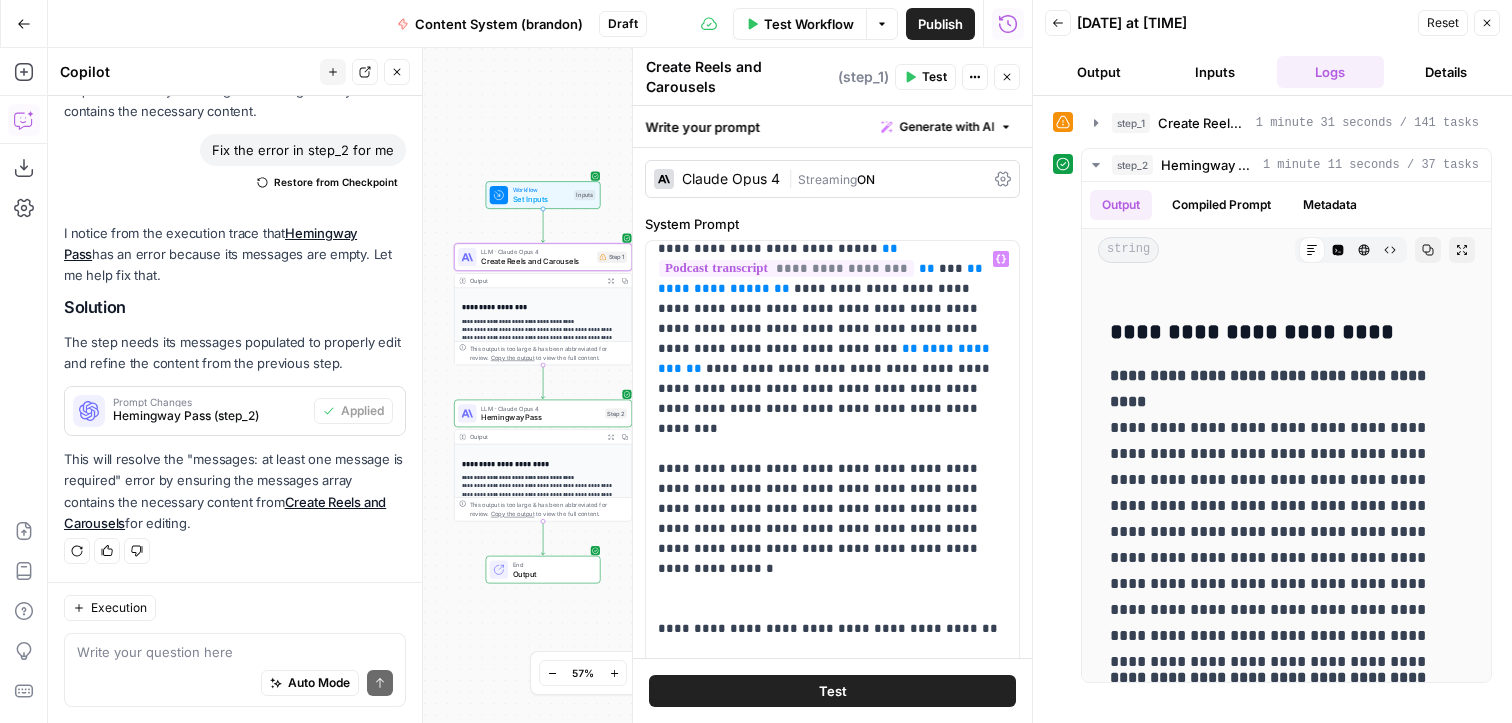scroll, scrollTop: 292, scrollLeft: 0, axis: vertical 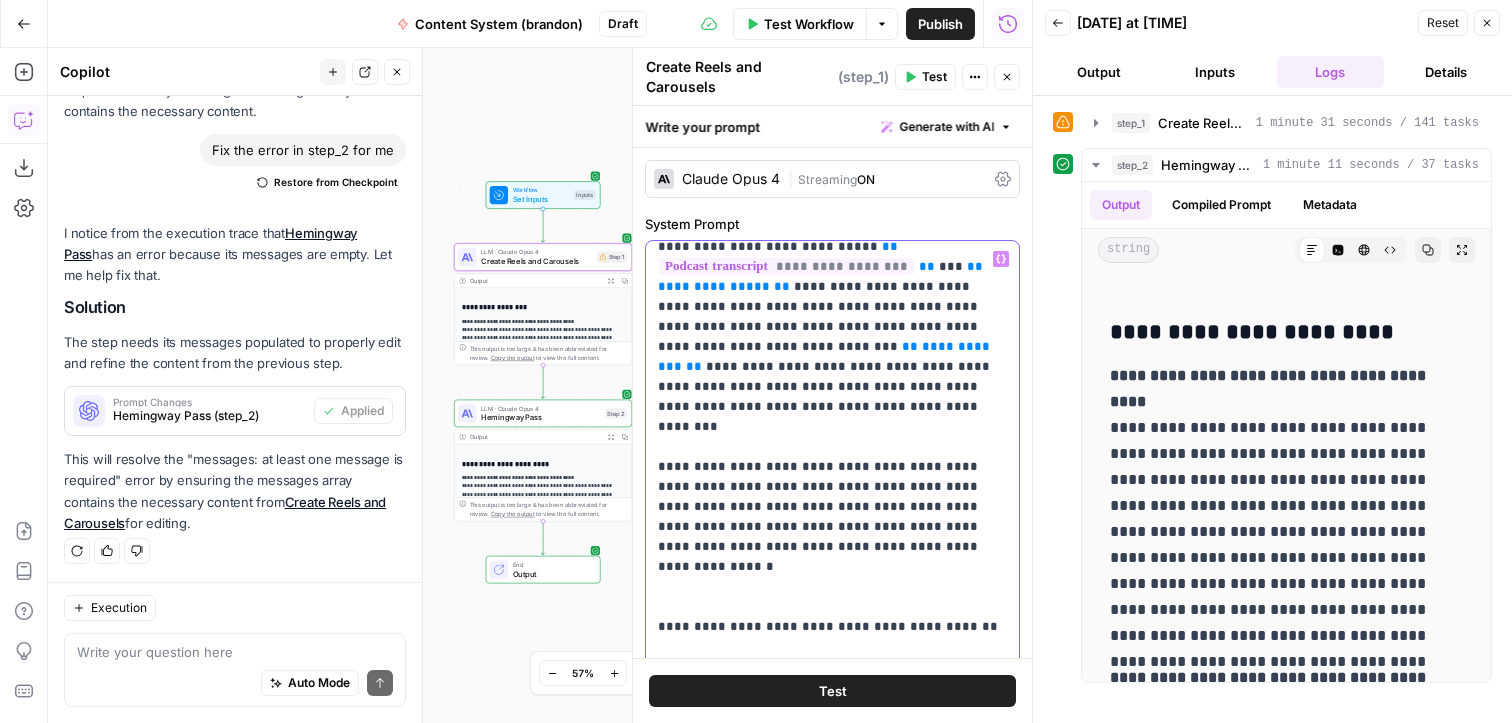 click on "**********" at bounding box center (832, 1047) 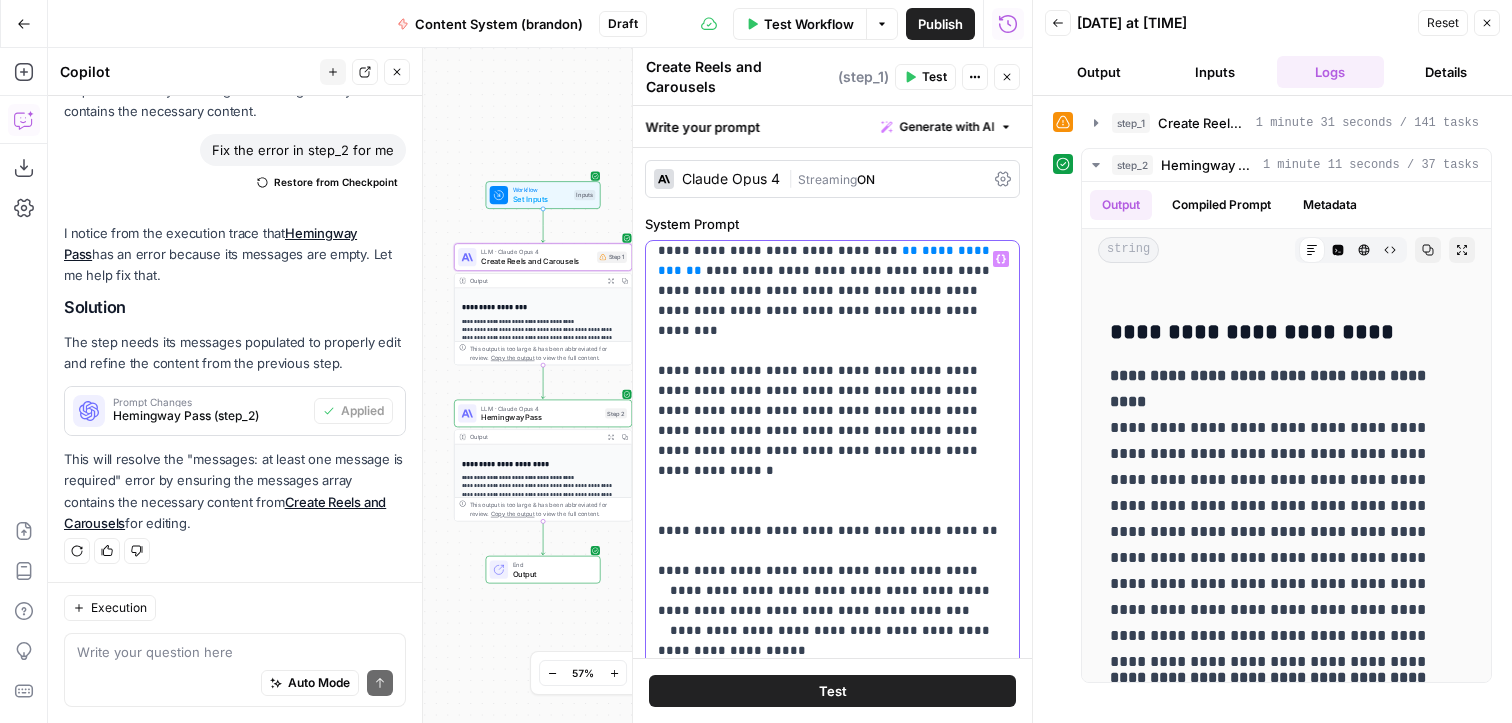 scroll, scrollTop: 396, scrollLeft: 0, axis: vertical 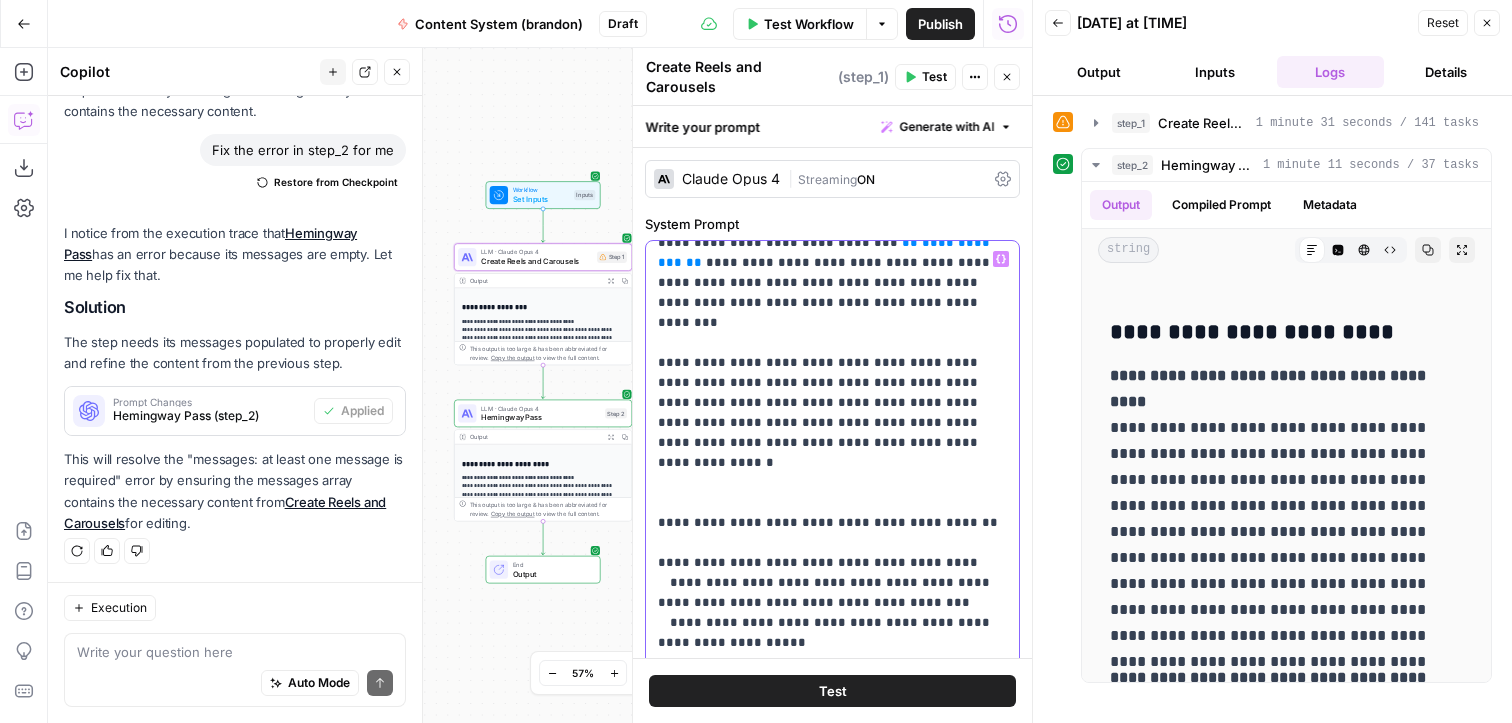 click on "**********" at bounding box center [832, 943] 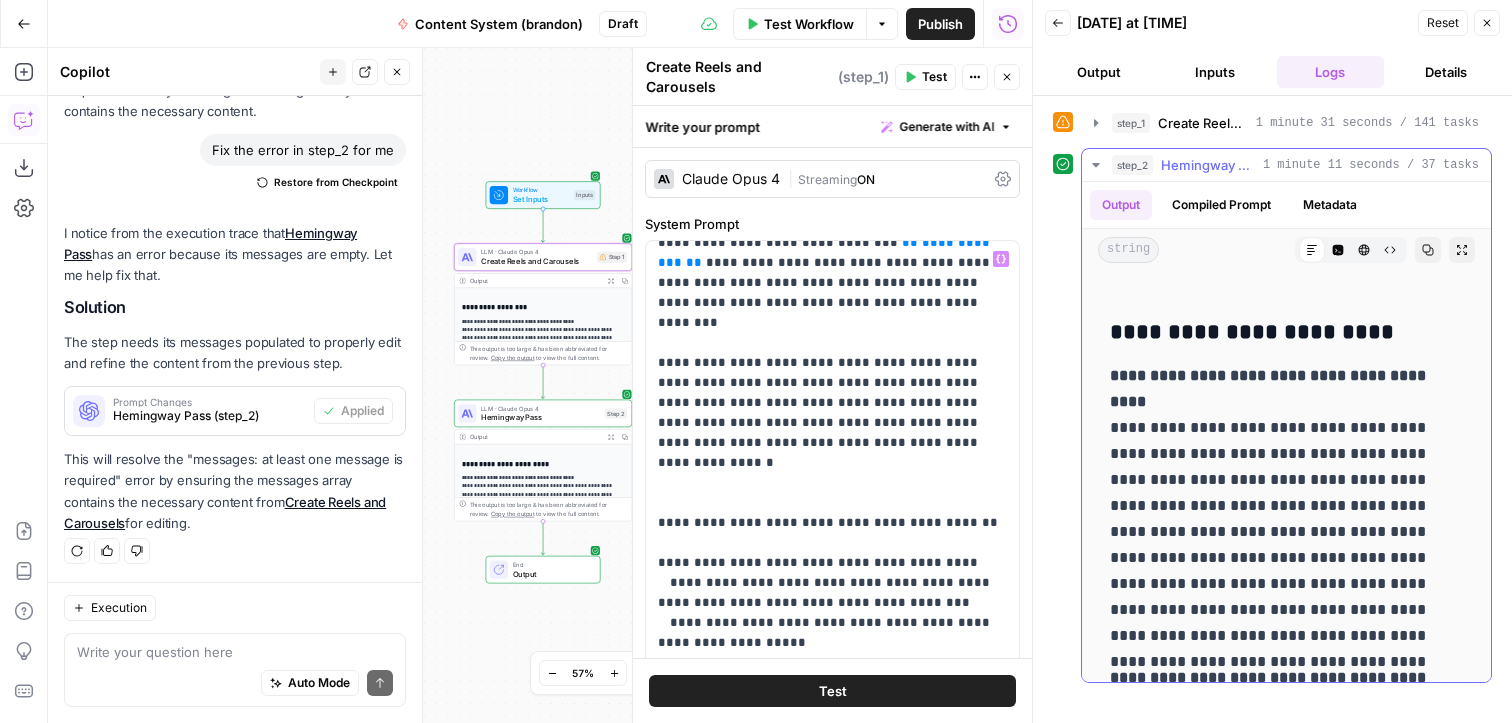 click on "**********" at bounding box center (1286, 506) 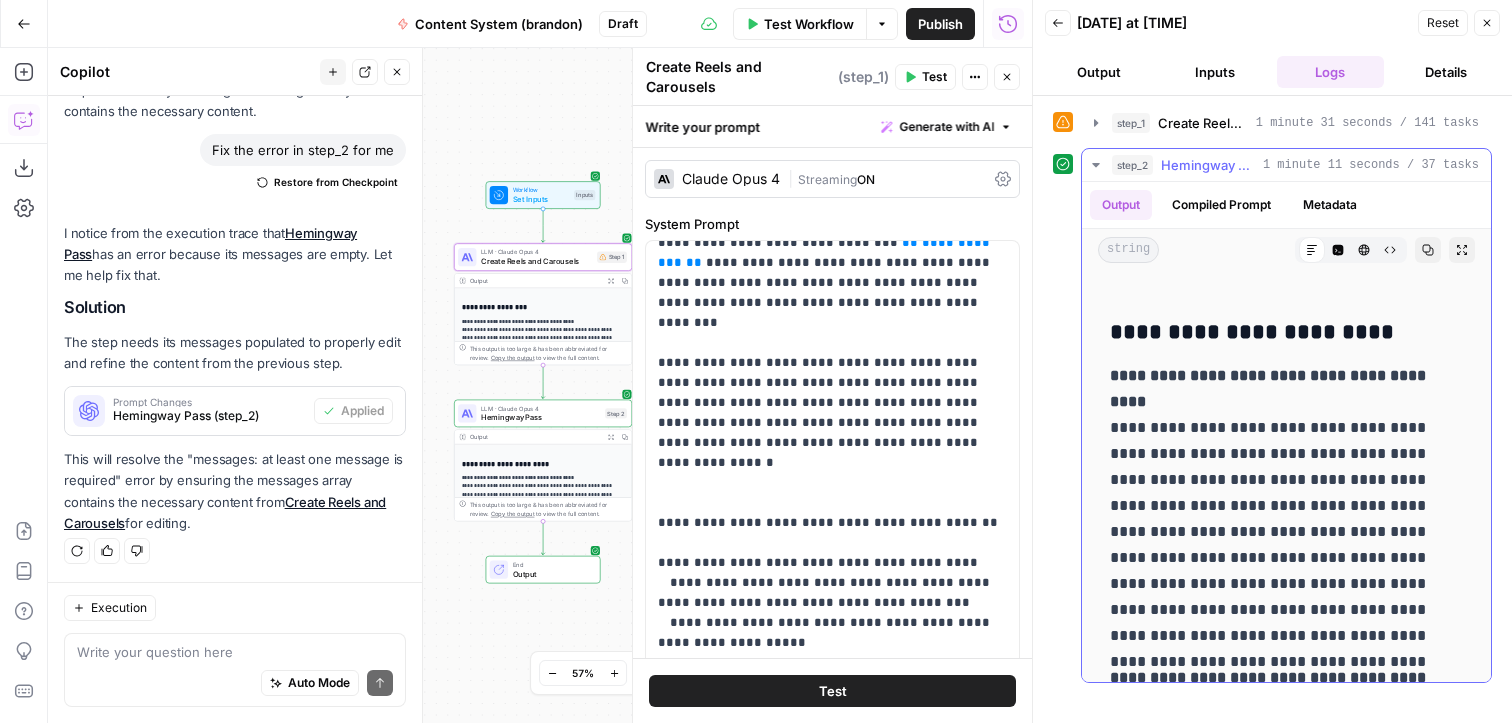click on "**********" at bounding box center (1286, 333) 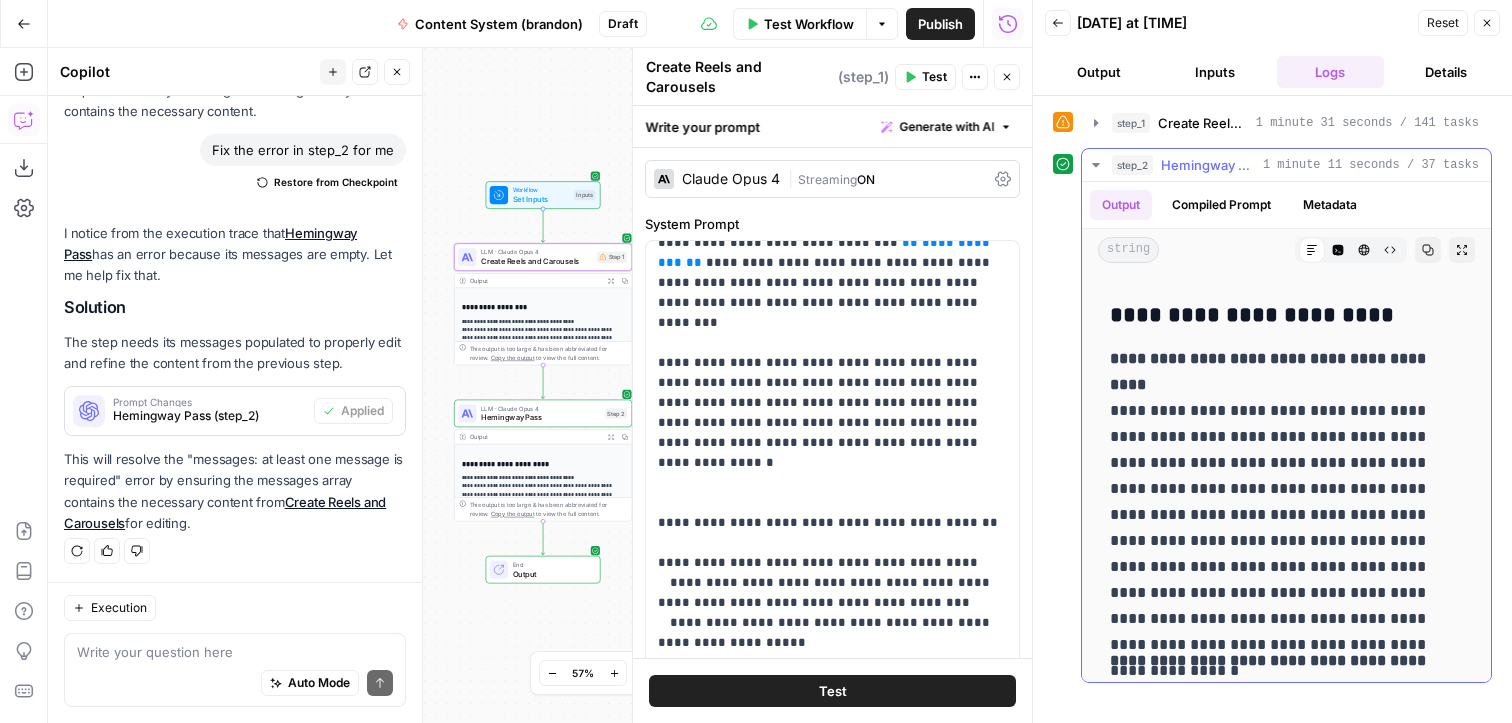 click on "**********" at bounding box center [1286, 489] 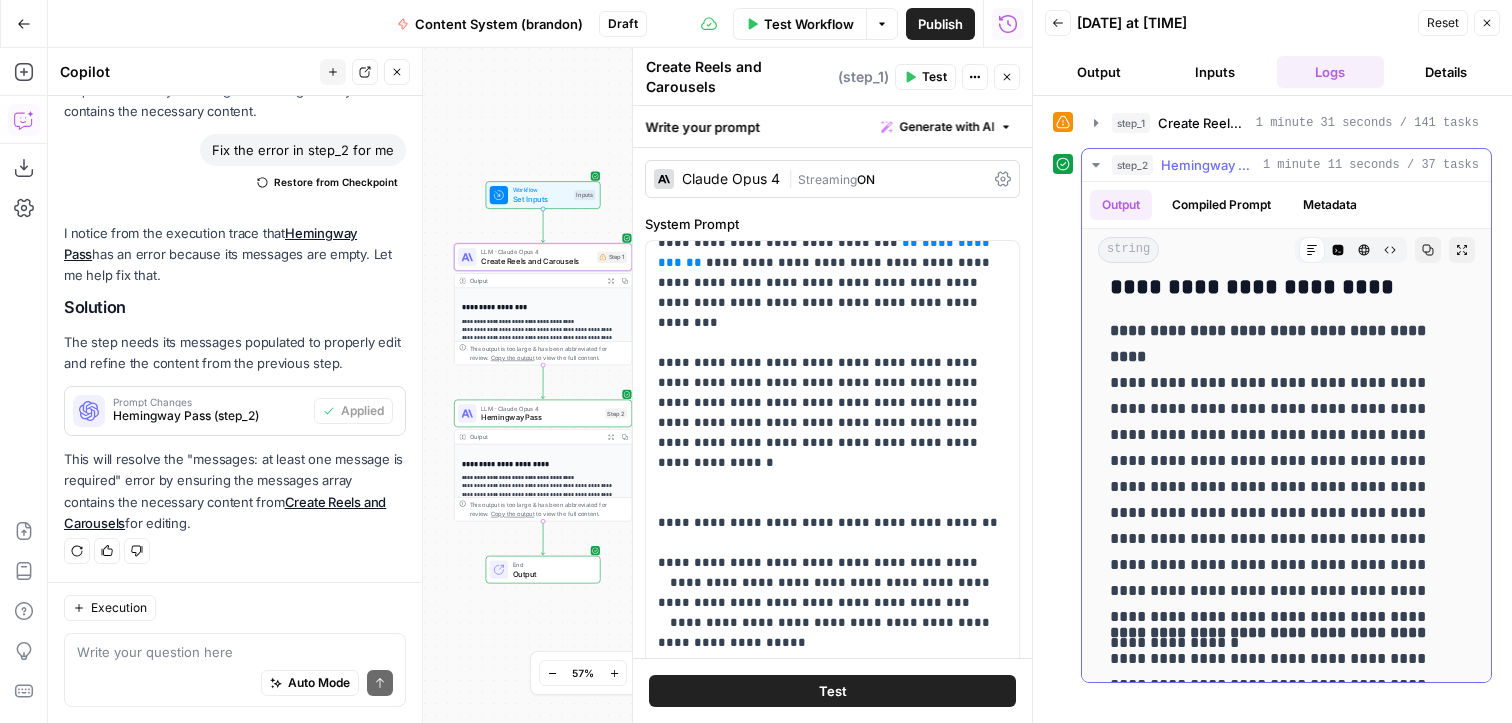 scroll, scrollTop: 65, scrollLeft: 0, axis: vertical 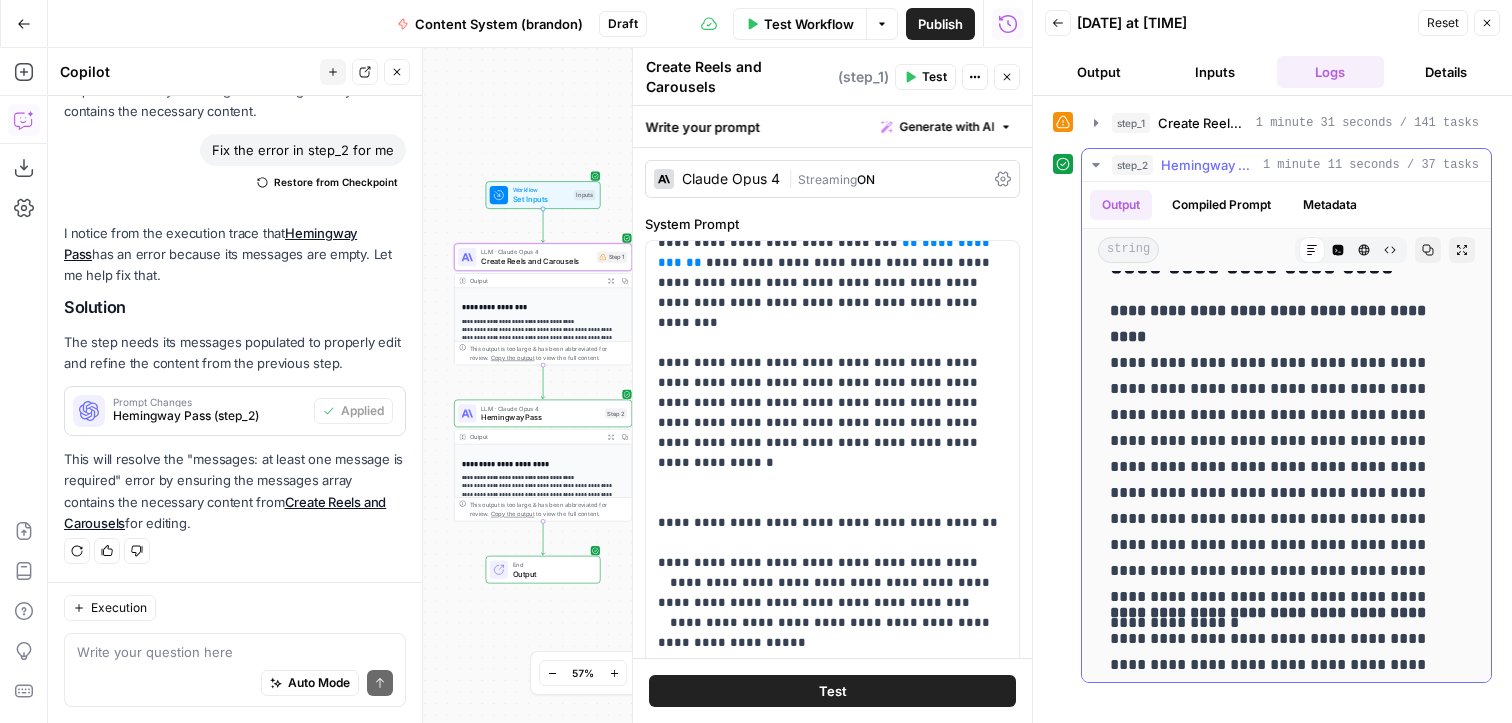 drag, startPoint x: 1159, startPoint y: 335, endPoint x: 1329, endPoint y: 576, distance: 294.9254 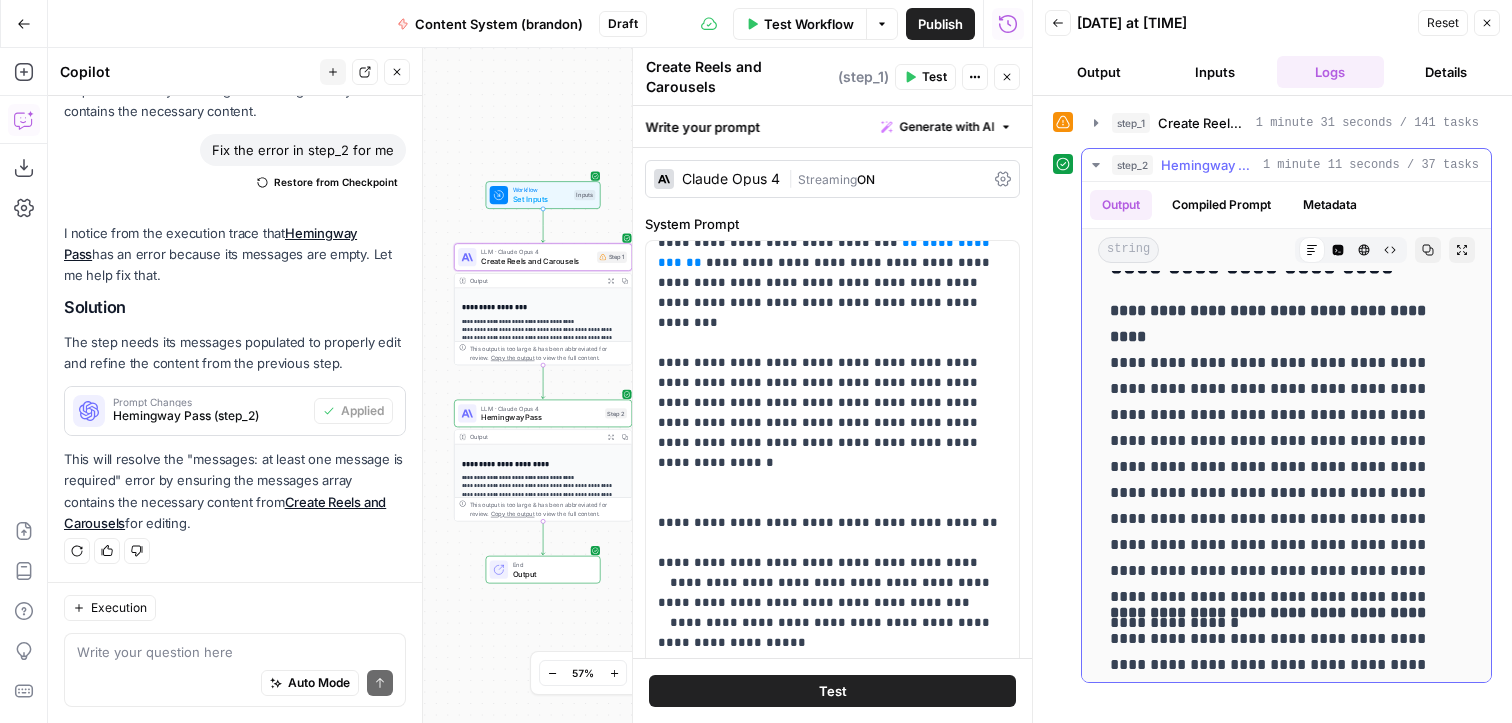 click on "**********" at bounding box center (1286, 441) 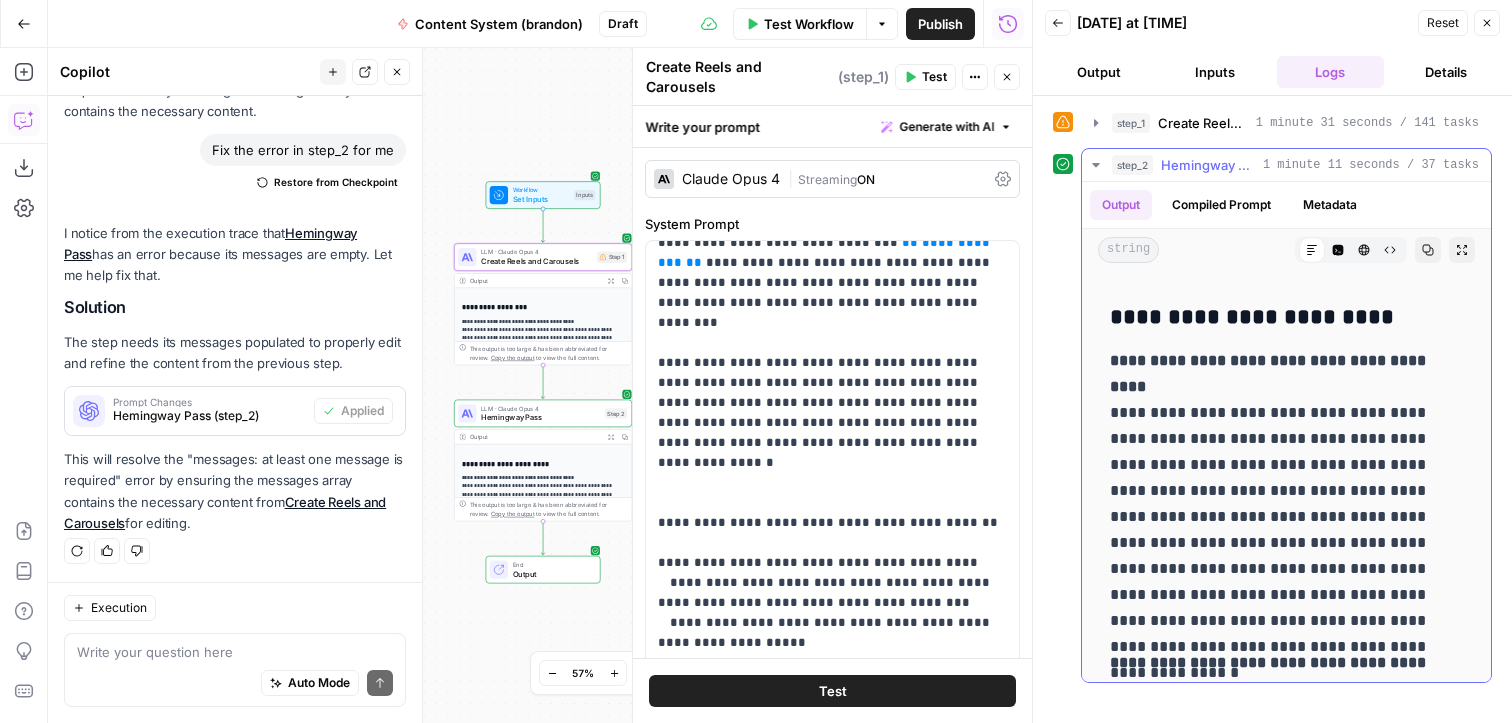 scroll, scrollTop: 0, scrollLeft: 0, axis: both 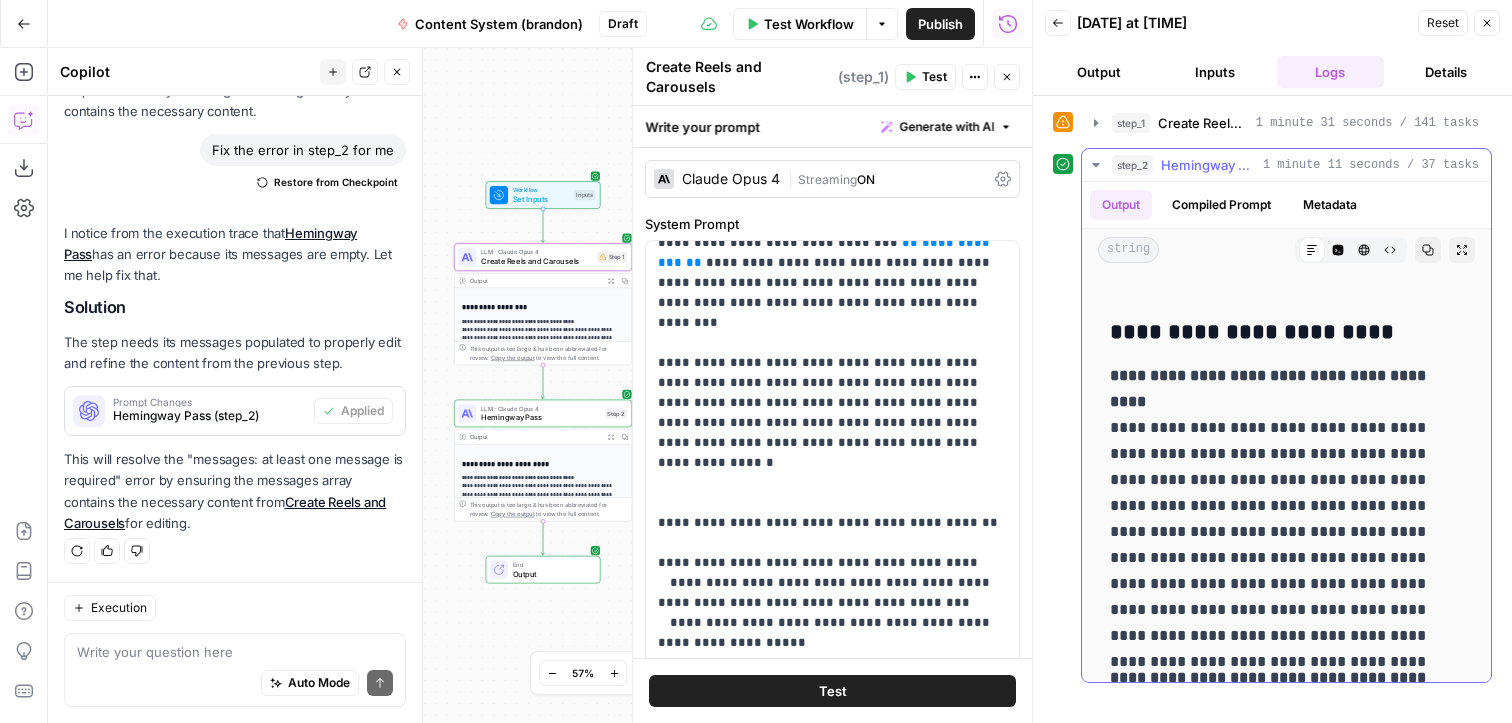 click on "Copy" at bounding box center (1428, 250) 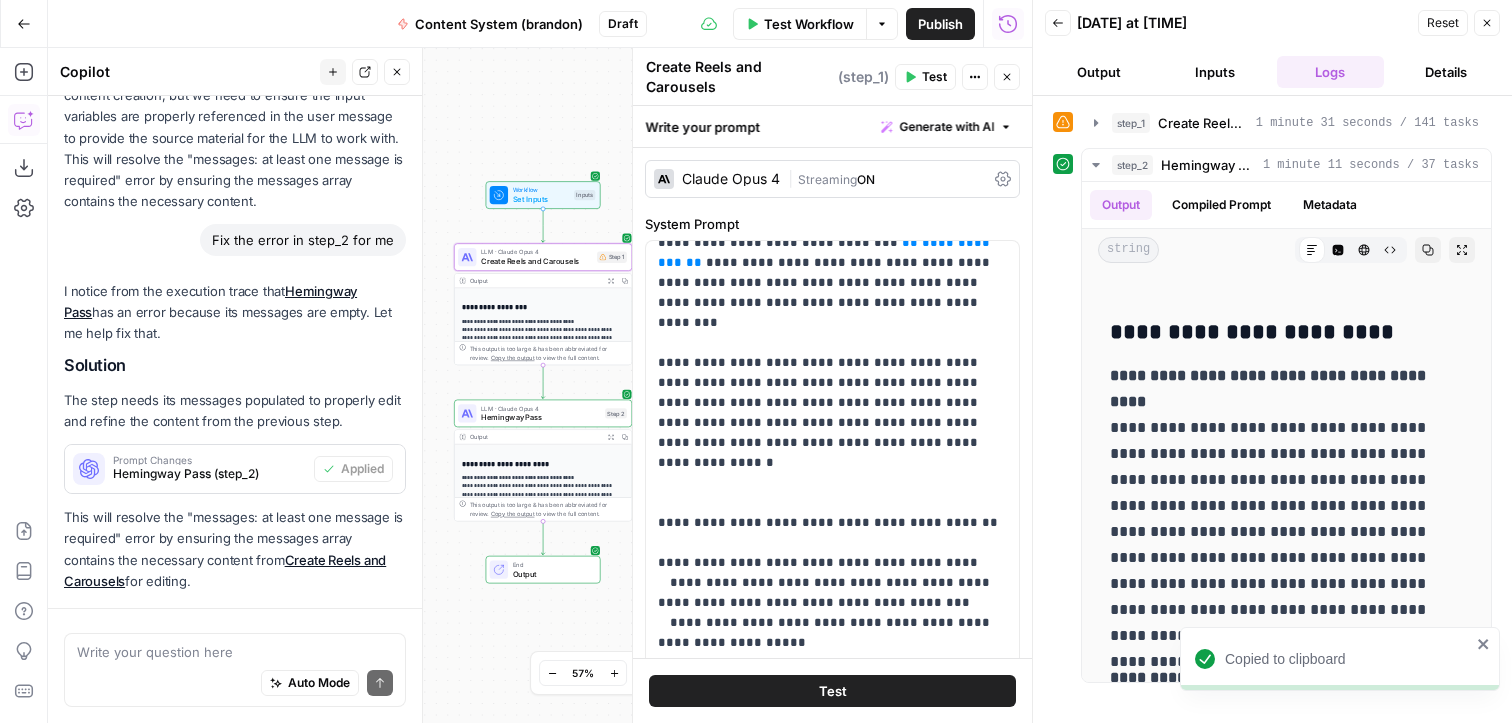 scroll, scrollTop: 673, scrollLeft: 0, axis: vertical 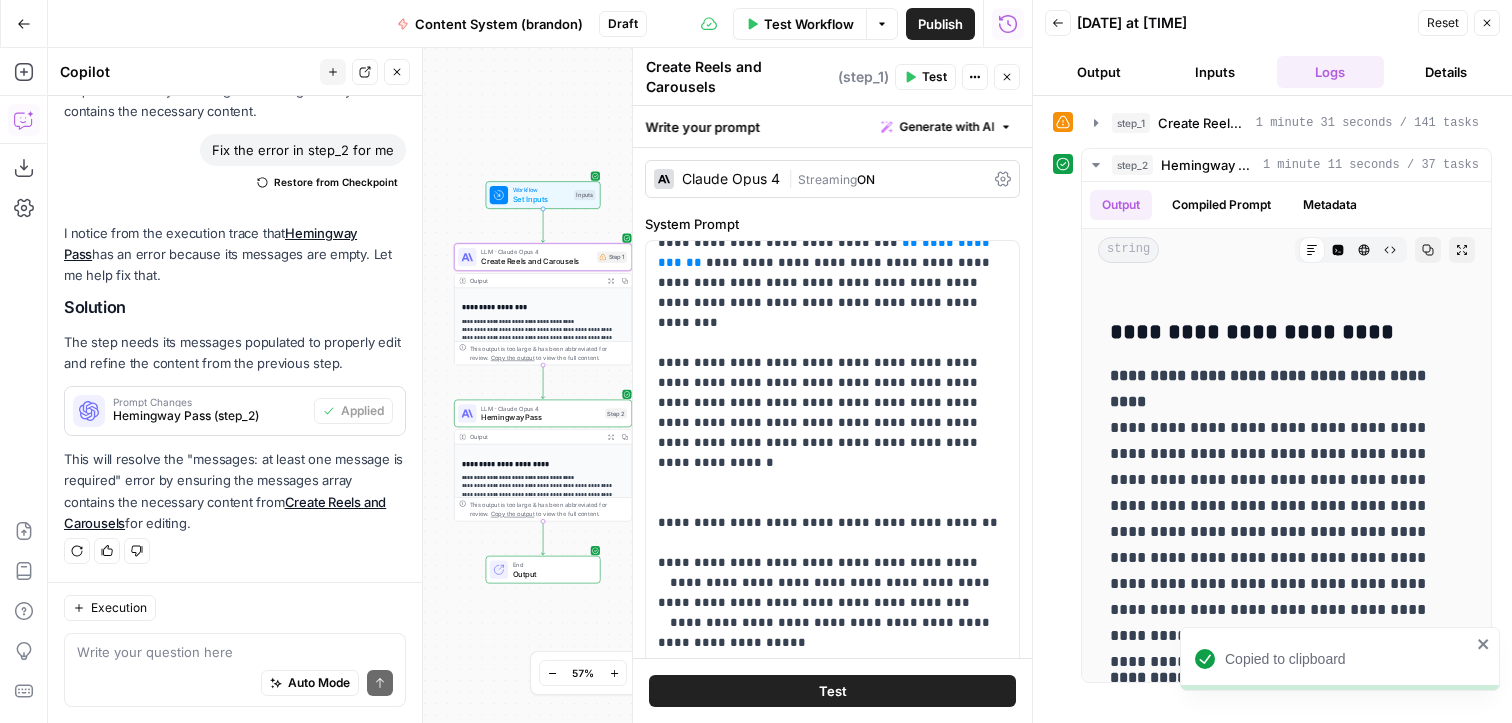 click on "**********" at bounding box center (518, 320) 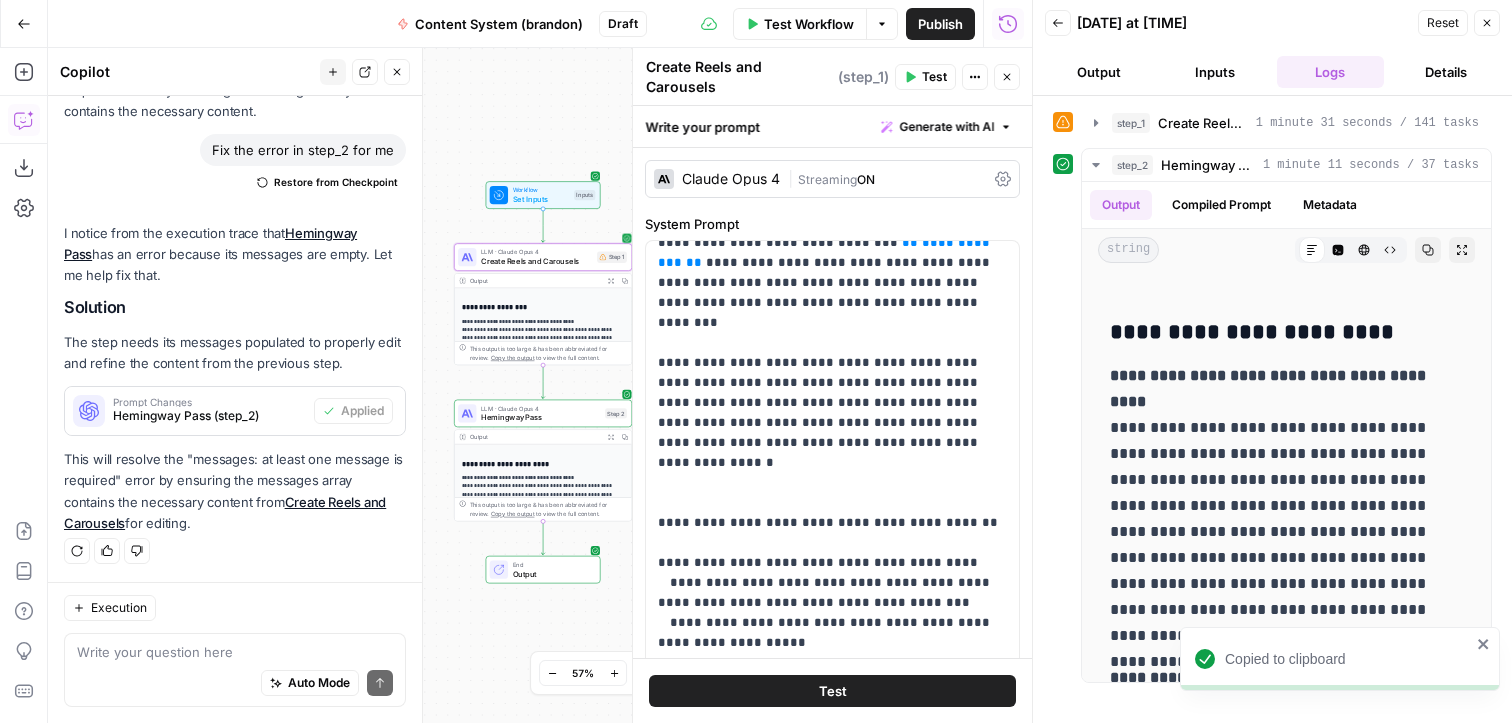click on "Create Reels and Carousels" at bounding box center (536, 260) 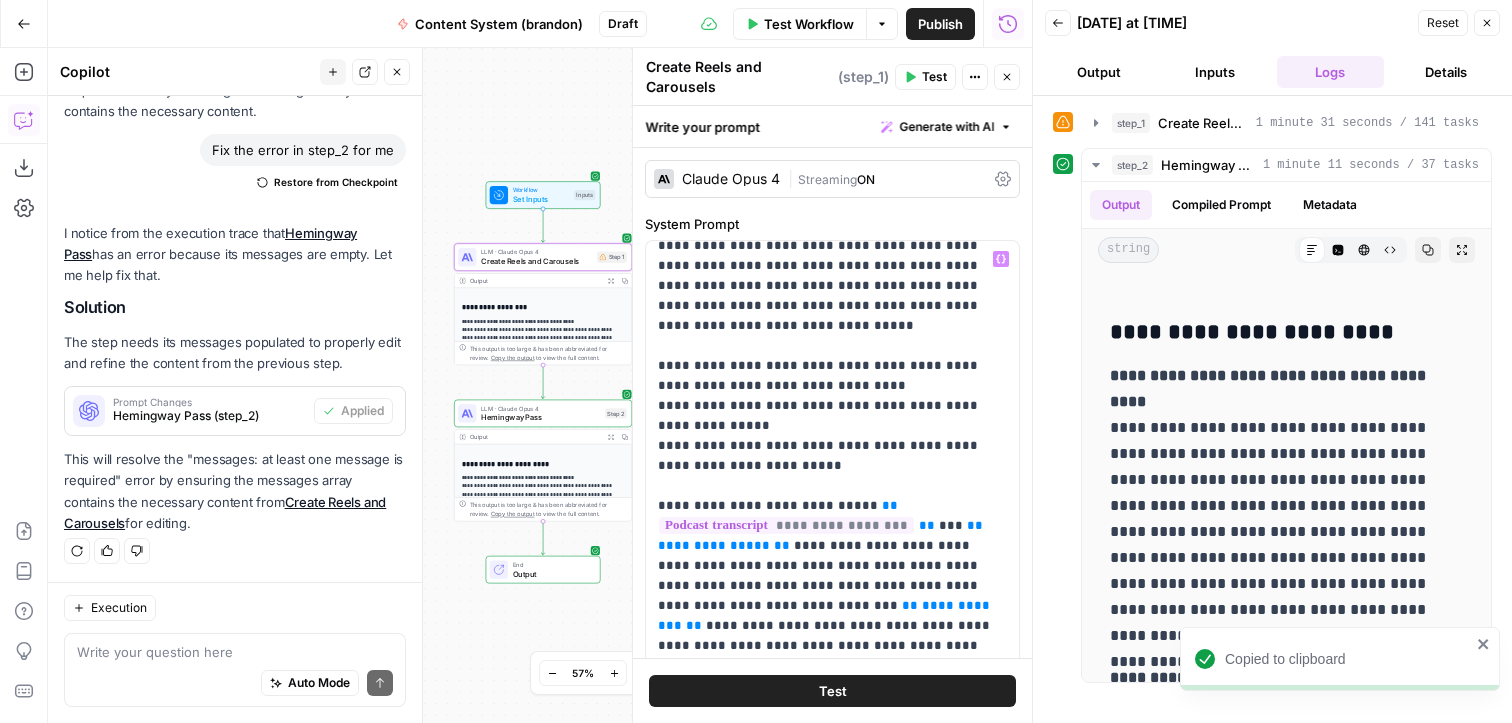 scroll, scrollTop: 0, scrollLeft: 0, axis: both 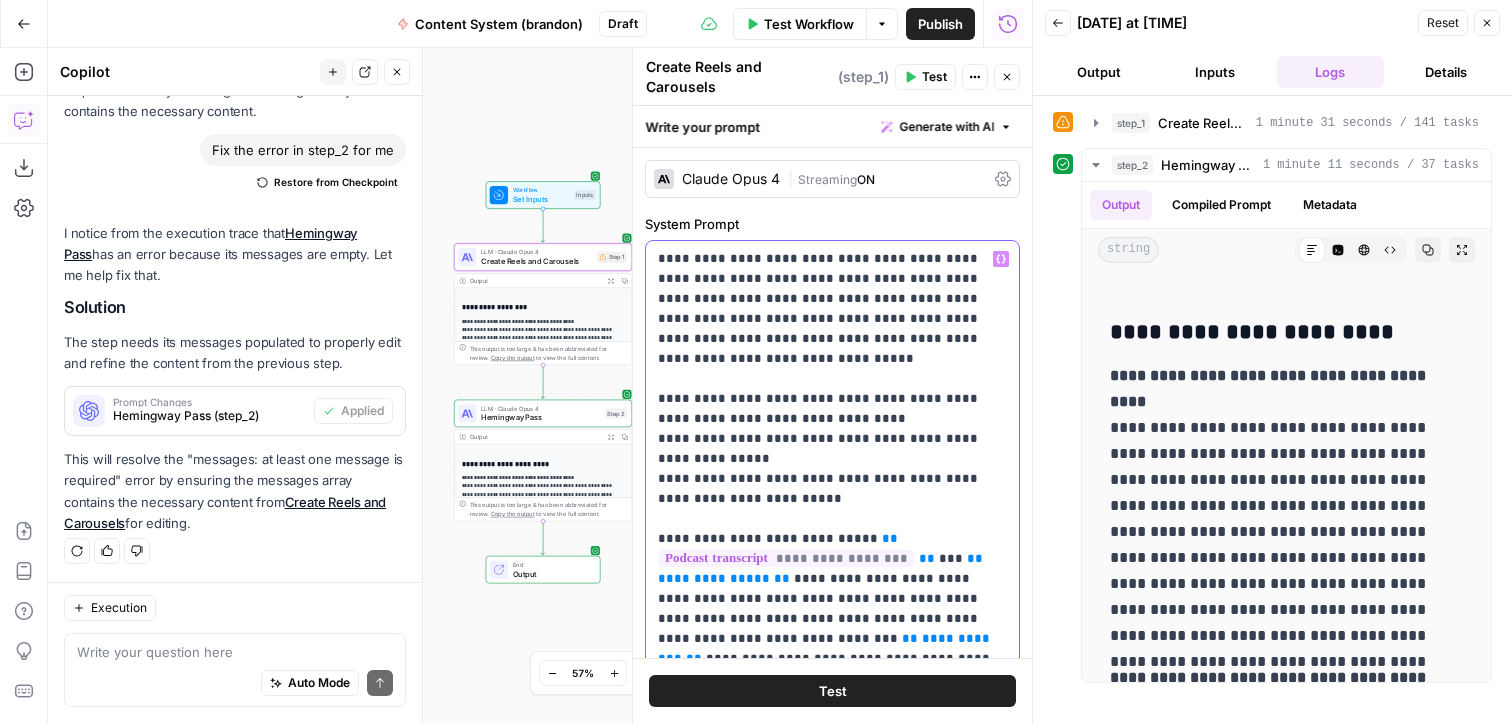 click on "**********" at bounding box center [832, 1339] 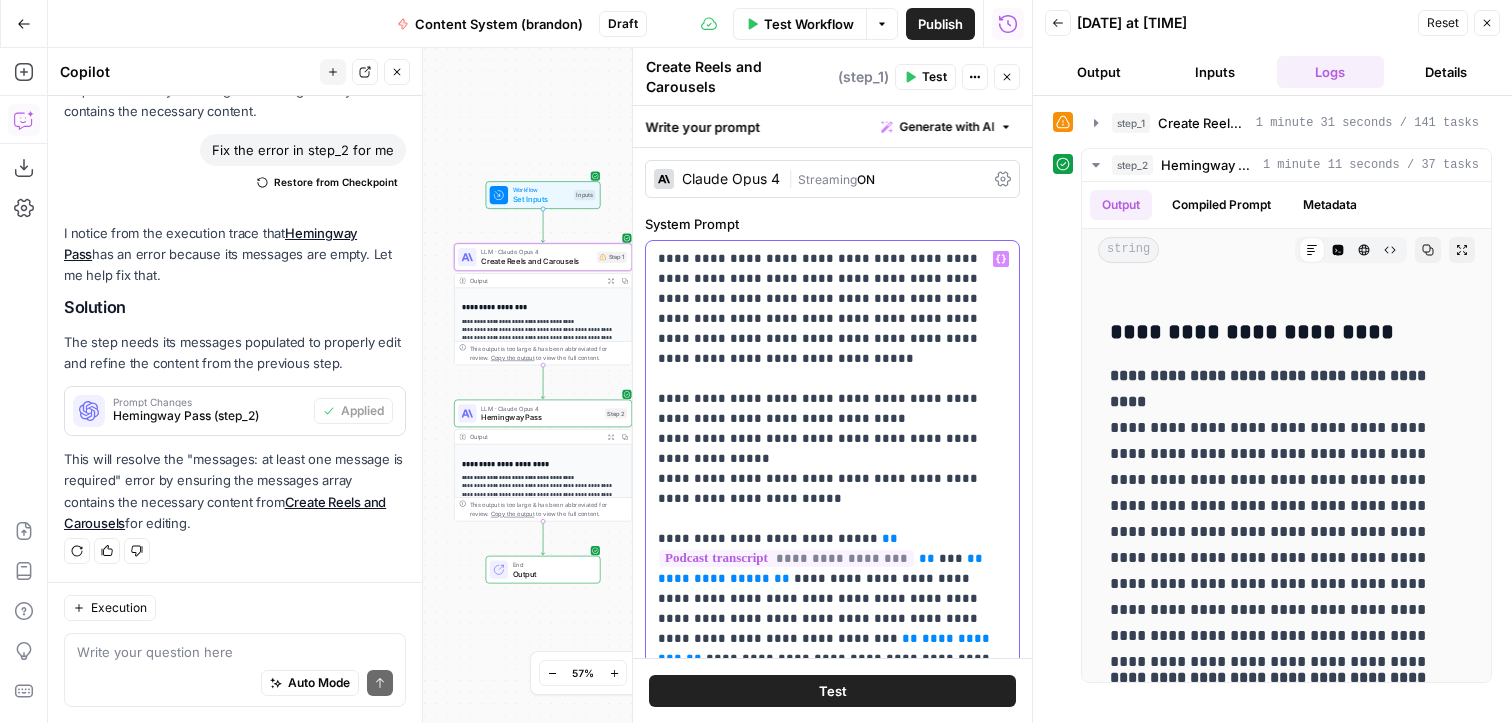 click on "**********" at bounding box center (832, 1339) 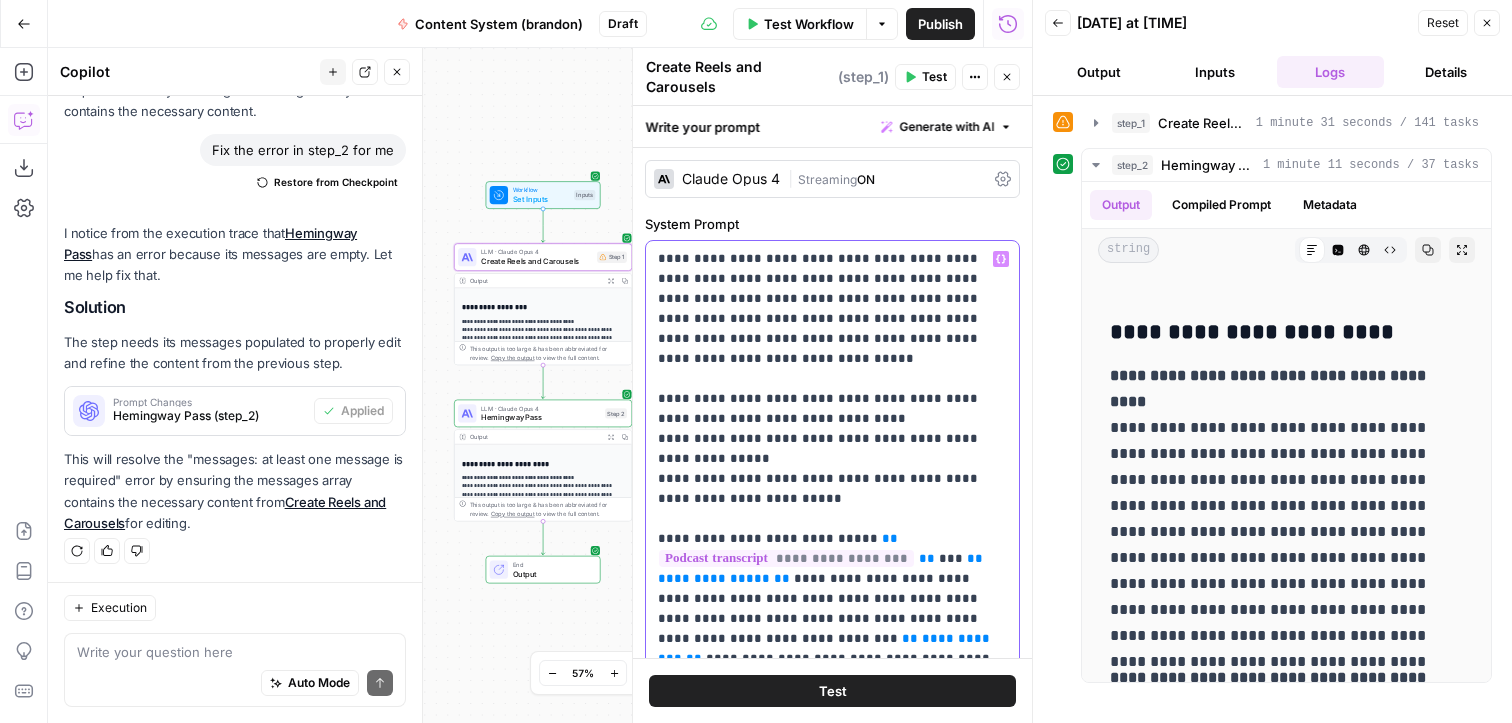 type 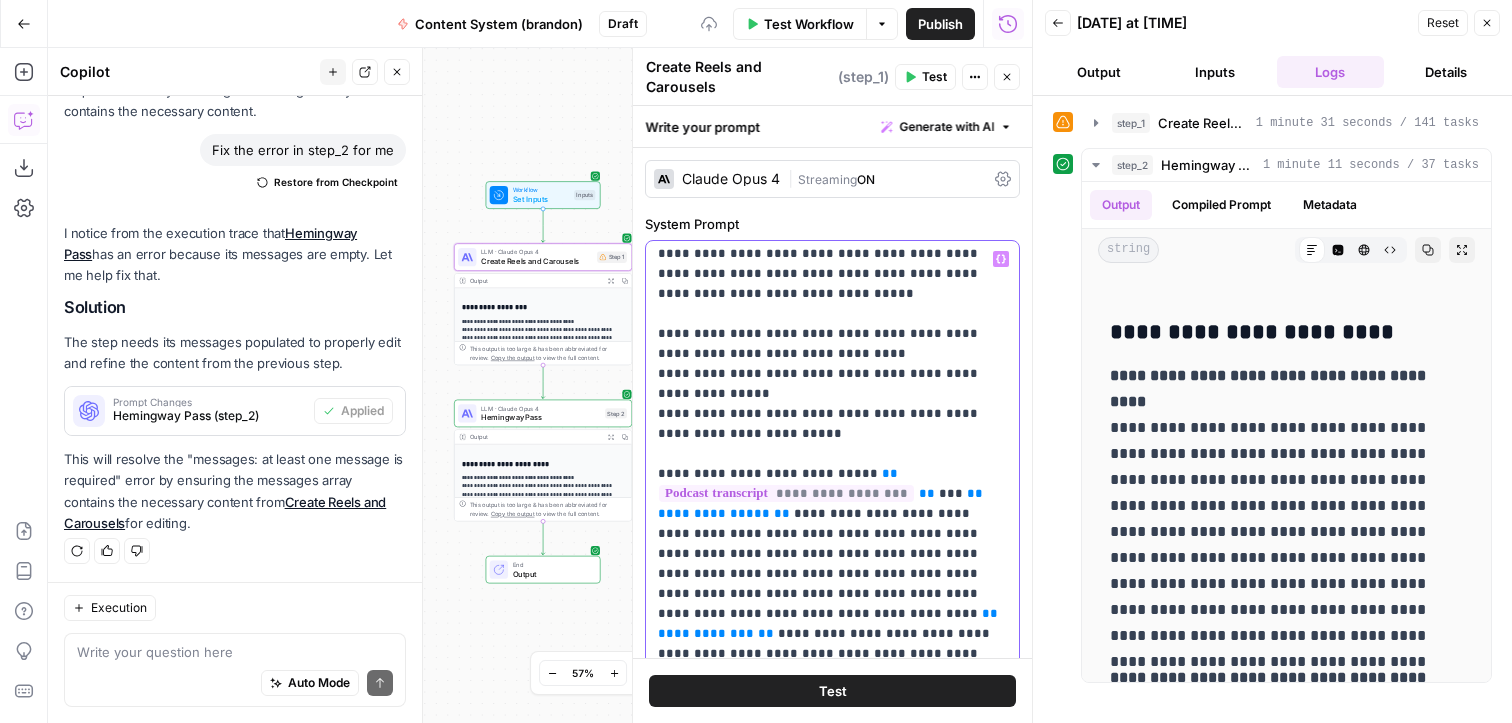scroll, scrollTop: 88, scrollLeft: 0, axis: vertical 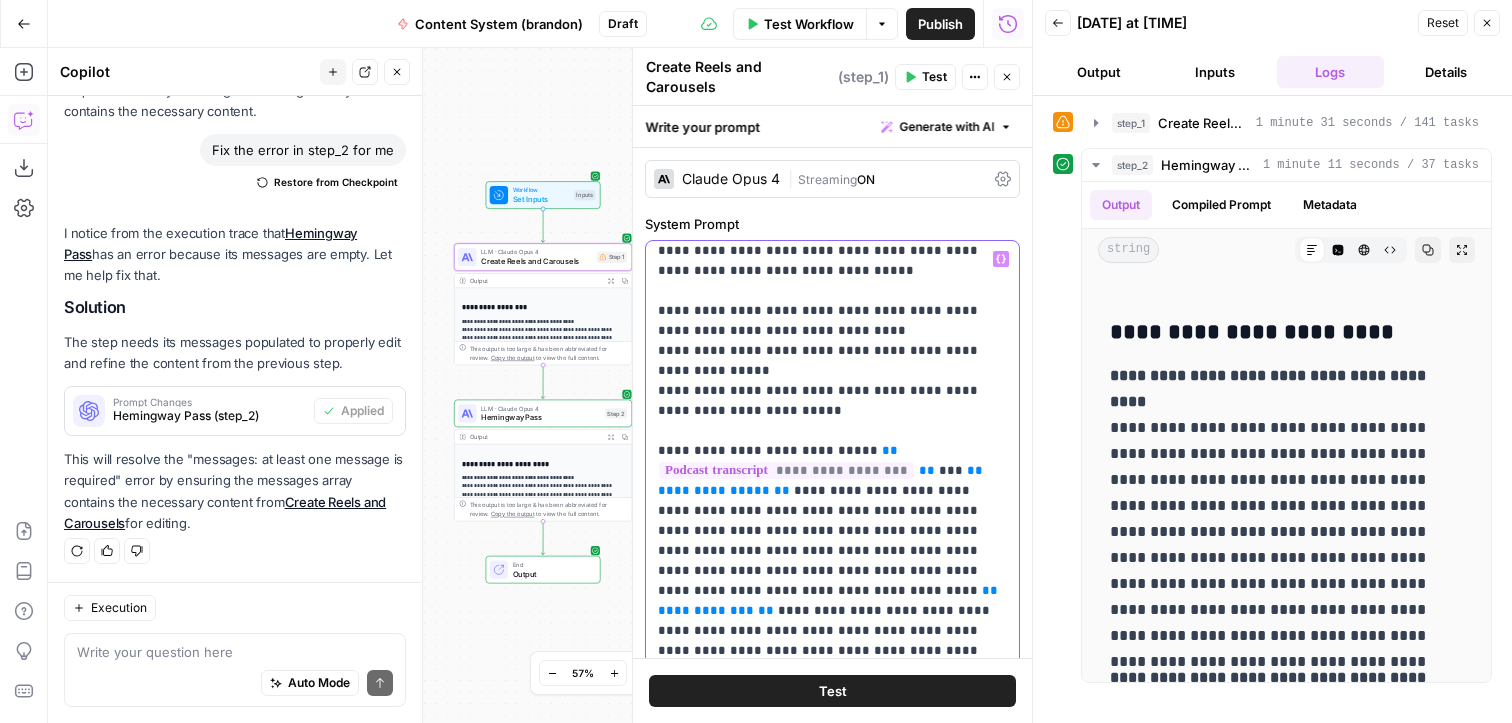 drag, startPoint x: 762, startPoint y: 480, endPoint x: 746, endPoint y: 504, distance: 28.84441 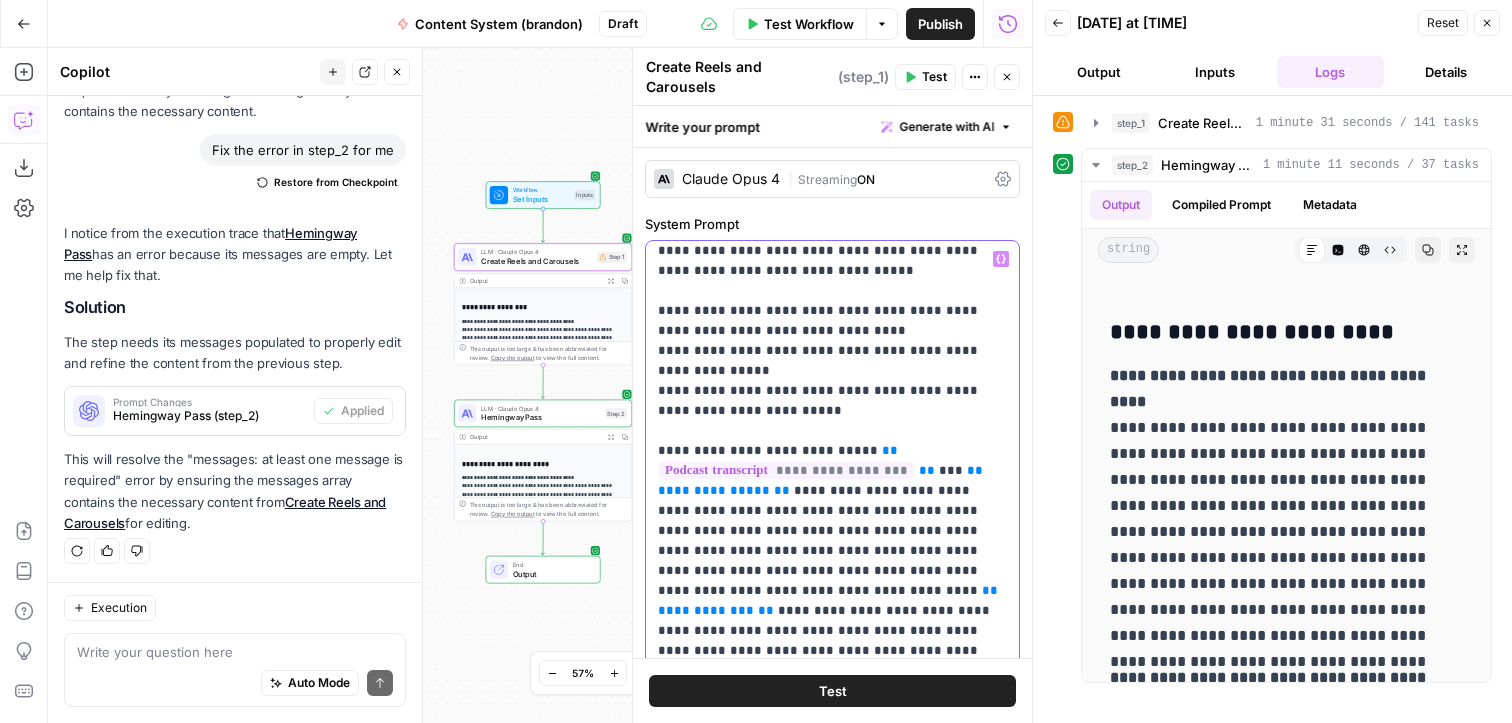 click on "**********" at bounding box center [832, 1261] 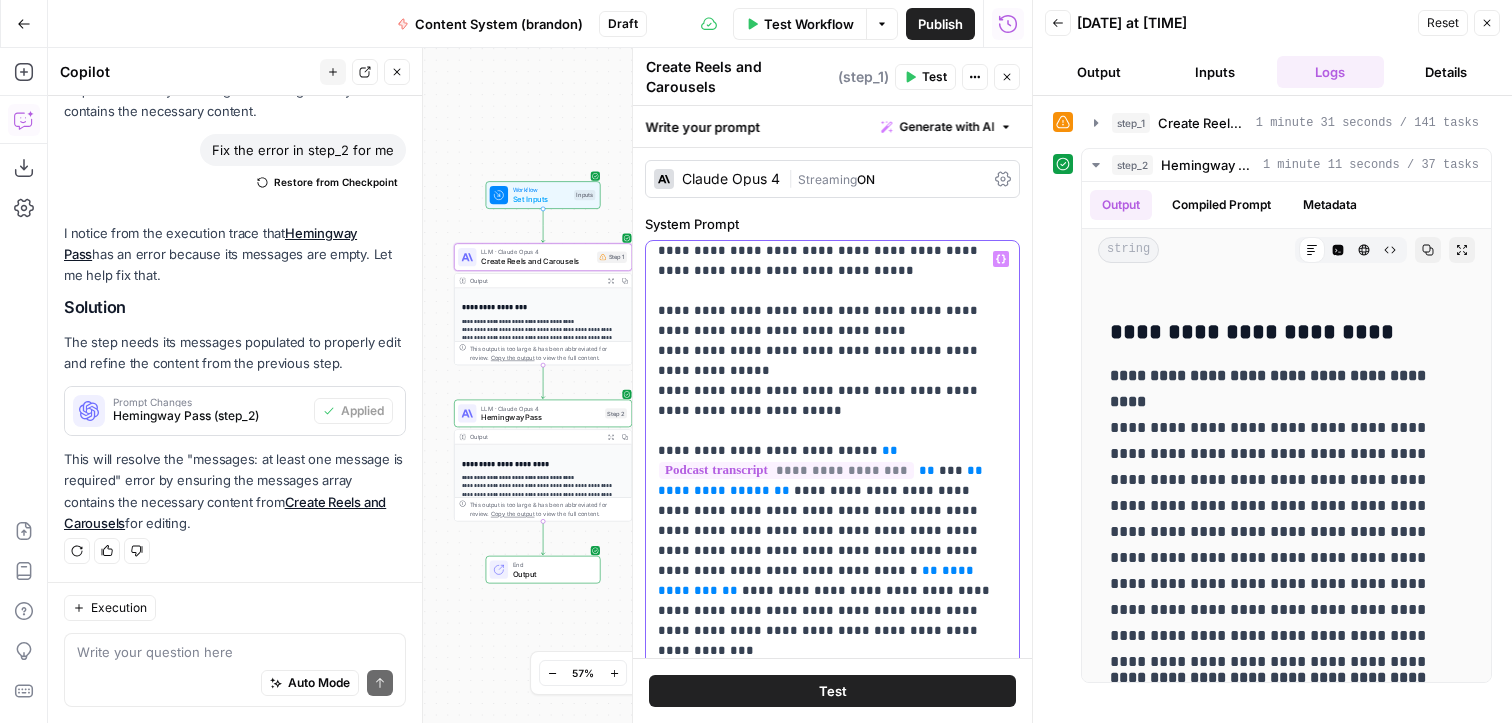 click on "**********" at bounding box center (832, 1251) 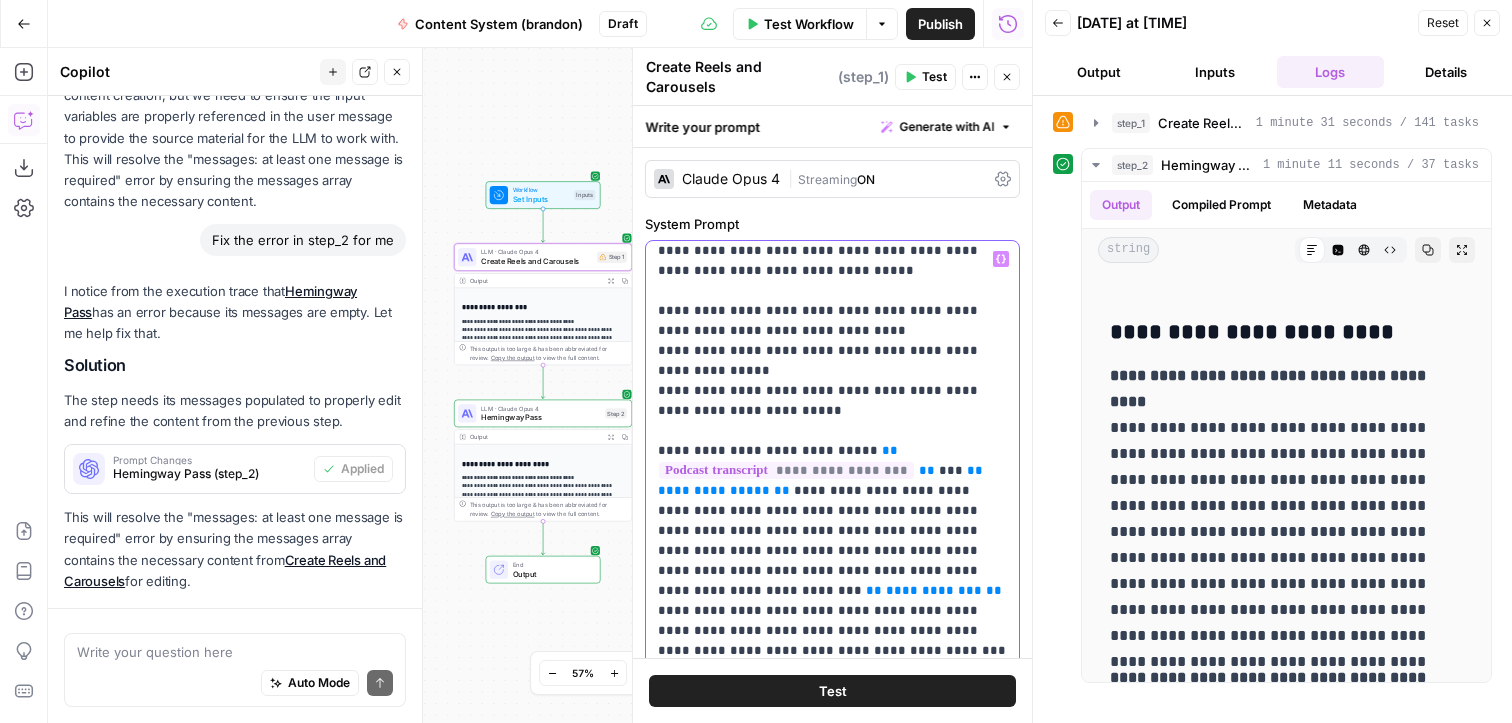 scroll, scrollTop: 673, scrollLeft: 0, axis: vertical 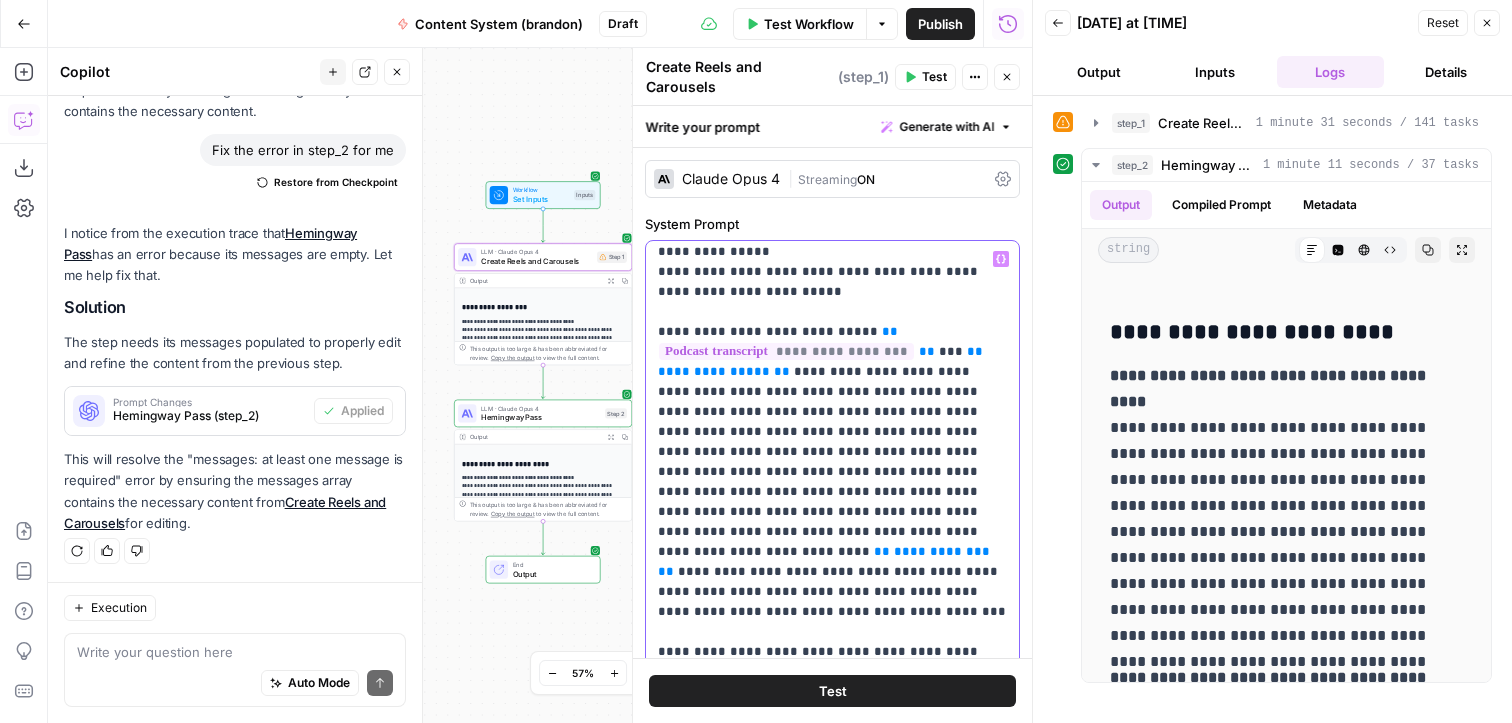 click on "**********" at bounding box center (832, 1172) 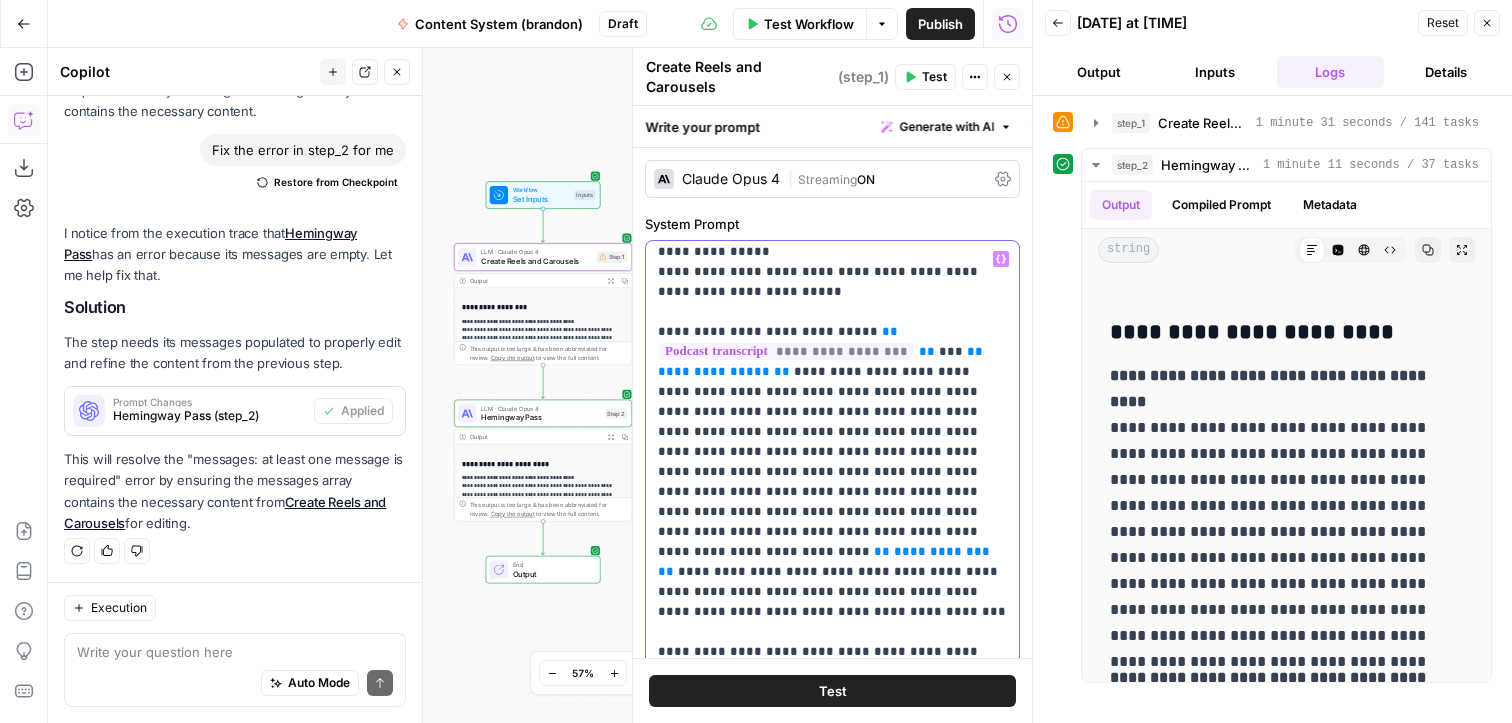 scroll, scrollTop: 237, scrollLeft: 0, axis: vertical 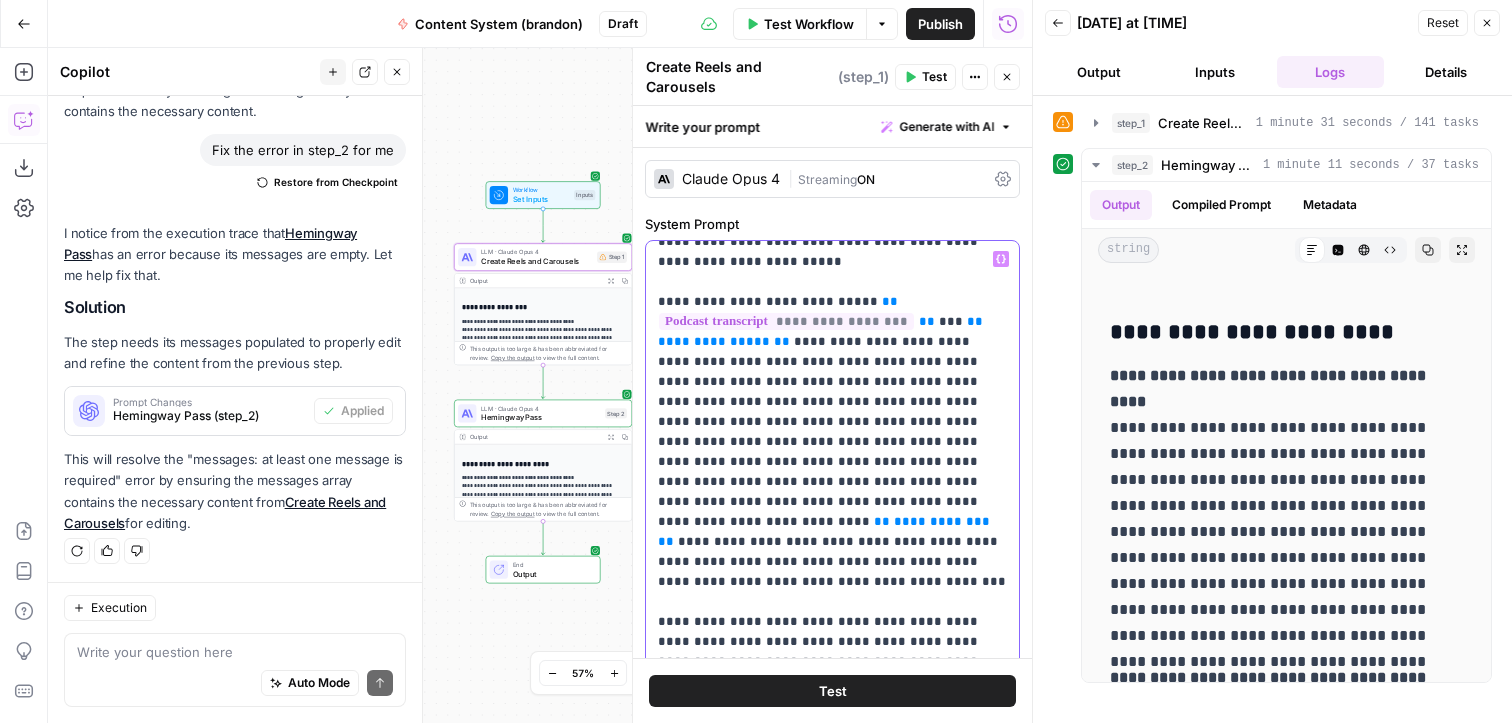 click on "**********" at bounding box center [832, 1142] 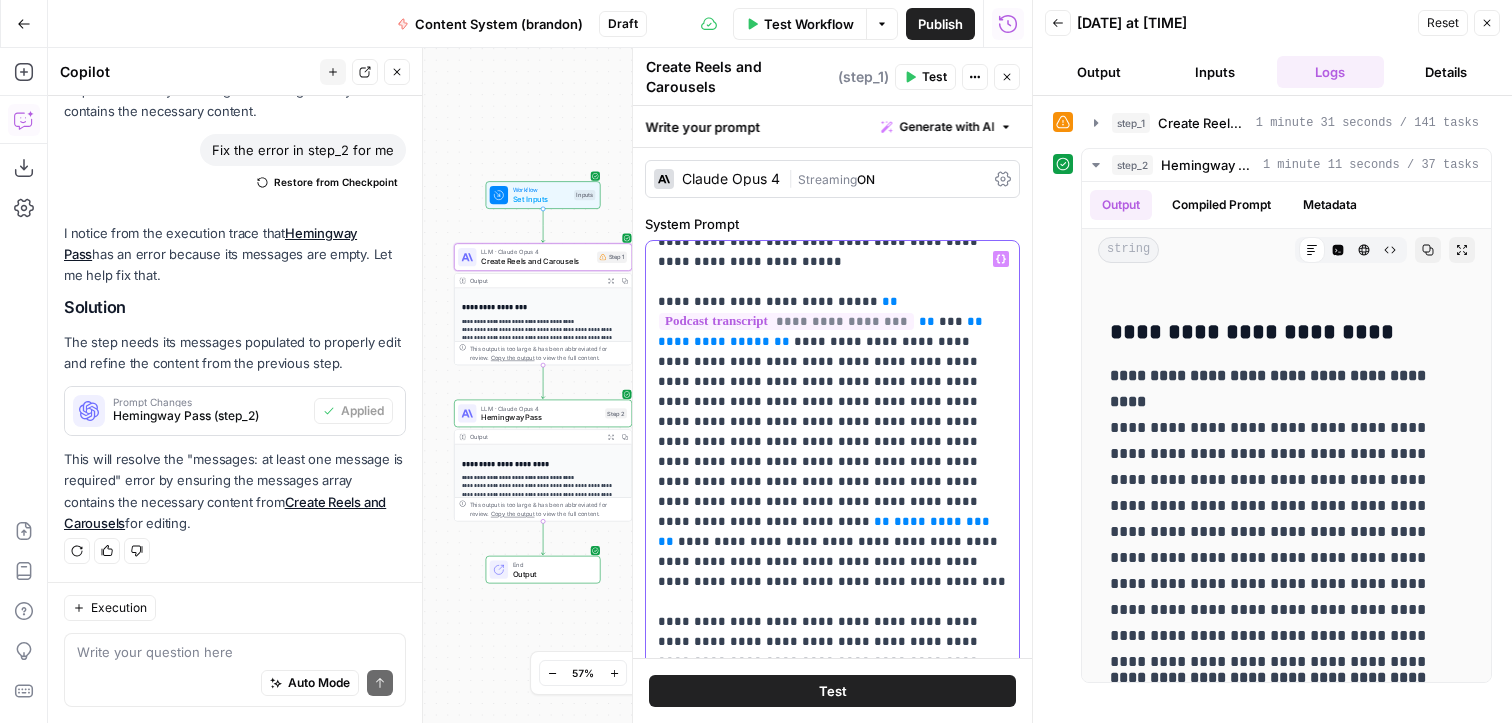 click on "**********" at bounding box center (832, 1142) 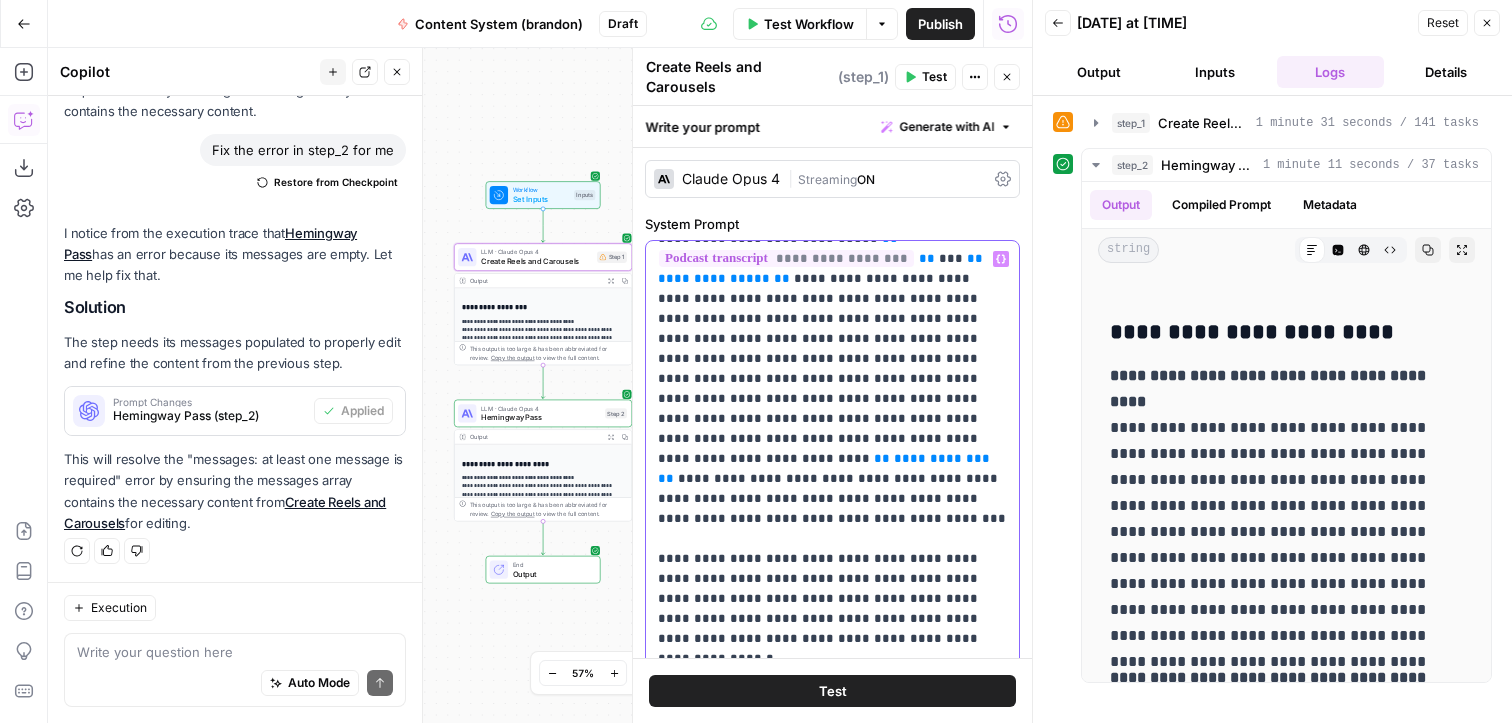 scroll, scrollTop: 308, scrollLeft: 0, axis: vertical 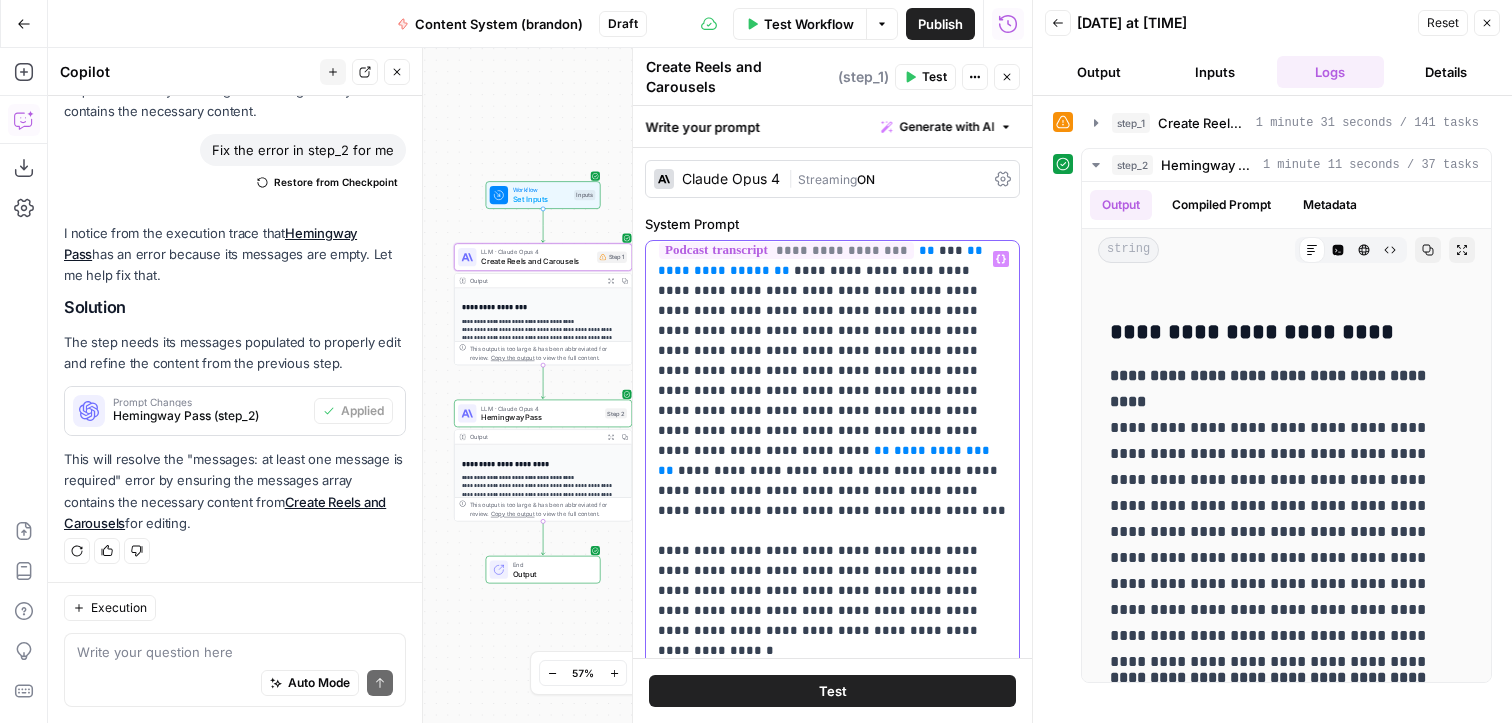 click on "**********" at bounding box center [832, 1071] 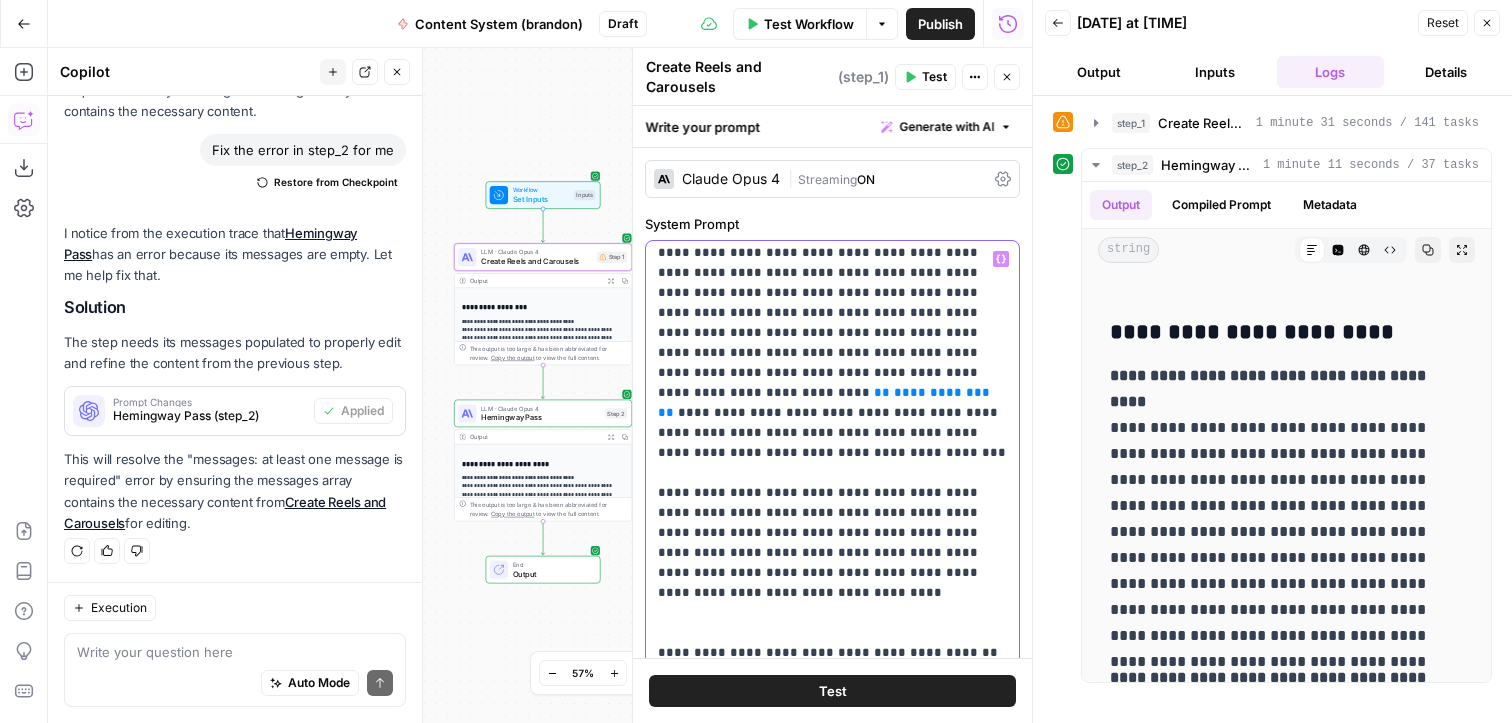 click on "**********" at bounding box center (832, 1013) 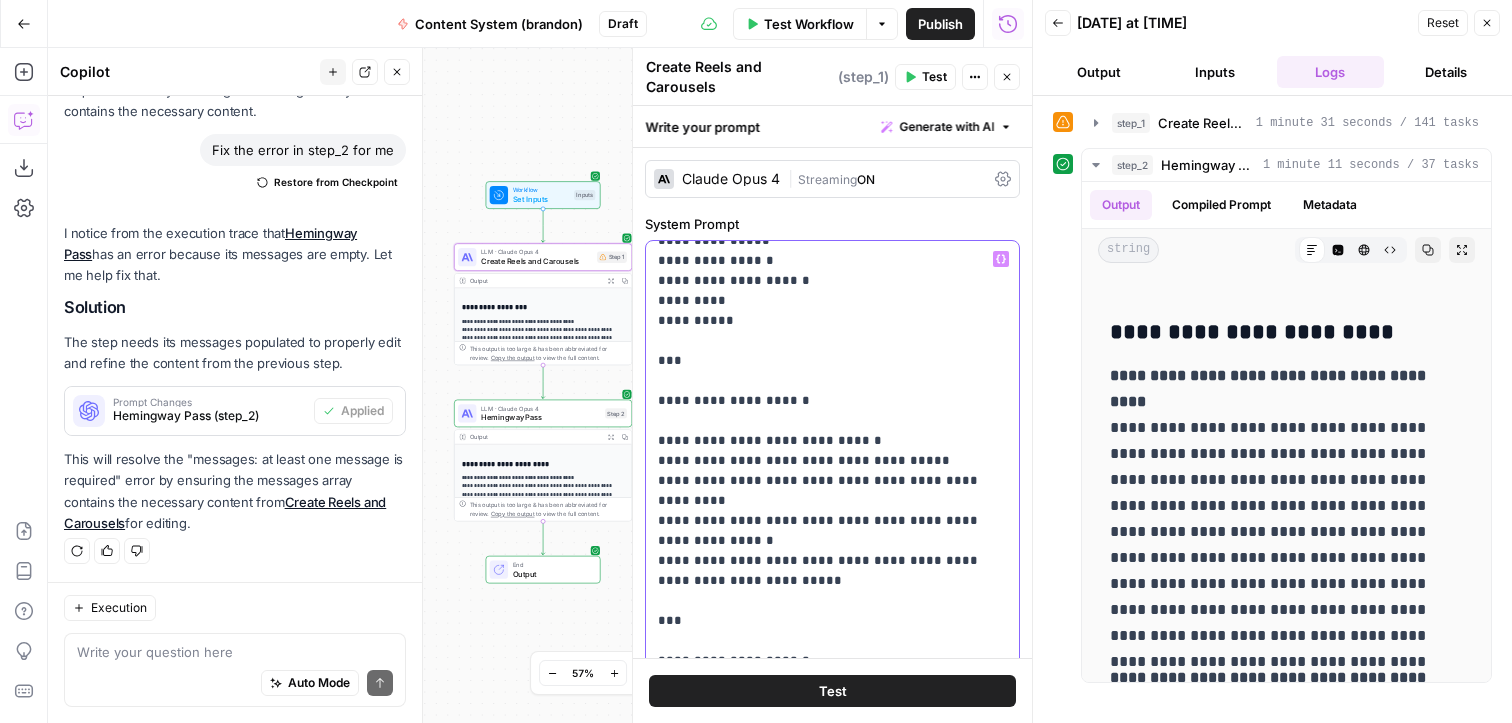 scroll, scrollTop: 1461, scrollLeft: 0, axis: vertical 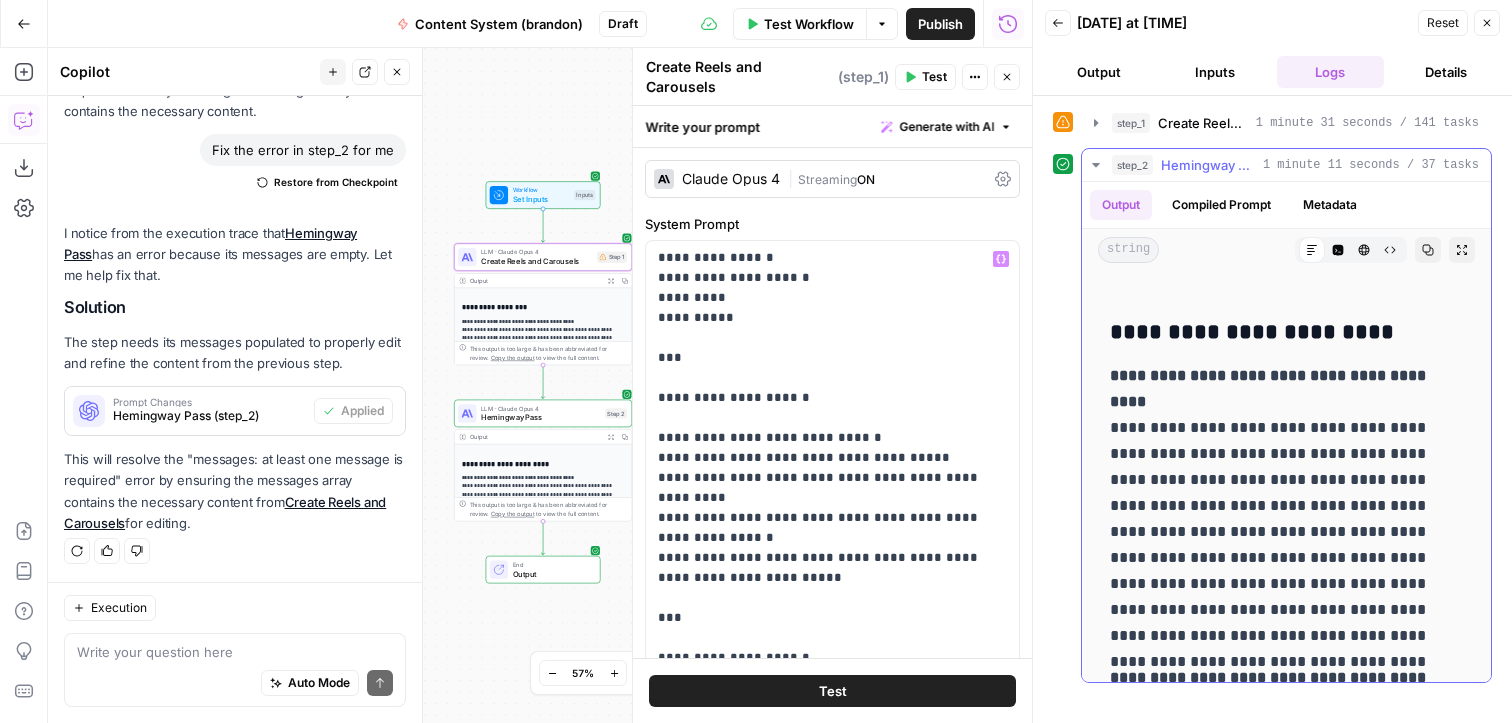 click on "**********" at bounding box center [1286, 506] 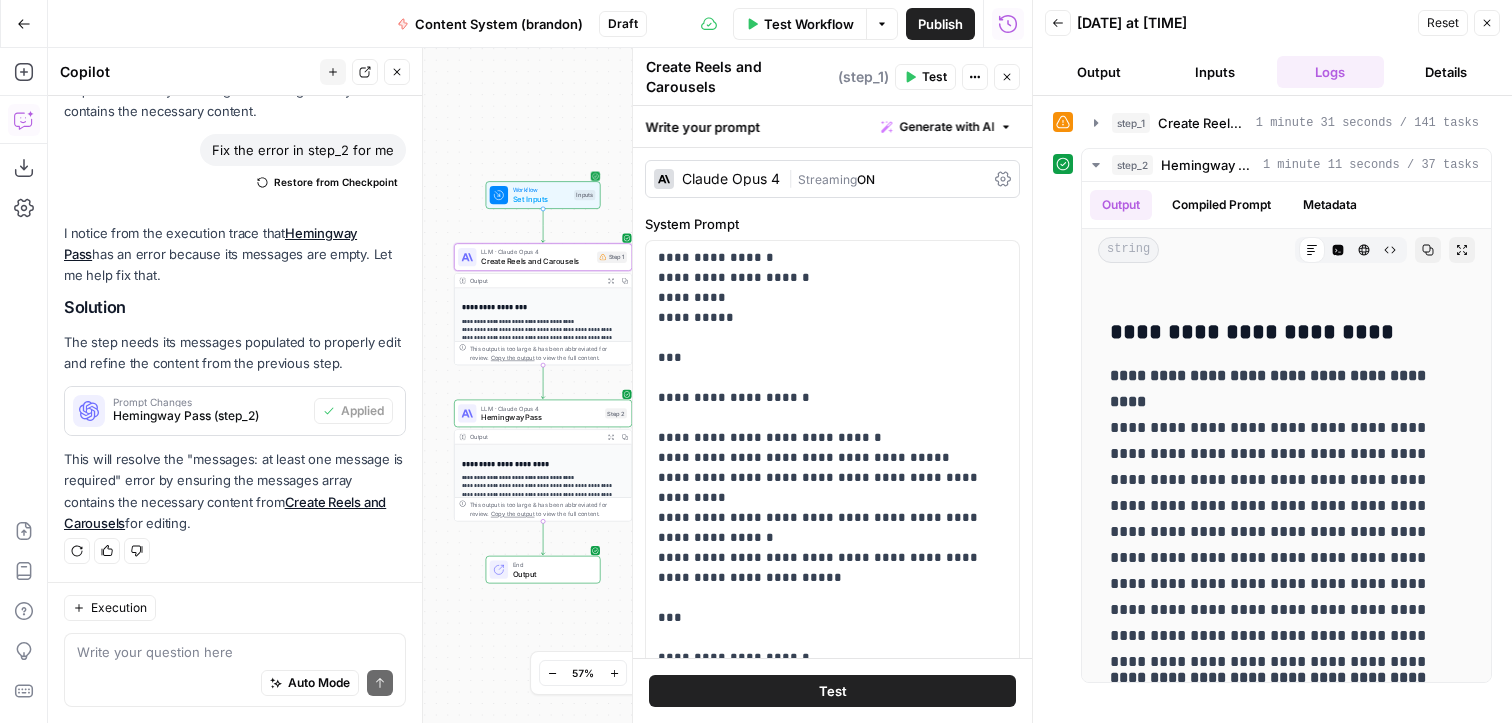 click on "Set Inputs" at bounding box center [541, 198] 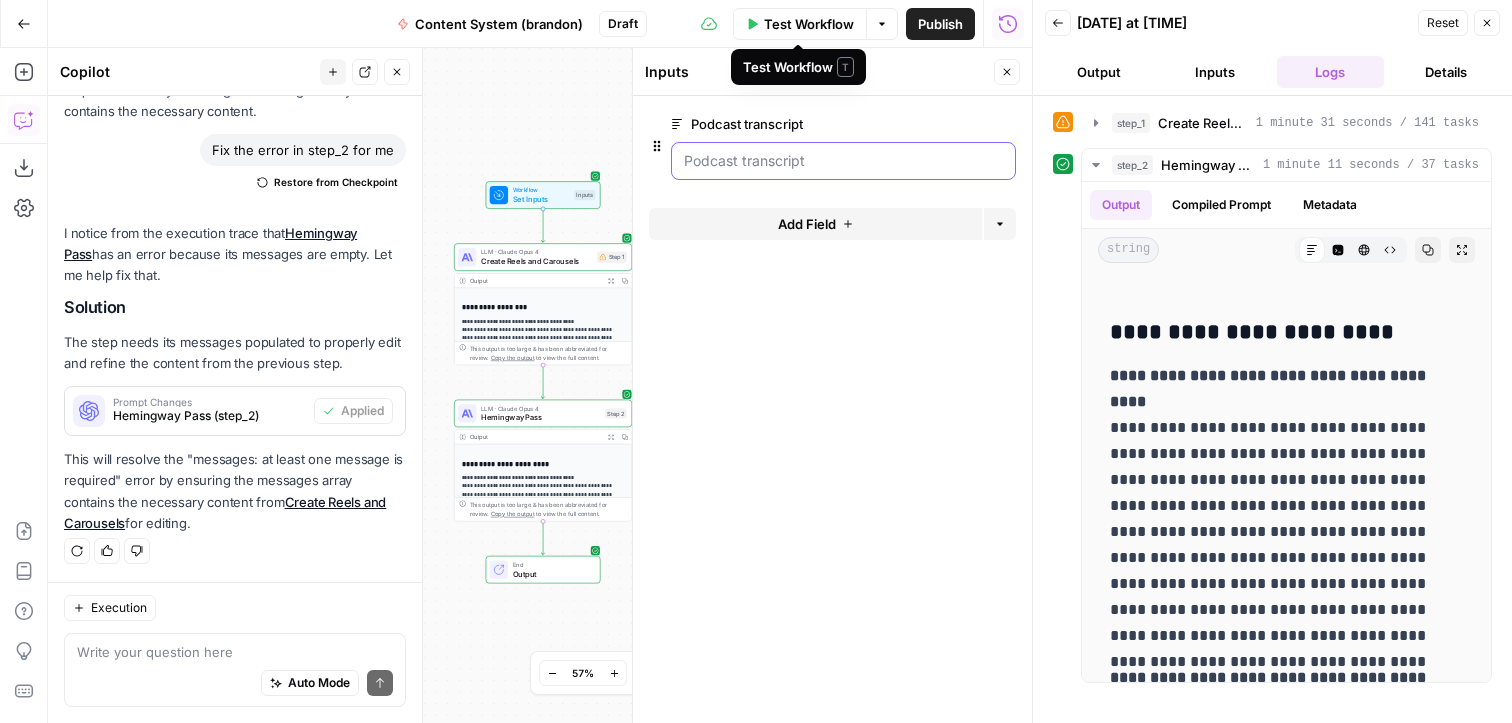 click on "Podcast transcript" at bounding box center [843, 161] 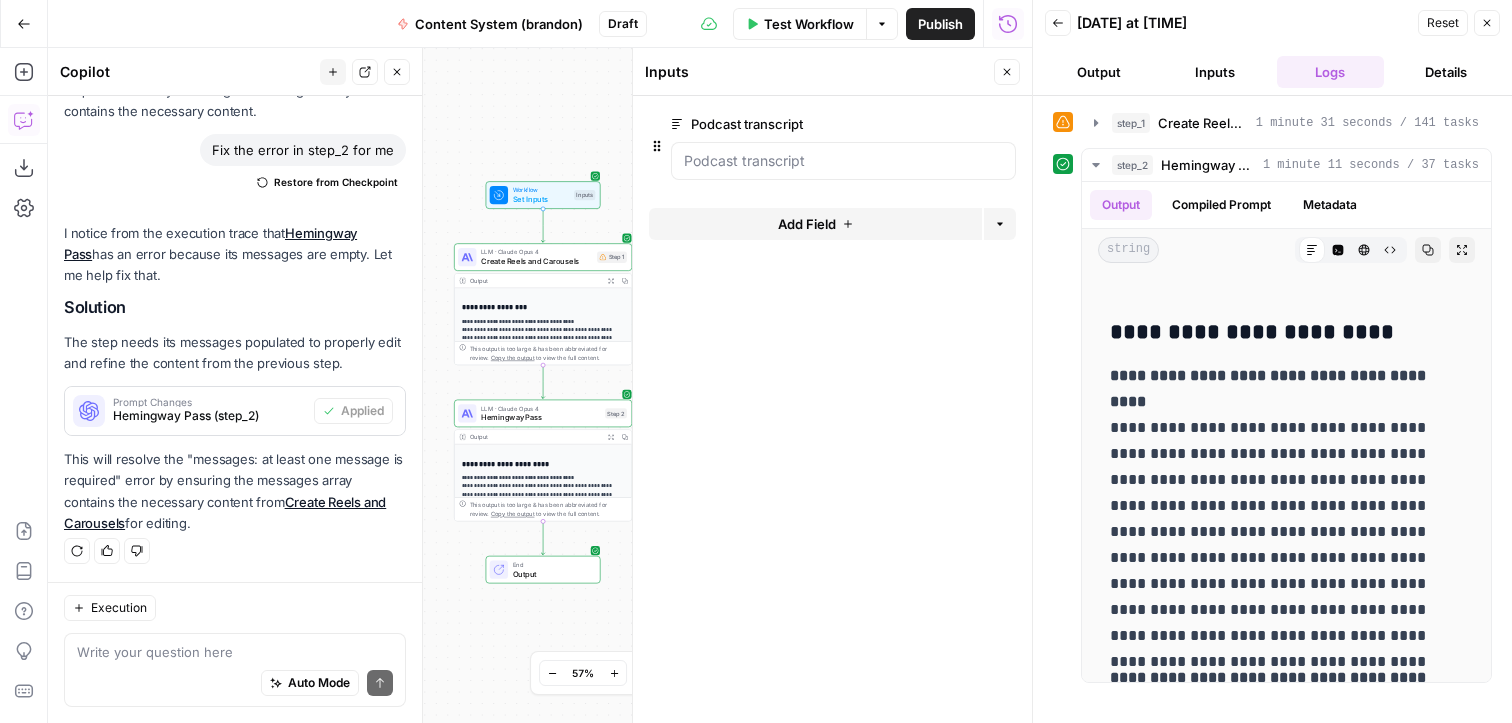 click at bounding box center (843, 161) 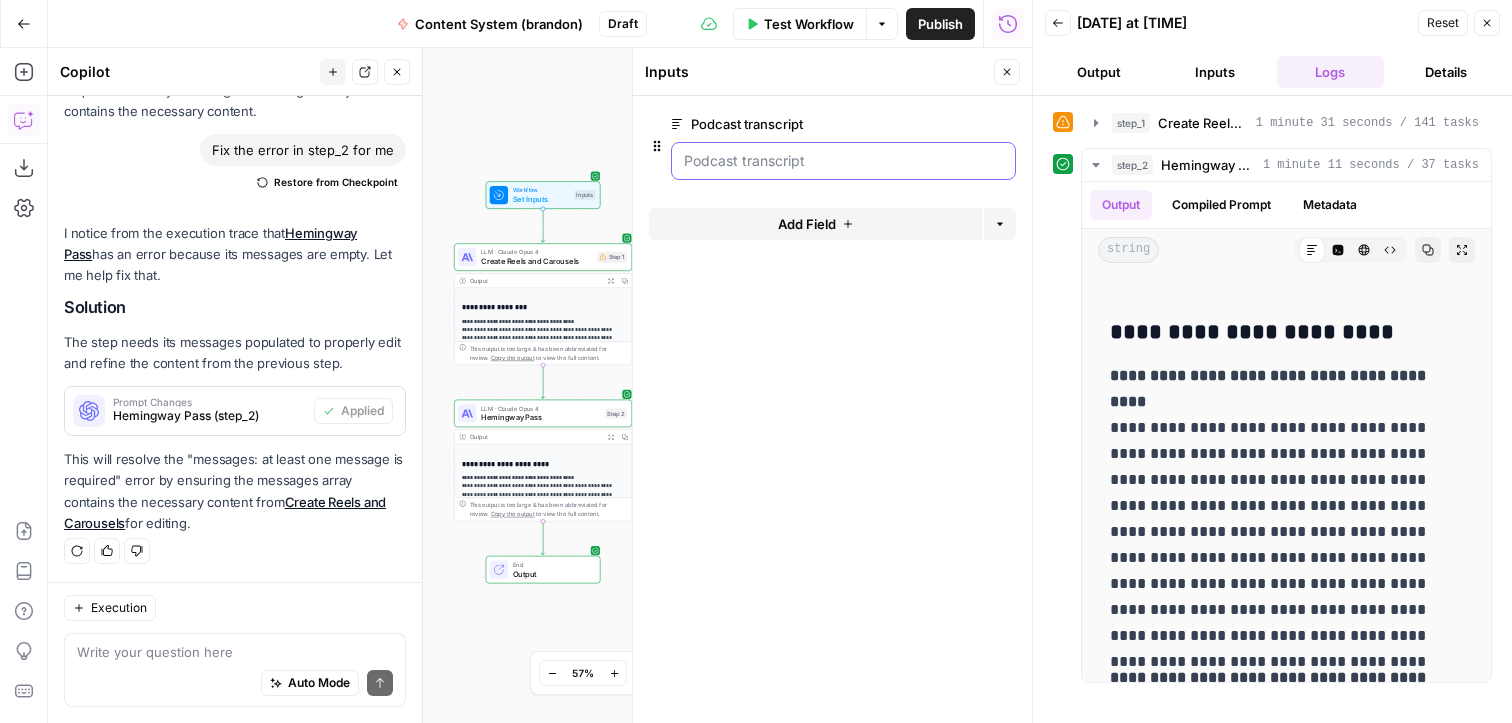 click on "Podcast transcript" at bounding box center [843, 161] 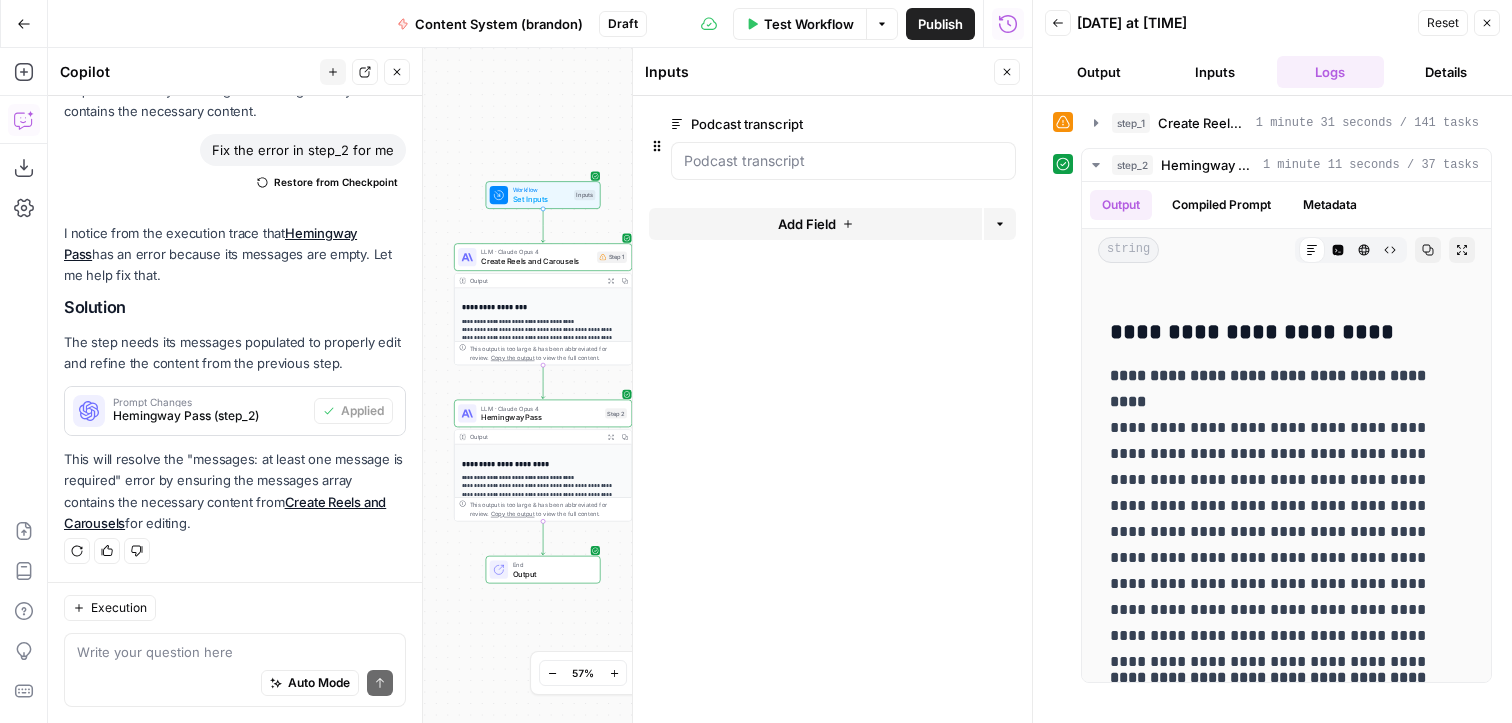 click on "Output" at bounding box center (1099, 72) 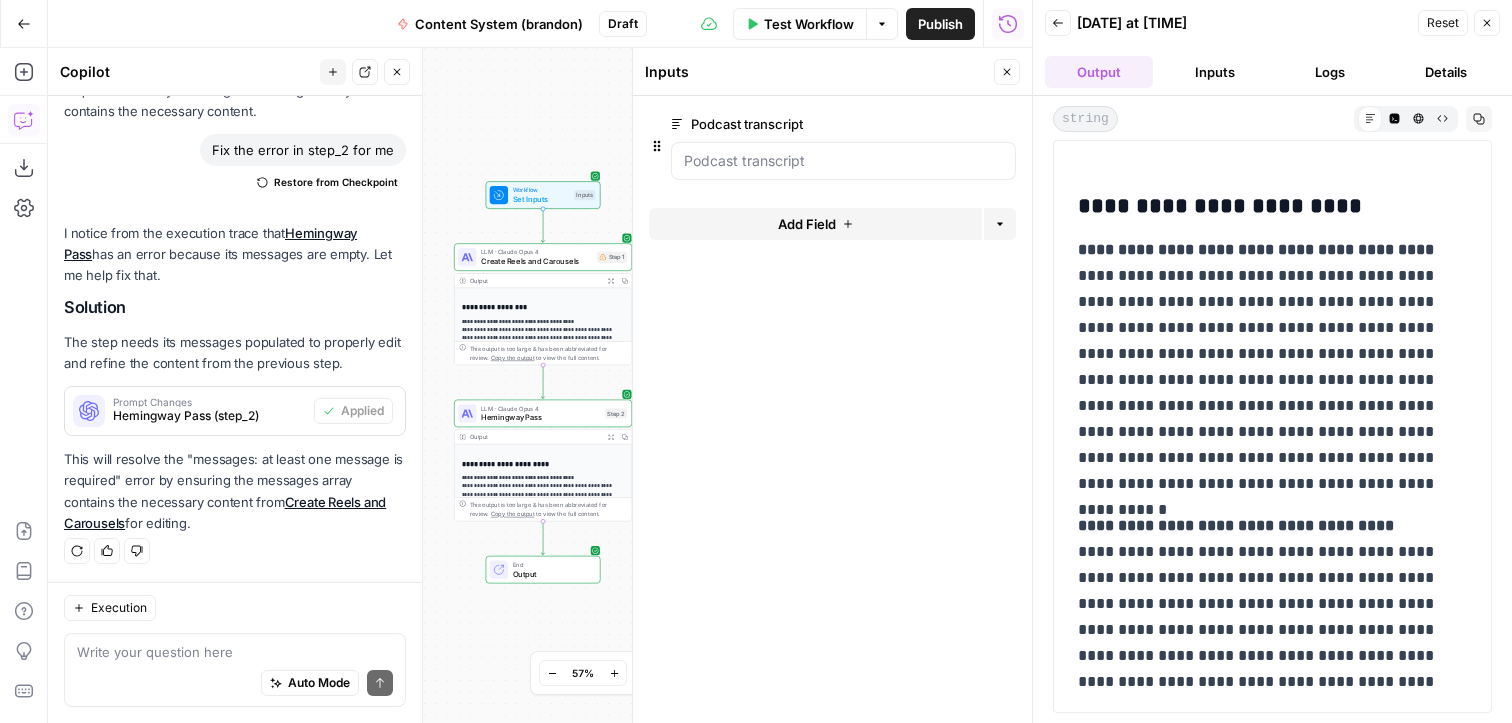 click on "Inputs" at bounding box center (1215, 72) 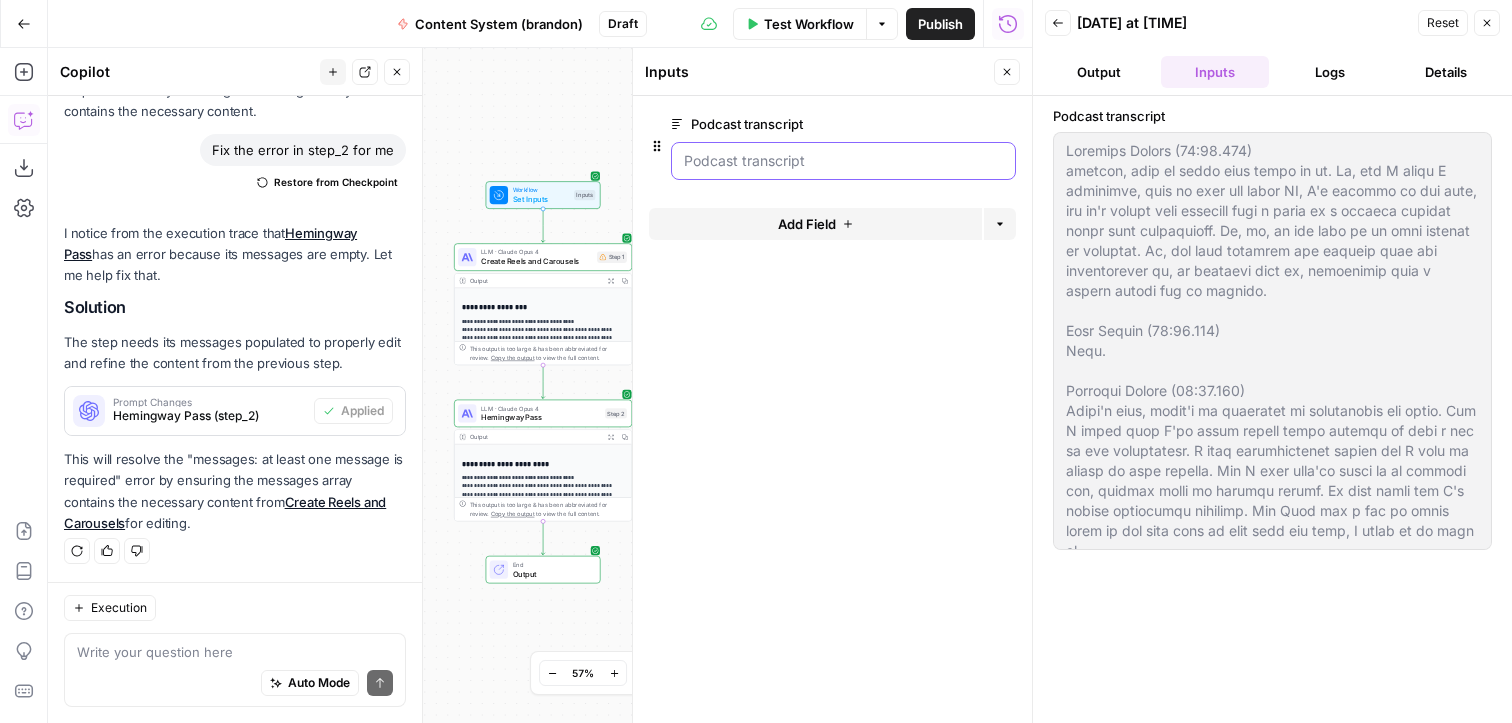 click on "Podcast transcript" at bounding box center (843, 161) 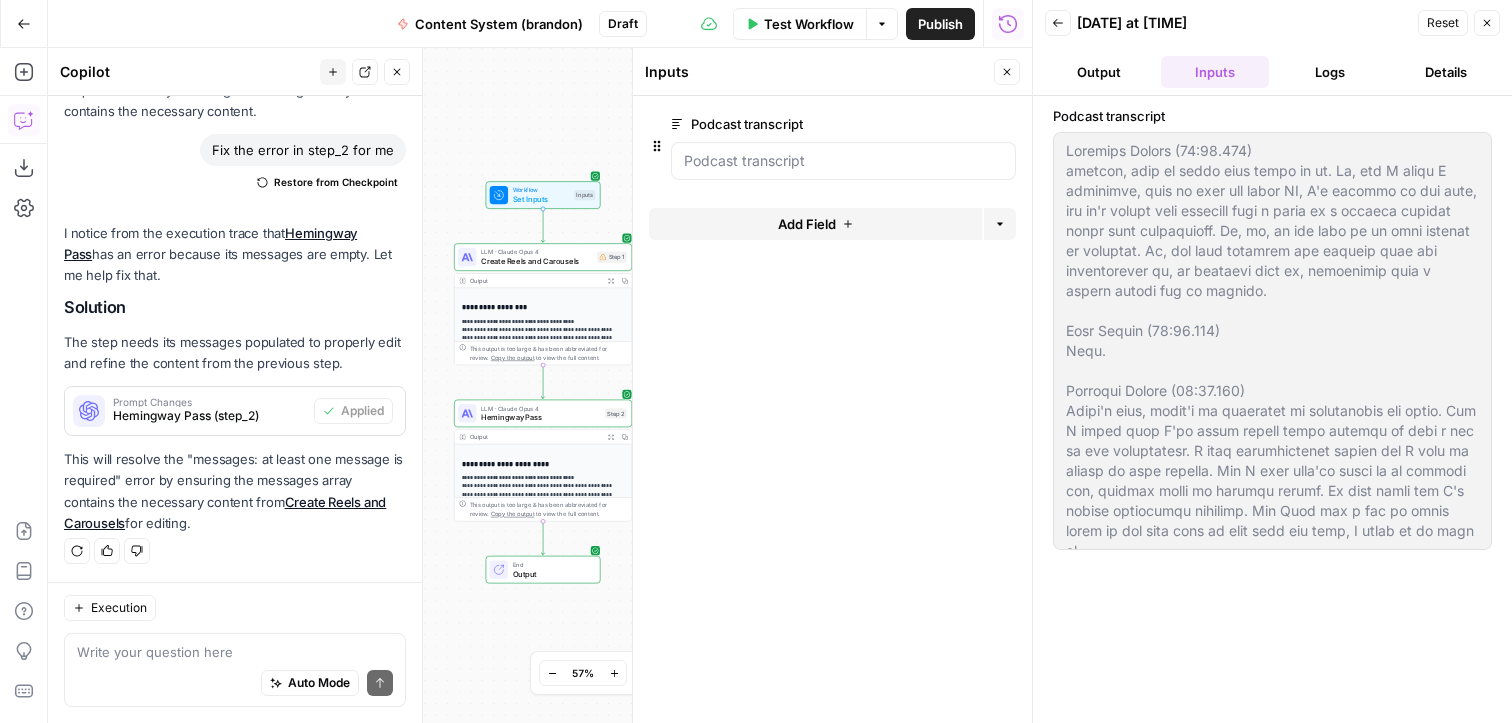 click on "Reset" at bounding box center [1443, 23] 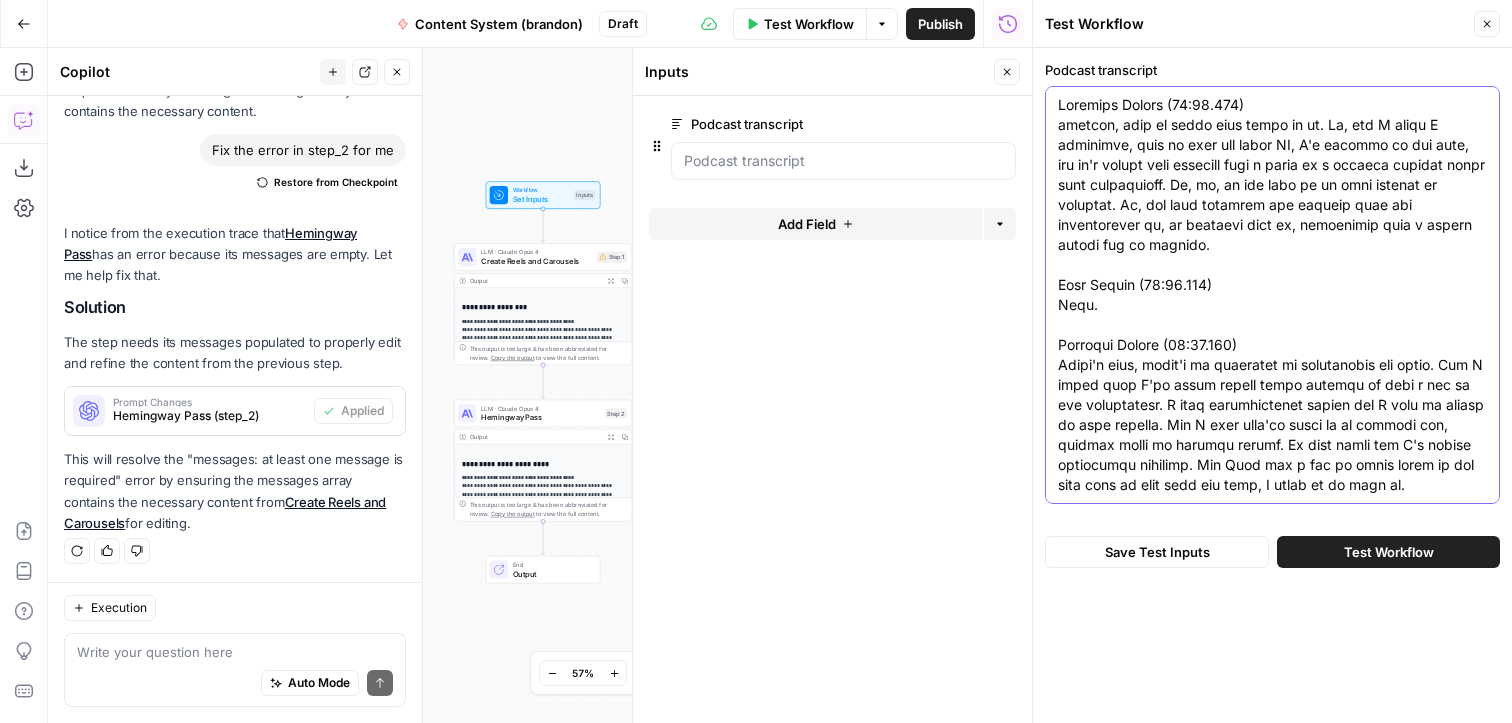 click on "Podcast transcript" at bounding box center (1272, 8845) 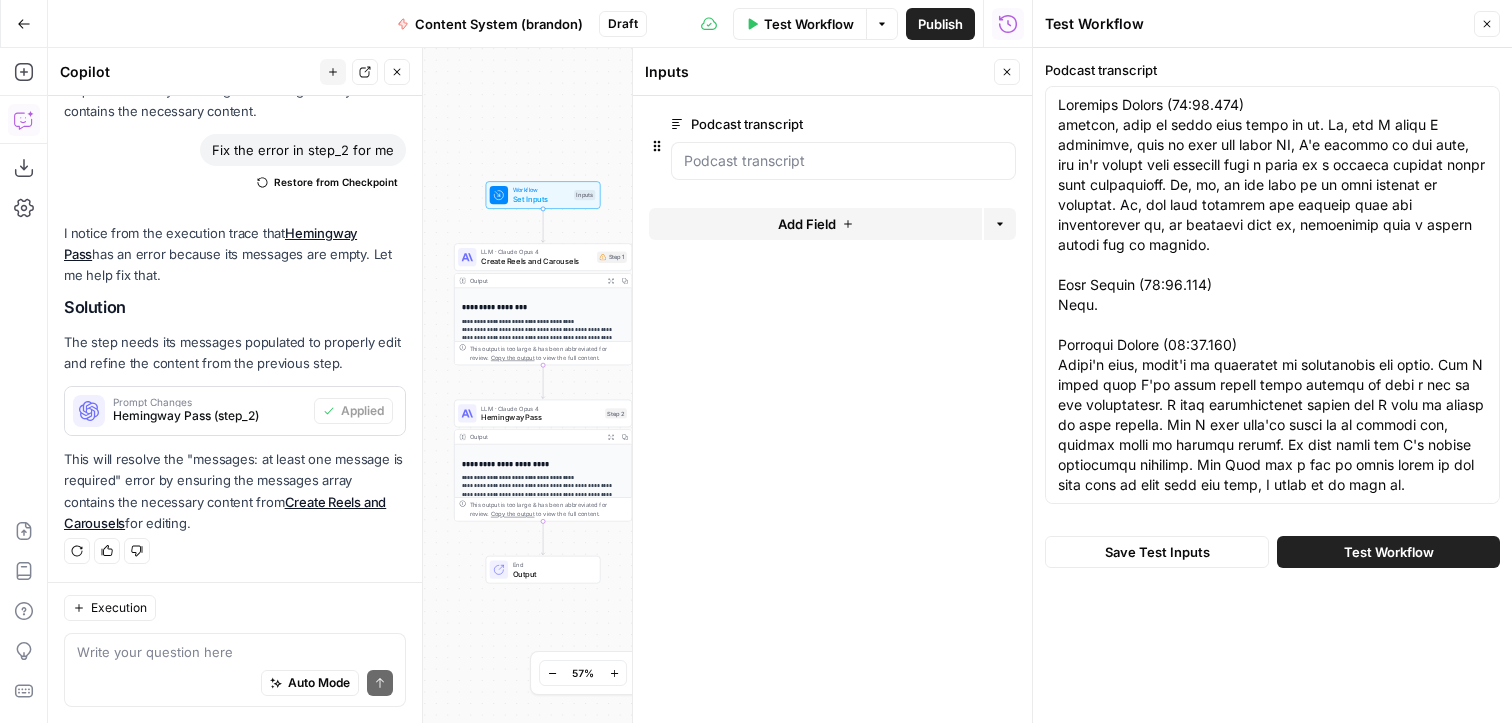 click on "Test Workflow" at bounding box center (1389, 552) 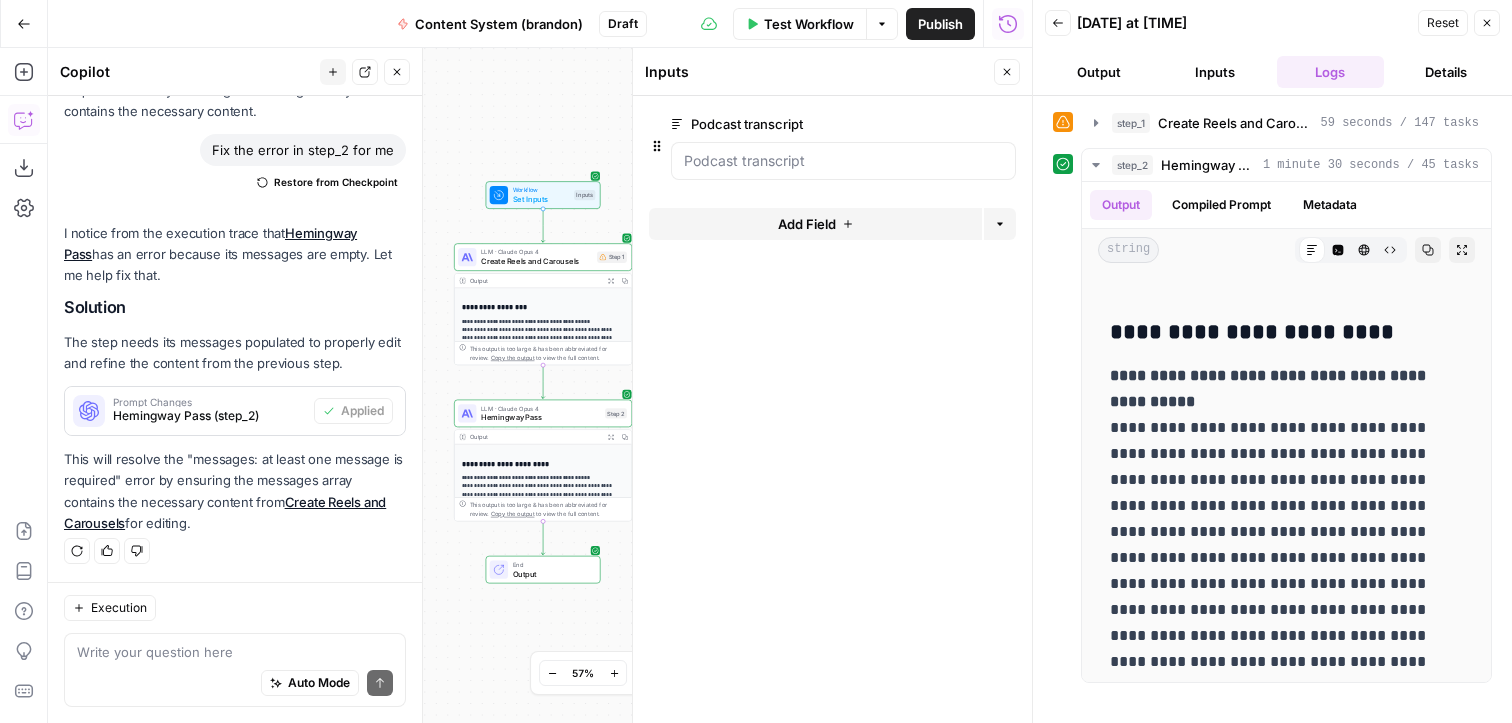 scroll, scrollTop: 673, scrollLeft: 0, axis: vertical 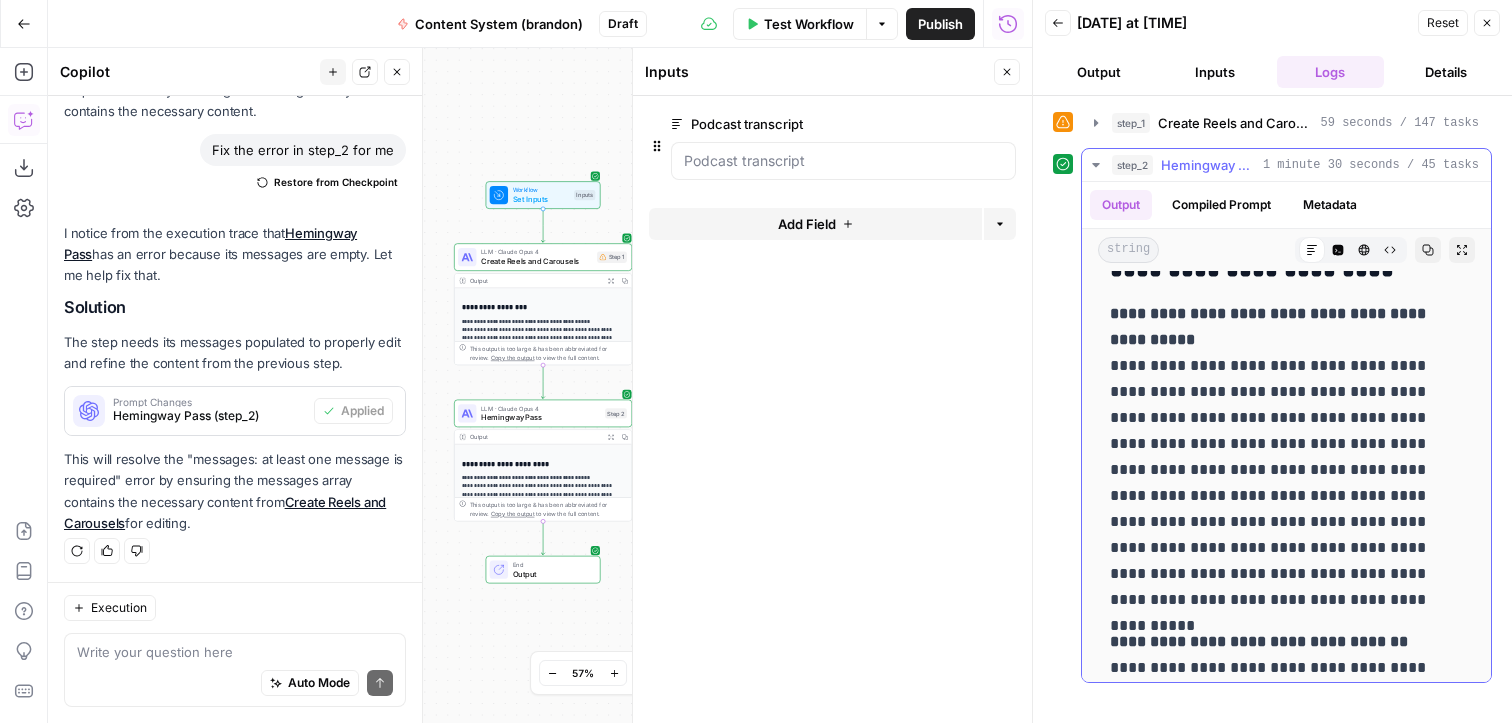 click on "**********" at bounding box center [1286, 457] 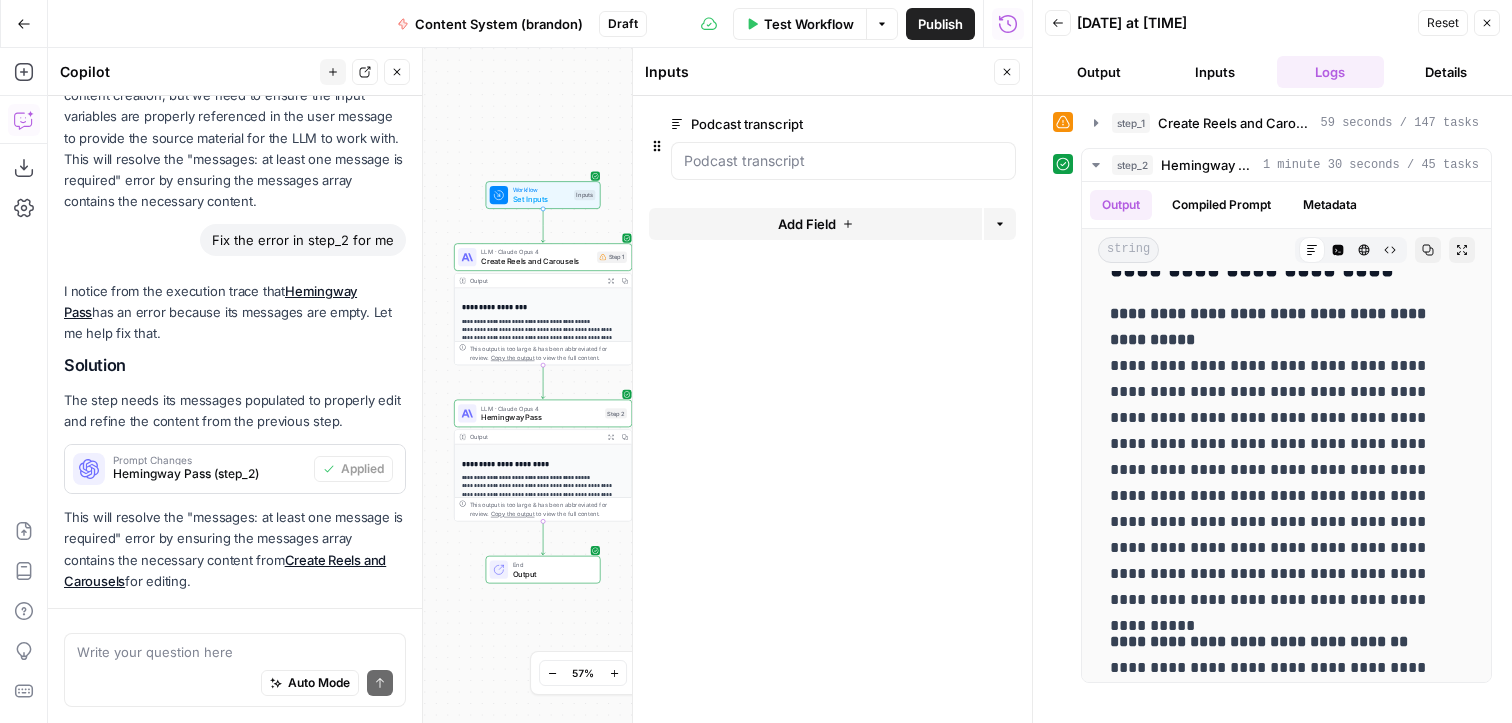 scroll, scrollTop: 673, scrollLeft: 0, axis: vertical 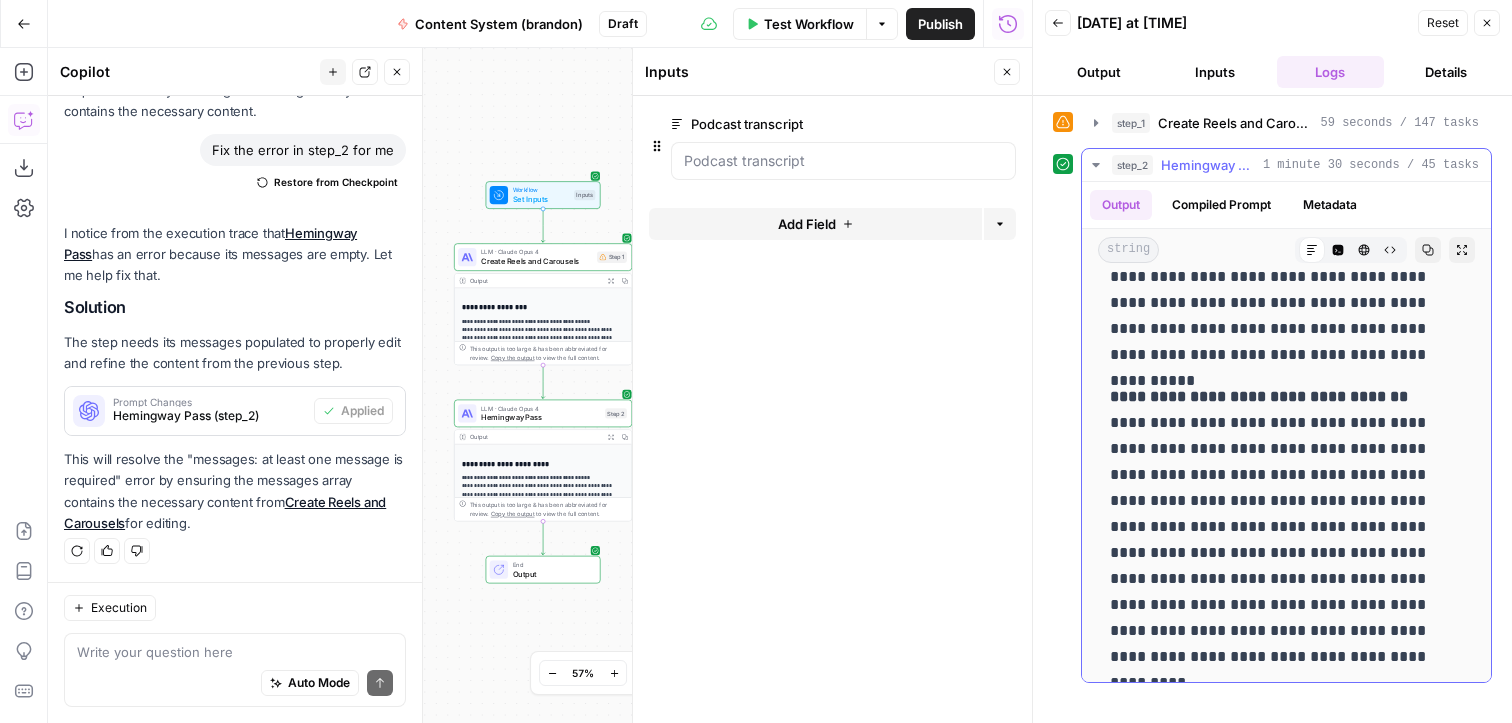click on "**********" at bounding box center [1286, 527] 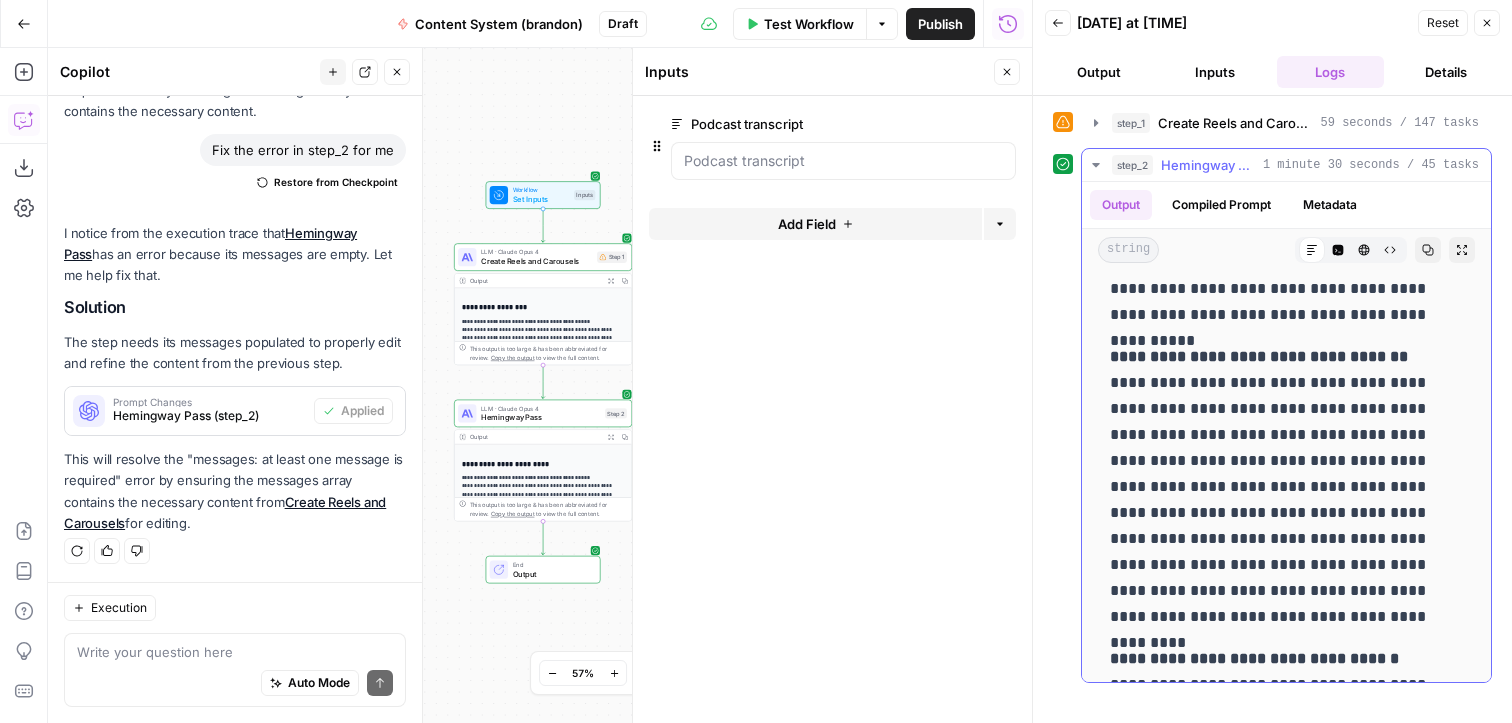 click on "**********" at bounding box center [1286, 487] 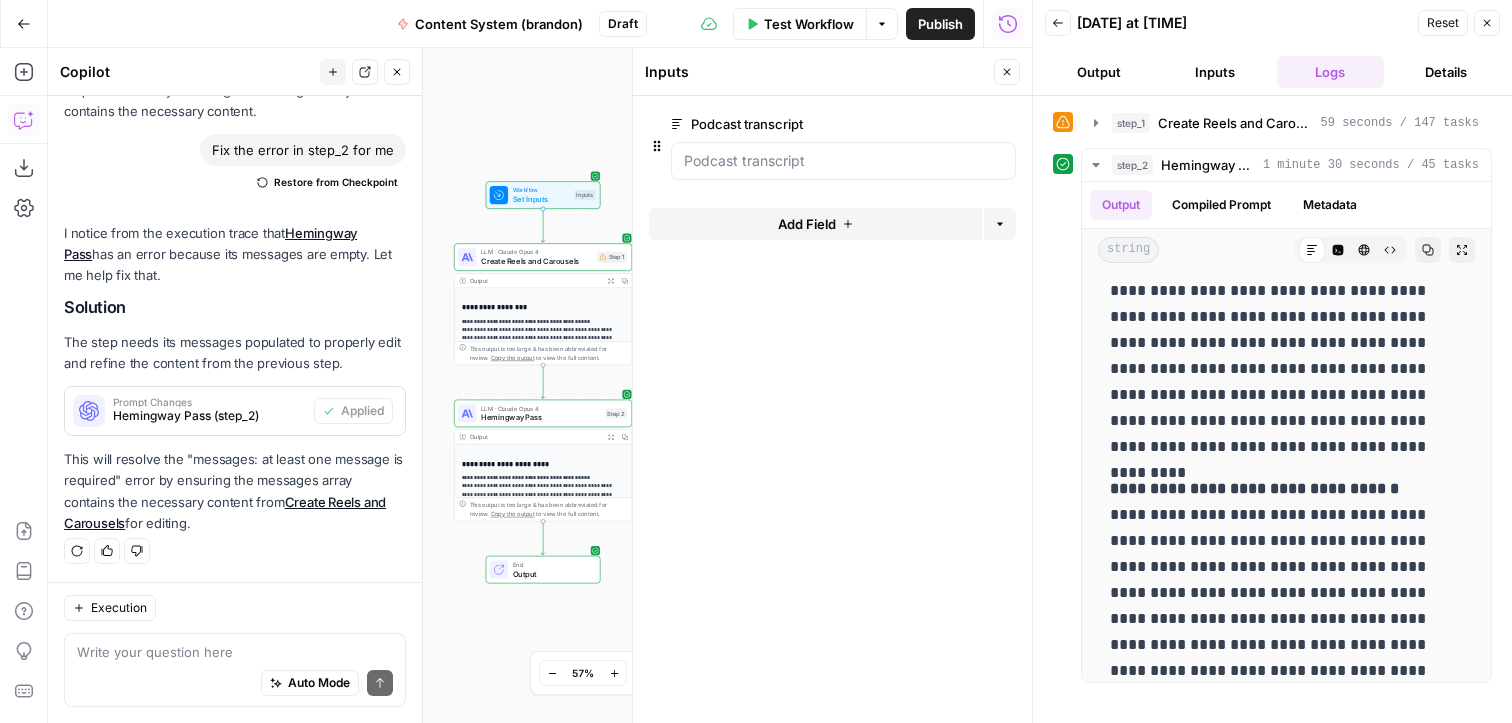 scroll, scrollTop: 296, scrollLeft: 0, axis: vertical 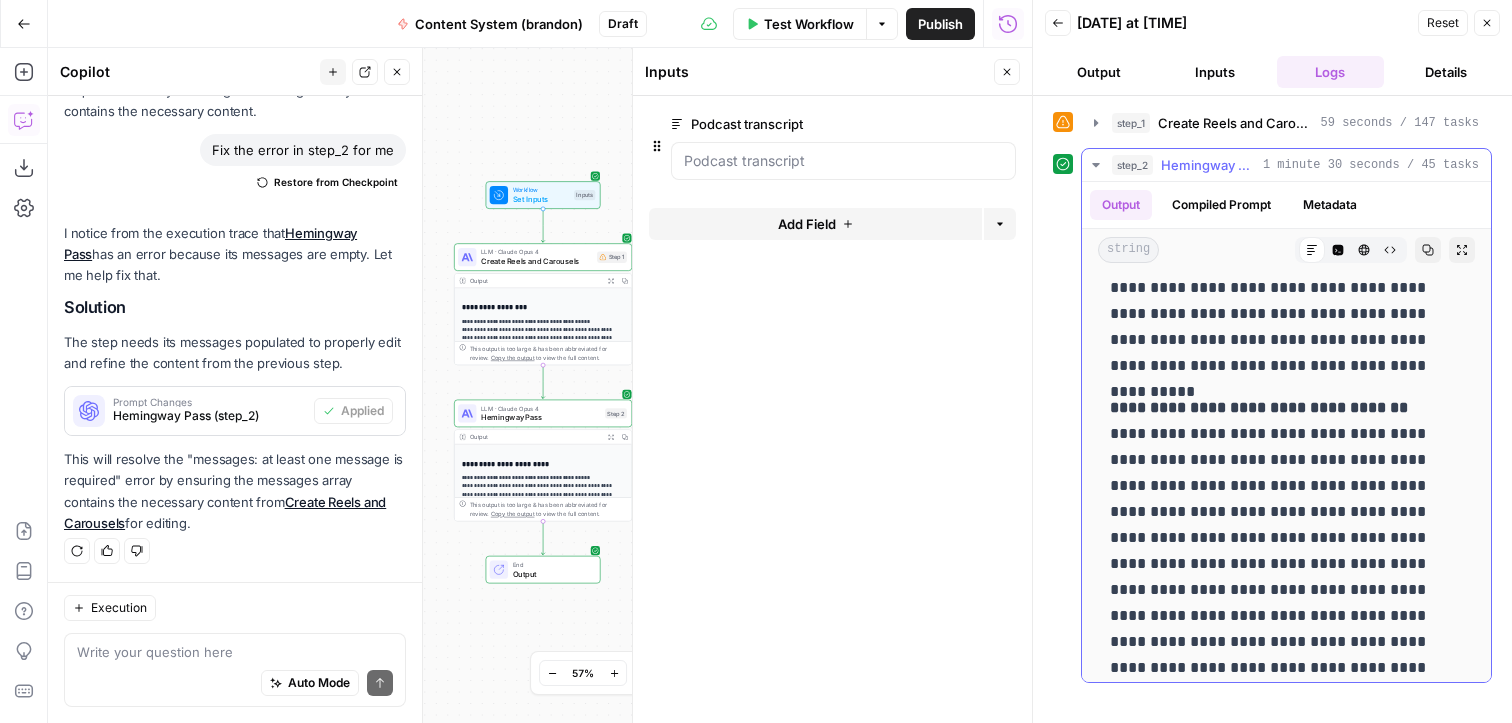 click 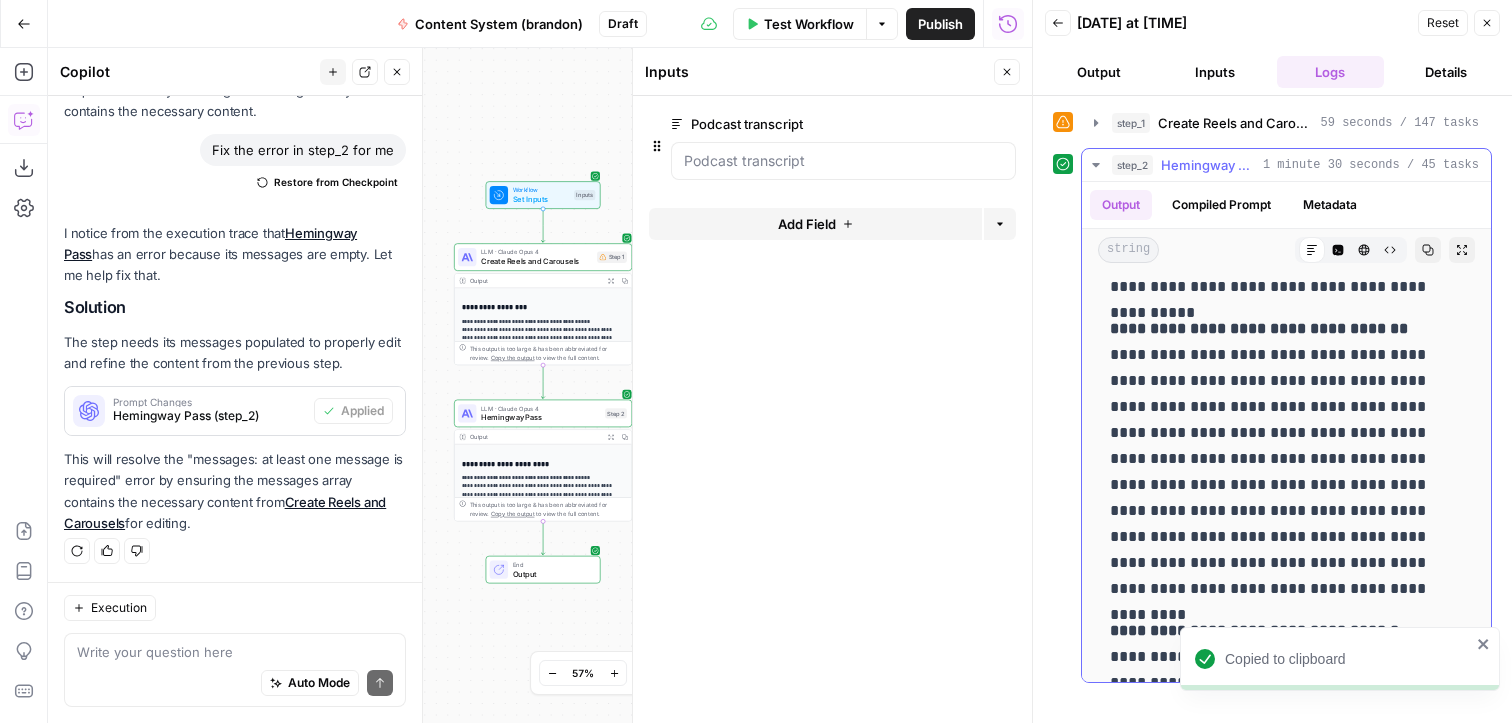 scroll, scrollTop: 438, scrollLeft: 0, axis: vertical 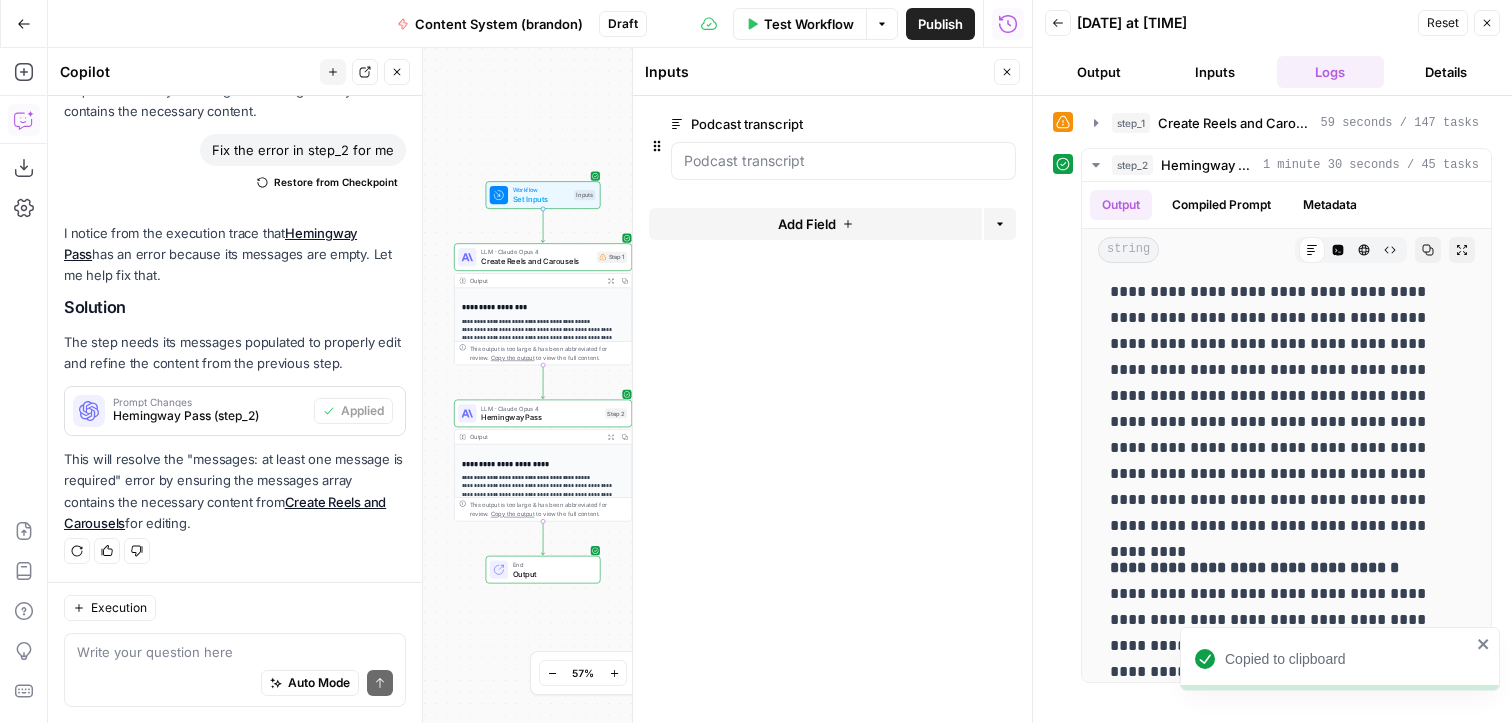 click 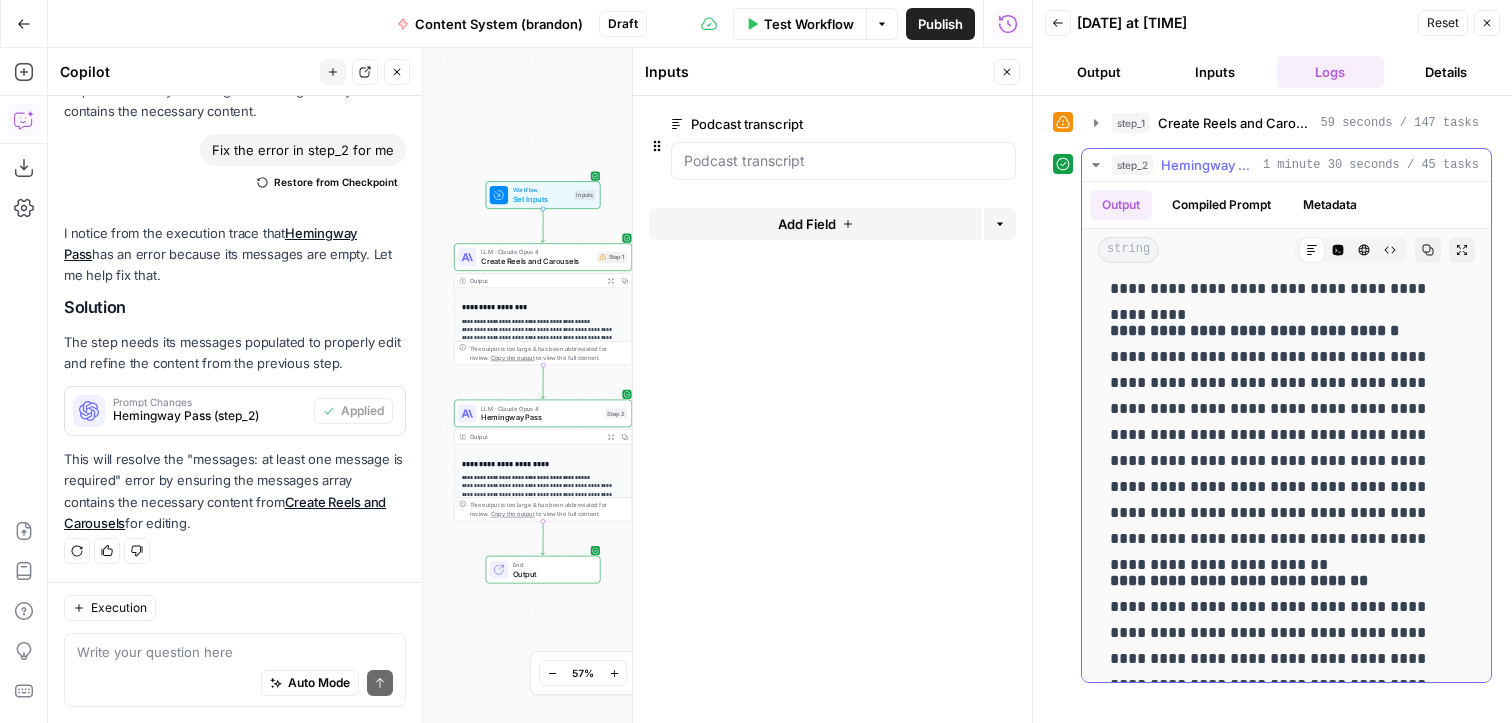 scroll, scrollTop: 692, scrollLeft: 0, axis: vertical 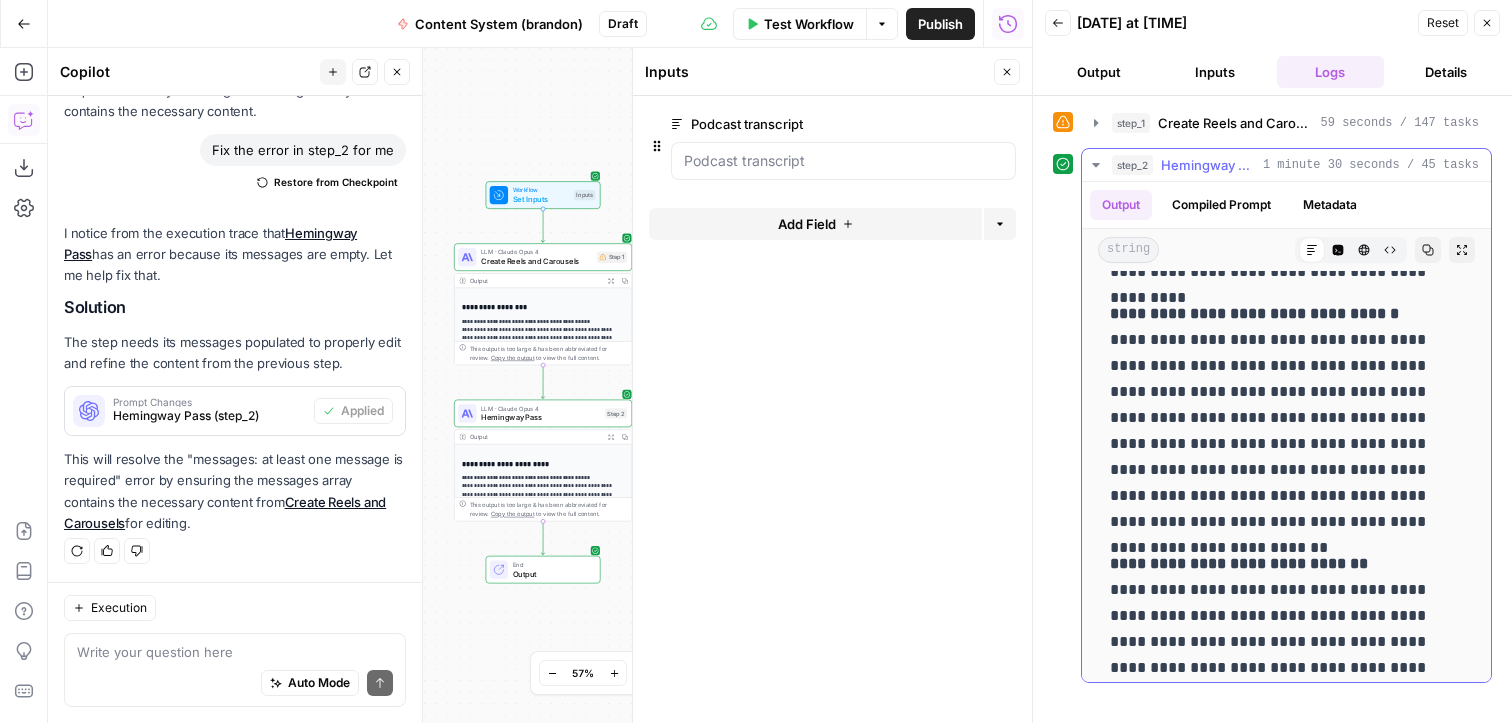 click on "**********" at bounding box center [1286, 418] 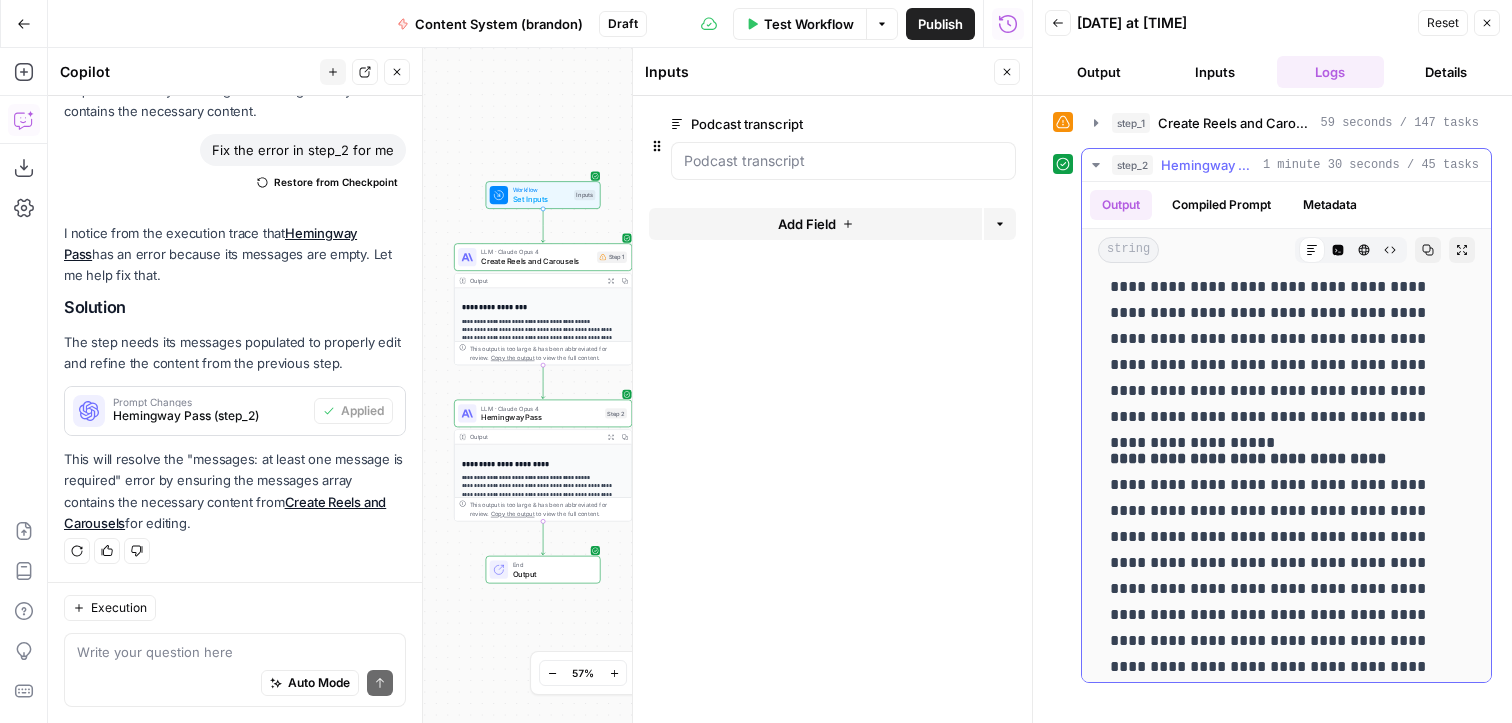 scroll, scrollTop: 1058, scrollLeft: 0, axis: vertical 